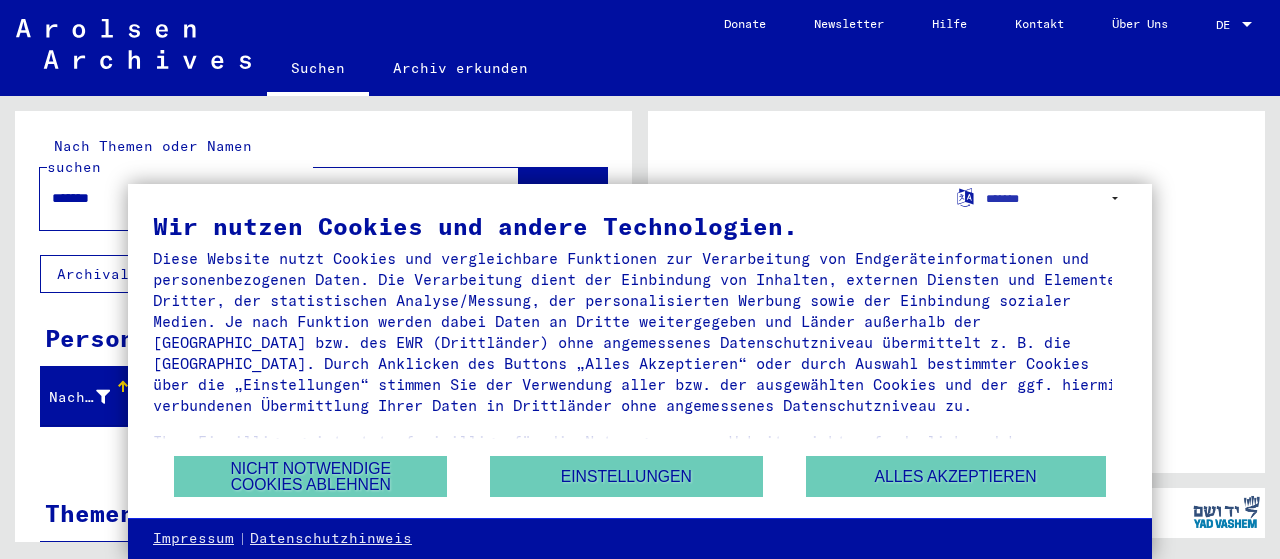 scroll, scrollTop: 0, scrollLeft: 0, axis: both 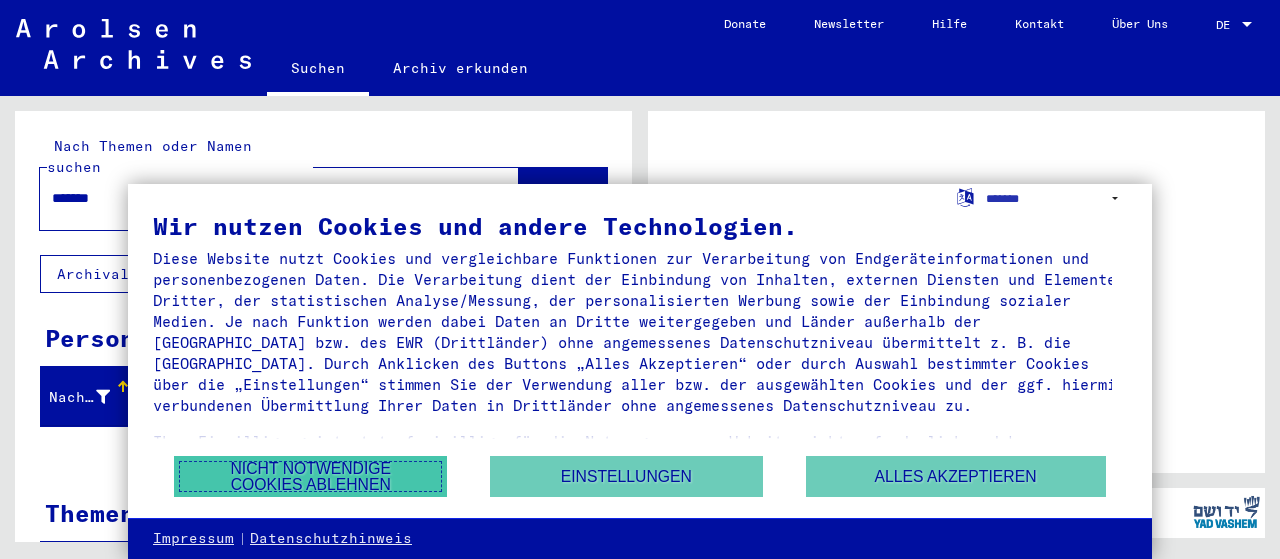 click on "Nicht notwendige Cookies ablehnen" at bounding box center (310, 476) 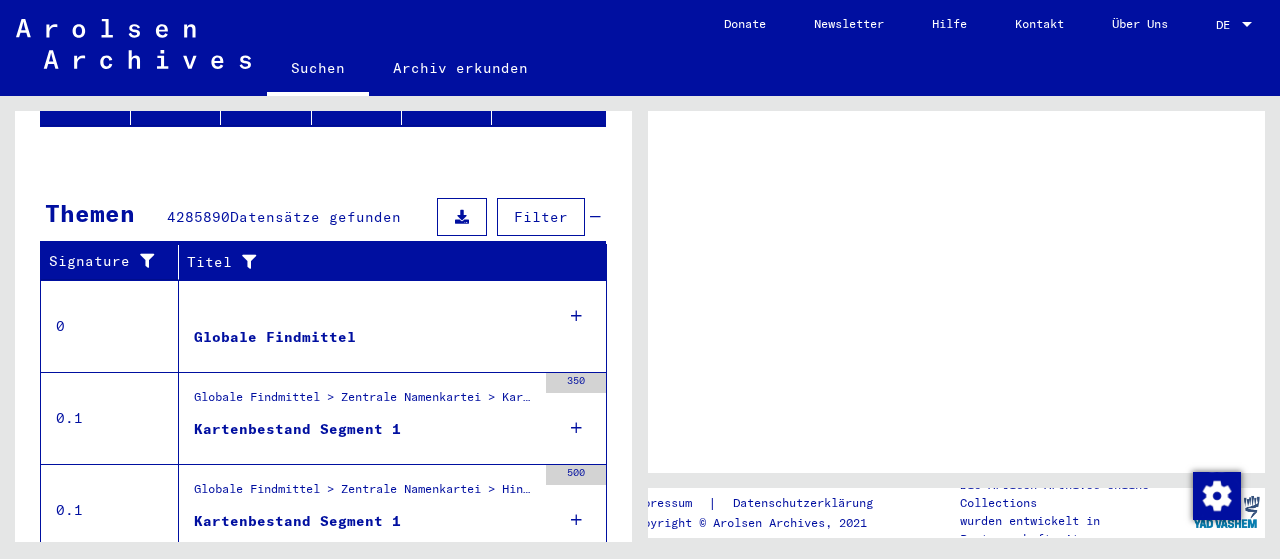 scroll, scrollTop: 400, scrollLeft: 0, axis: vertical 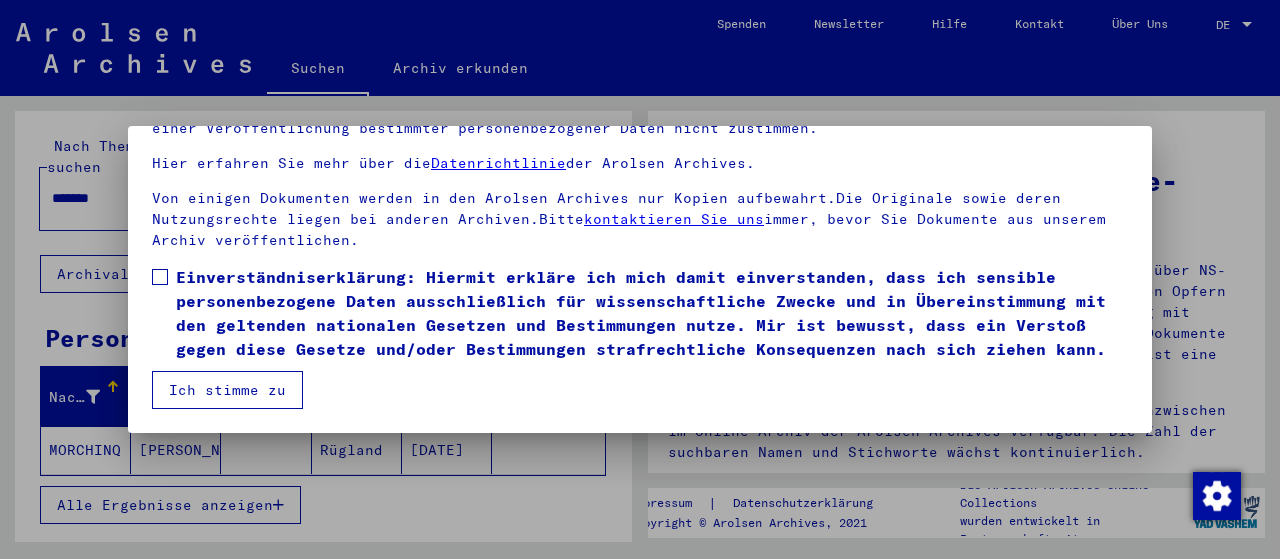 click on "Ich stimme zu" at bounding box center (227, 390) 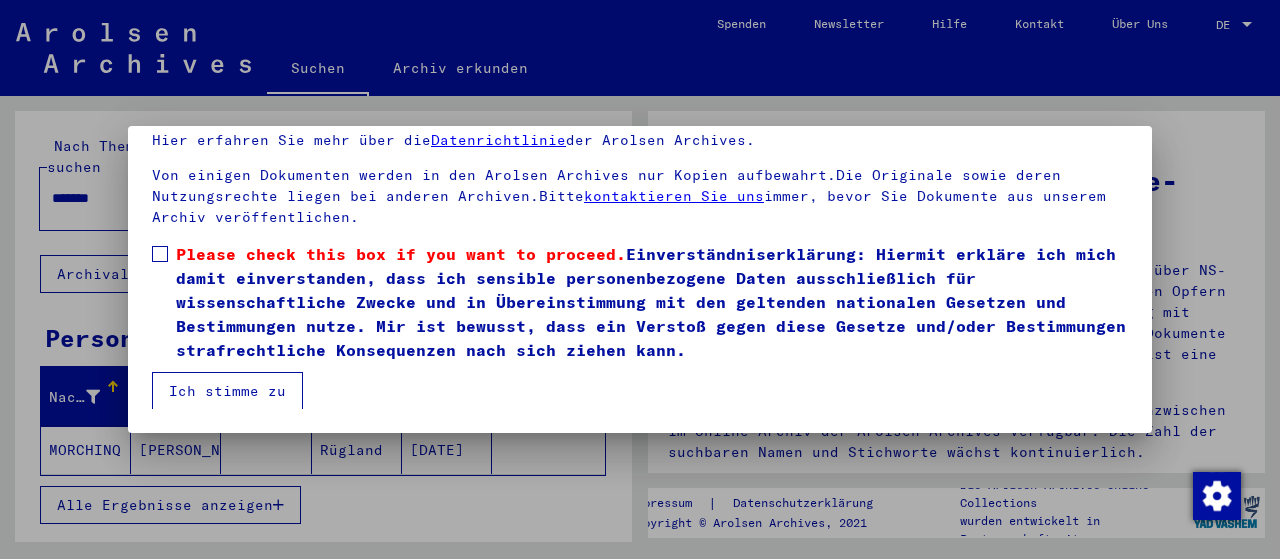 click on "Ich stimme zu" at bounding box center [227, 391] 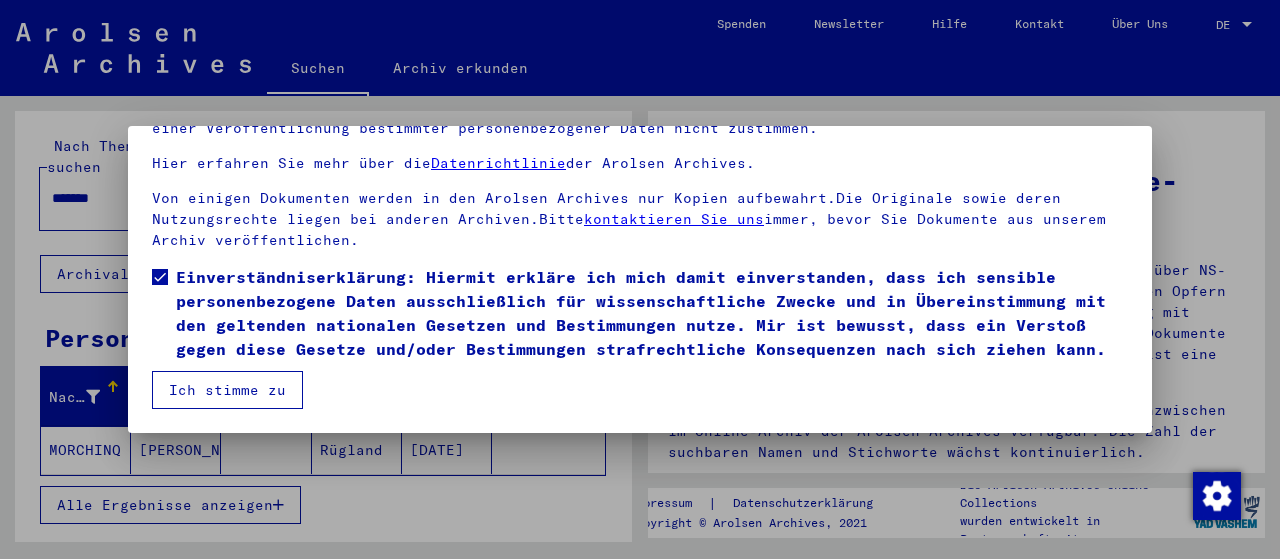 click on "Ich stimme zu" at bounding box center [227, 390] 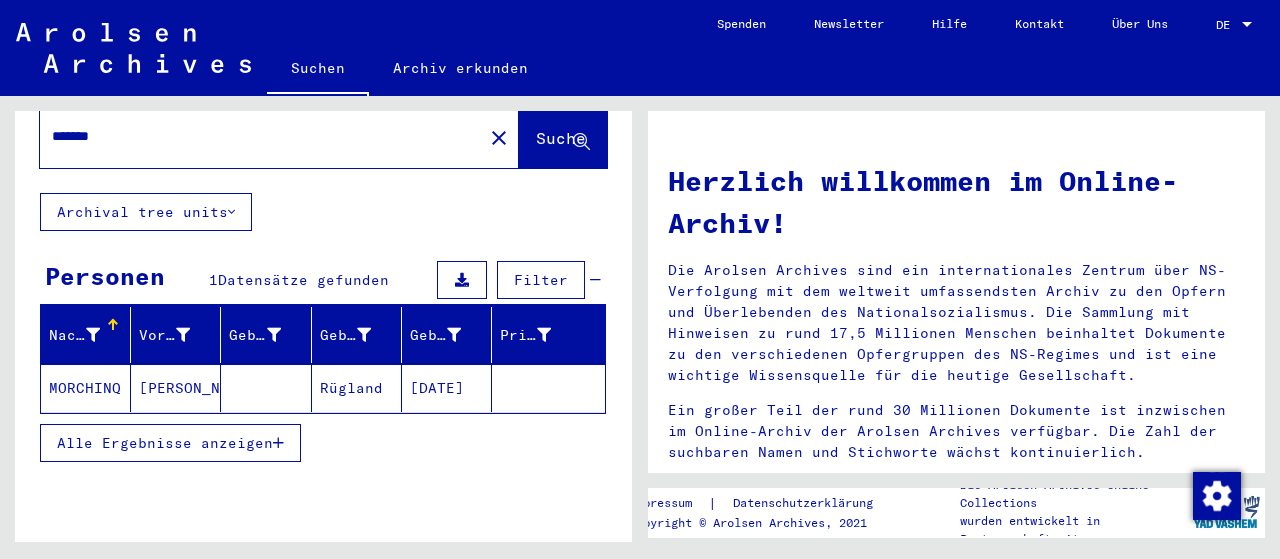 scroll, scrollTop: 120, scrollLeft: 0, axis: vertical 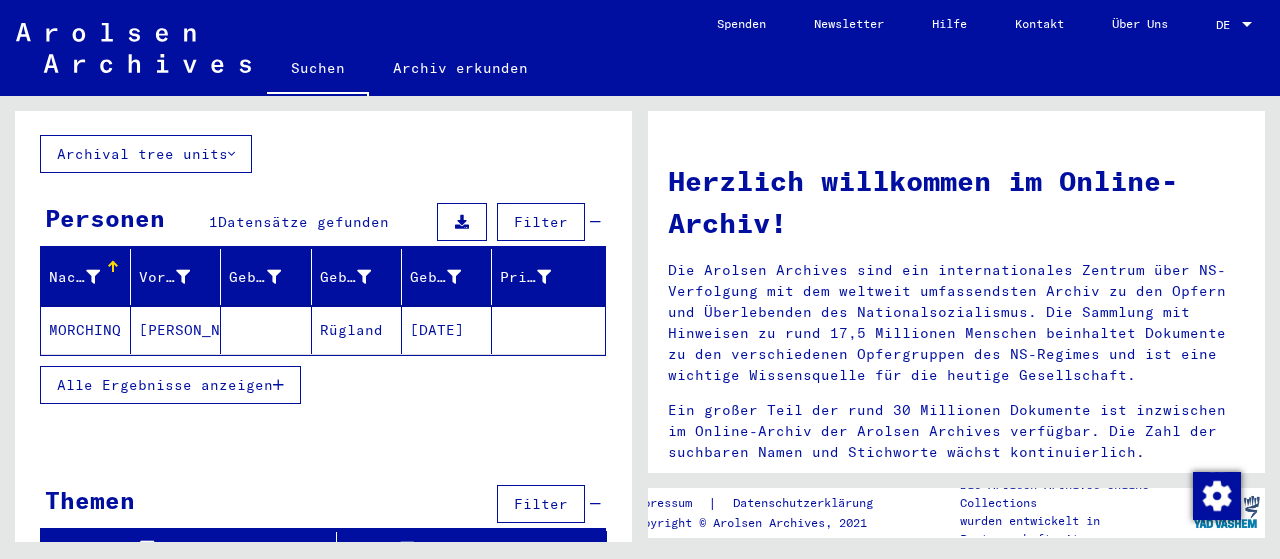 click on "MORCHINQ" 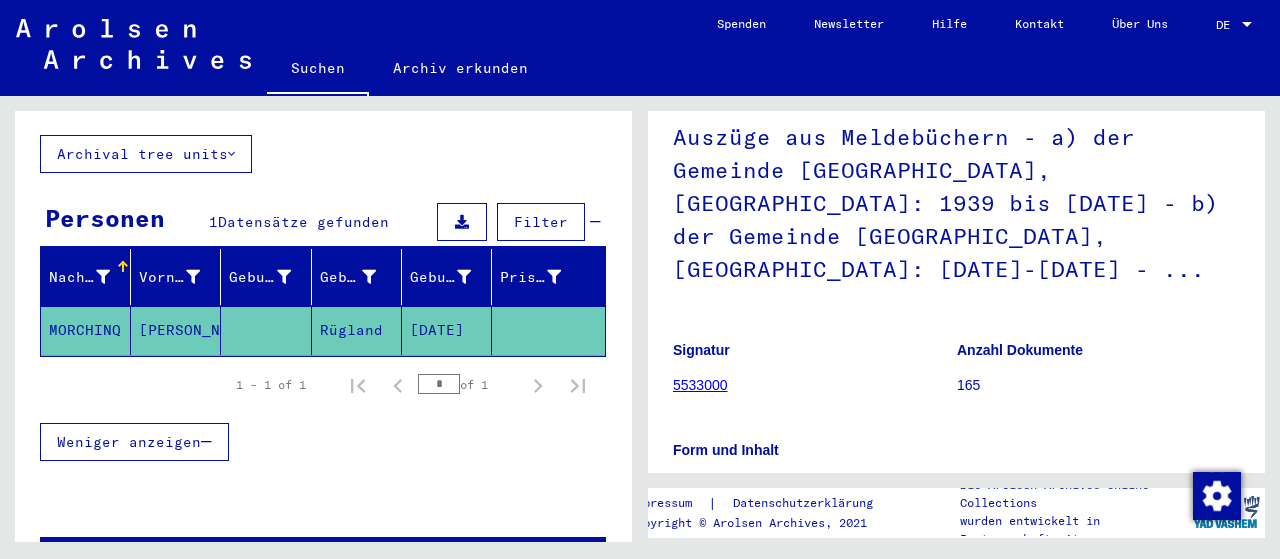 scroll, scrollTop: 200, scrollLeft: 0, axis: vertical 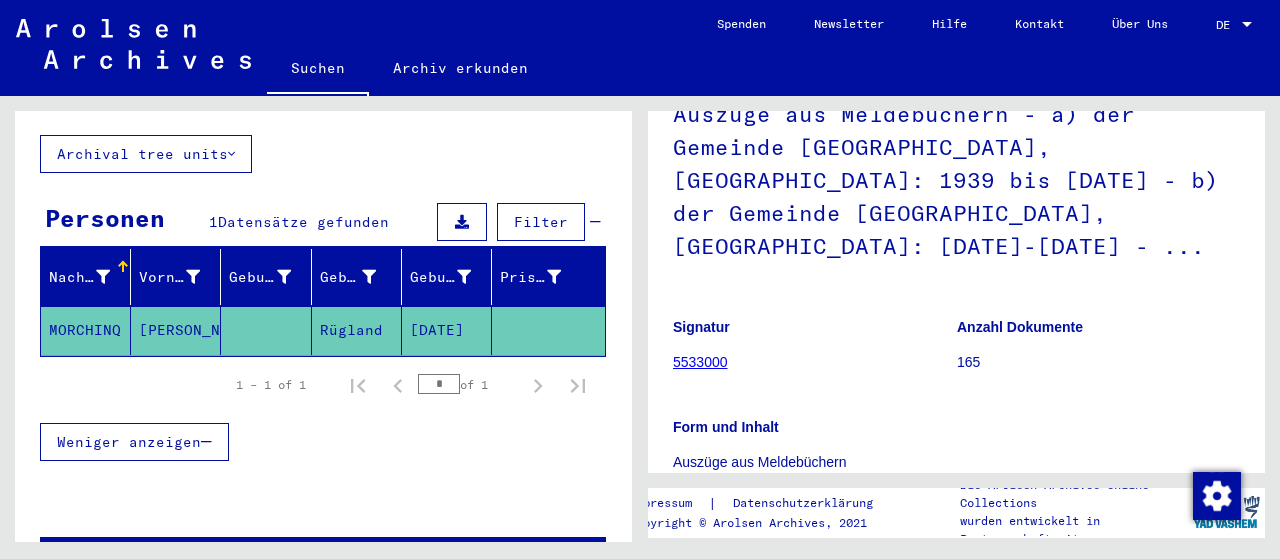 click on "Rügland" 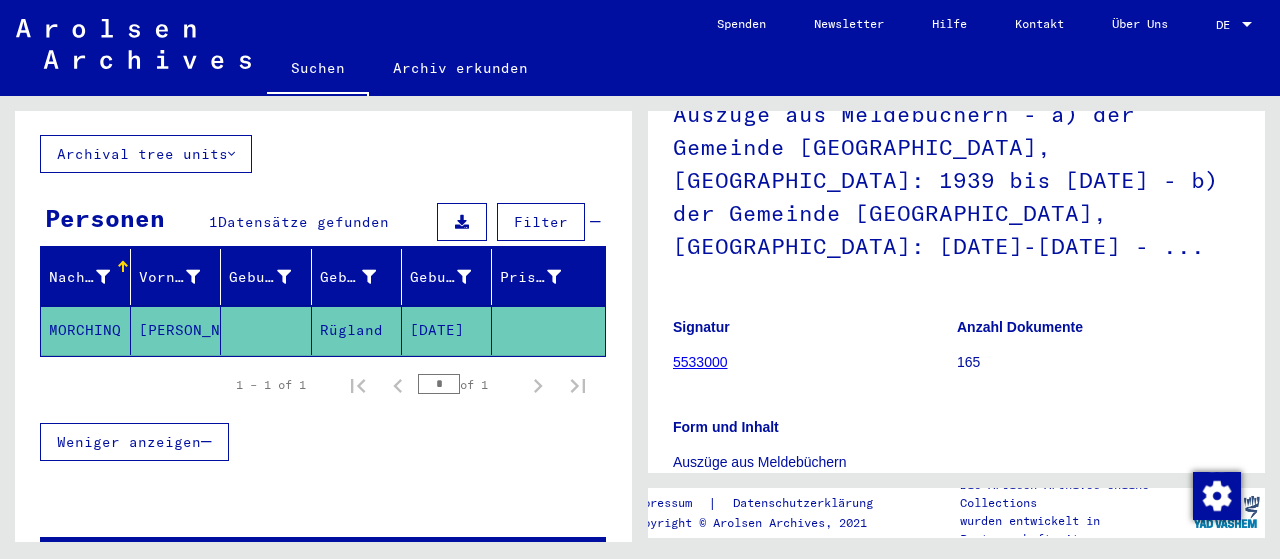 click on "Rügland" 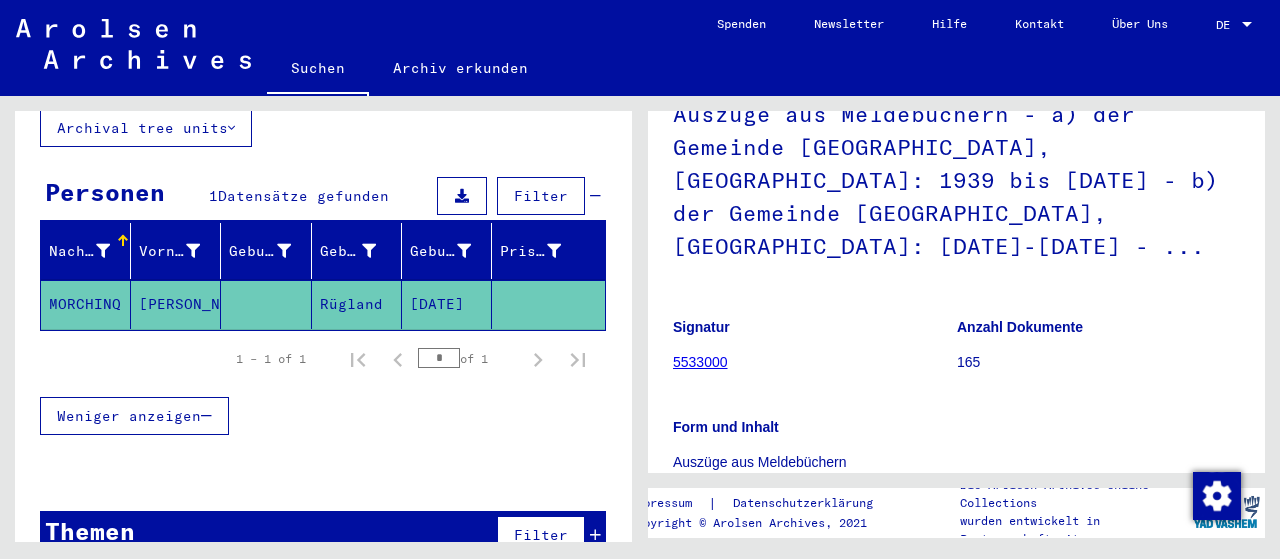 scroll, scrollTop: 160, scrollLeft: 0, axis: vertical 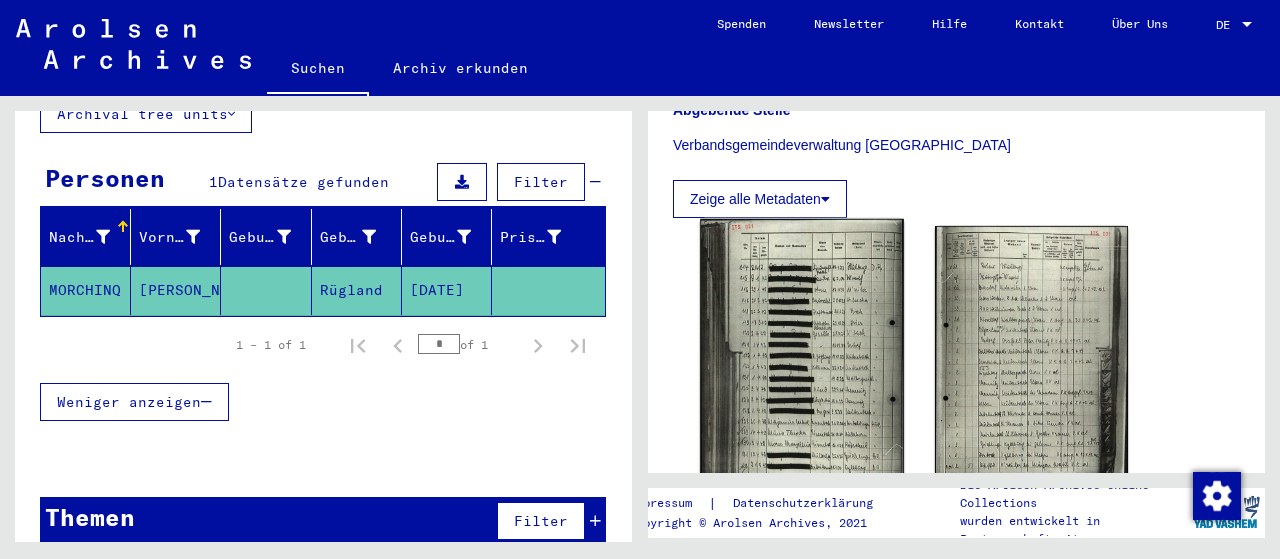 click 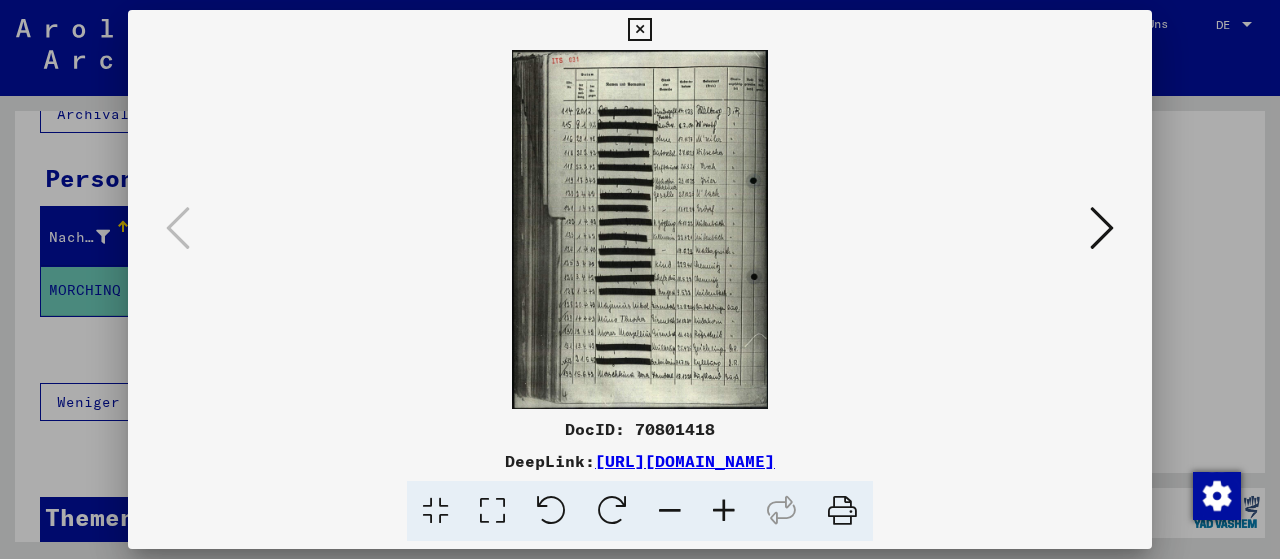 click at bounding box center (724, 511) 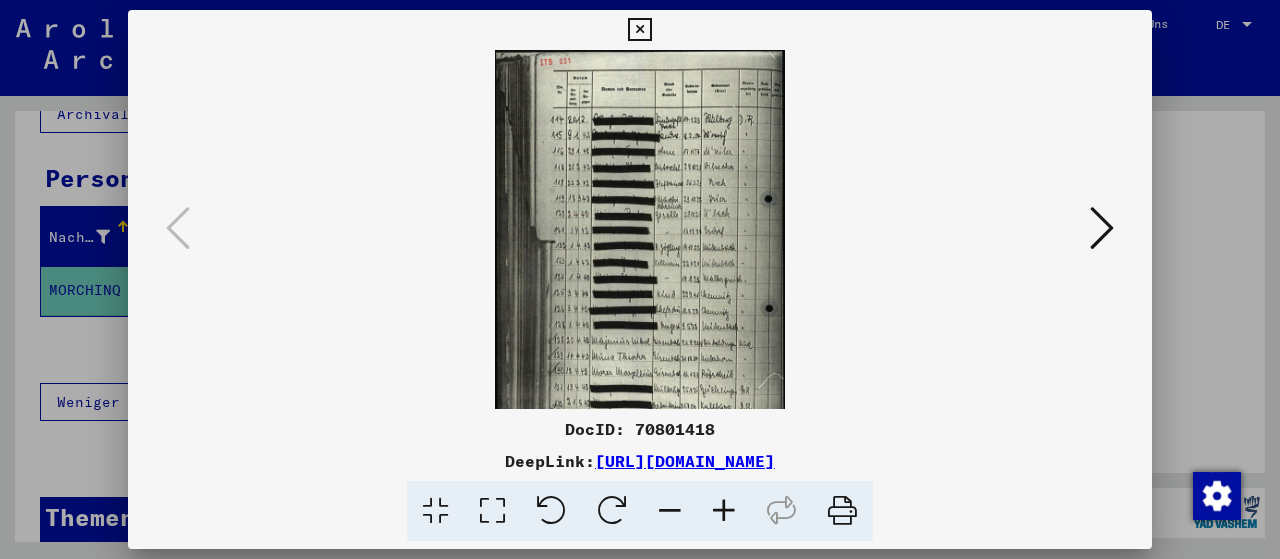 click at bounding box center [724, 511] 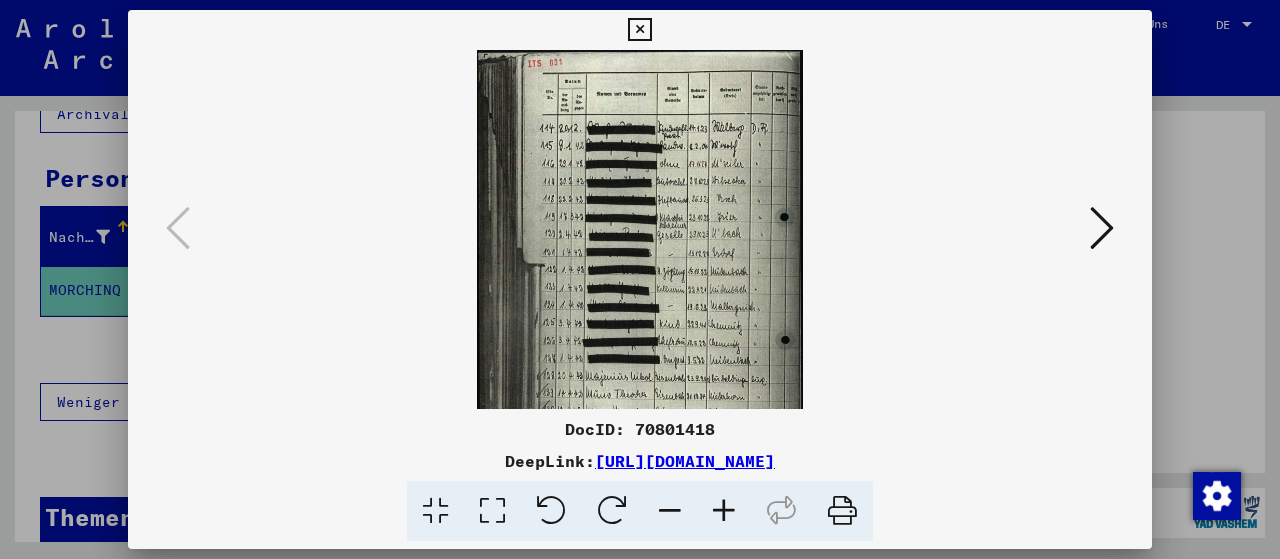click at bounding box center (724, 511) 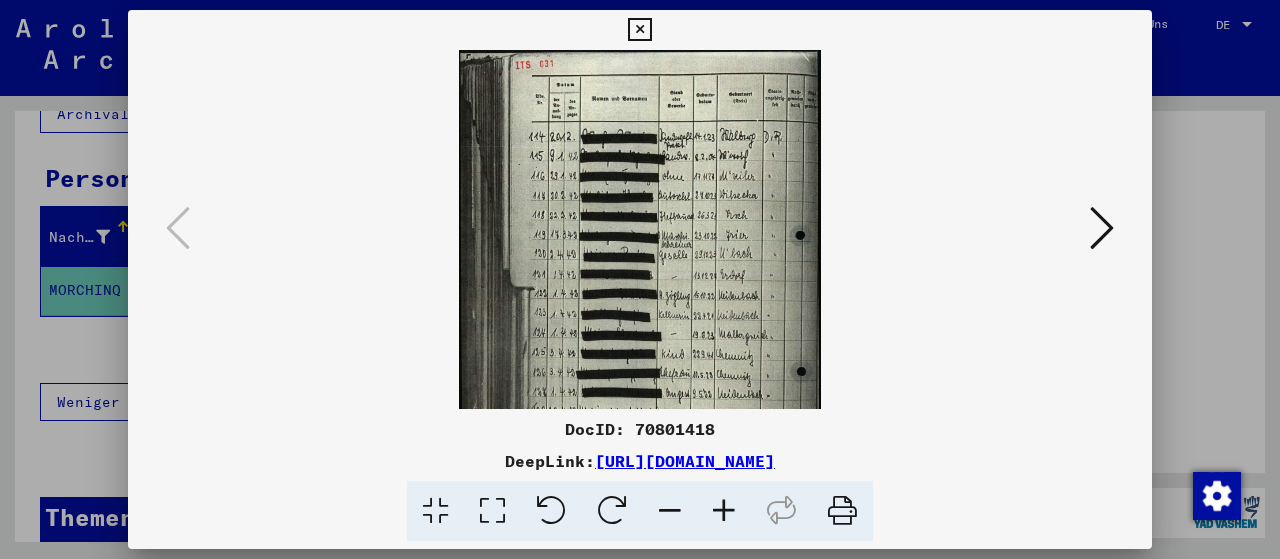 click at bounding box center (724, 511) 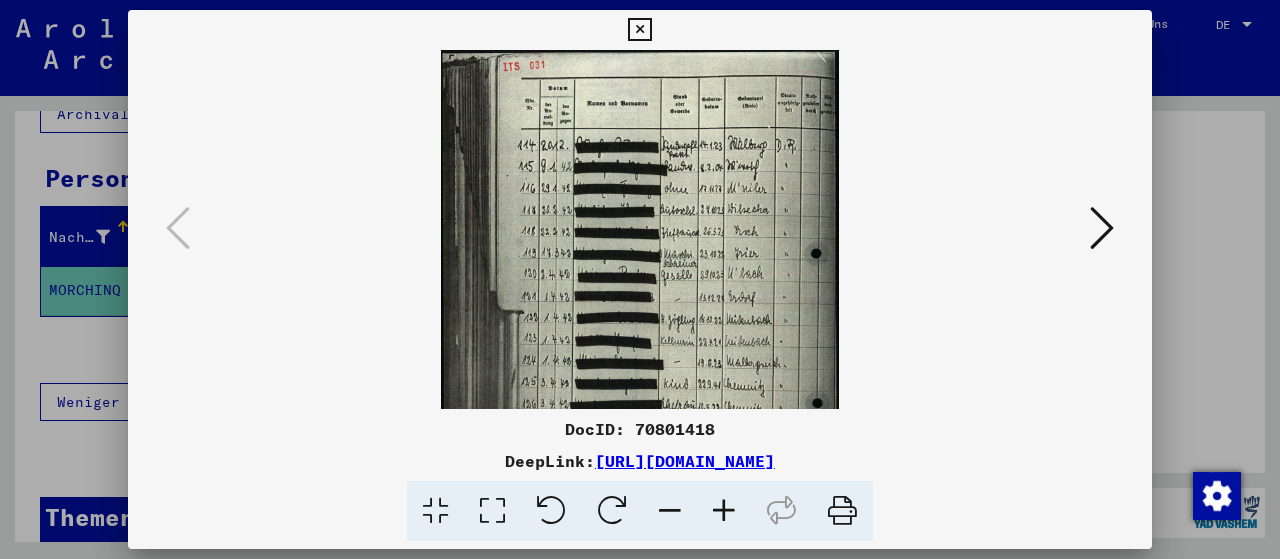 click at bounding box center [724, 511] 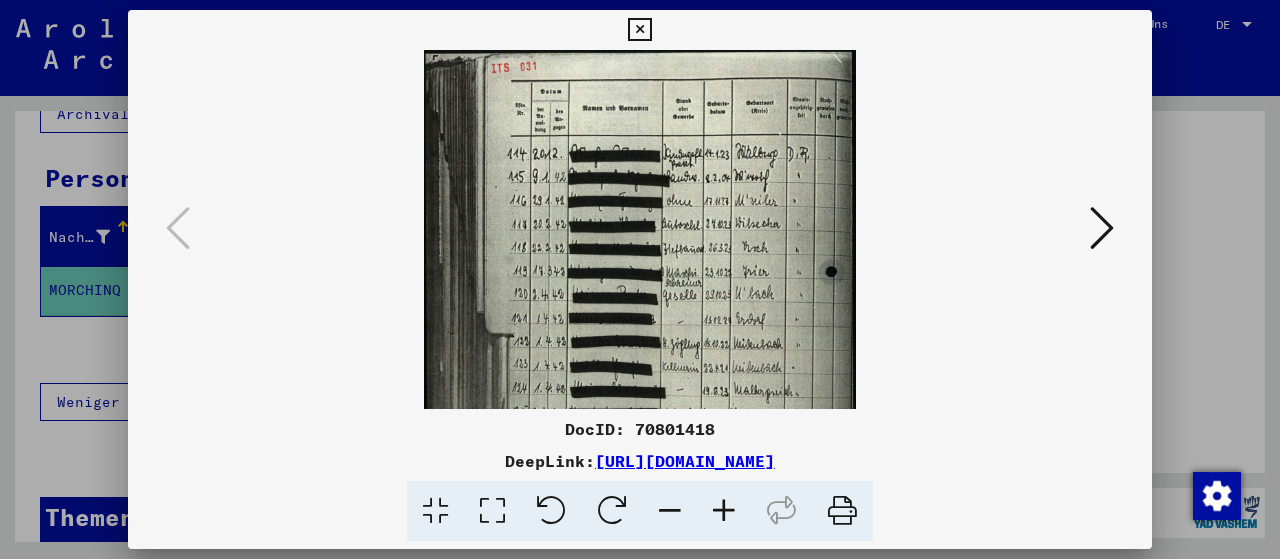 click at bounding box center (670, 511) 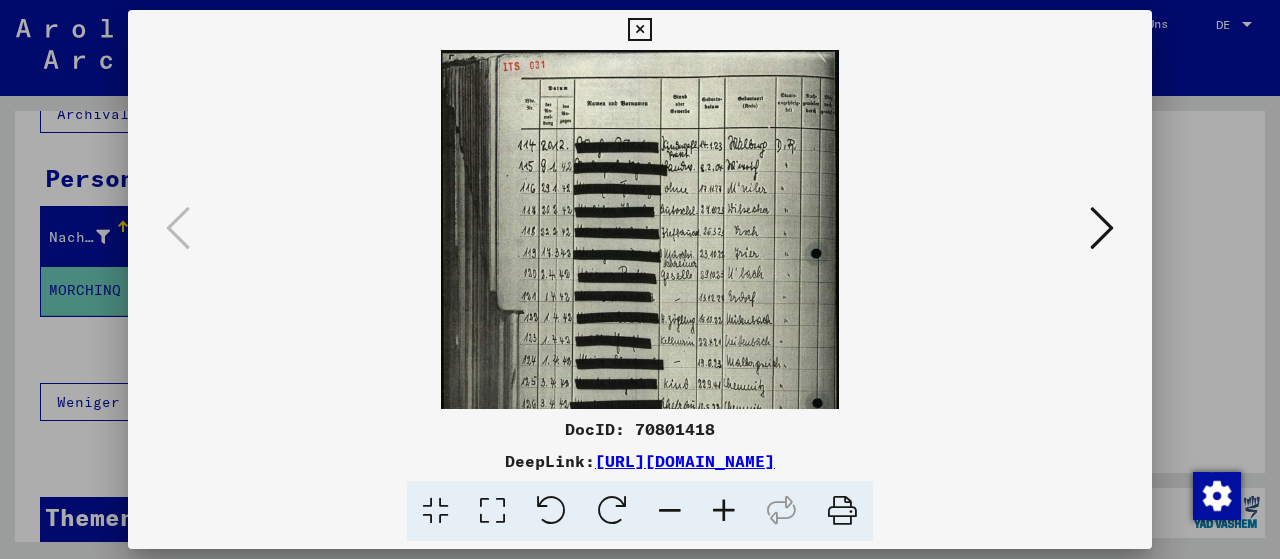 click at bounding box center [670, 511] 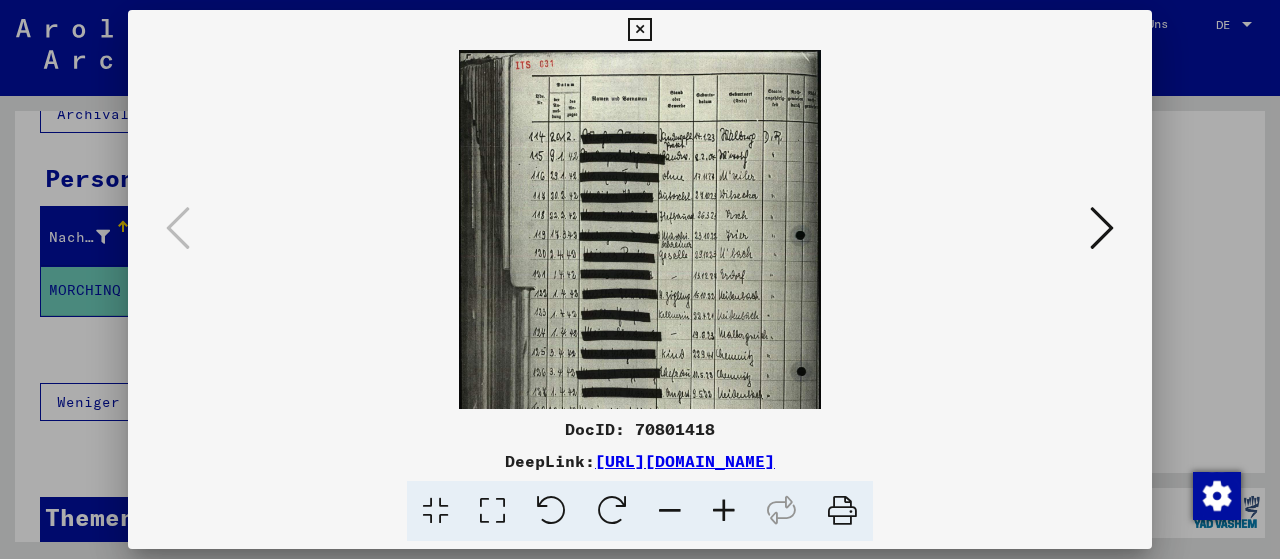 click at bounding box center (670, 511) 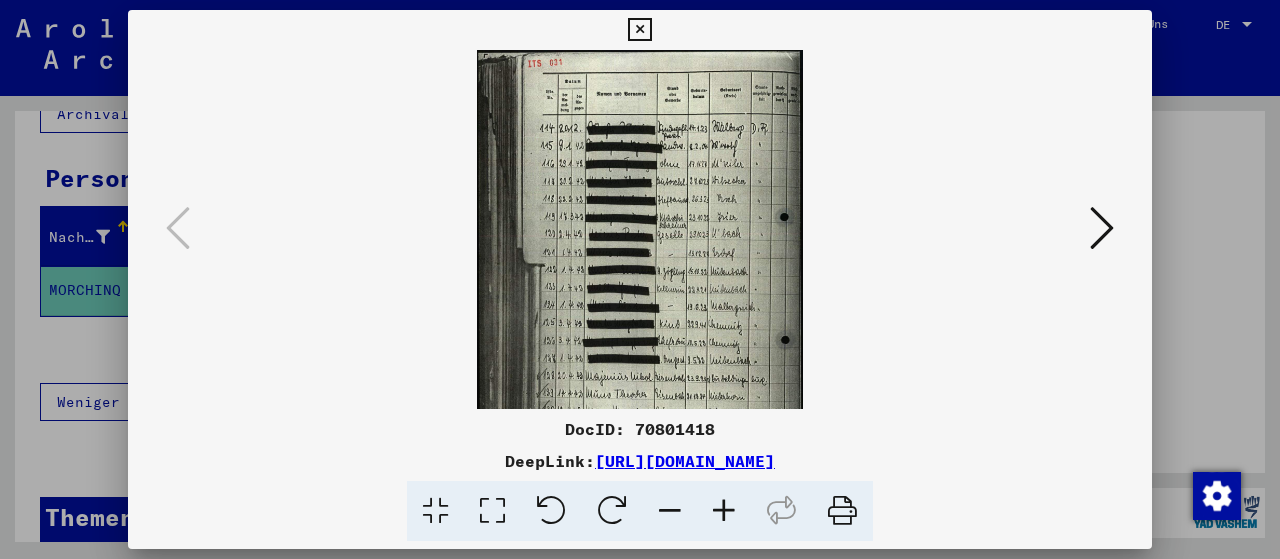 click at bounding box center [670, 511] 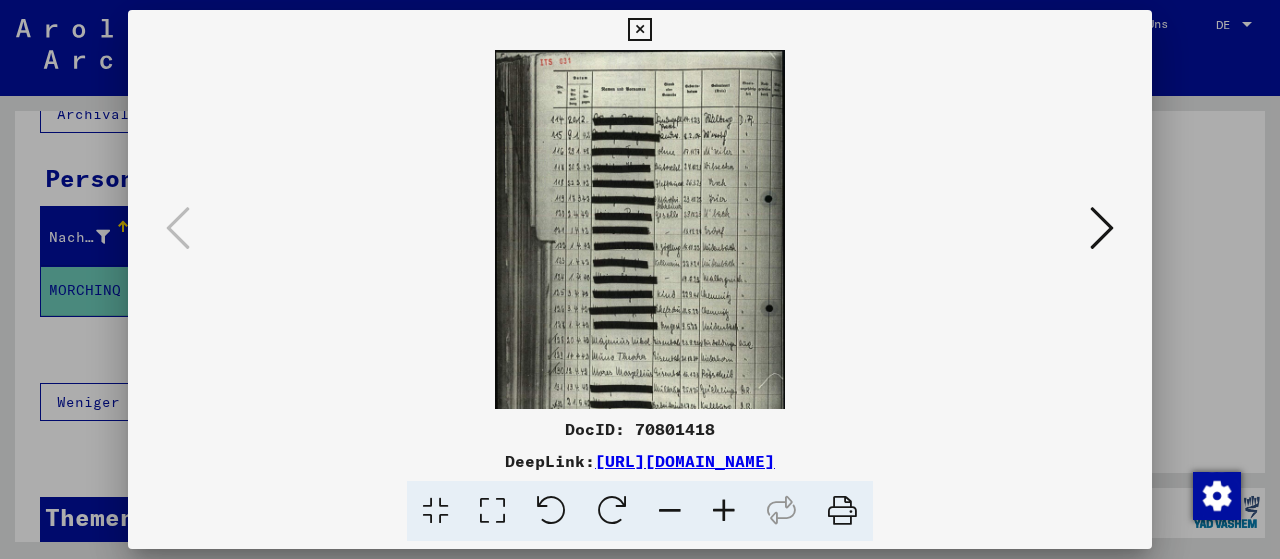 click at bounding box center (670, 511) 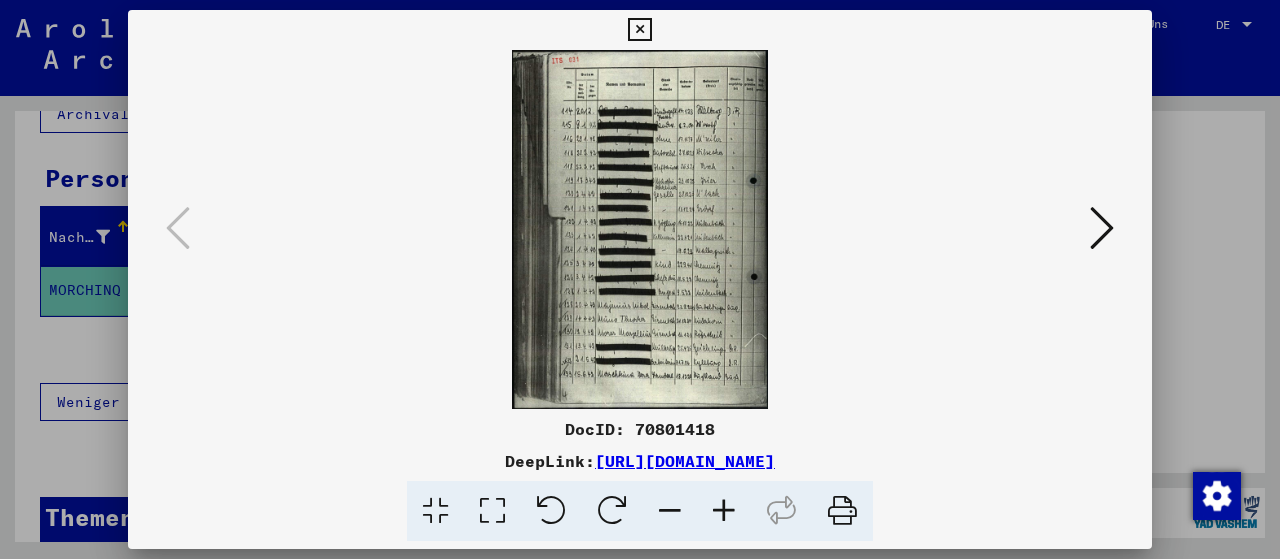 click at bounding box center [639, 229] 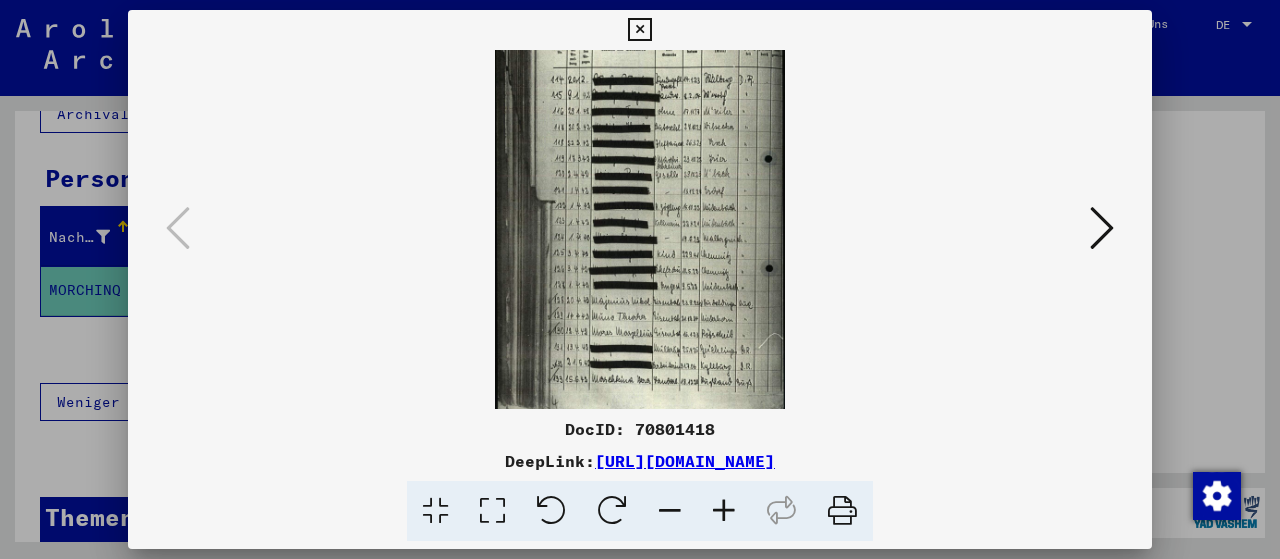 scroll, scrollTop: 50, scrollLeft: 0, axis: vertical 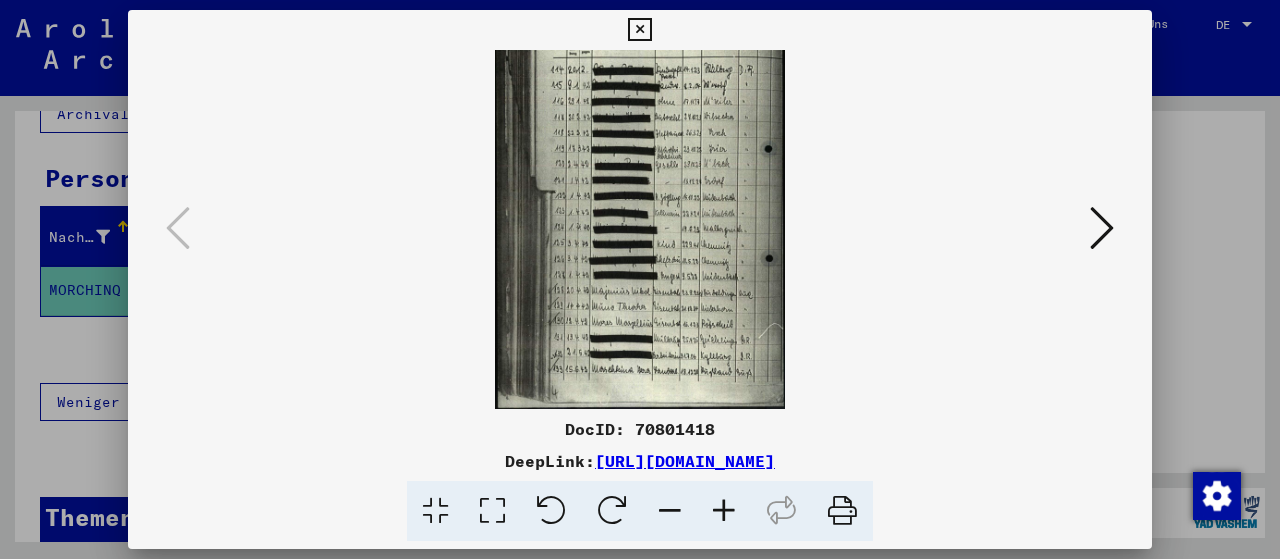 drag, startPoint x: 772, startPoint y: 323, endPoint x: 799, endPoint y: 225, distance: 101.65137 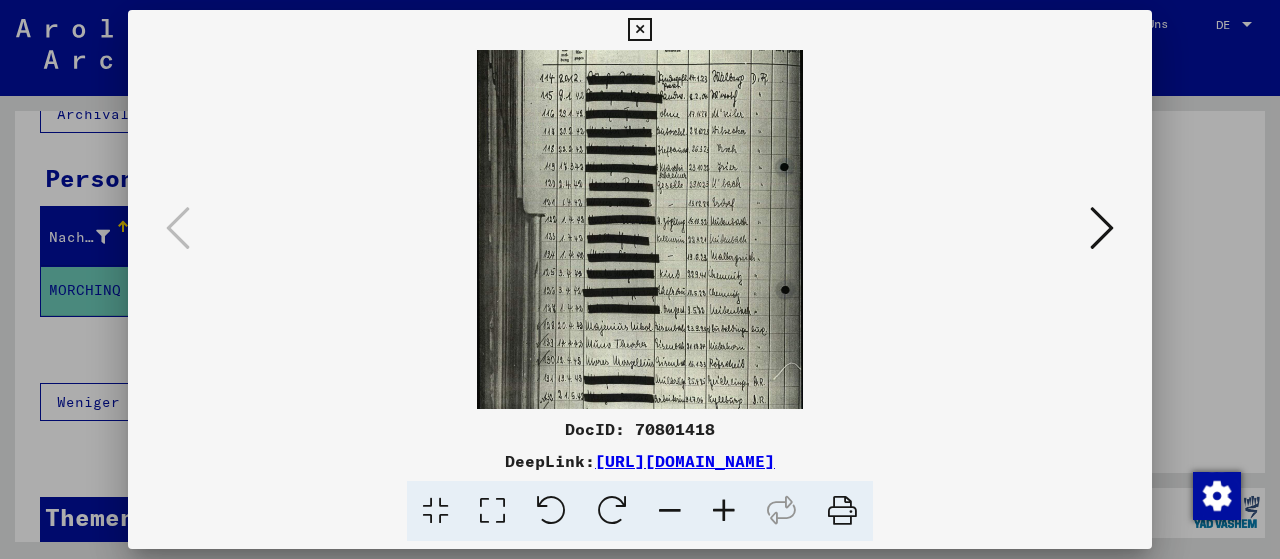 click at bounding box center [724, 511] 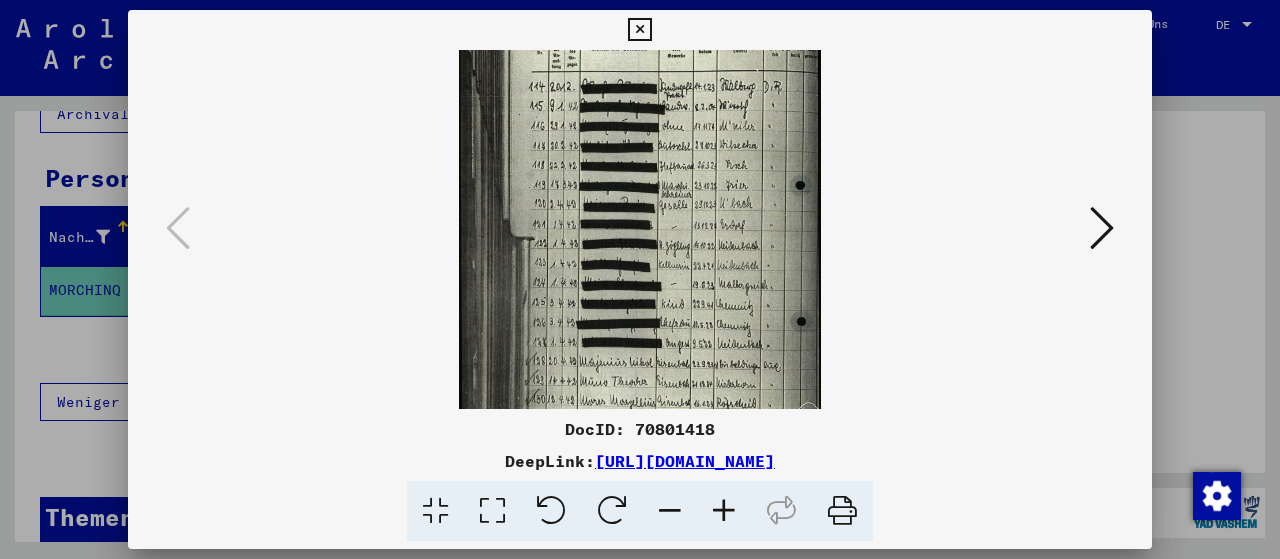click at bounding box center [640, 179] 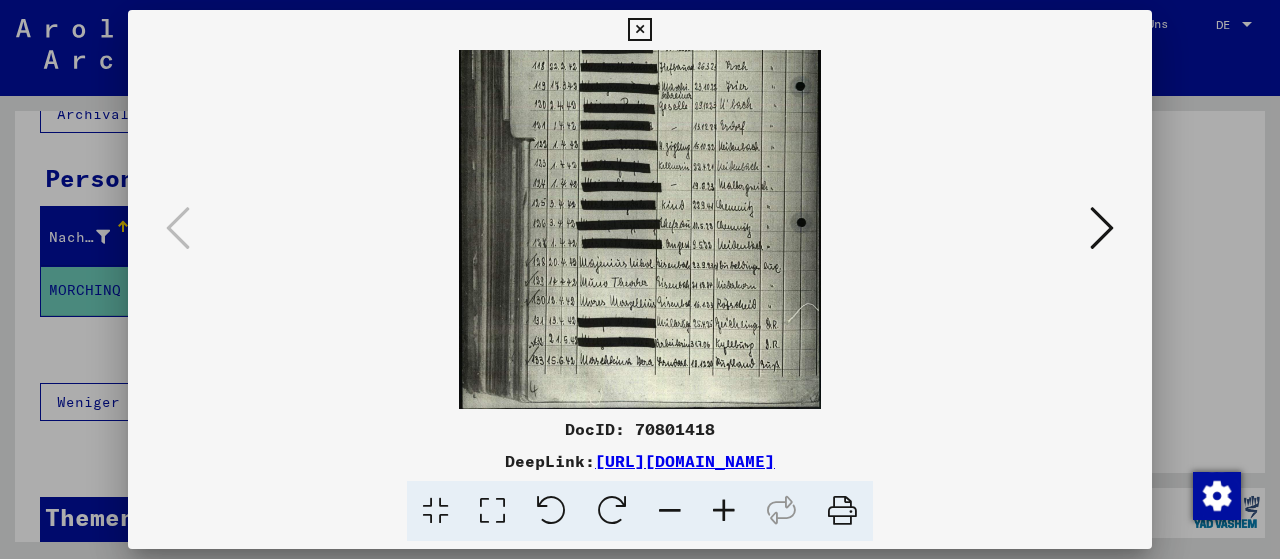 scroll, scrollTop: 150, scrollLeft: 0, axis: vertical 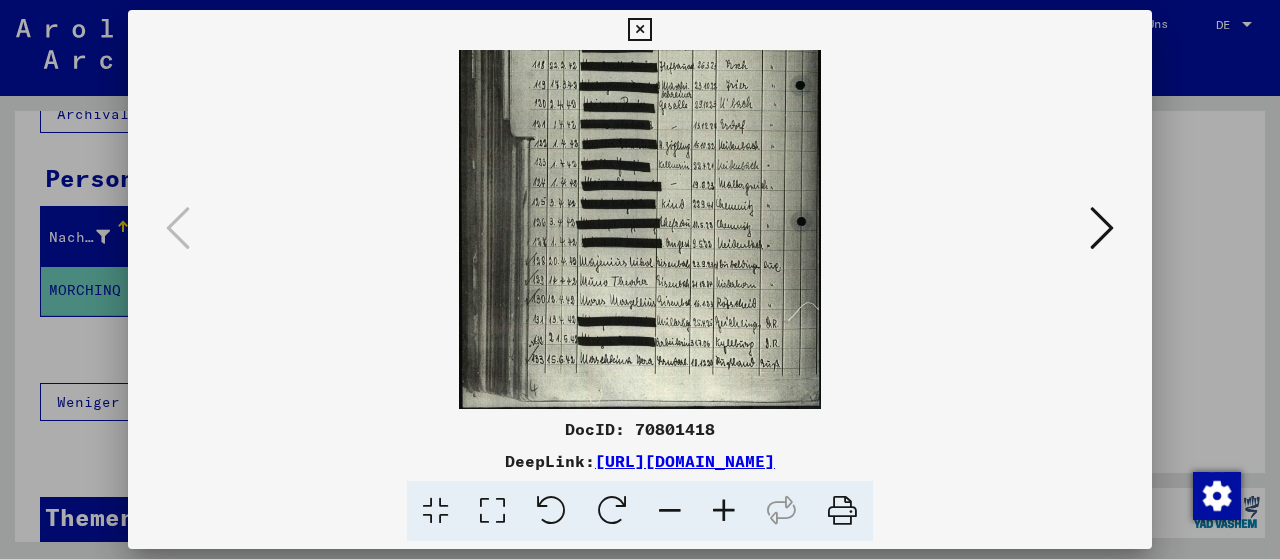 drag, startPoint x: 725, startPoint y: 301, endPoint x: 778, endPoint y: 129, distance: 179.98056 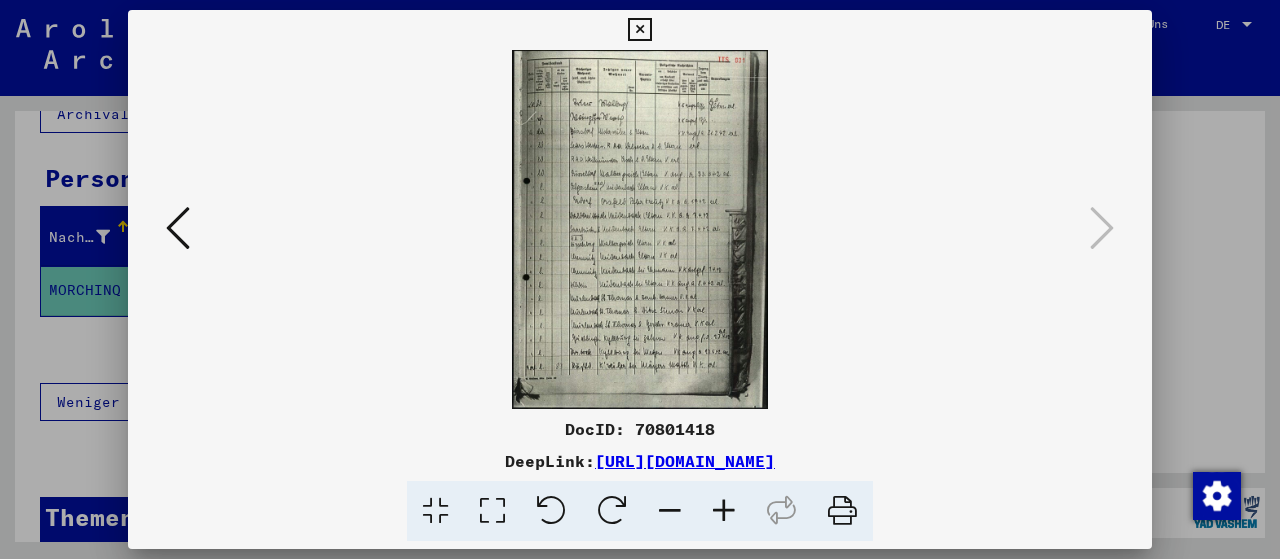 click at bounding box center (640, 279) 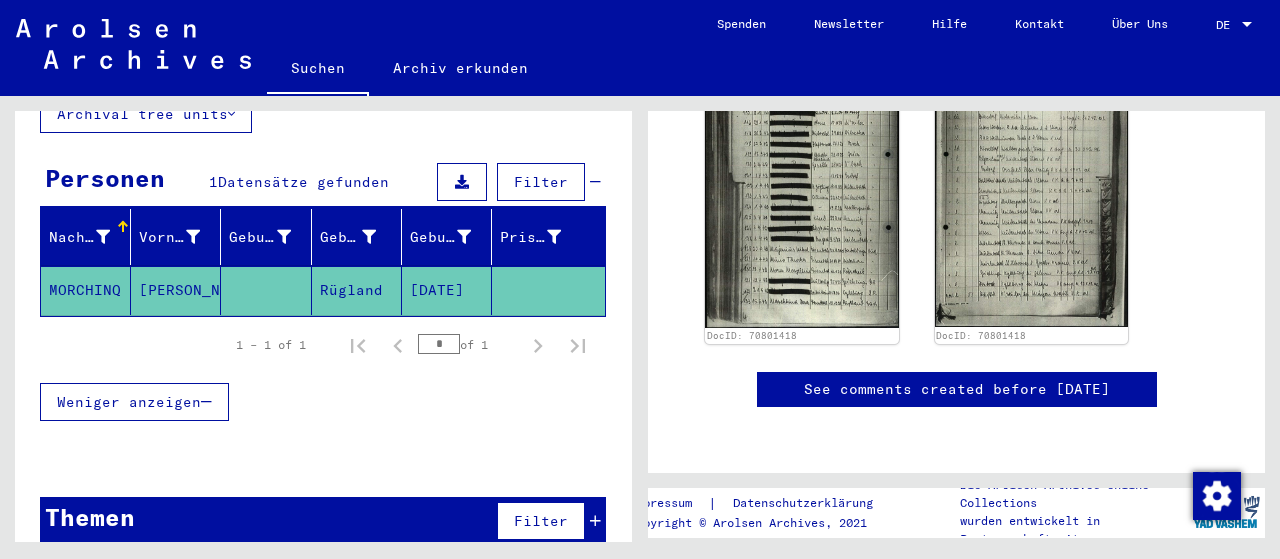 scroll, scrollTop: 1600, scrollLeft: 0, axis: vertical 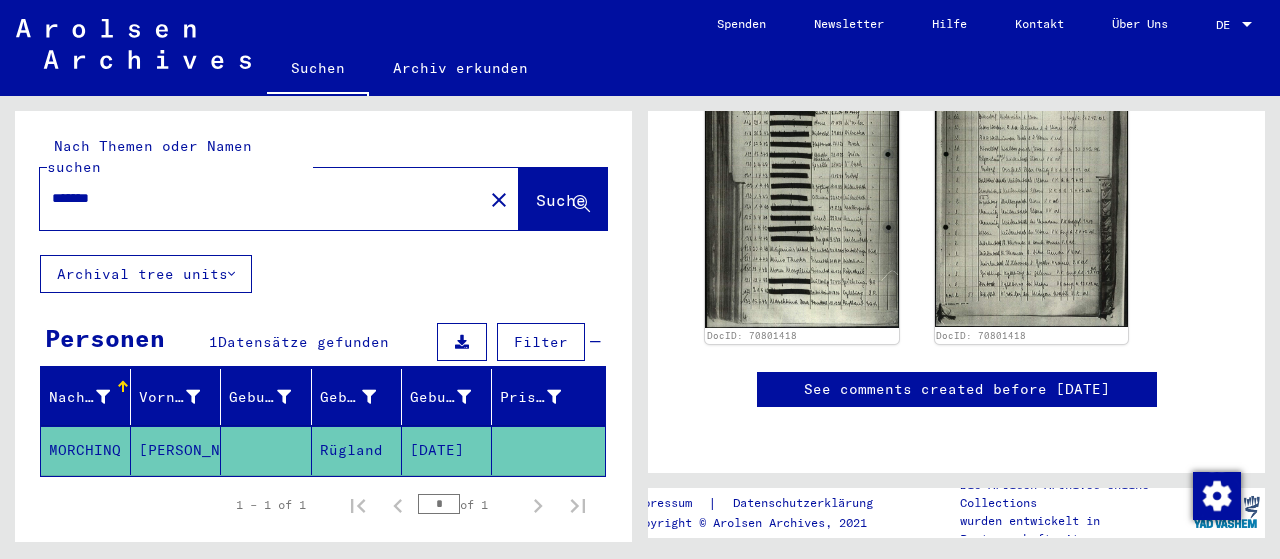 drag, startPoint x: 454, startPoint y: 177, endPoint x: 172, endPoint y: 162, distance: 282.39865 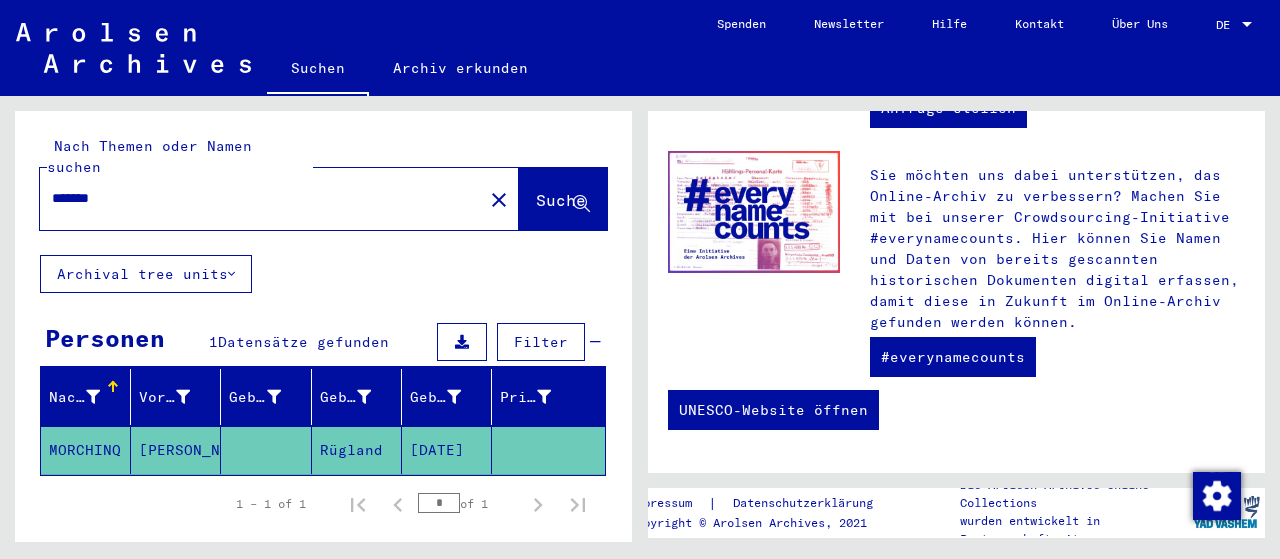 scroll, scrollTop: 0, scrollLeft: 0, axis: both 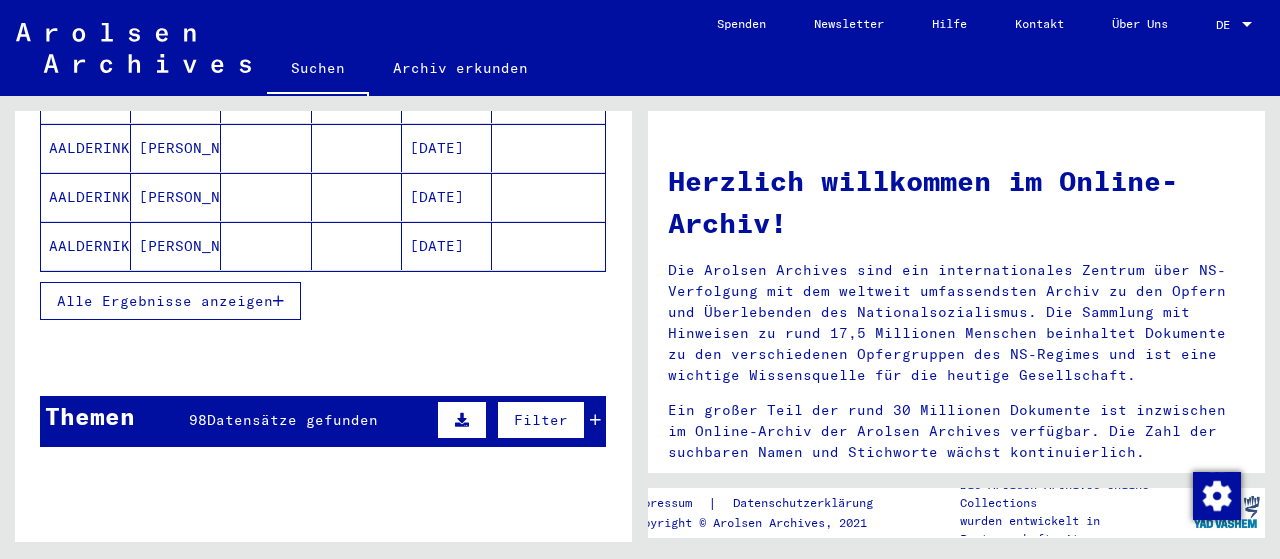 click on "Alle Ergebnisse anzeigen" at bounding box center [170, 301] 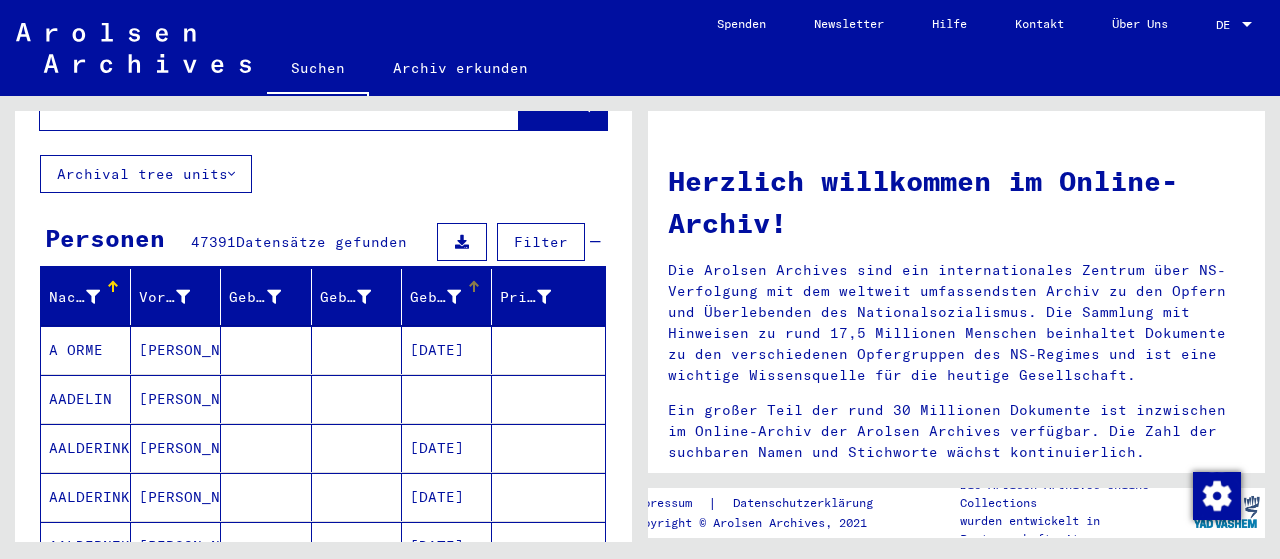 scroll, scrollTop: 200, scrollLeft: 0, axis: vertical 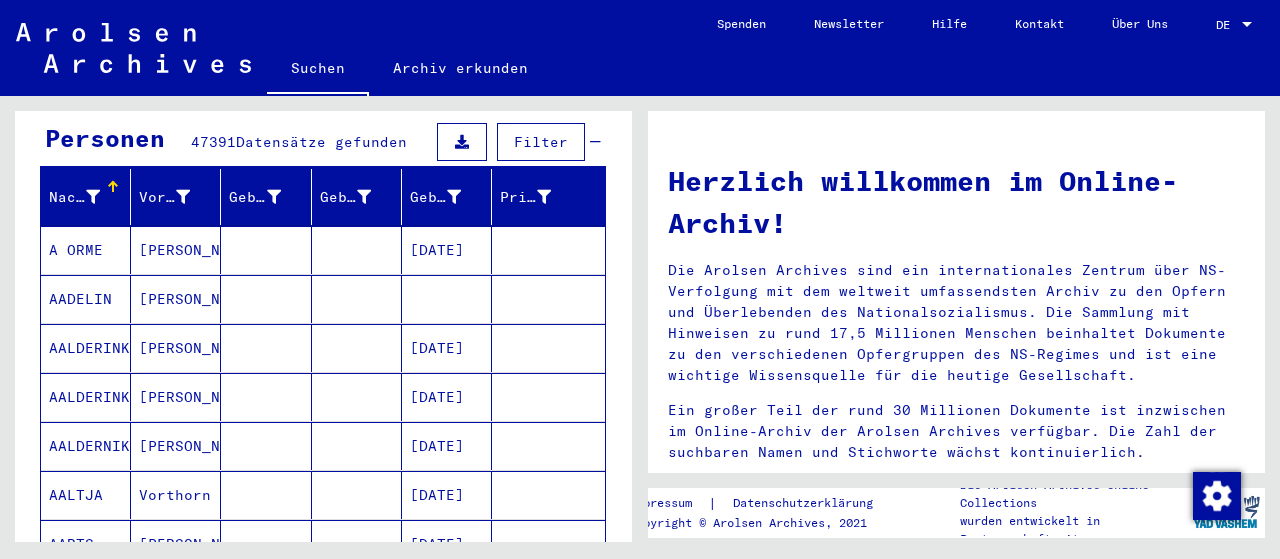 click on "AALDERINK" at bounding box center (86, 397) 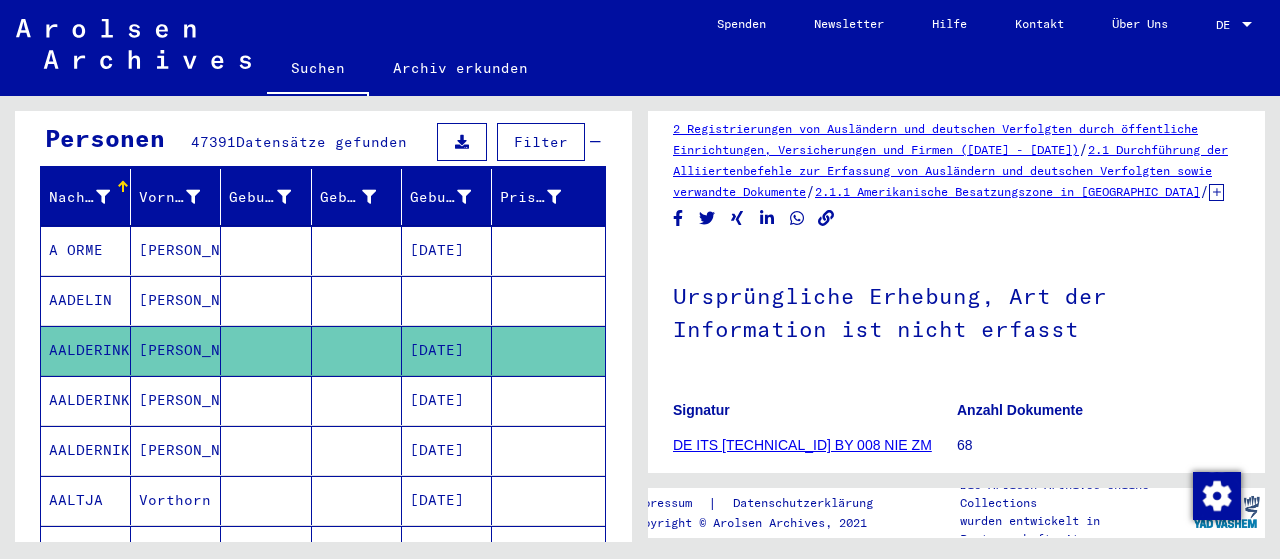 scroll, scrollTop: 0, scrollLeft: 0, axis: both 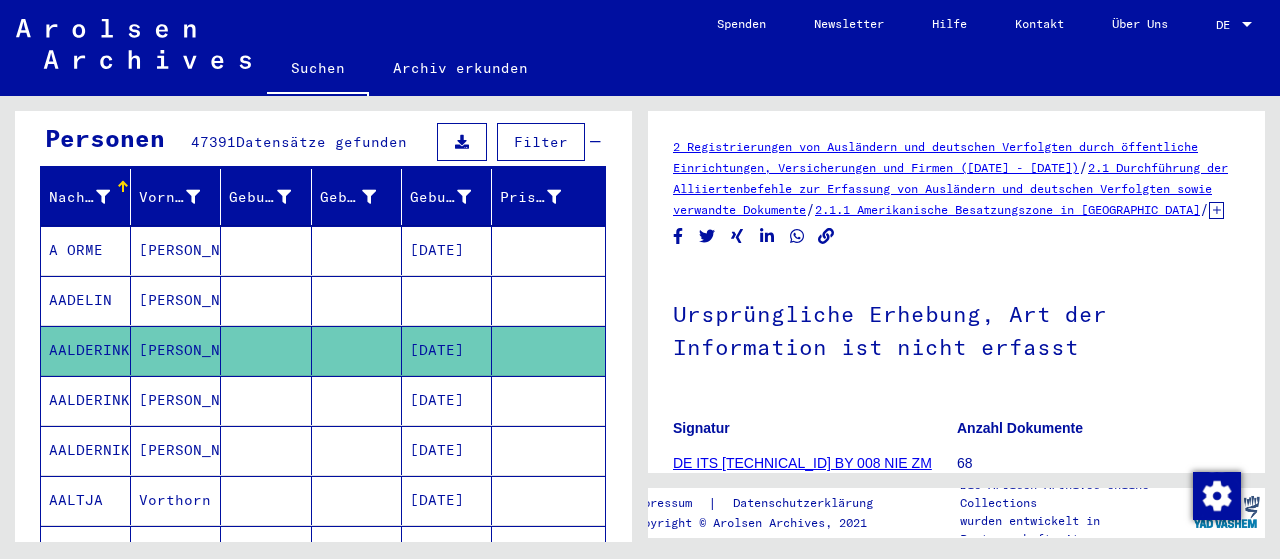 click on "AALDERINK" at bounding box center (86, 450) 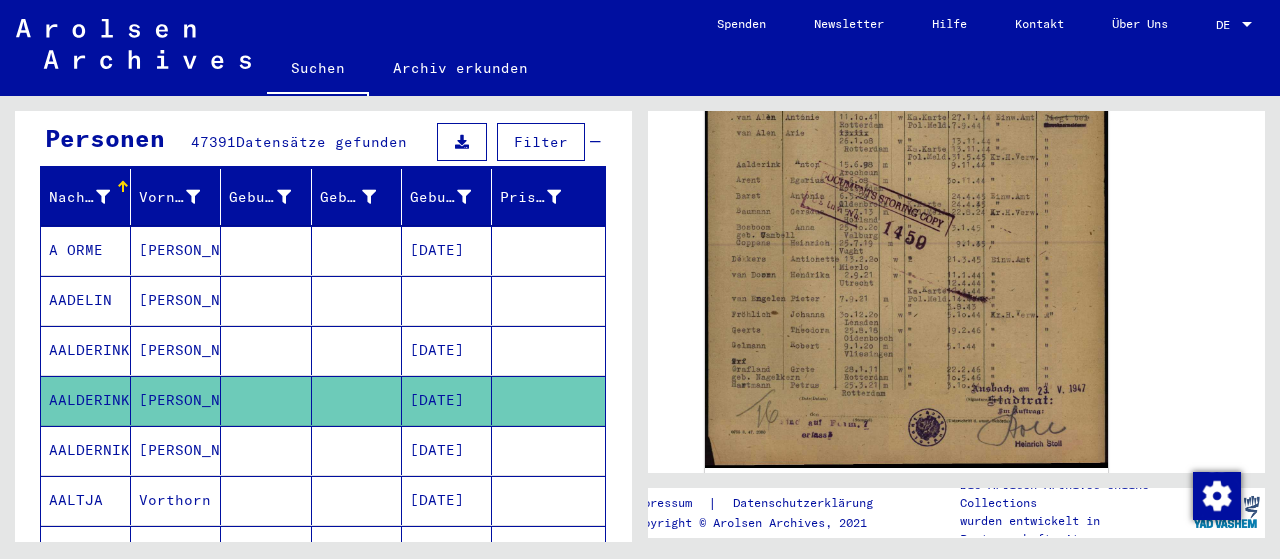 scroll, scrollTop: 600, scrollLeft: 0, axis: vertical 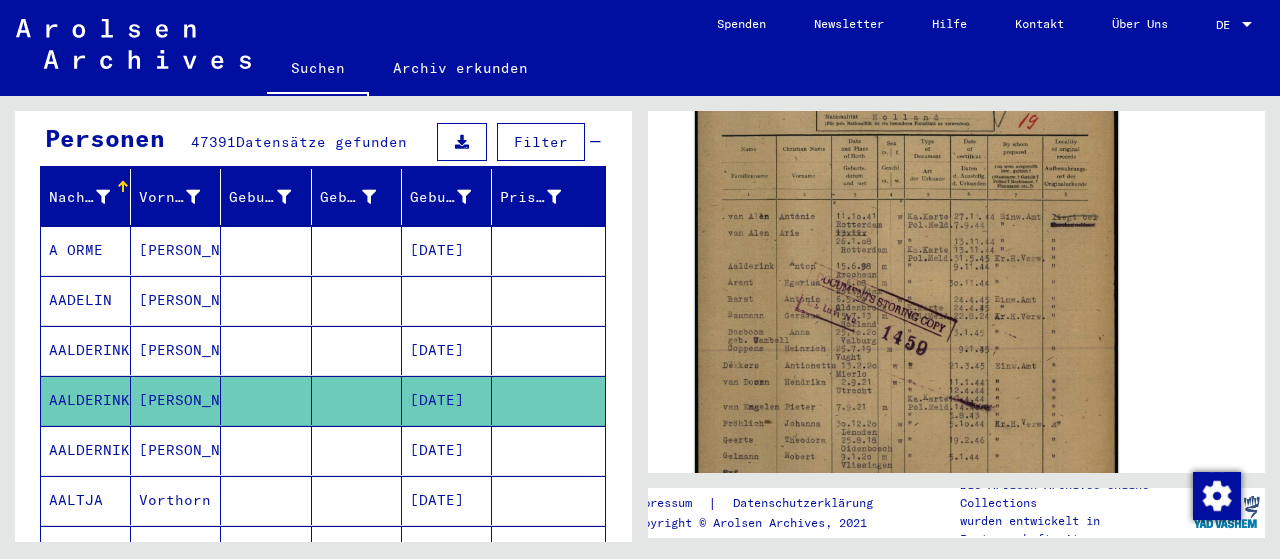 click 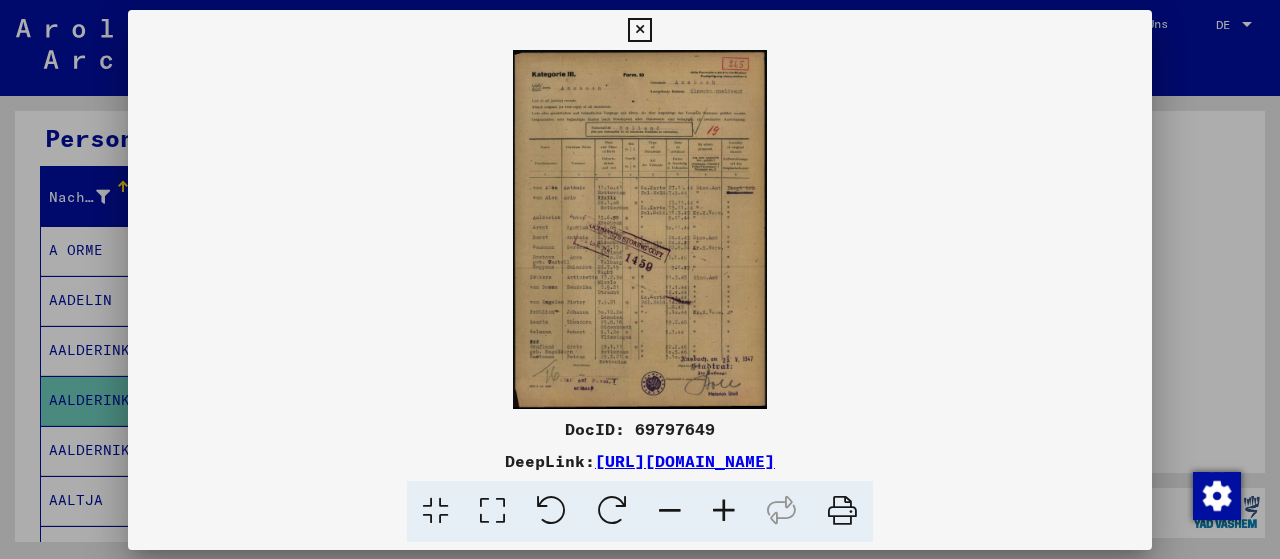 scroll, scrollTop: 499, scrollLeft: 0, axis: vertical 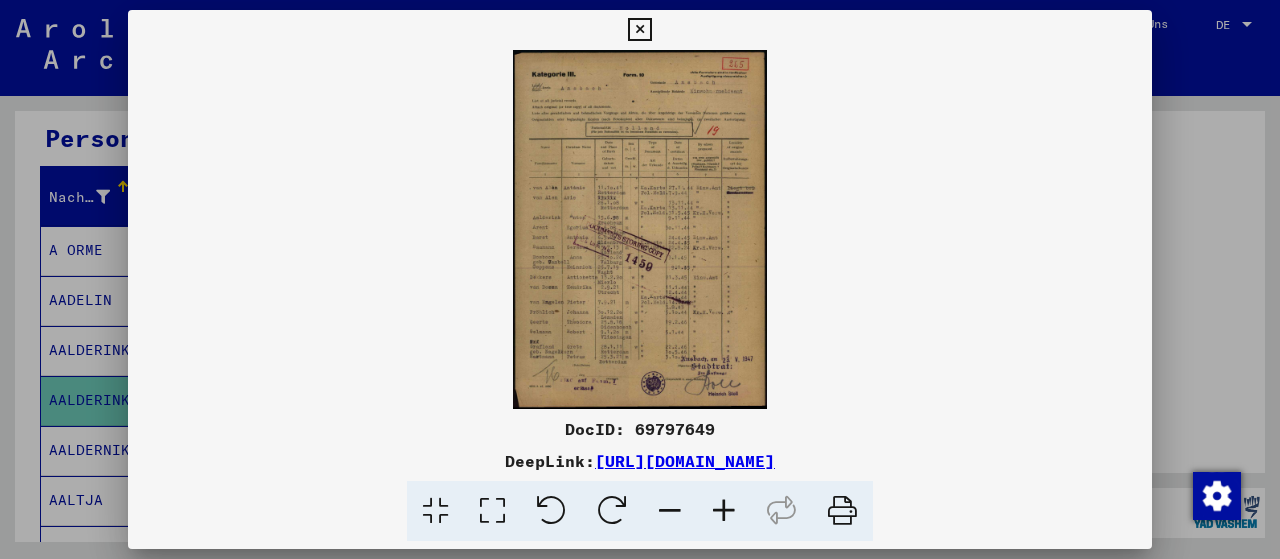 click at bounding box center [724, 511] 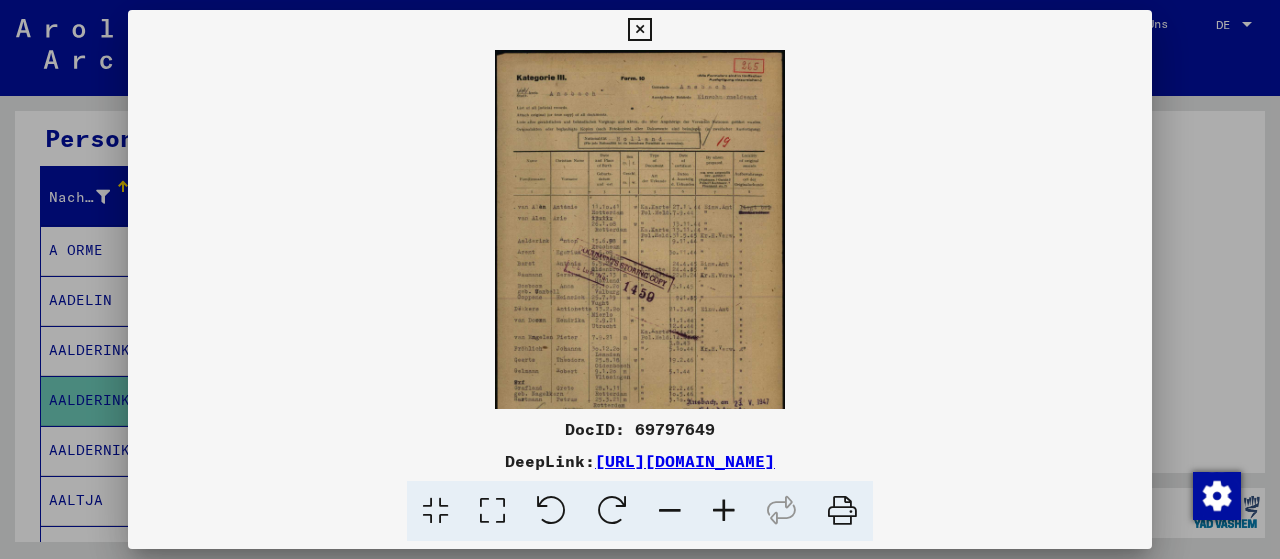 click at bounding box center (724, 511) 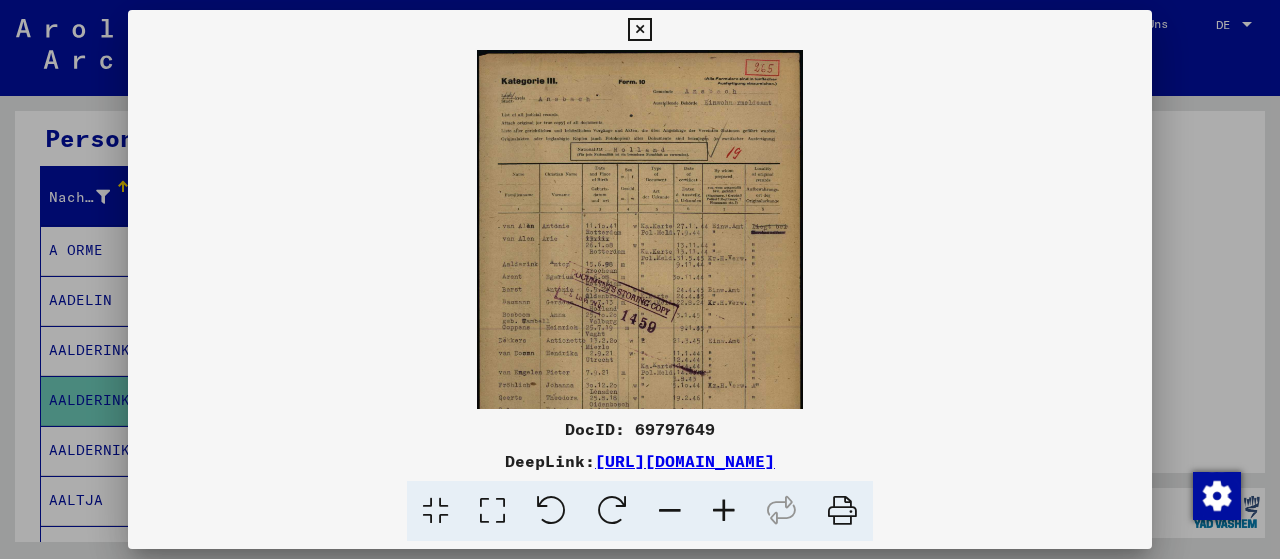 click at bounding box center [724, 511] 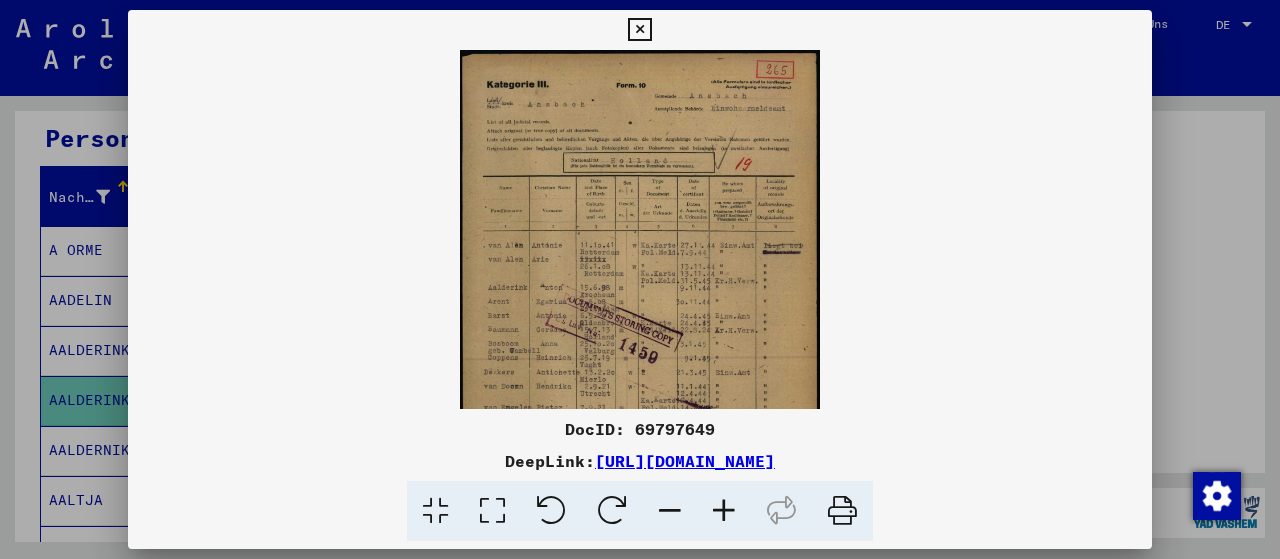 click at bounding box center [724, 511] 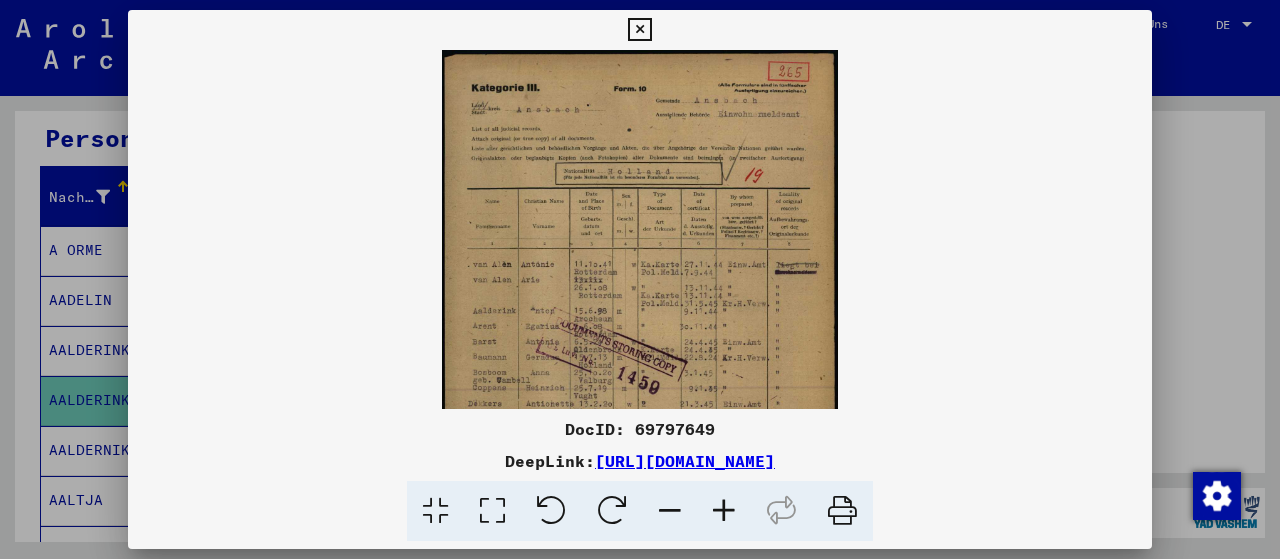 click at bounding box center [724, 511] 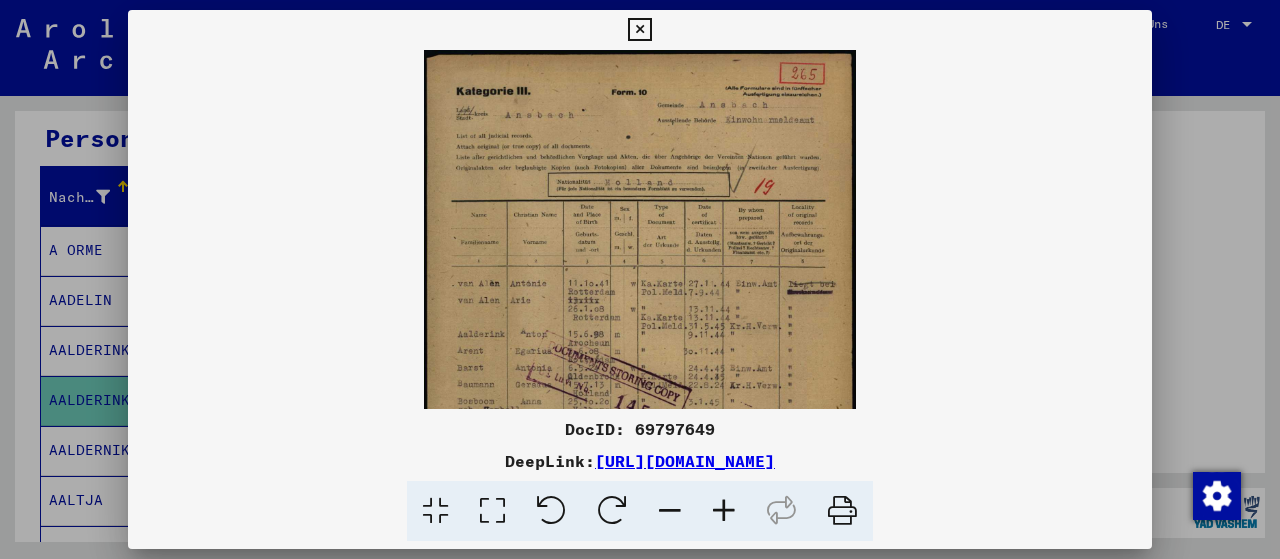 click at bounding box center (724, 511) 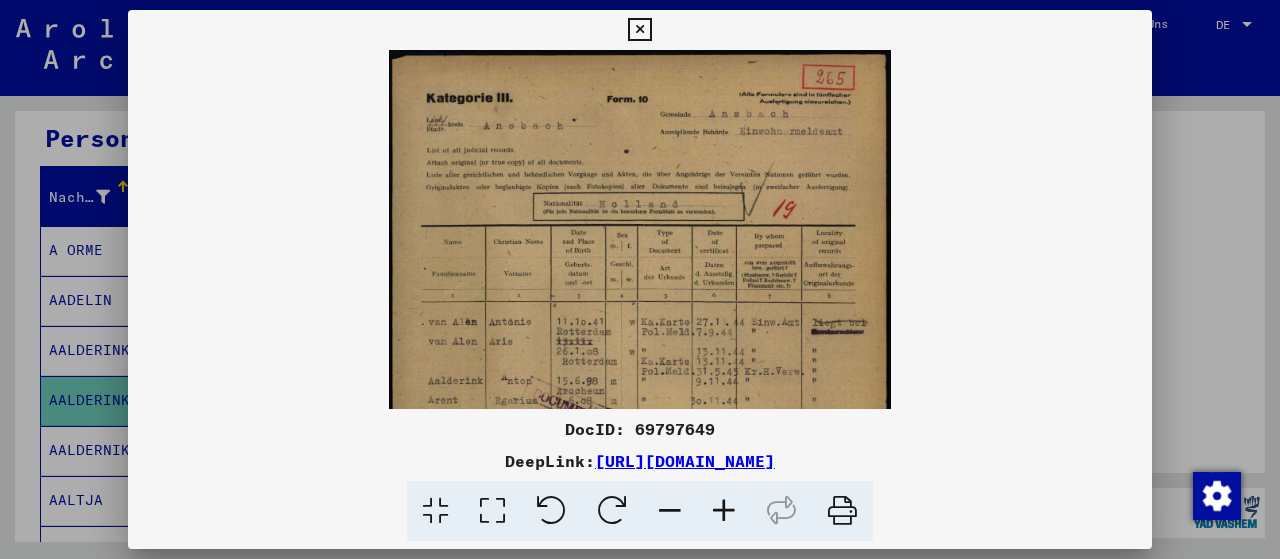 click at bounding box center [724, 511] 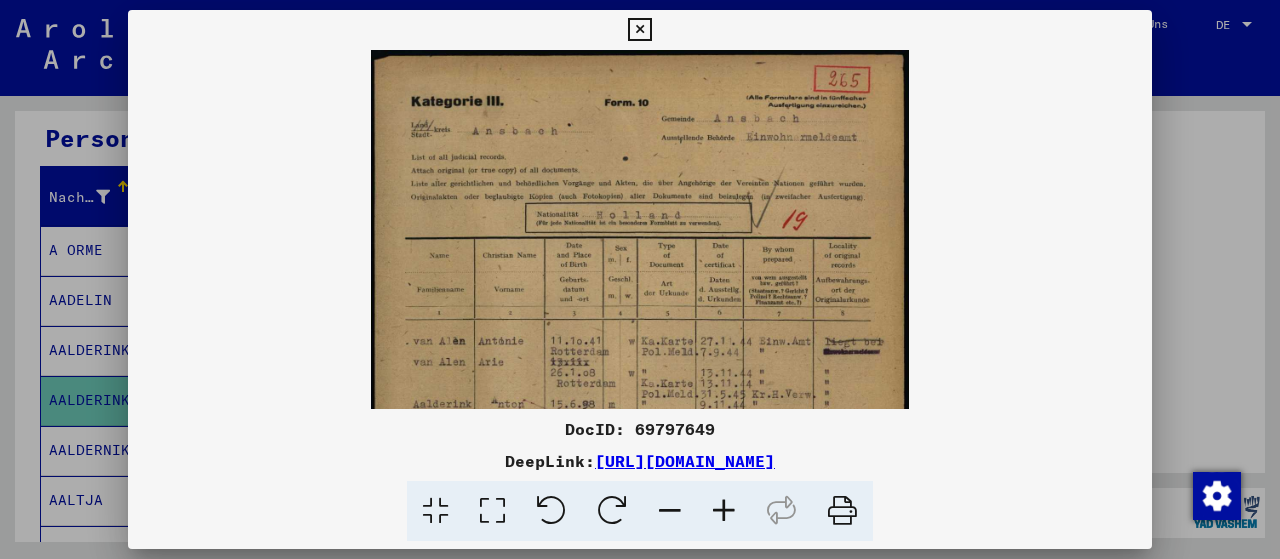 click at bounding box center (724, 511) 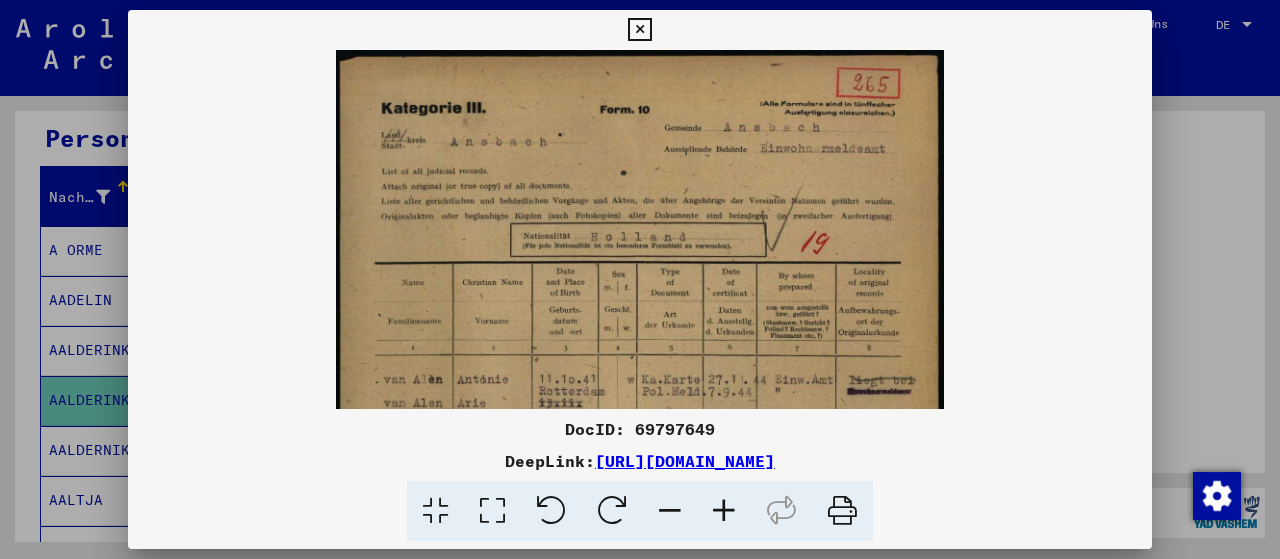 click at bounding box center [724, 511] 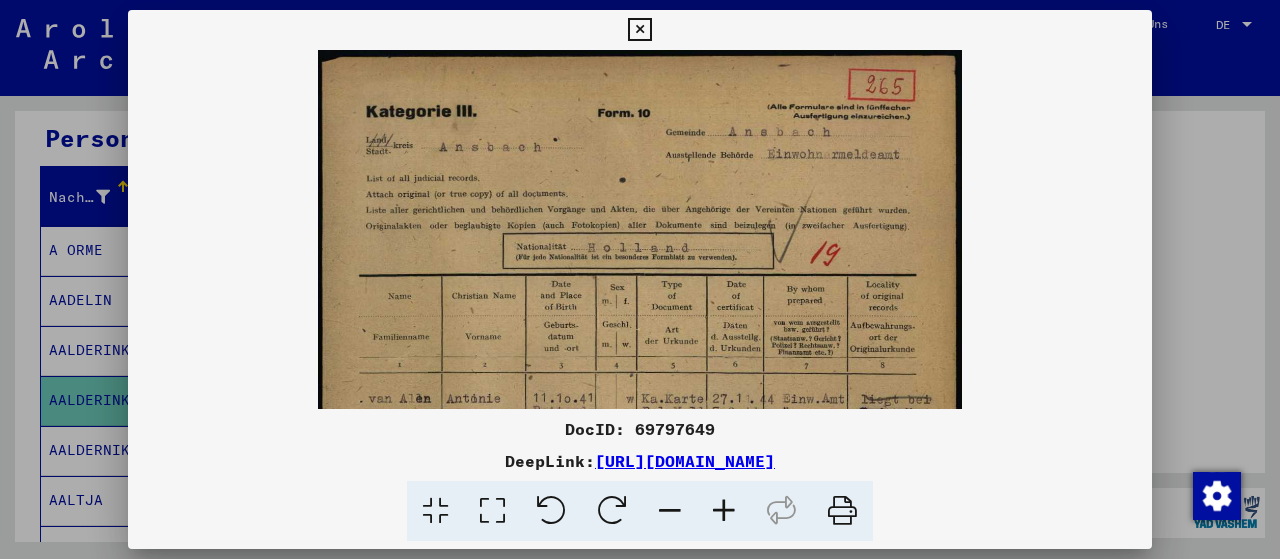 click at bounding box center [724, 511] 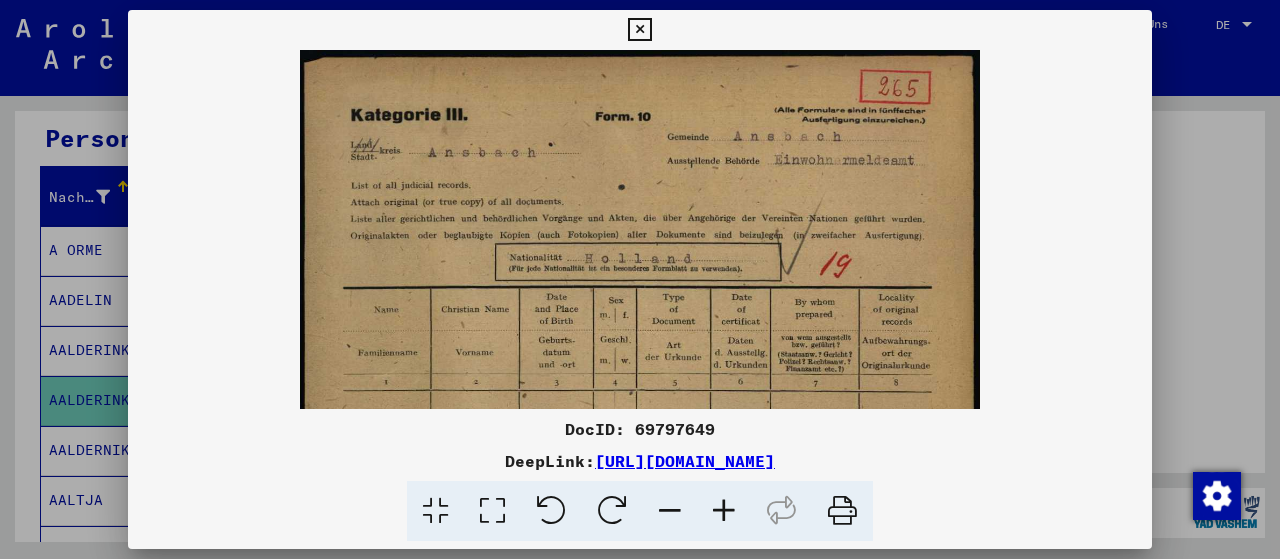 click at bounding box center (724, 511) 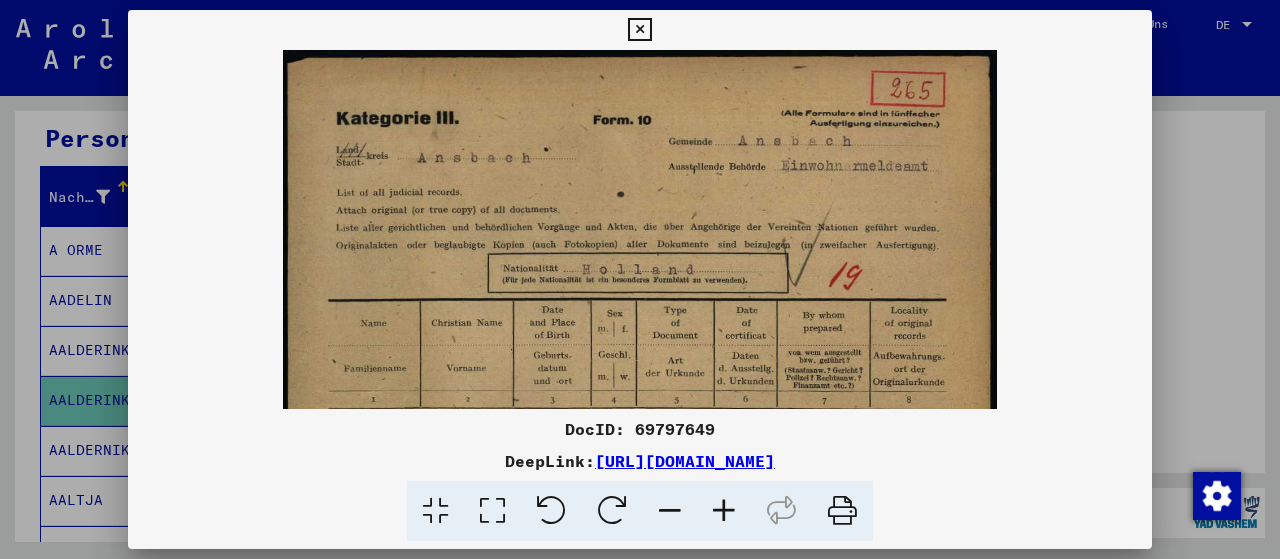 click at bounding box center (724, 511) 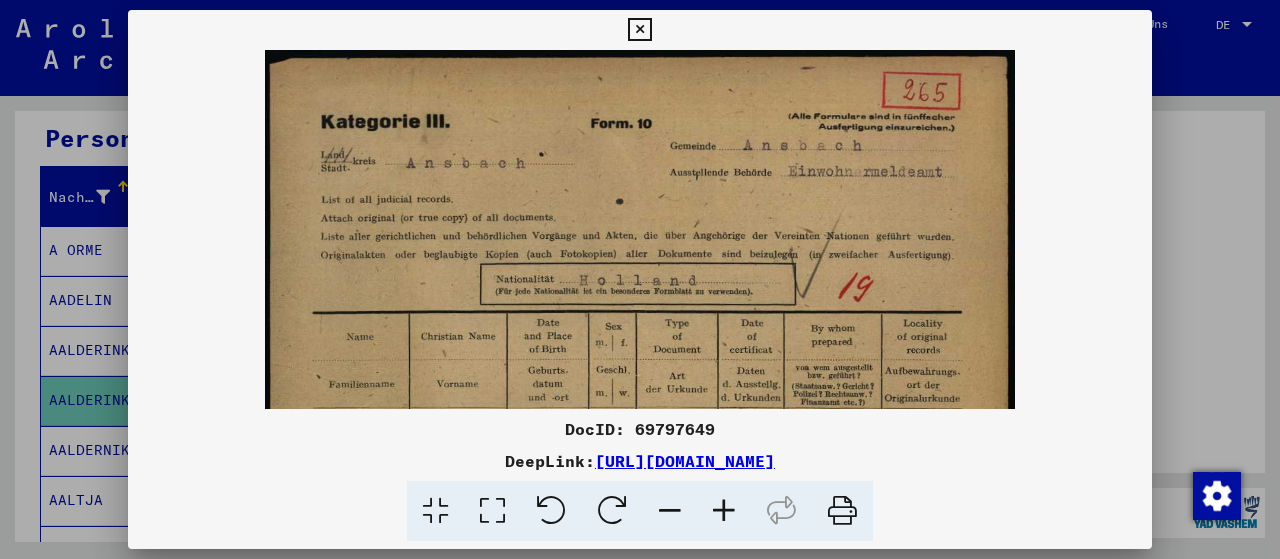 click at bounding box center (724, 511) 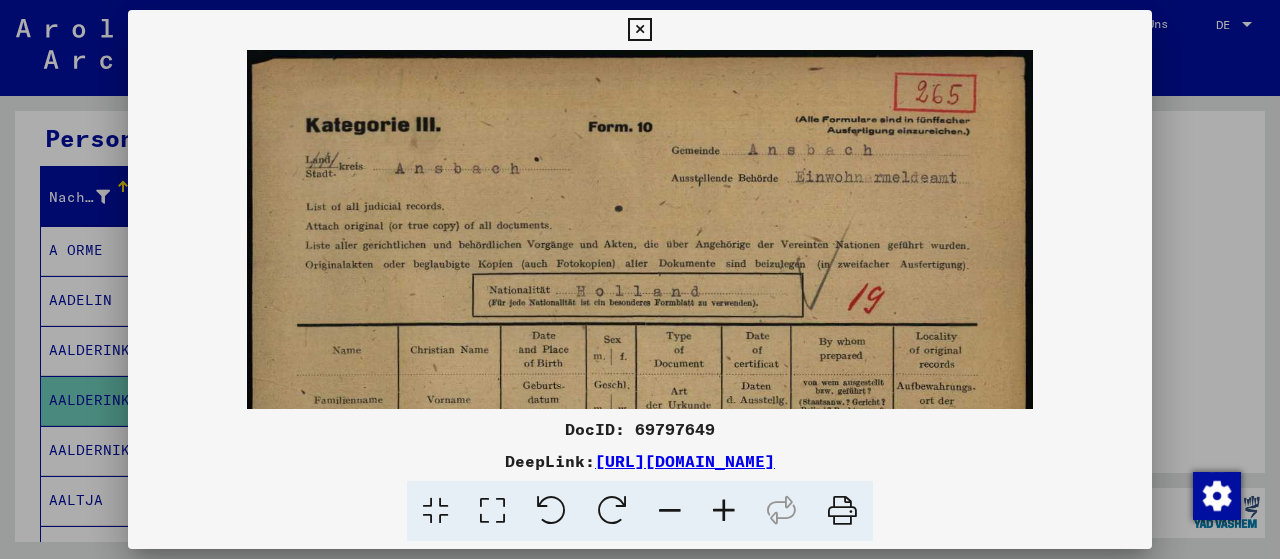 click at bounding box center (724, 511) 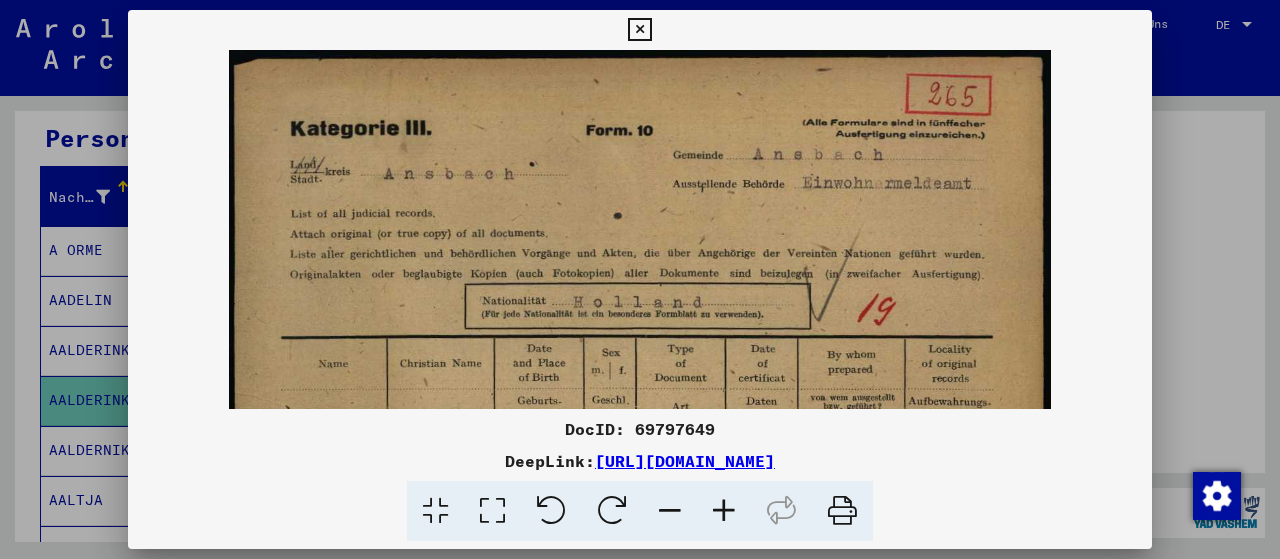click at bounding box center [724, 511] 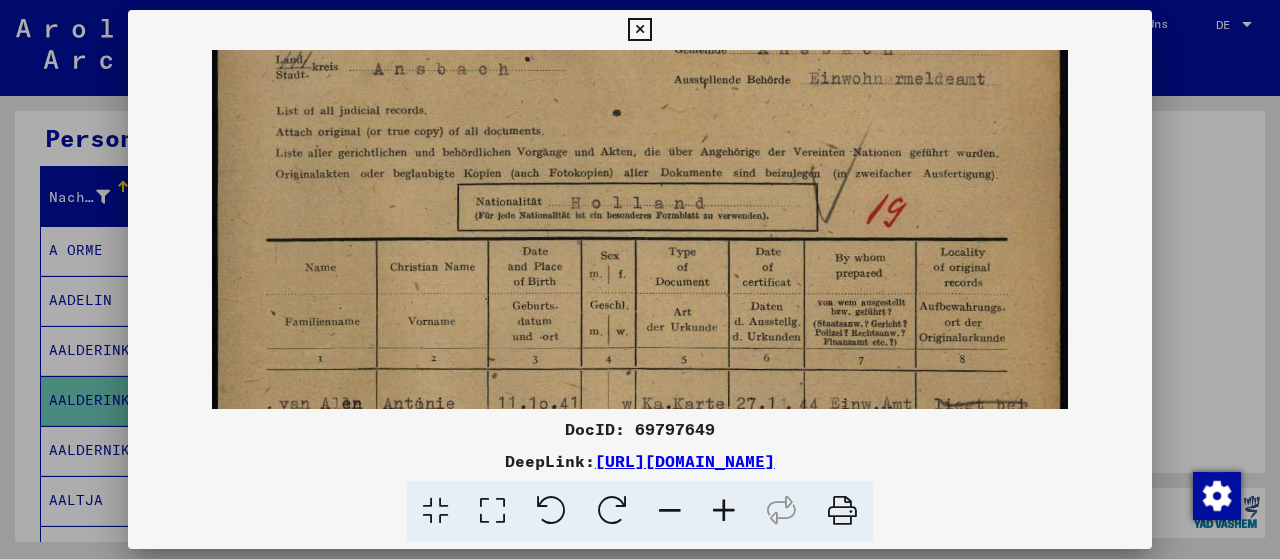 drag, startPoint x: 776, startPoint y: 315, endPoint x: 790, endPoint y: 208, distance: 107.912 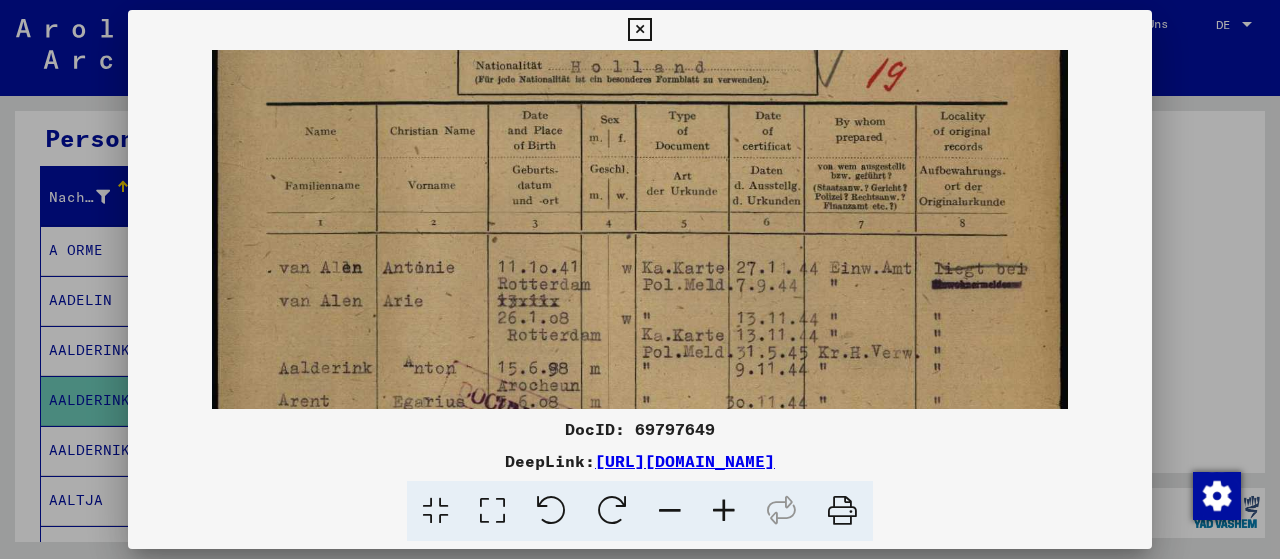 scroll, scrollTop: 260, scrollLeft: 0, axis: vertical 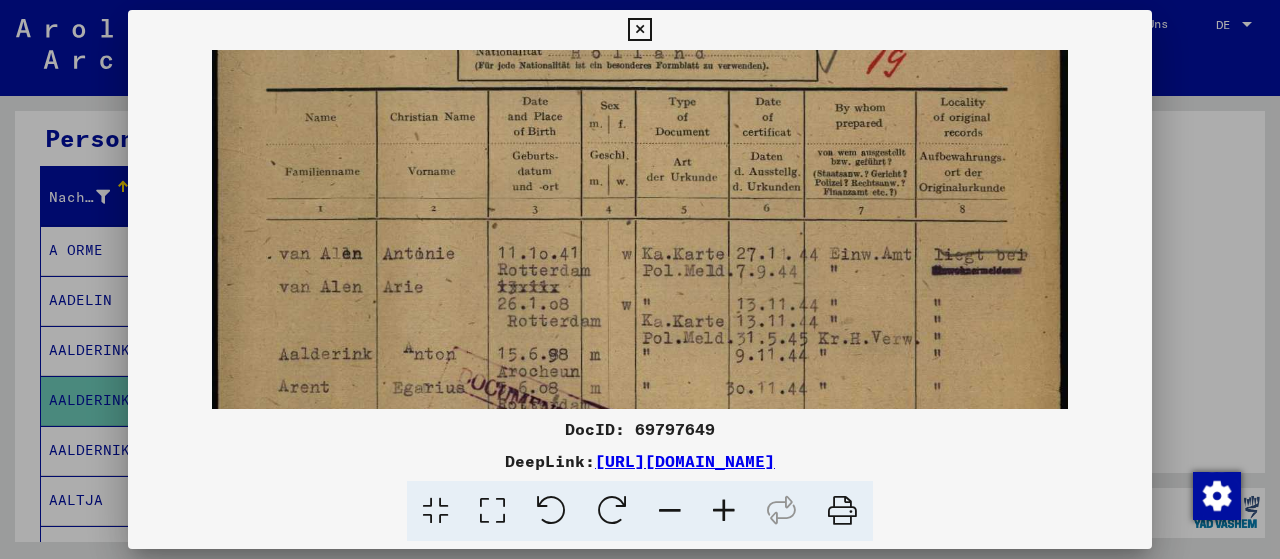 drag, startPoint x: 798, startPoint y: 297, endPoint x: 802, endPoint y: 152, distance: 145.05516 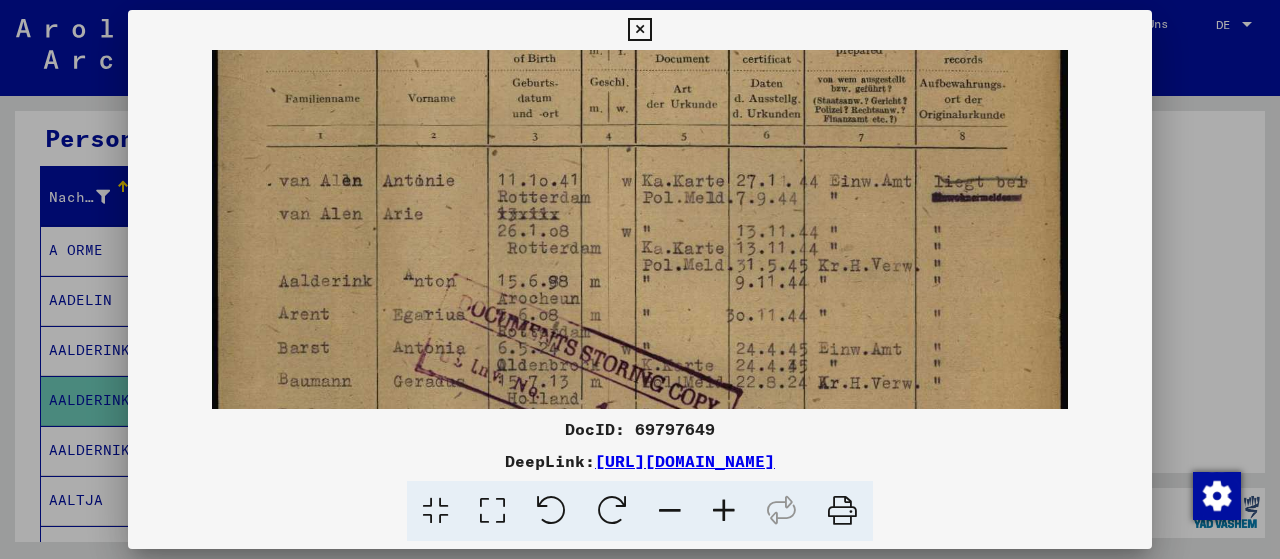 drag, startPoint x: 792, startPoint y: 322, endPoint x: 818, endPoint y: 255, distance: 71.867935 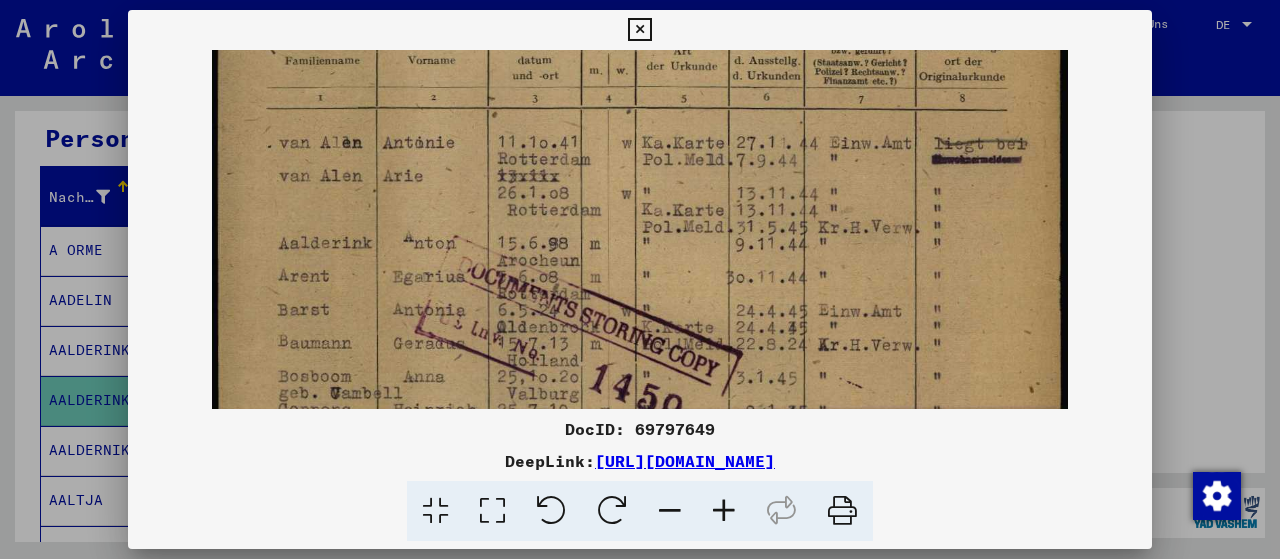 scroll, scrollTop: 376, scrollLeft: 0, axis: vertical 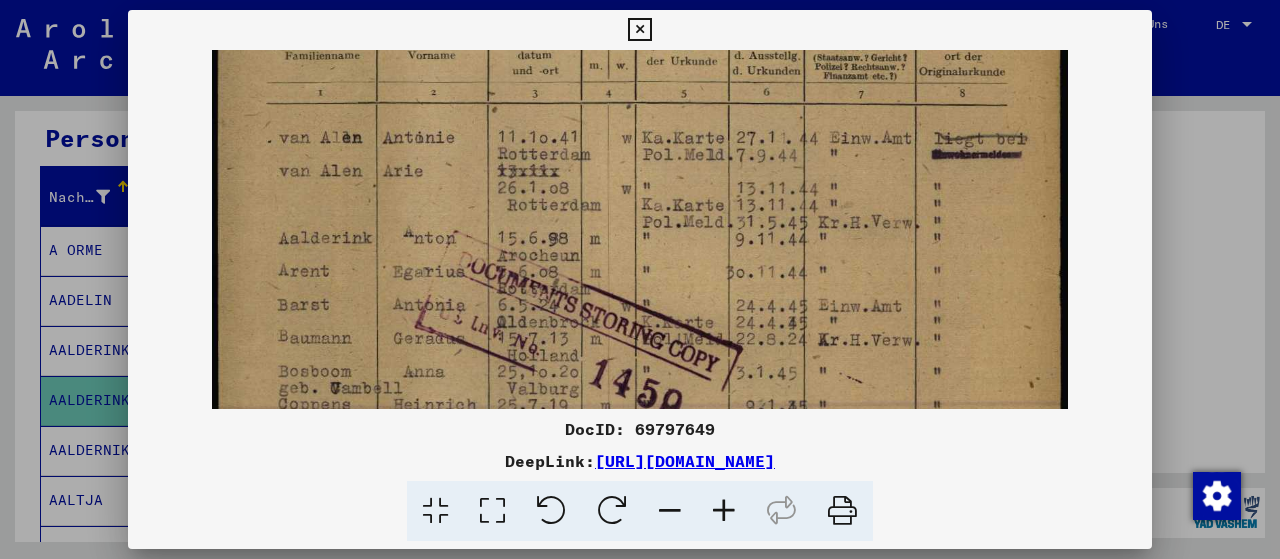drag, startPoint x: 822, startPoint y: 306, endPoint x: 826, endPoint y: 275, distance: 31.257 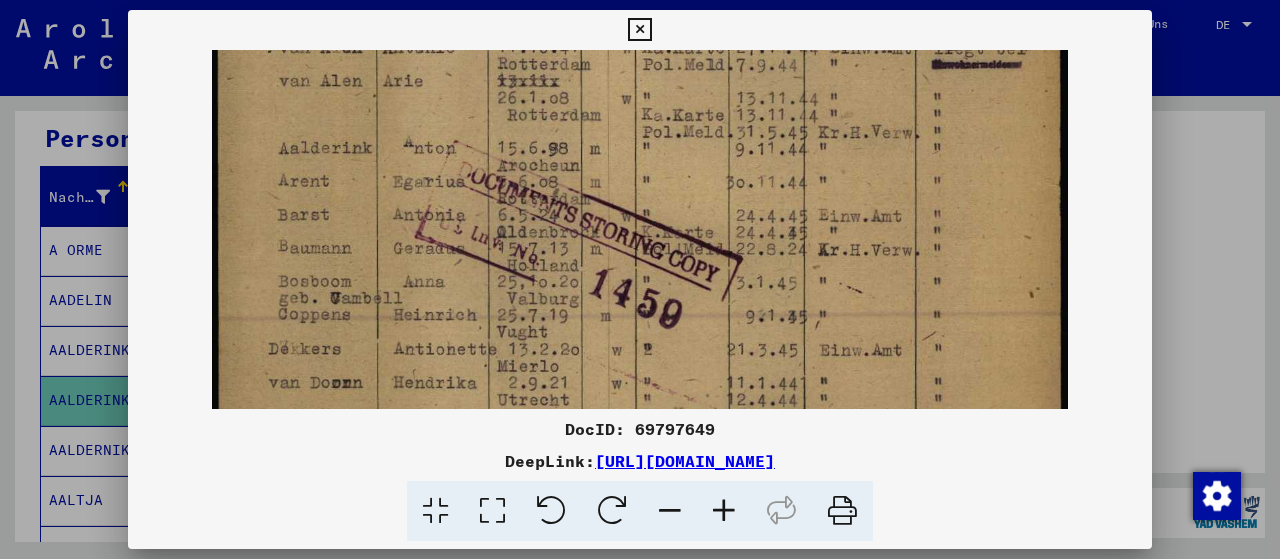 drag, startPoint x: 818, startPoint y: 302, endPoint x: 870, endPoint y: 207, distance: 108.30051 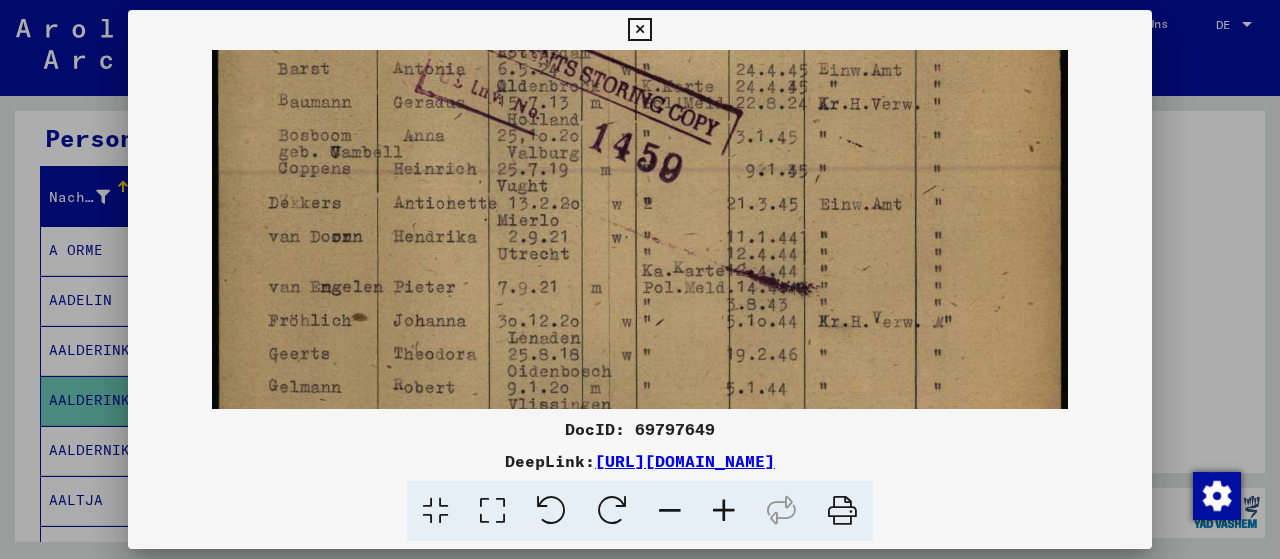 scroll, scrollTop: 621, scrollLeft: 0, axis: vertical 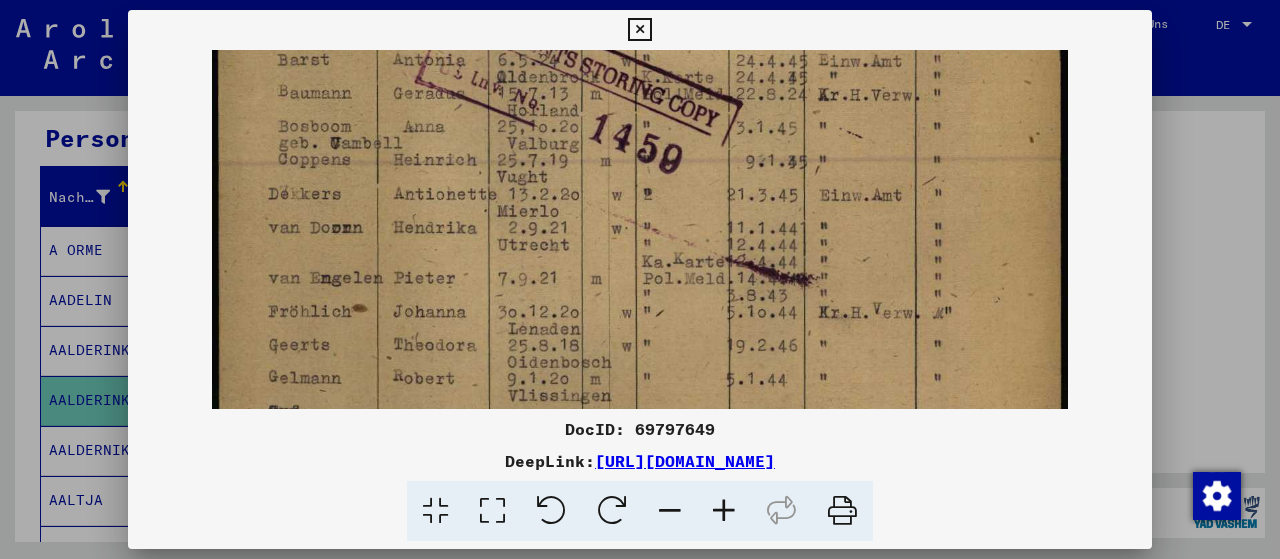 drag, startPoint x: 816, startPoint y: 309, endPoint x: 854, endPoint y: 163, distance: 150.86418 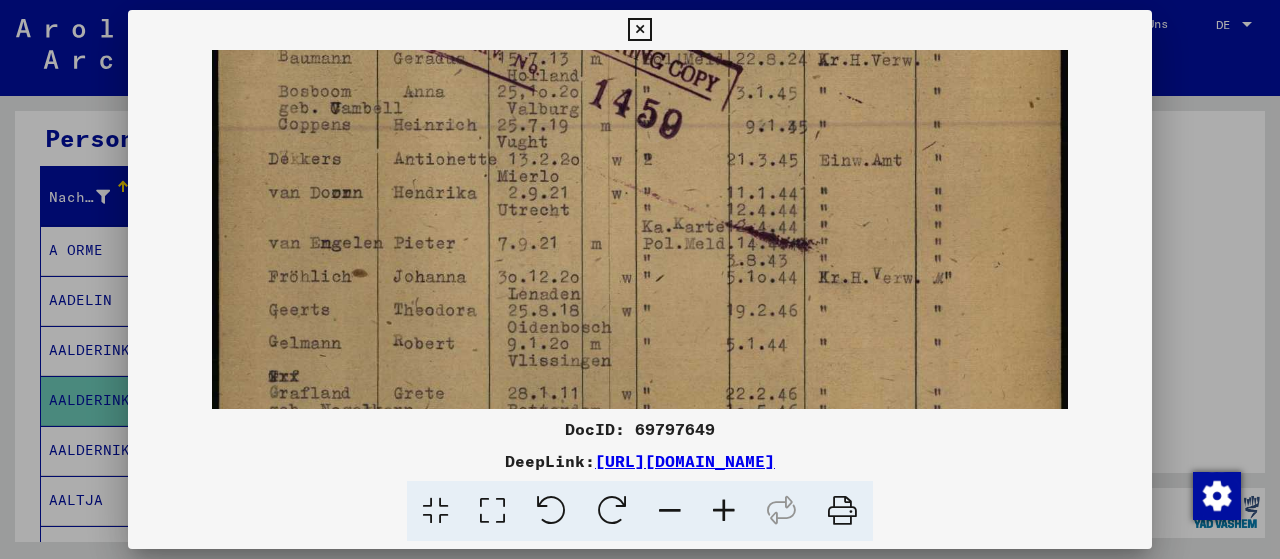scroll, scrollTop: 664, scrollLeft: 0, axis: vertical 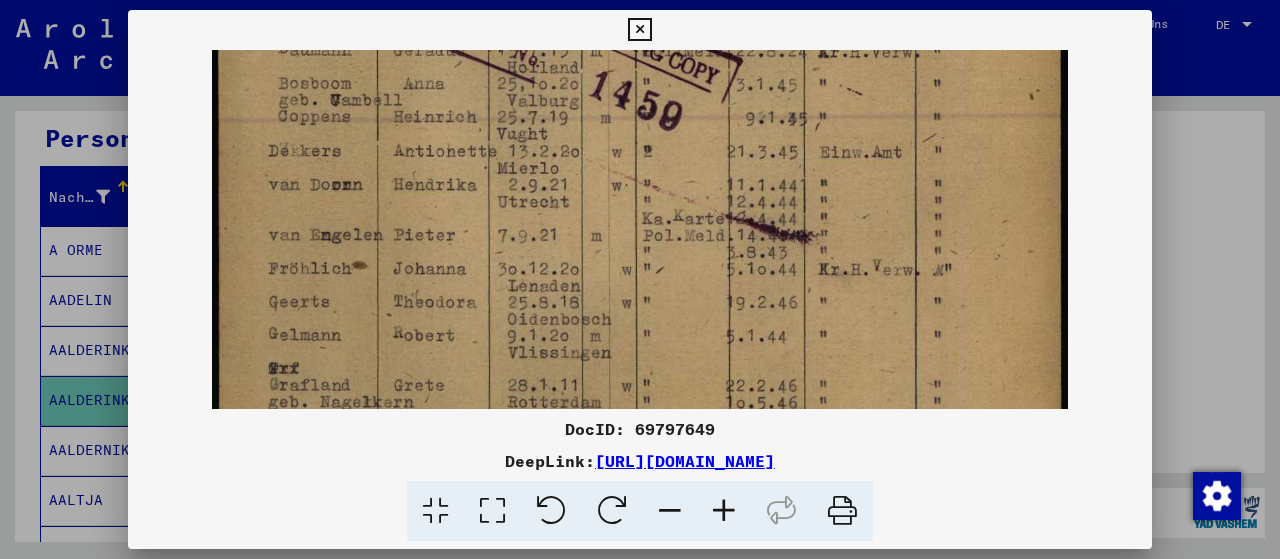 drag, startPoint x: 837, startPoint y: 289, endPoint x: 839, endPoint y: 248, distance: 41.04875 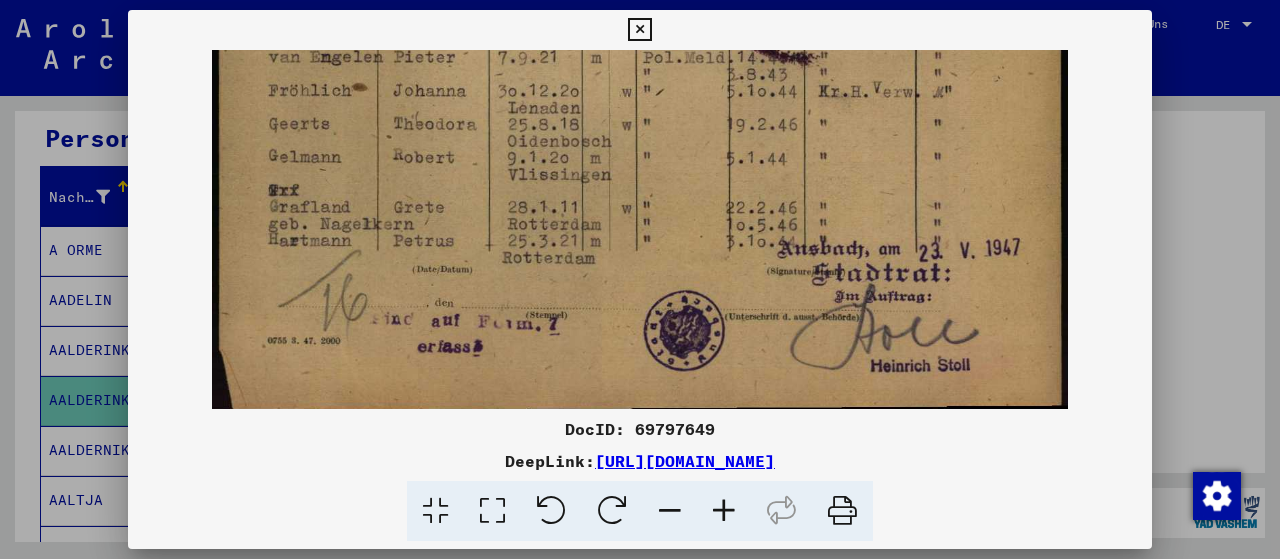 scroll, scrollTop: 850, scrollLeft: 0, axis: vertical 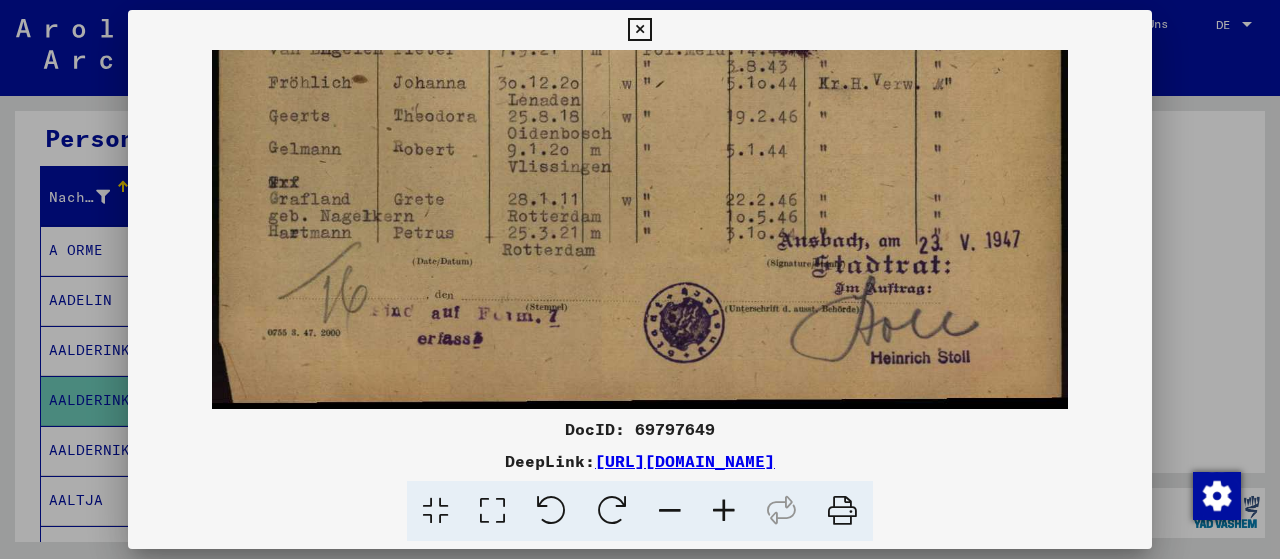 drag, startPoint x: 836, startPoint y: 269, endPoint x: 964, endPoint y: 47, distance: 256.2577 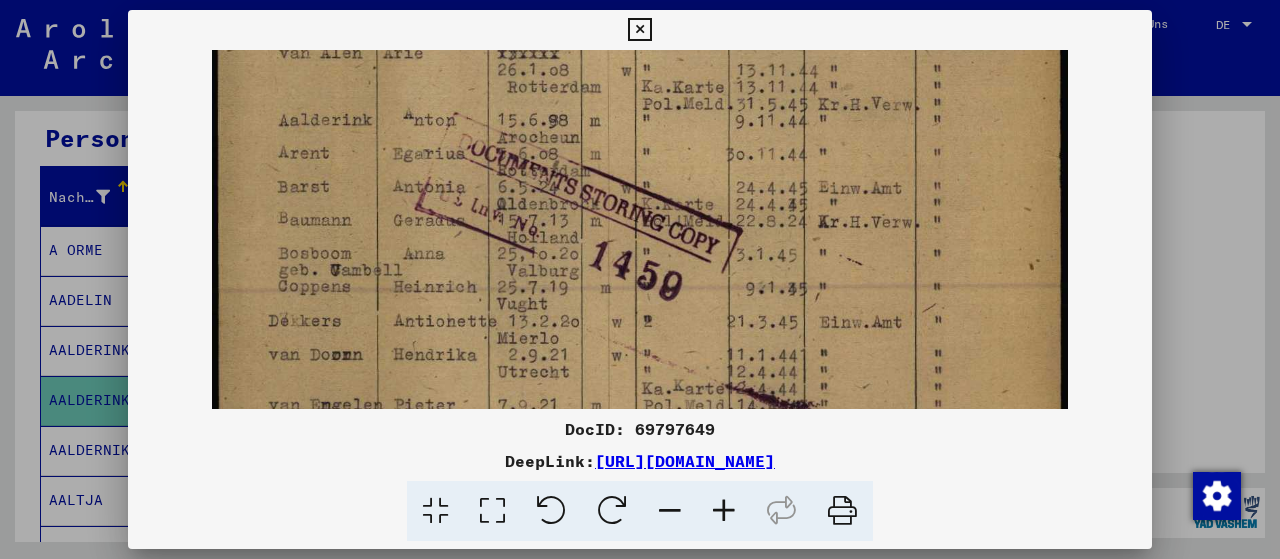 drag, startPoint x: 921, startPoint y: 142, endPoint x: 913, endPoint y: 505, distance: 363.08813 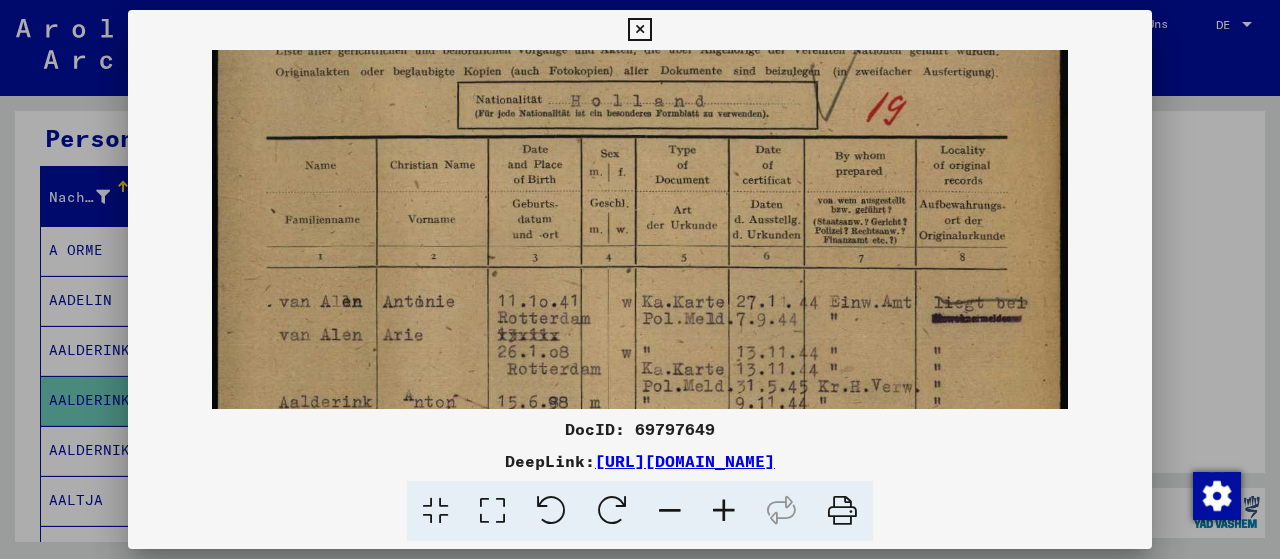 drag, startPoint x: 886, startPoint y: 208, endPoint x: 882, endPoint y: 484, distance: 276.029 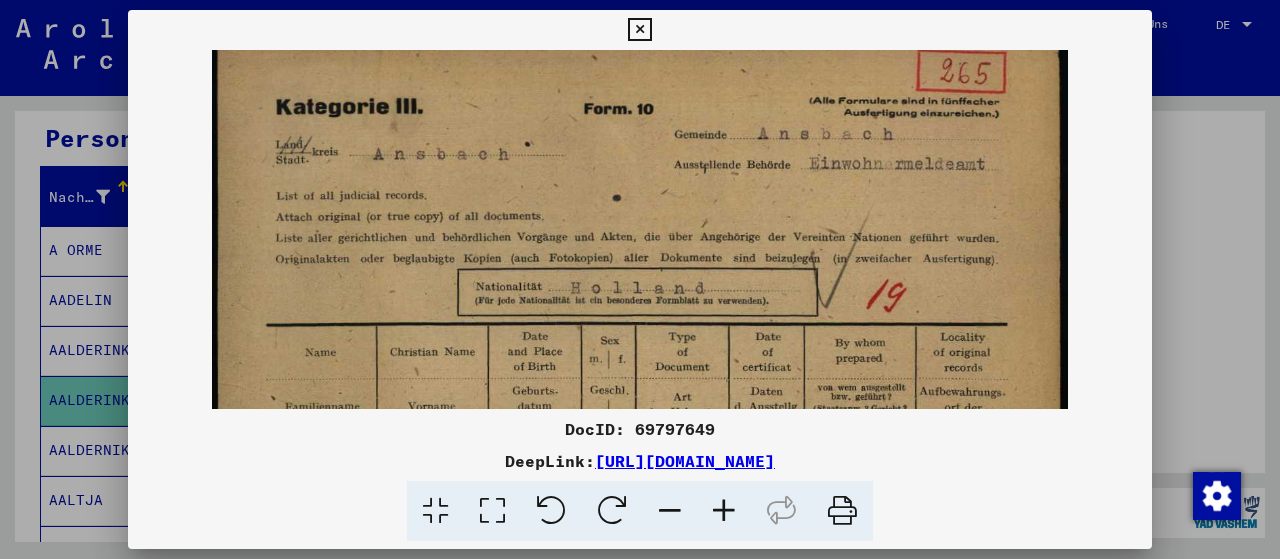 scroll, scrollTop: 22, scrollLeft: 0, axis: vertical 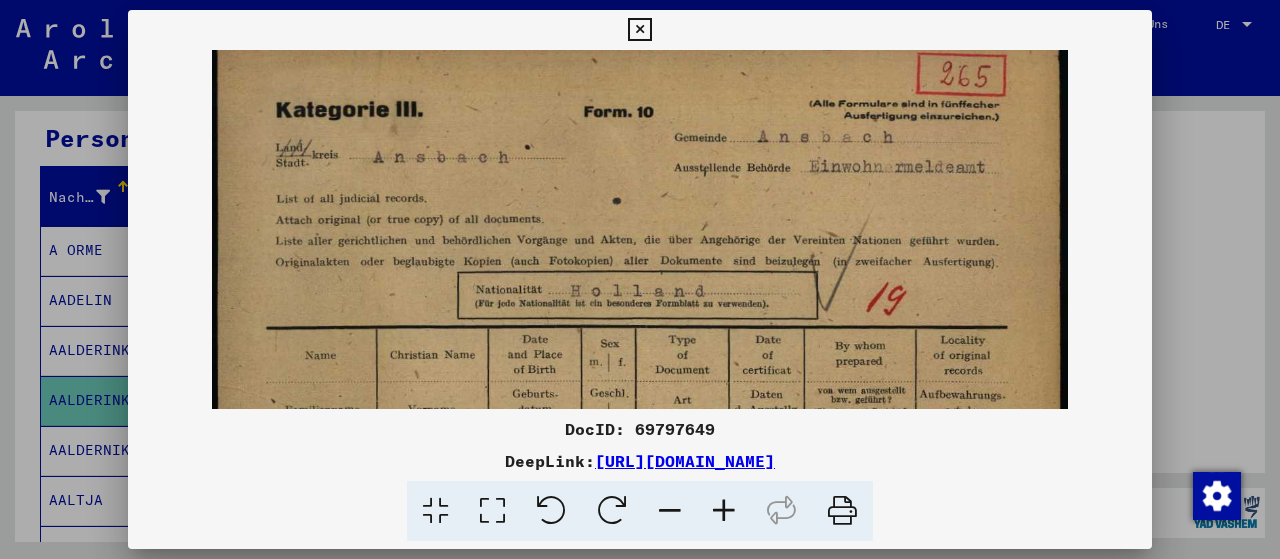 drag, startPoint x: 865, startPoint y: 285, endPoint x: 856, endPoint y: 483, distance: 198.20444 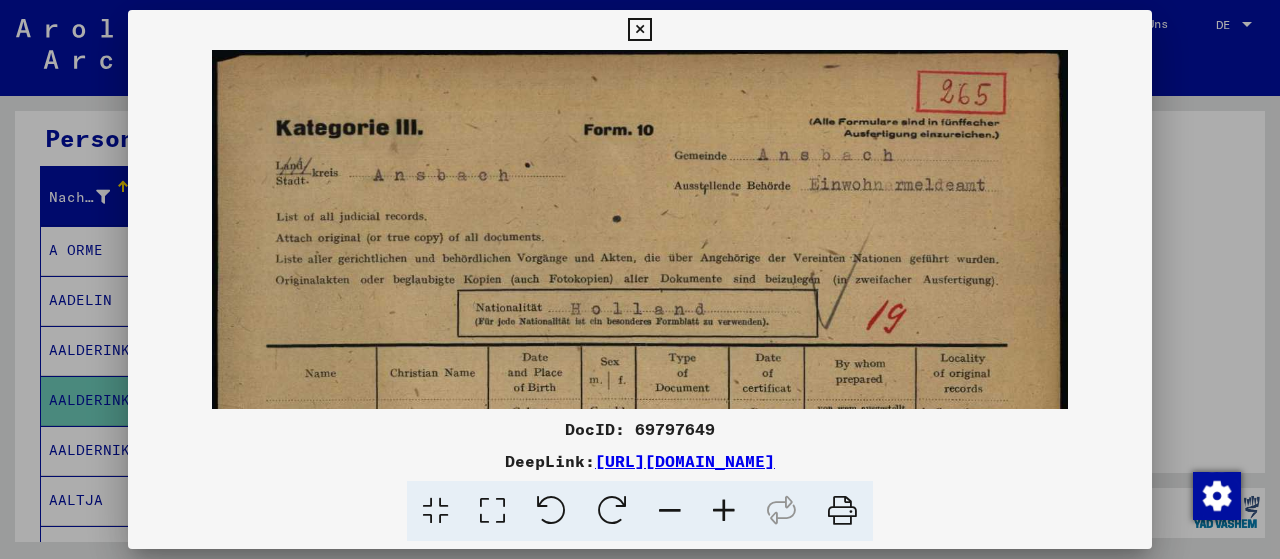 scroll, scrollTop: 0, scrollLeft: 0, axis: both 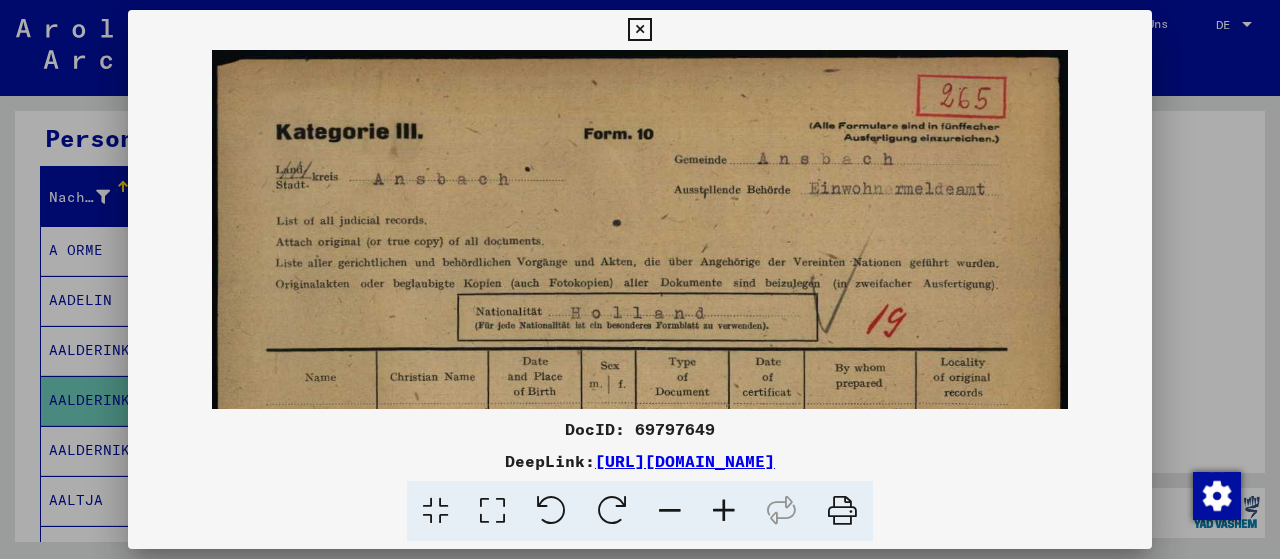 drag, startPoint x: 705, startPoint y: 240, endPoint x: 707, endPoint y: 313, distance: 73.02739 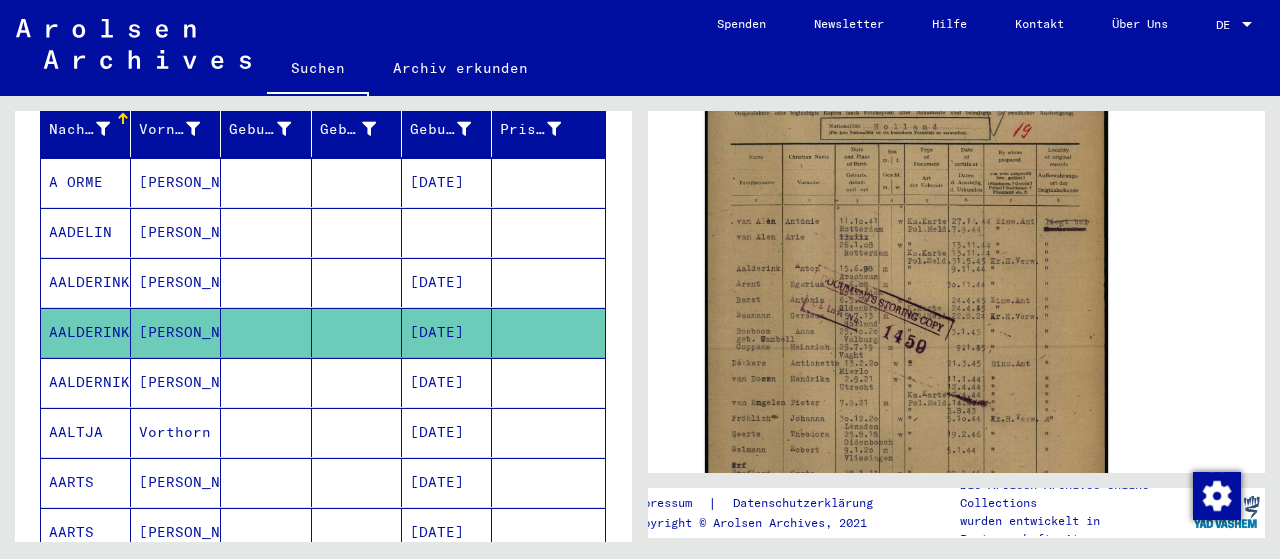 scroll, scrollTop: 300, scrollLeft: 0, axis: vertical 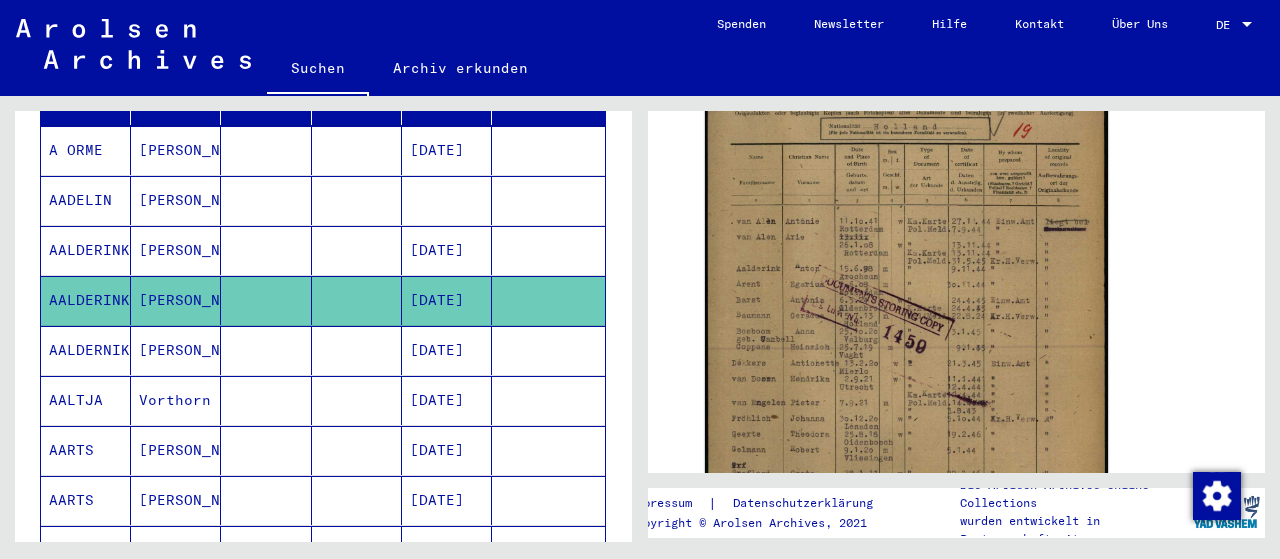 click on "AALDERNIK" at bounding box center [86, 400] 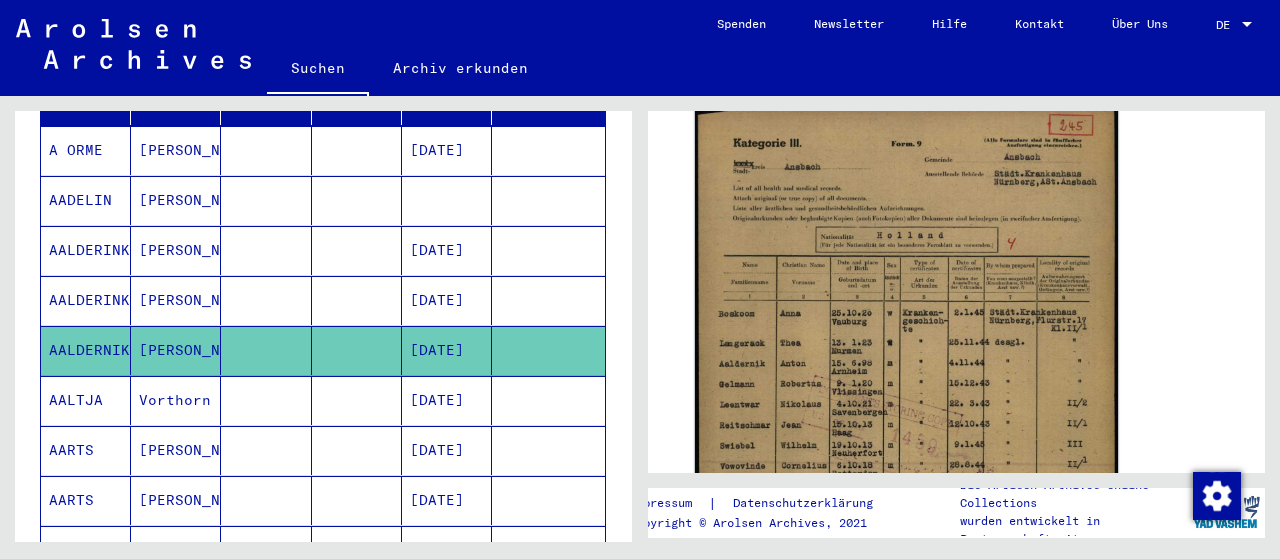 scroll, scrollTop: 400, scrollLeft: 0, axis: vertical 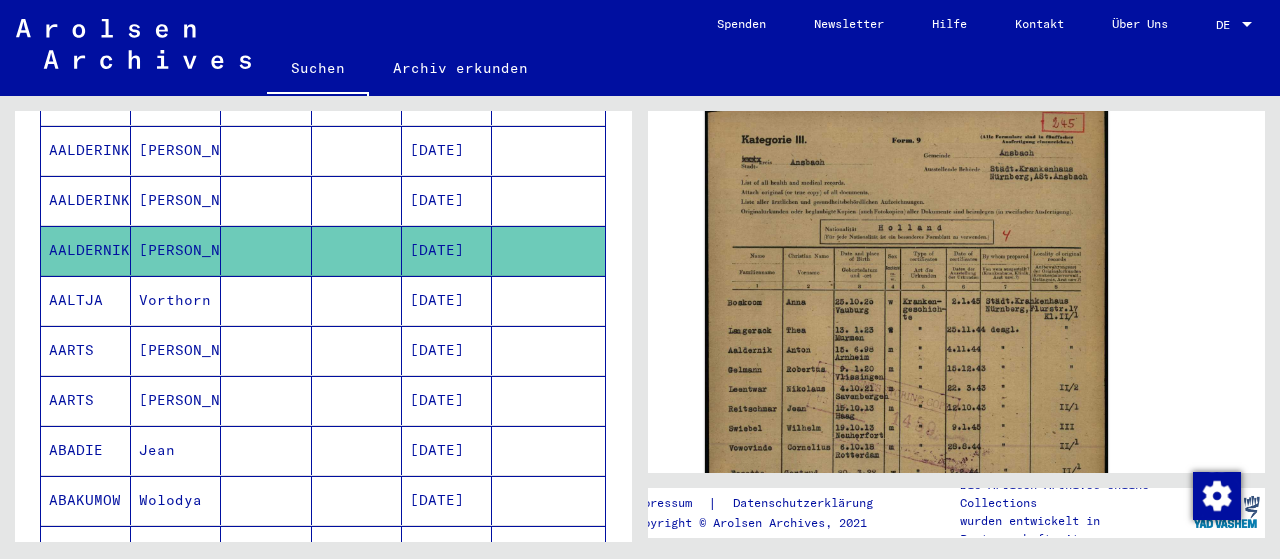 click on "AALTJA" at bounding box center [86, 350] 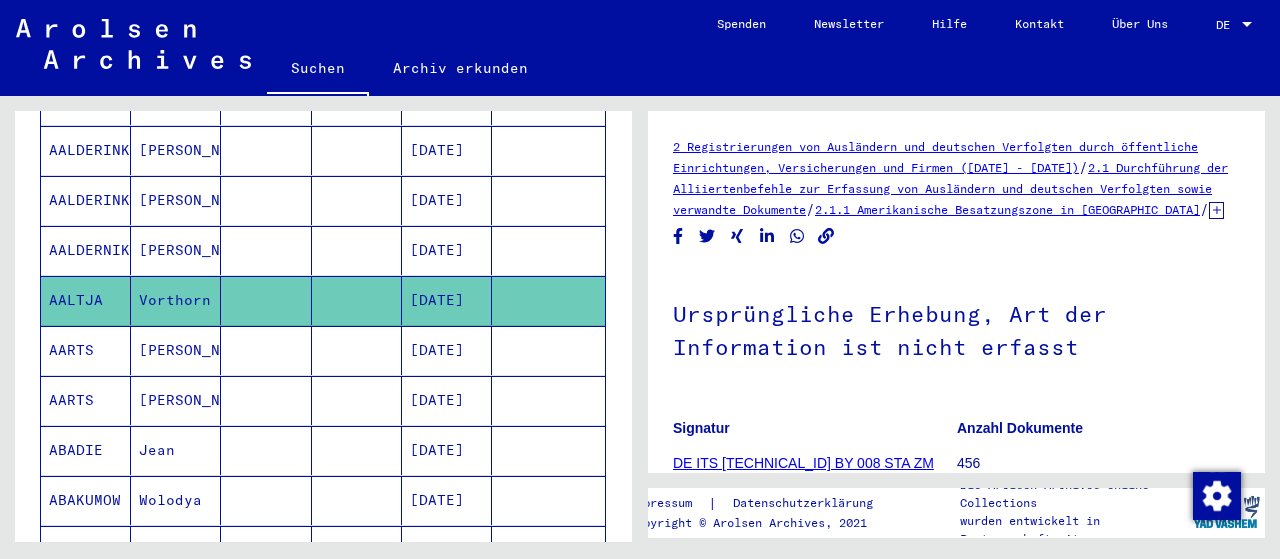 scroll, scrollTop: 0, scrollLeft: 0, axis: both 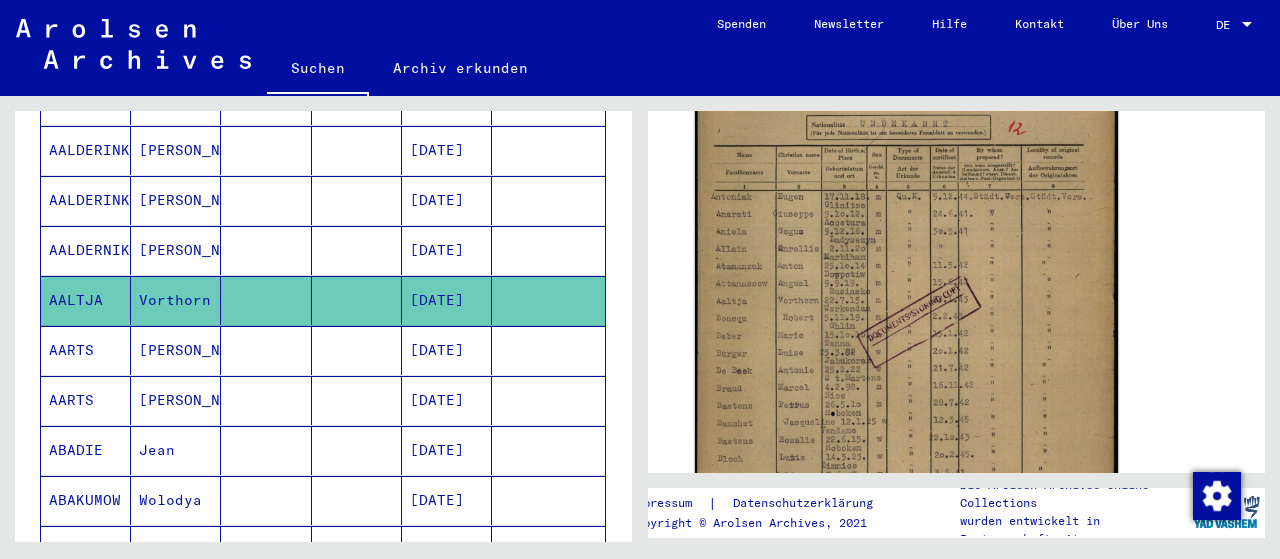 click 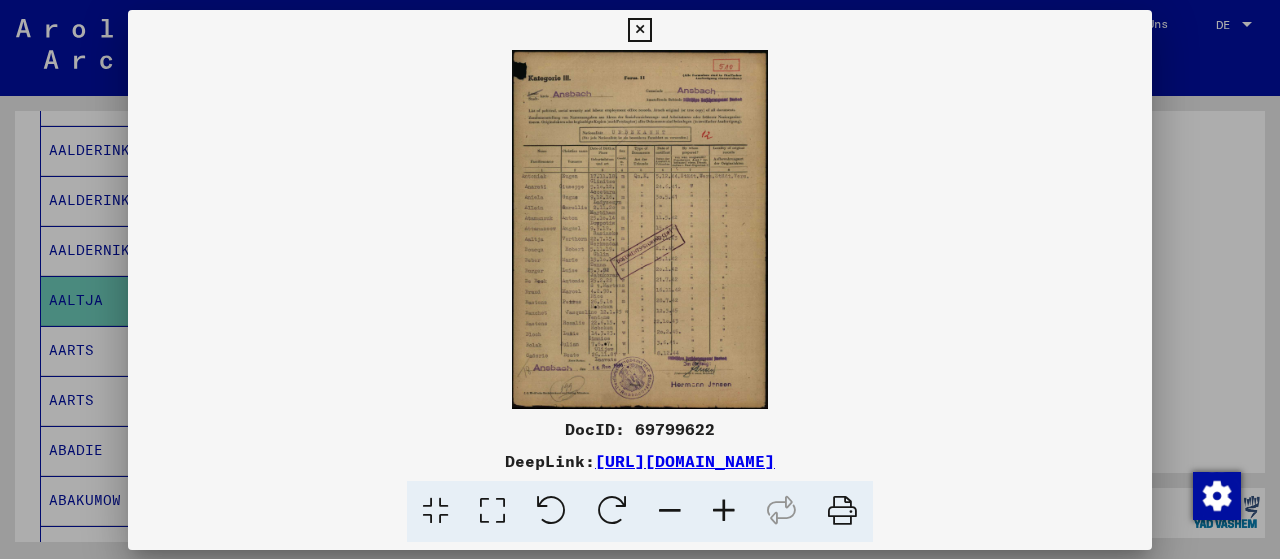 scroll, scrollTop: 499, scrollLeft: 0, axis: vertical 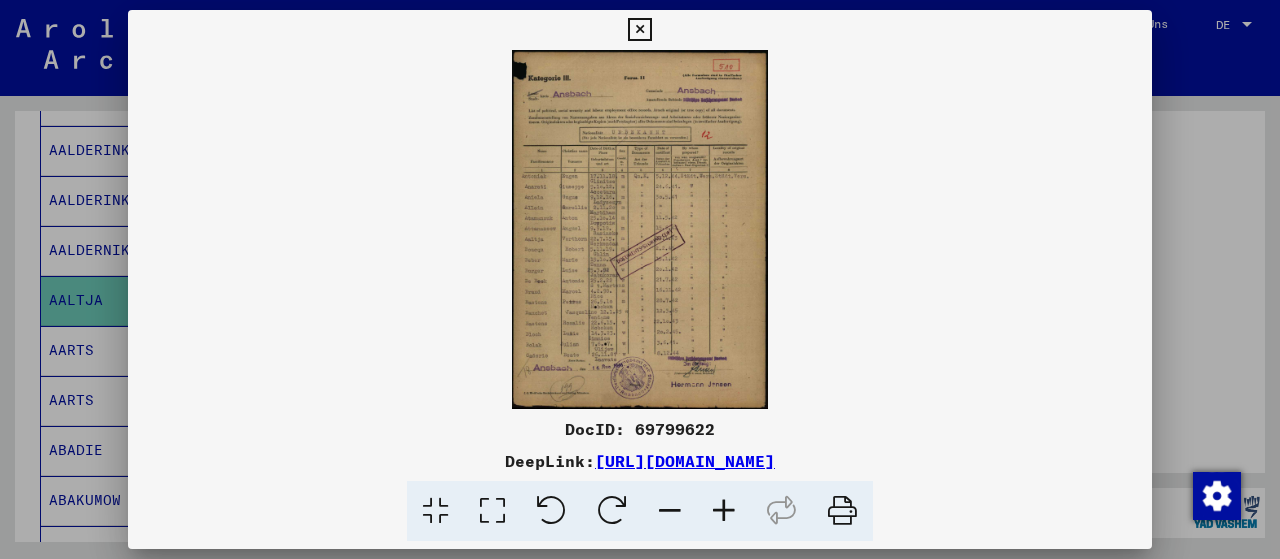 click at bounding box center [640, 229] 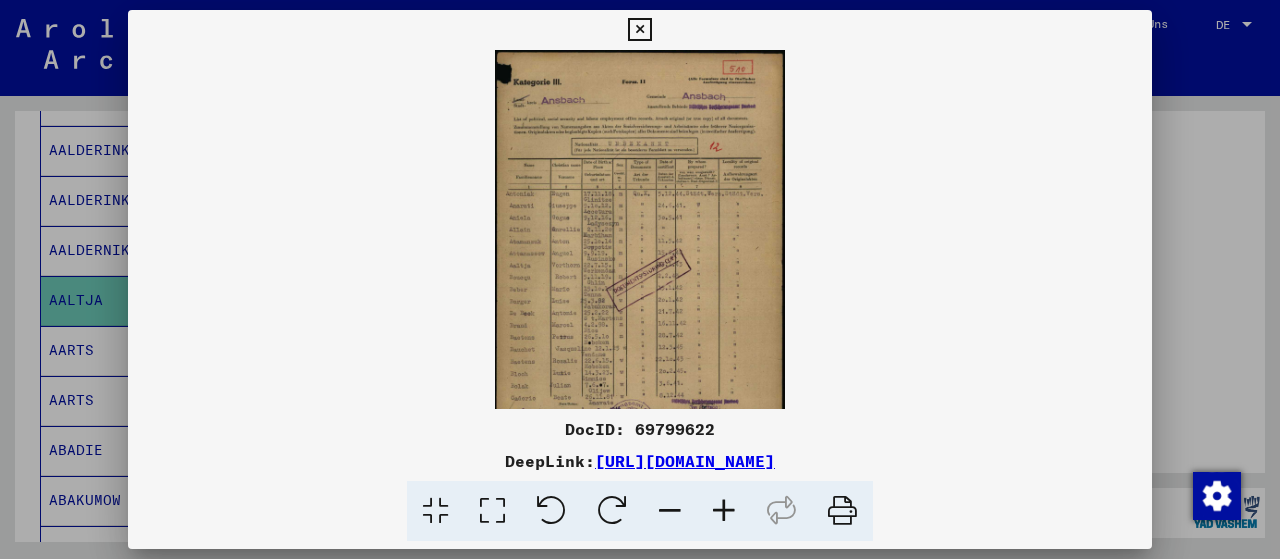 click at bounding box center (724, 511) 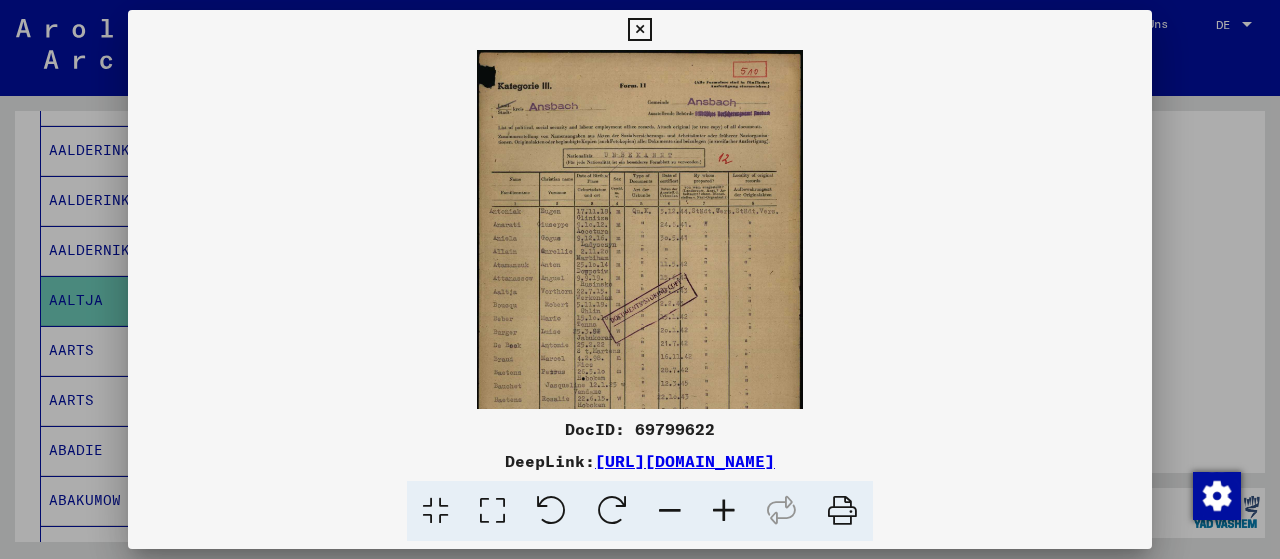 click at bounding box center [724, 511] 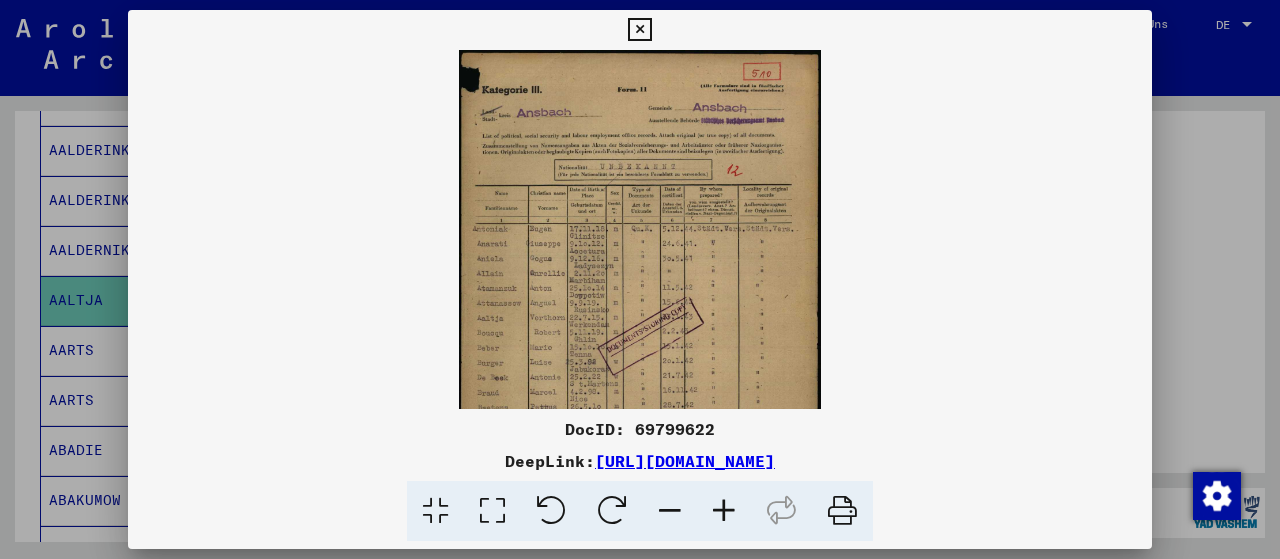 click at bounding box center [724, 511] 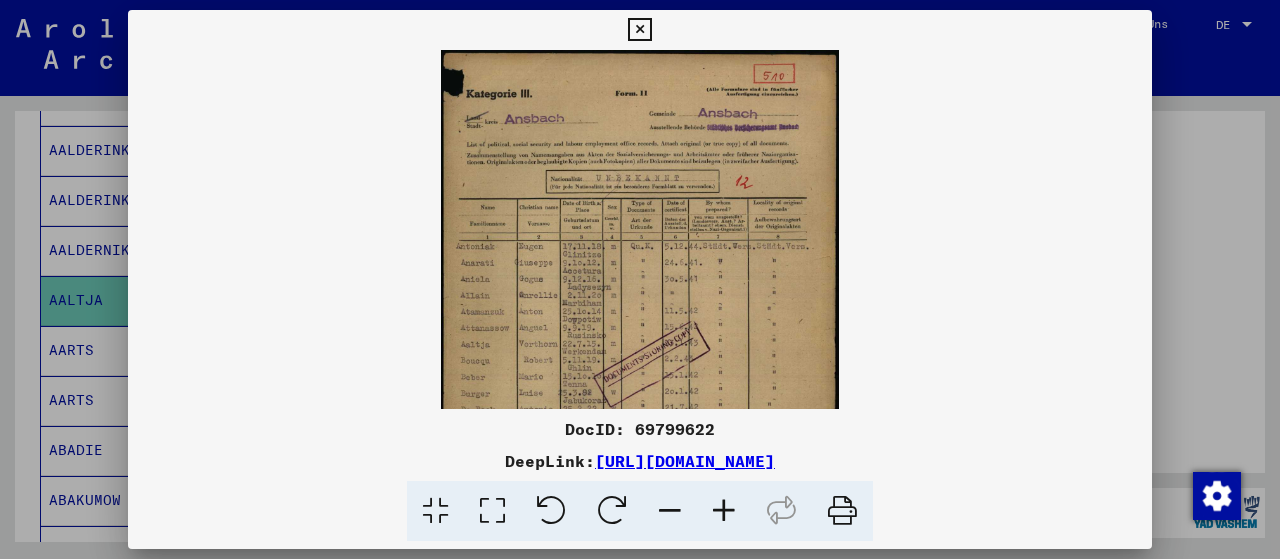 click at bounding box center [724, 511] 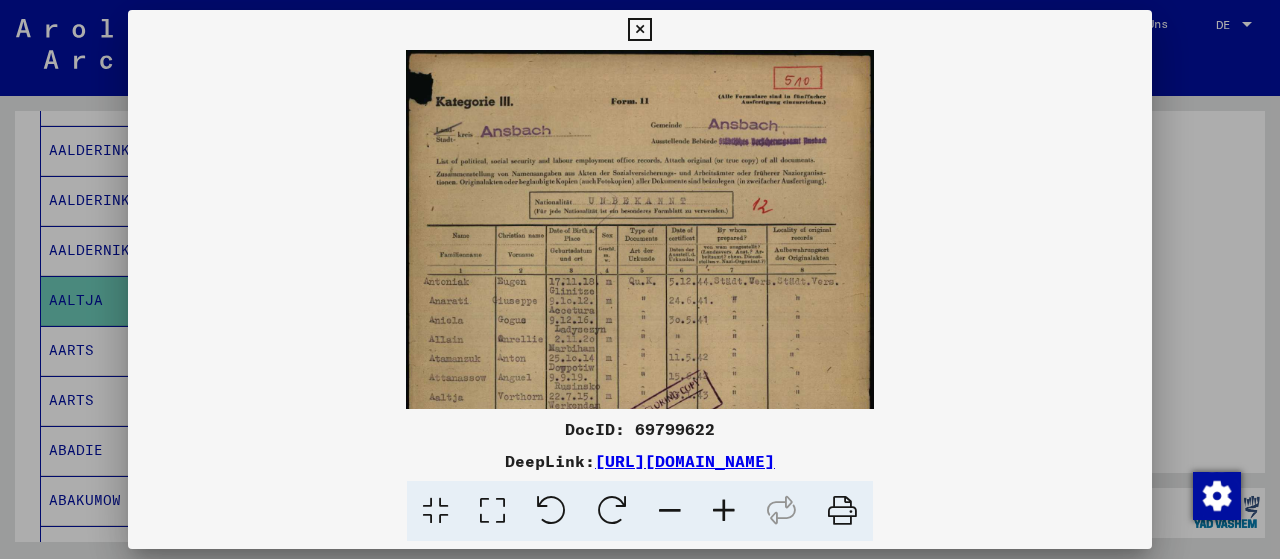 click at bounding box center (724, 511) 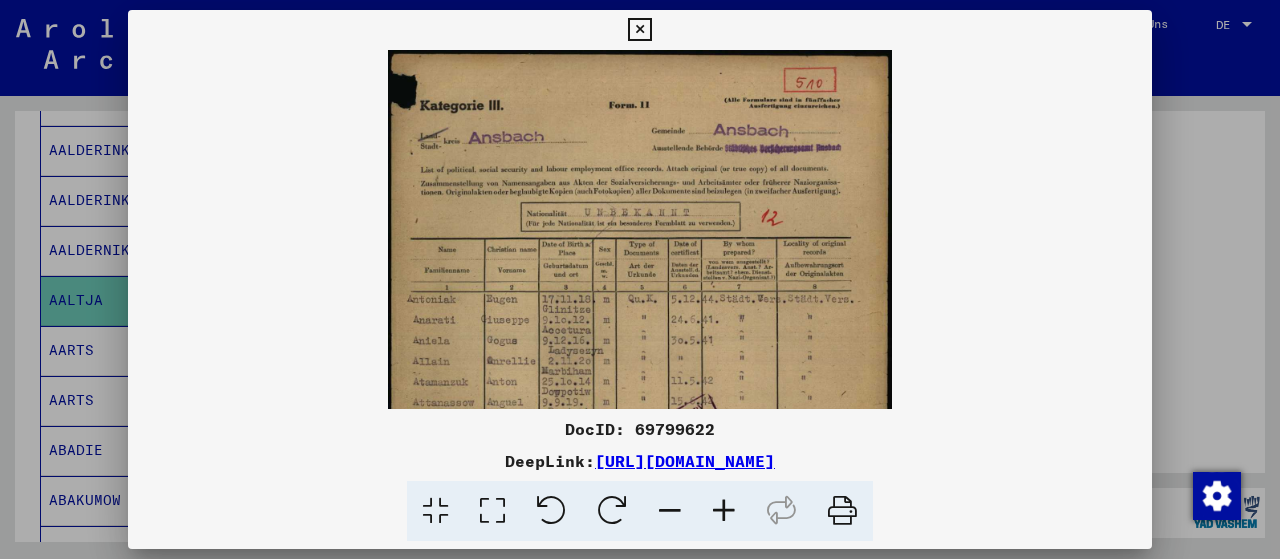 click at bounding box center (724, 511) 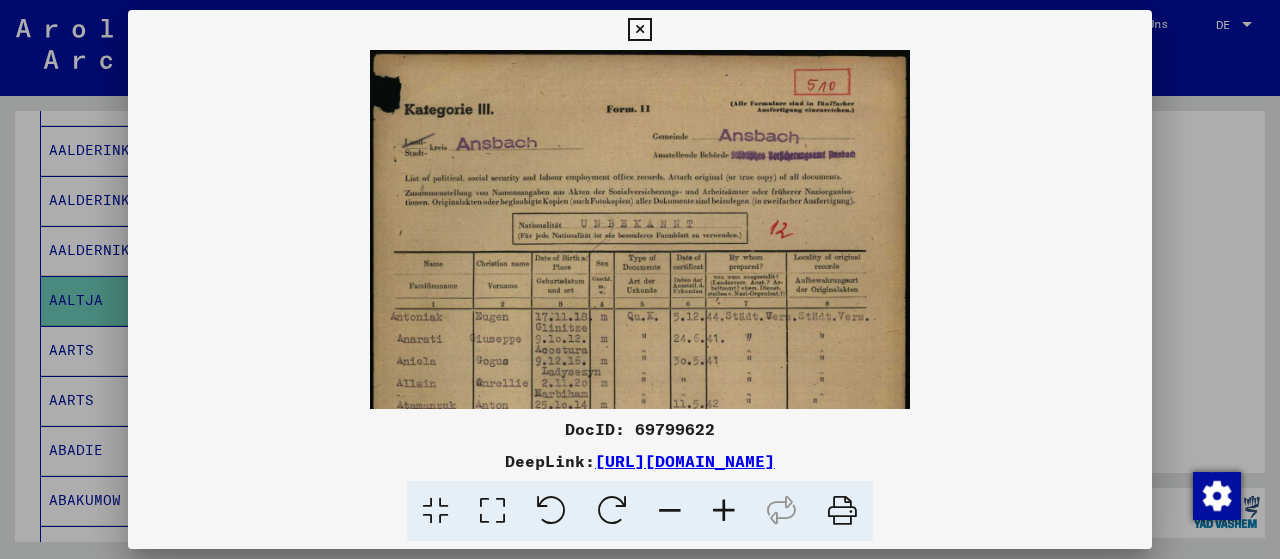 click at bounding box center [724, 511] 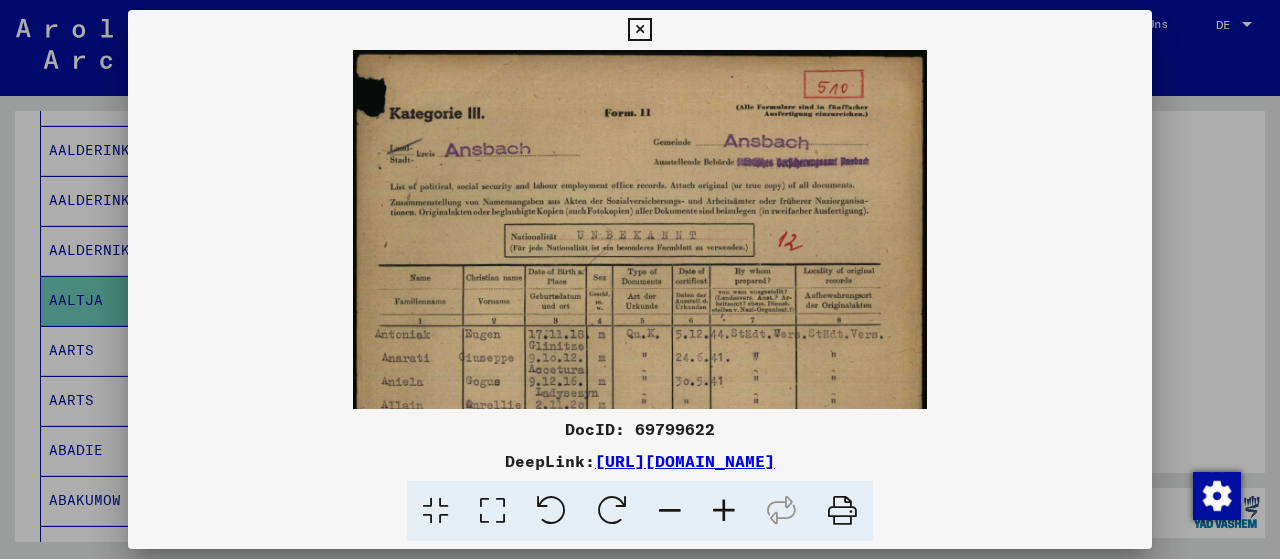 click at bounding box center (724, 511) 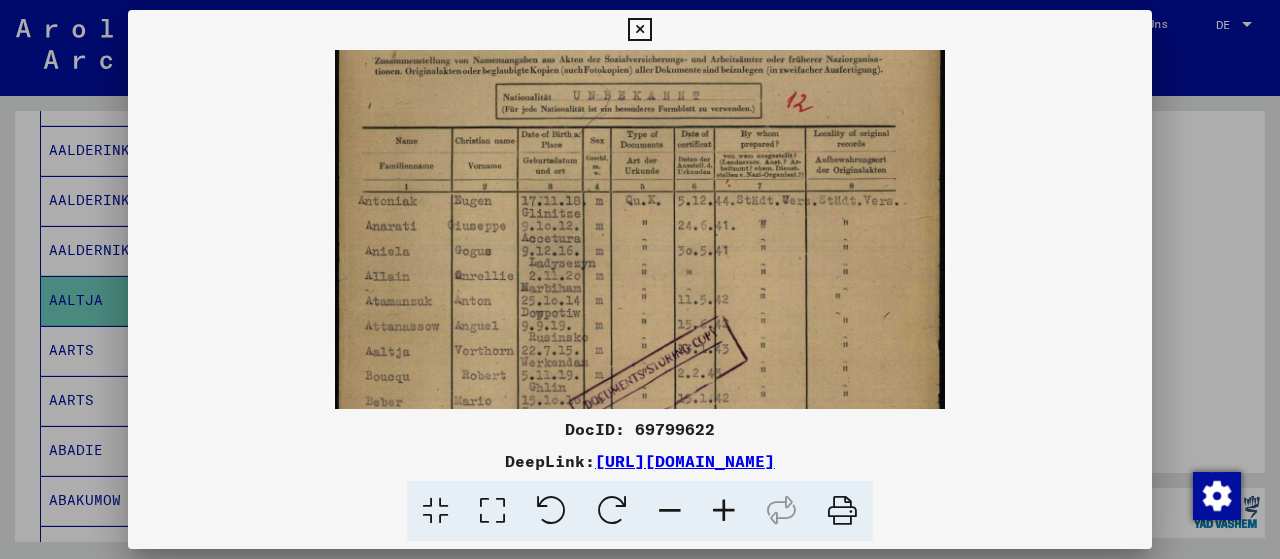 scroll, scrollTop: 157, scrollLeft: 0, axis: vertical 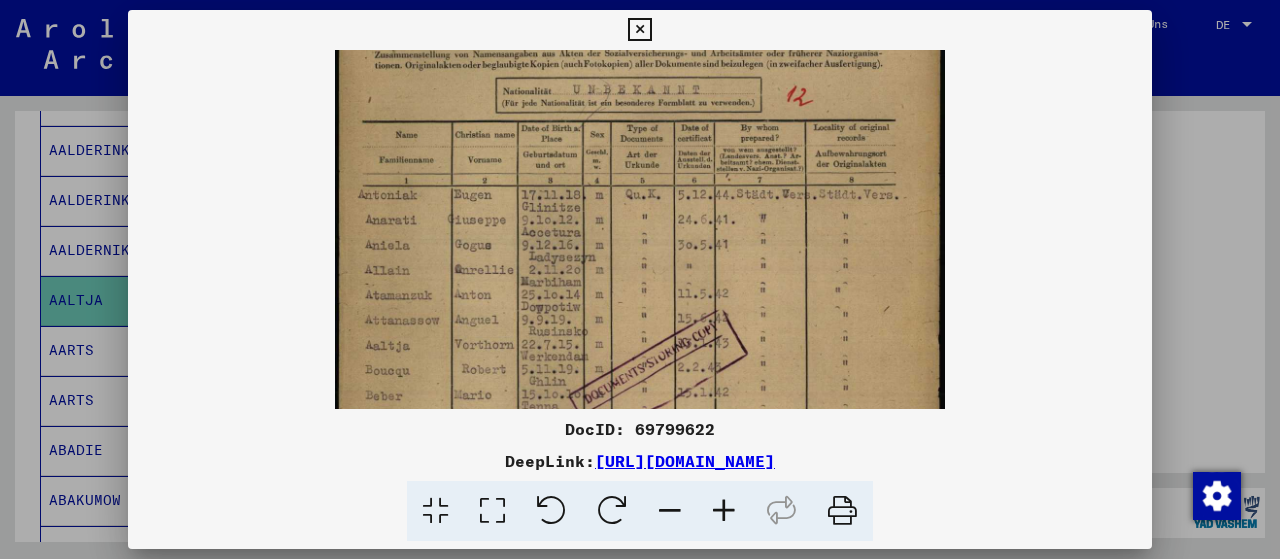 drag, startPoint x: 736, startPoint y: 333, endPoint x: 730, endPoint y: 177, distance: 156.11534 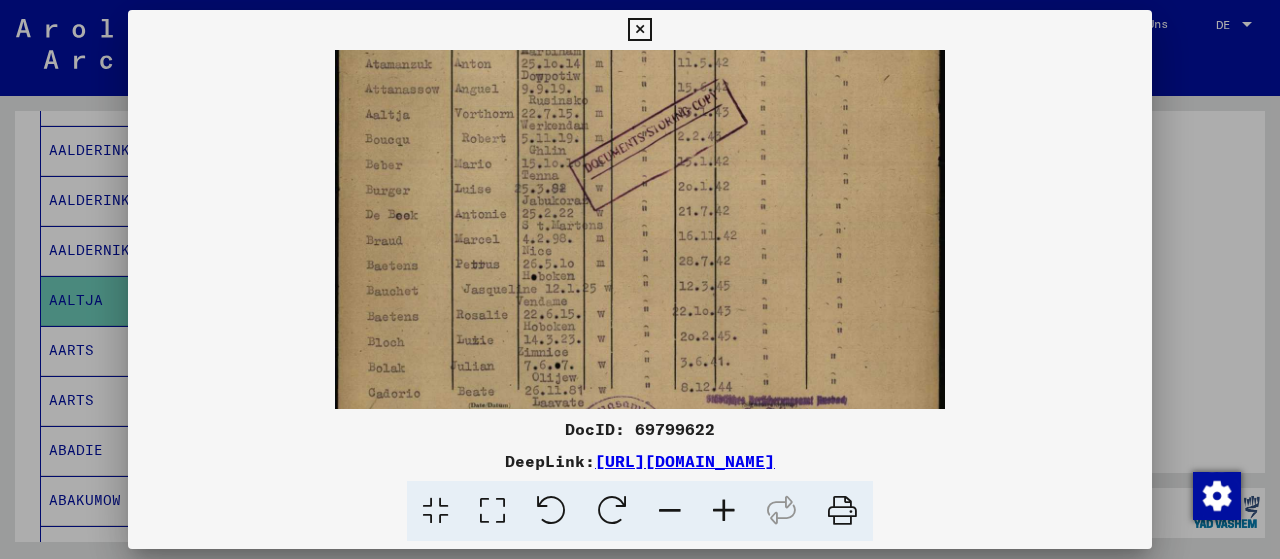 drag, startPoint x: 798, startPoint y: 285, endPoint x: 838, endPoint y: 63, distance: 225.57481 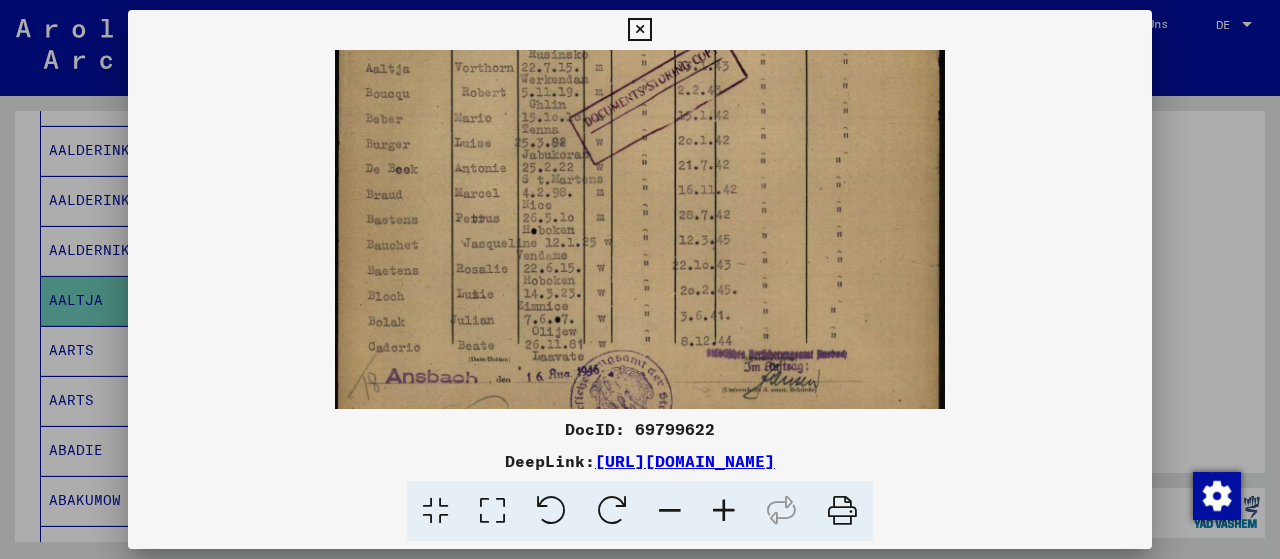 drag, startPoint x: 843, startPoint y: 341, endPoint x: 845, endPoint y: 203, distance: 138.0145 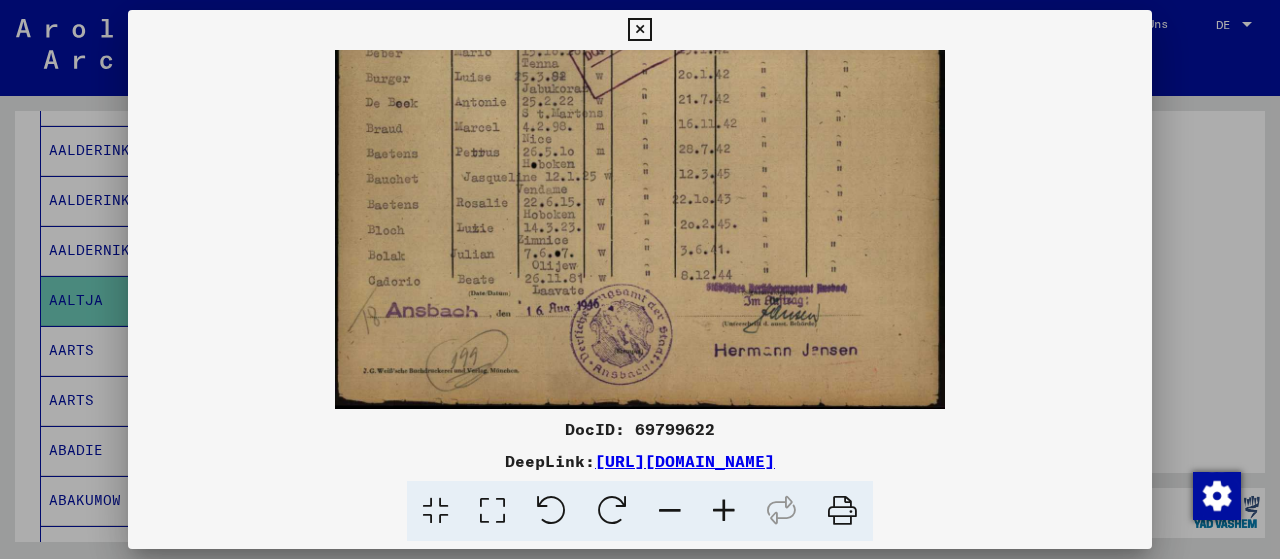 click at bounding box center [640, 279] 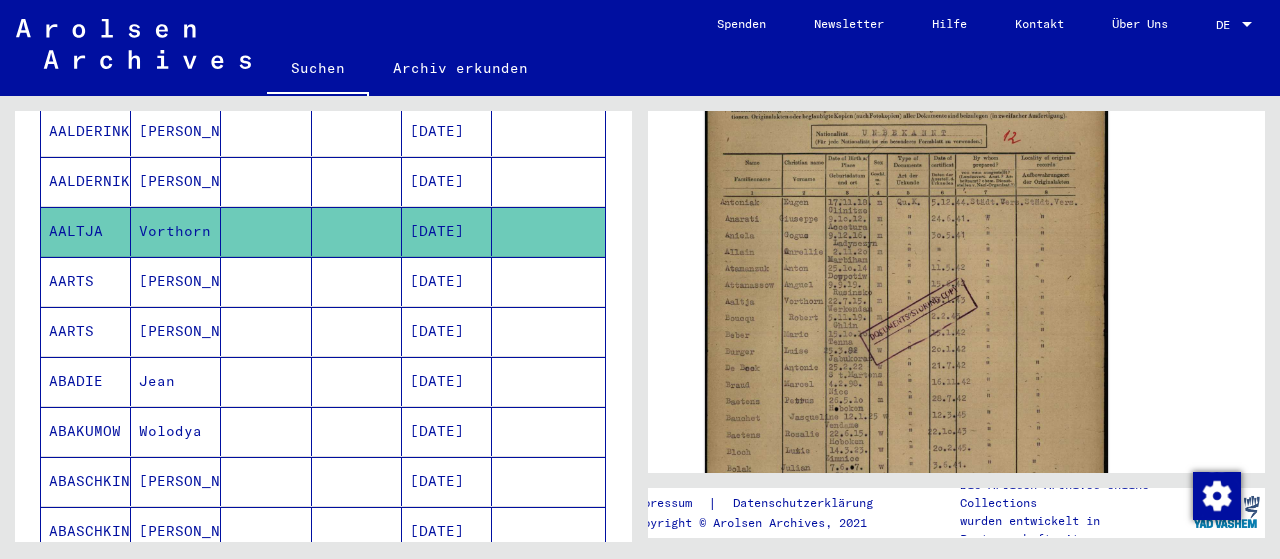 scroll, scrollTop: 500, scrollLeft: 0, axis: vertical 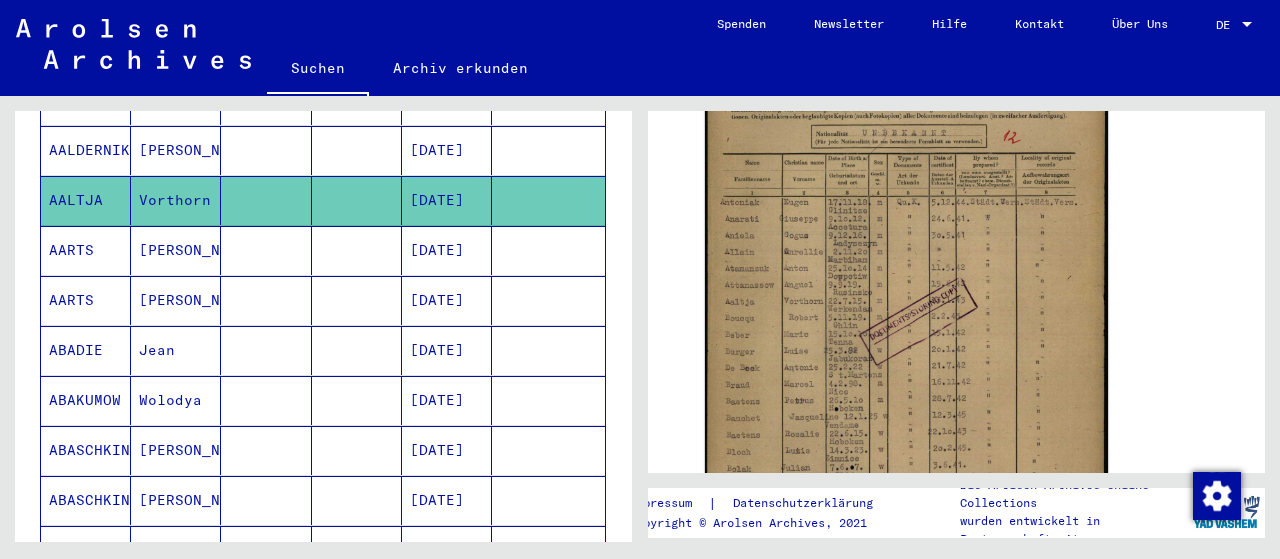 click on "AARTS" at bounding box center [86, 300] 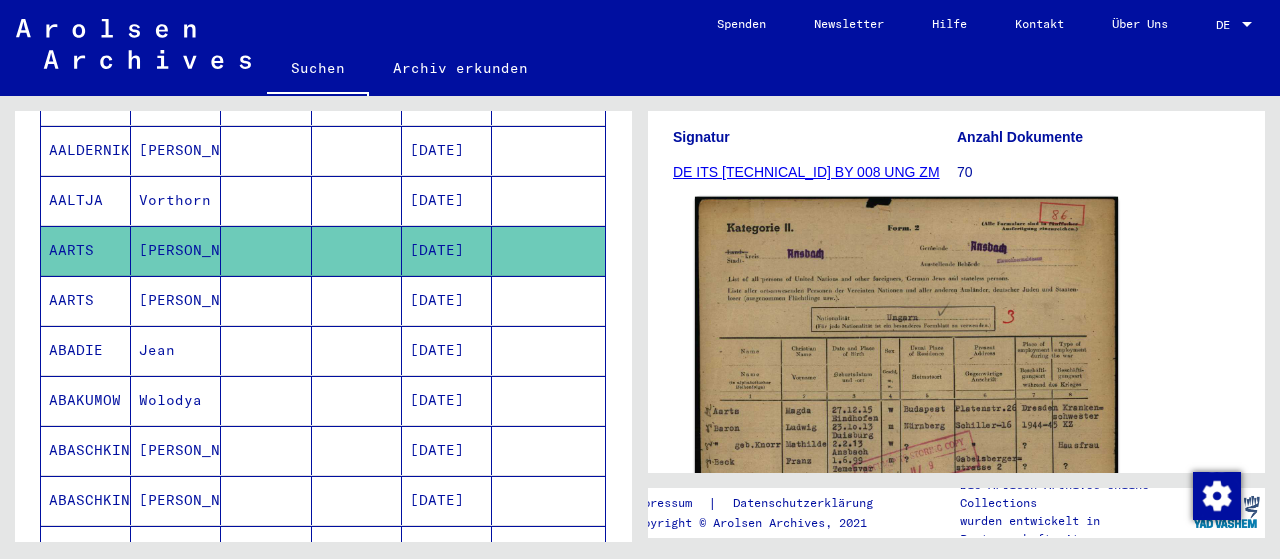 scroll, scrollTop: 300, scrollLeft: 0, axis: vertical 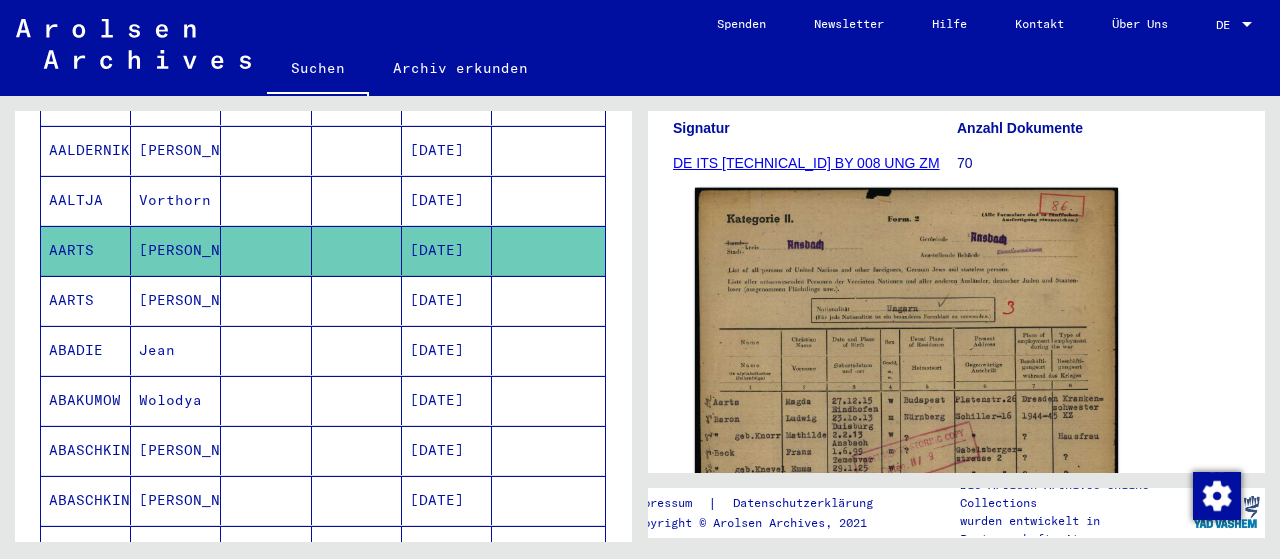 click 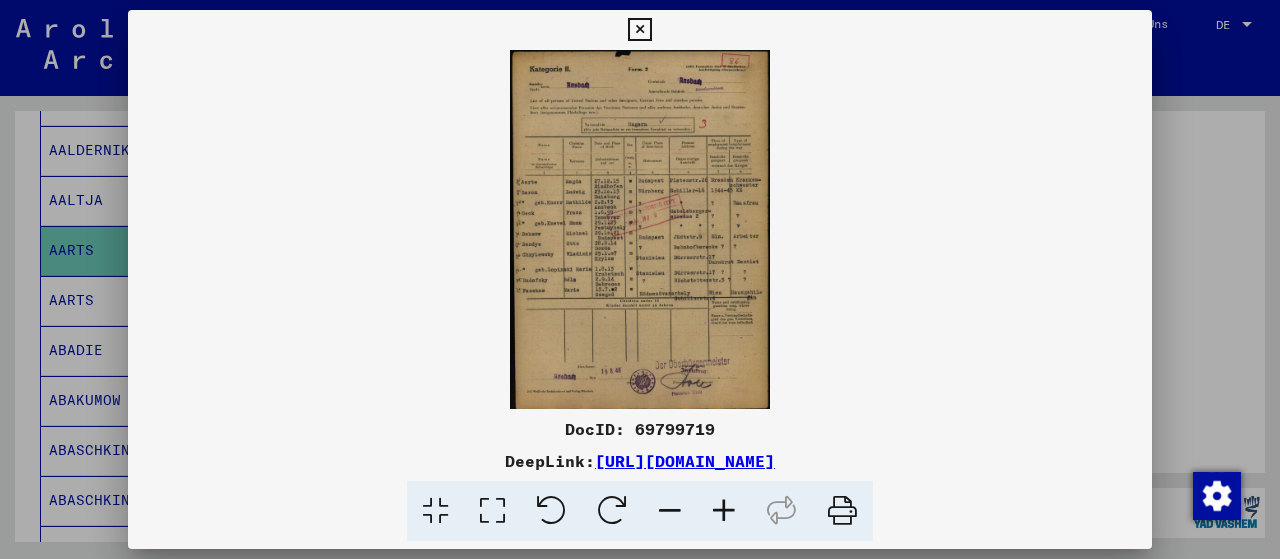 click at bounding box center (640, 279) 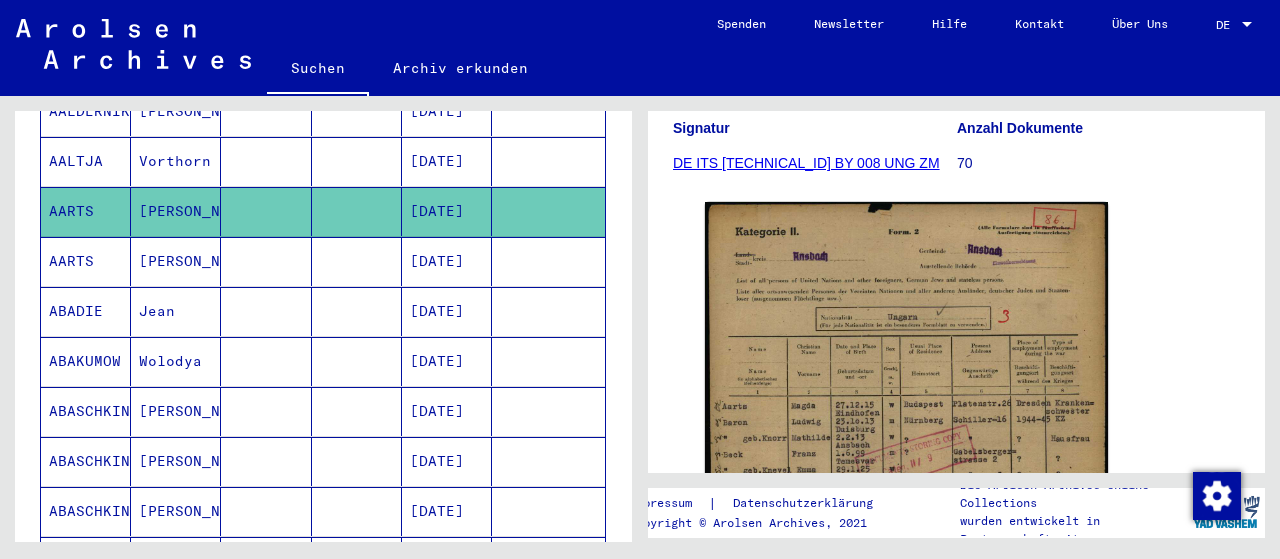 scroll, scrollTop: 600, scrollLeft: 0, axis: vertical 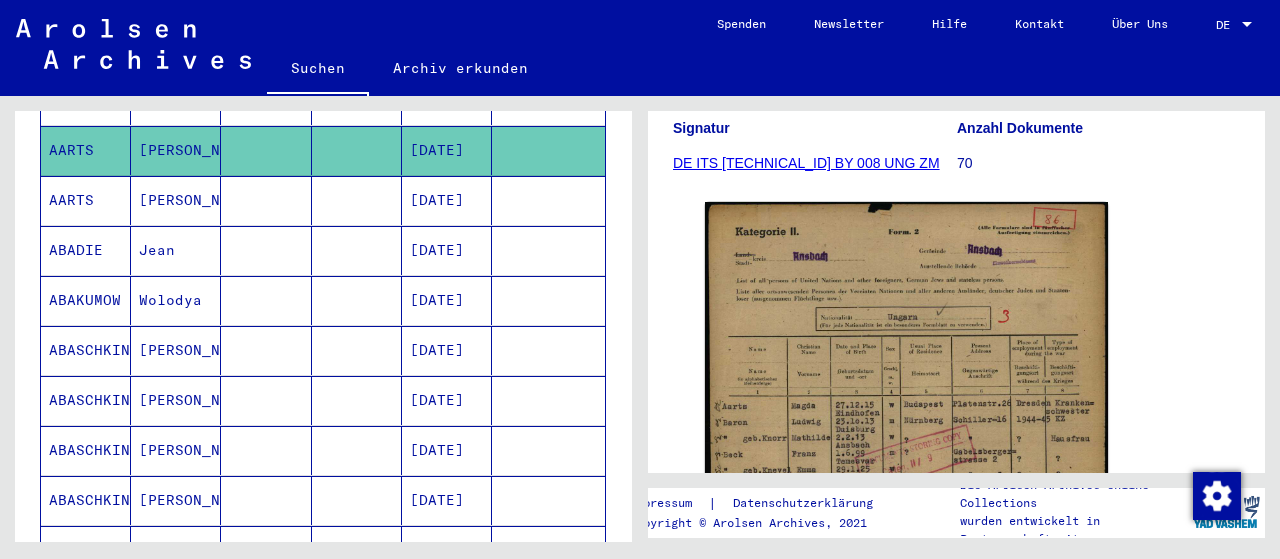 click on "ABASCHKIN" at bounding box center (86, 400) 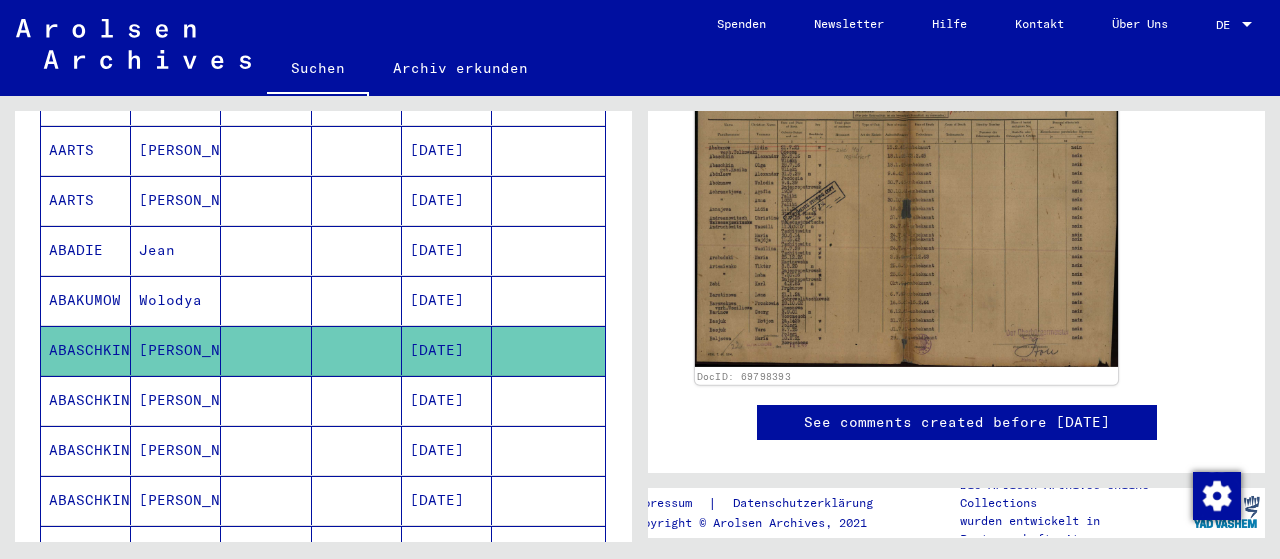 scroll, scrollTop: 500, scrollLeft: 0, axis: vertical 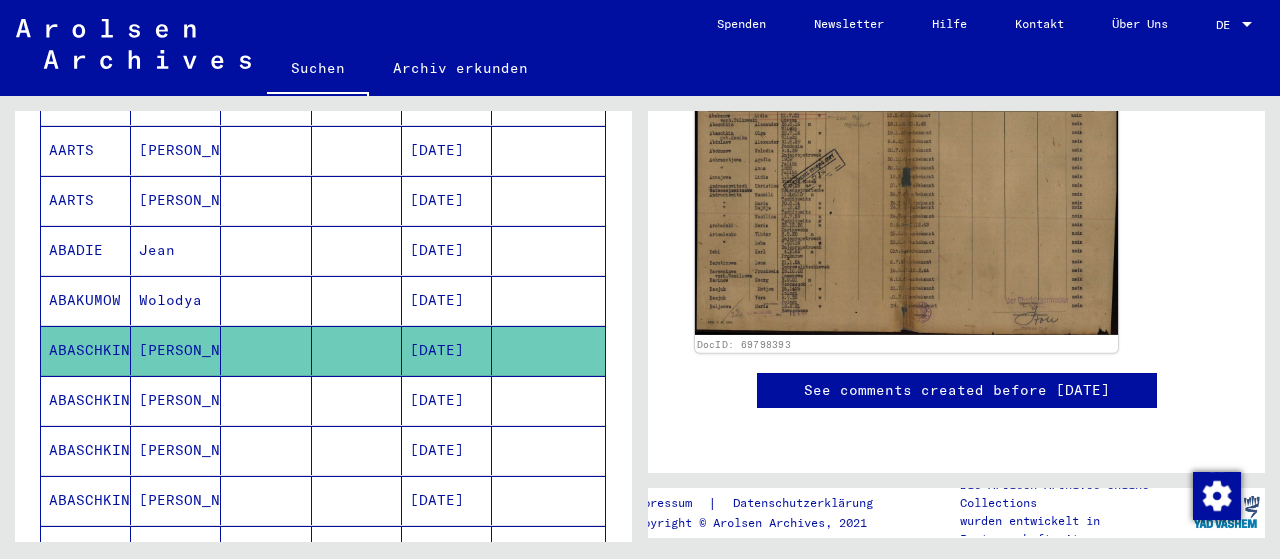 click 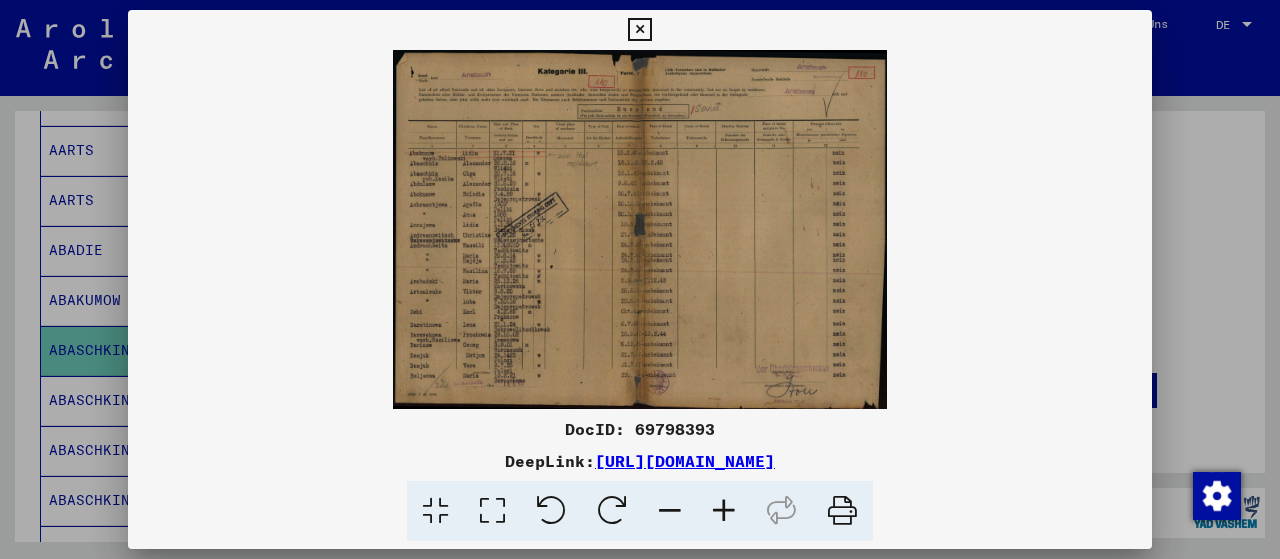 click at bounding box center (640, 229) 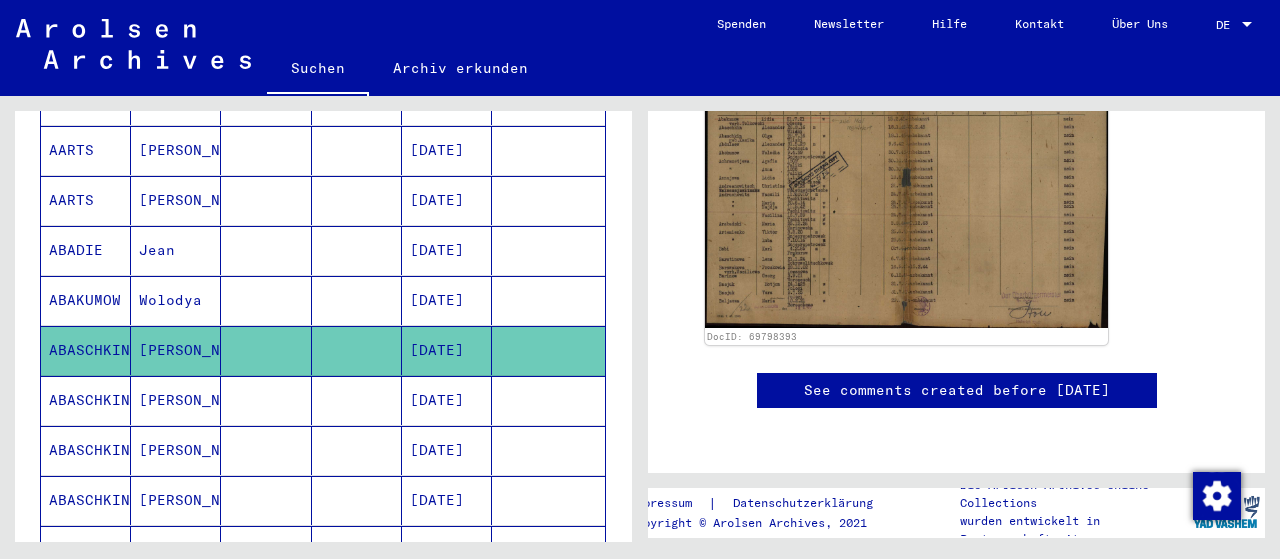 click on "[PERSON_NAME]" at bounding box center (176, 450) 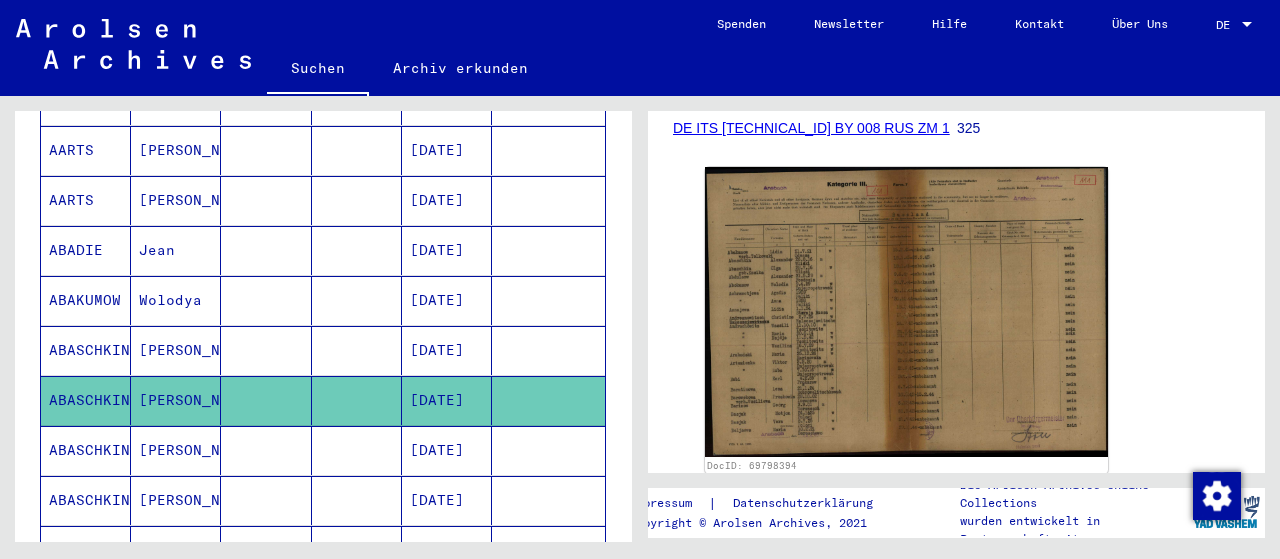 scroll, scrollTop: 500, scrollLeft: 0, axis: vertical 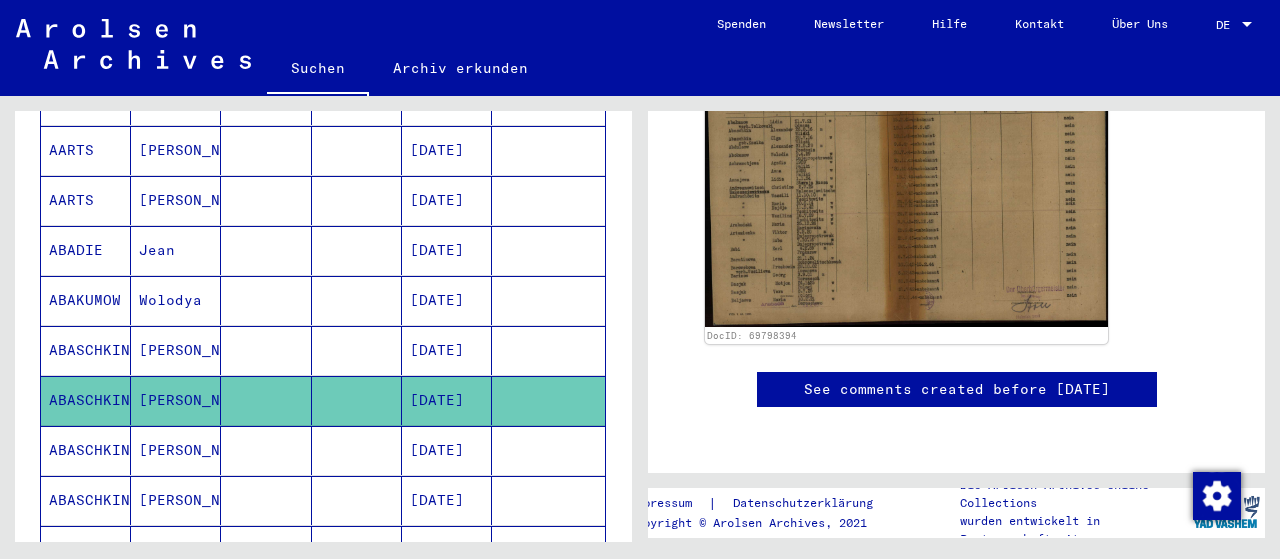 click on "[PERSON_NAME]" at bounding box center (176, 500) 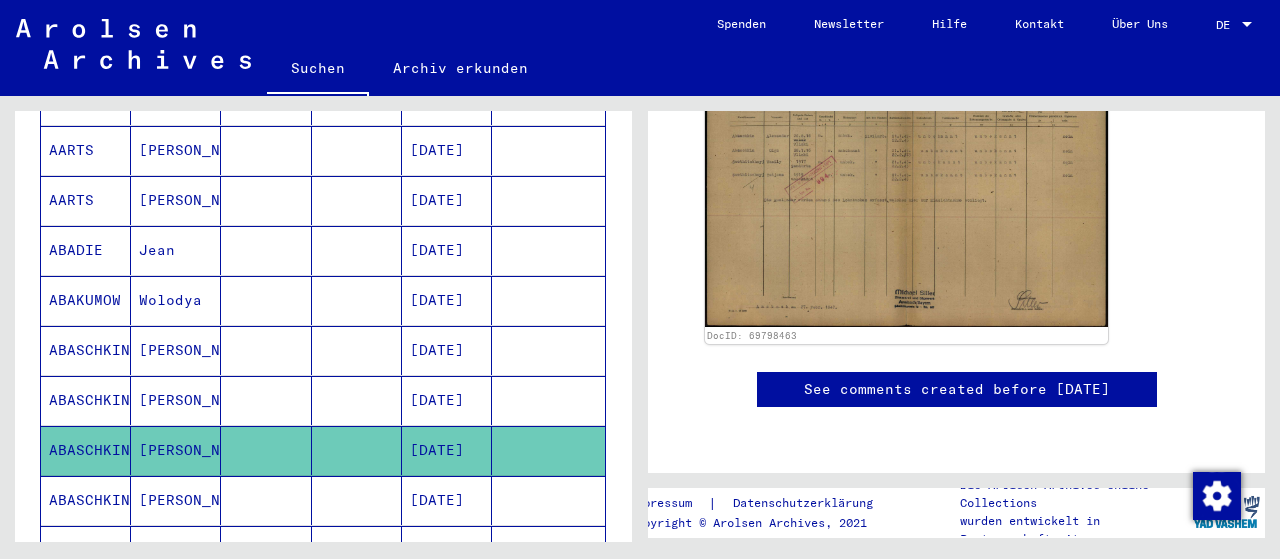 scroll, scrollTop: 600, scrollLeft: 0, axis: vertical 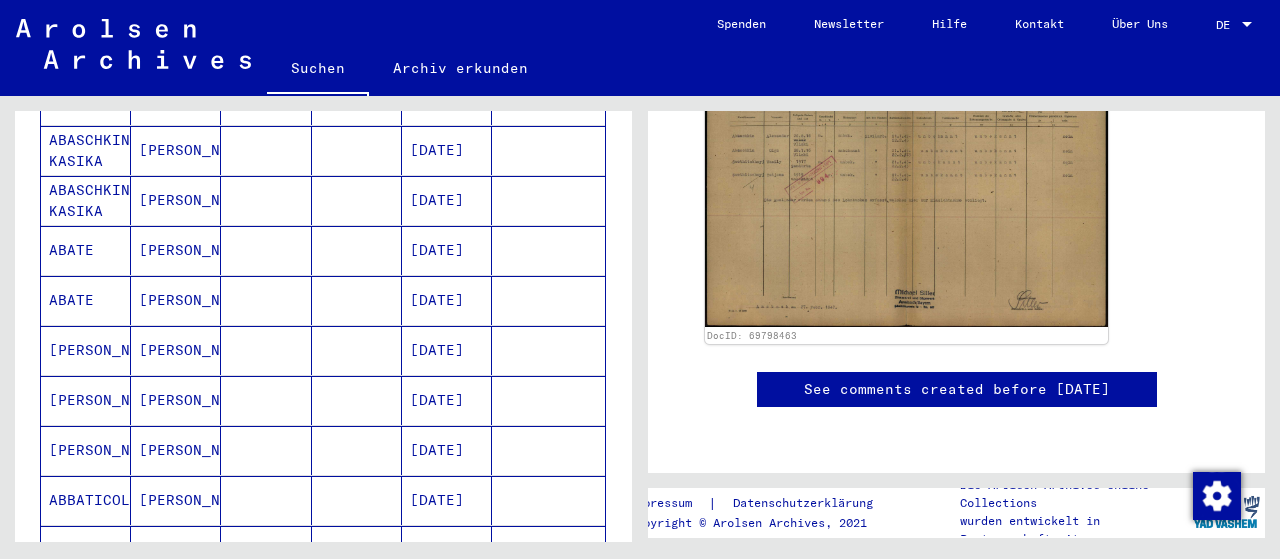 drag, startPoint x: 233, startPoint y: 325, endPoint x: 235, endPoint y: 313, distance: 12.165525 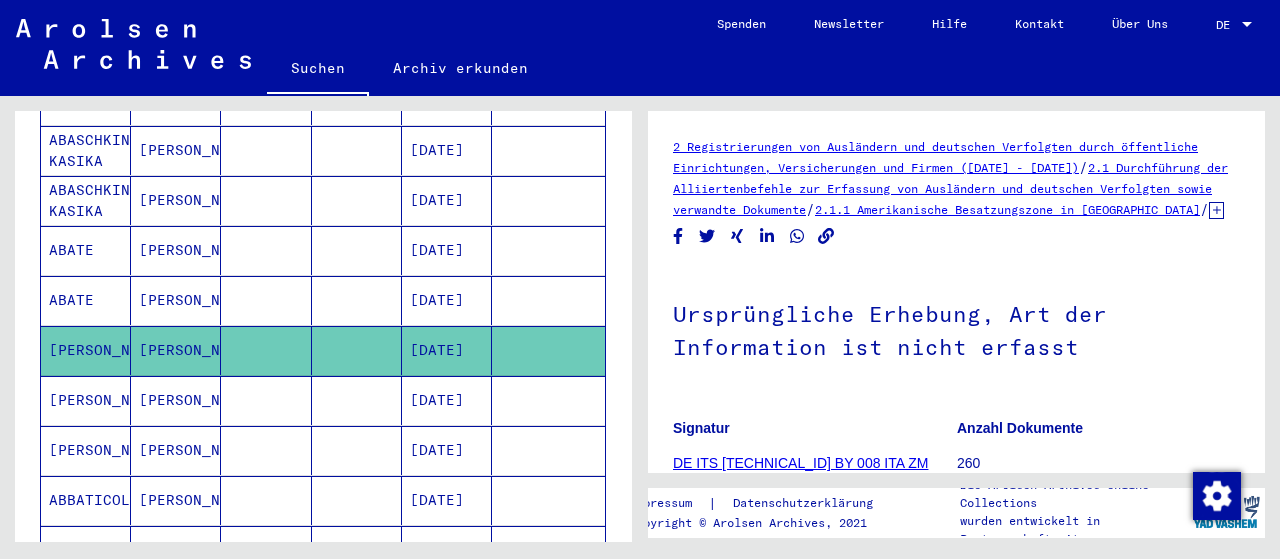 scroll, scrollTop: 0, scrollLeft: 0, axis: both 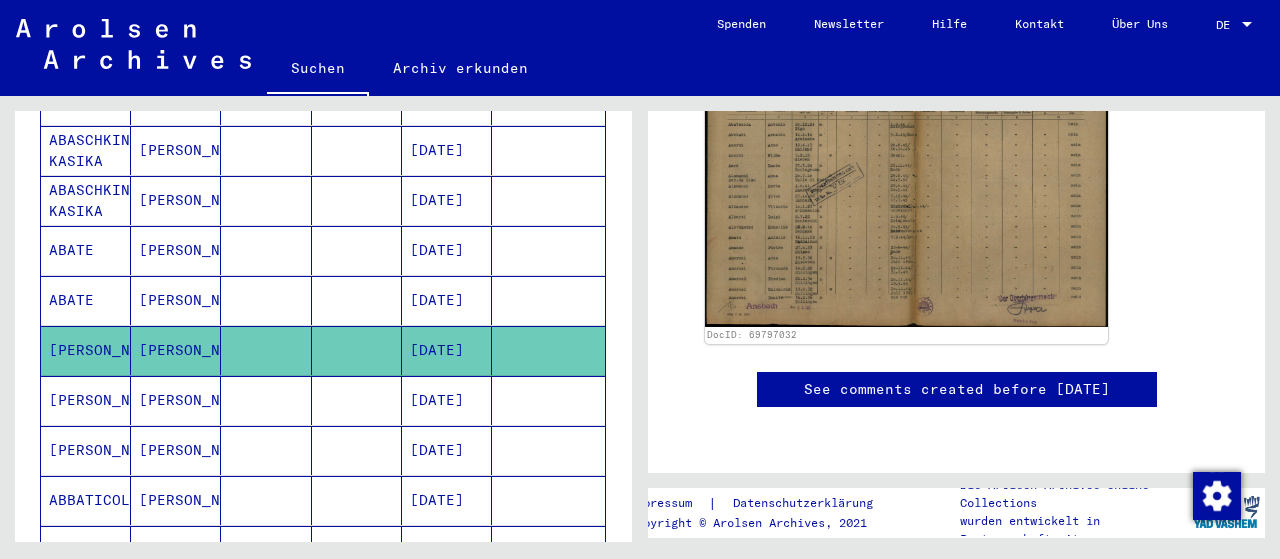 click at bounding box center [266, 450] 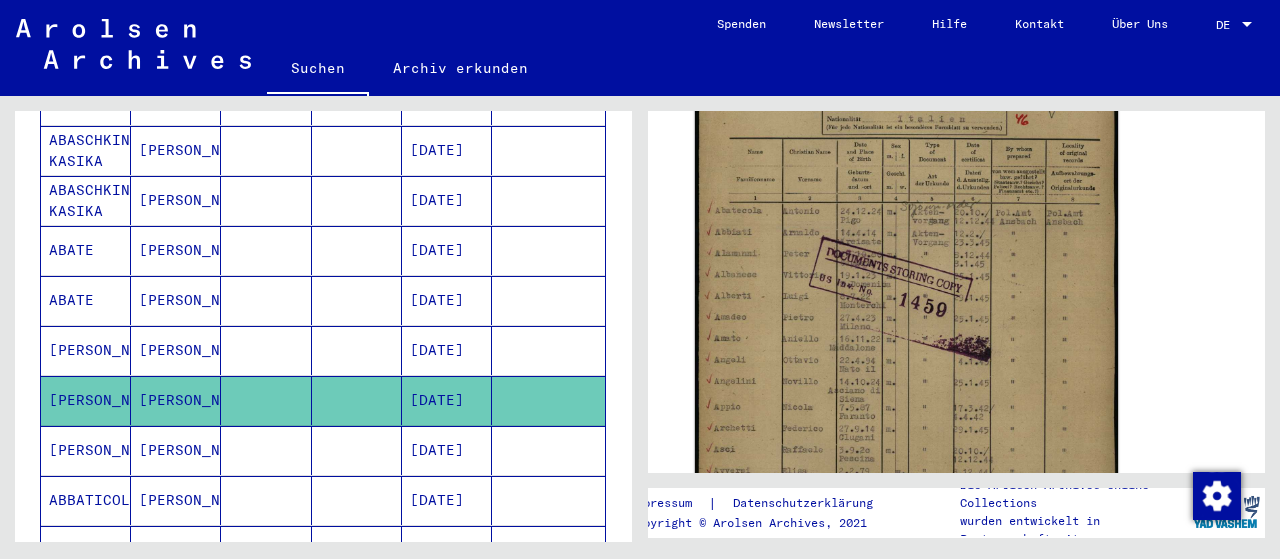 scroll, scrollTop: 500, scrollLeft: 0, axis: vertical 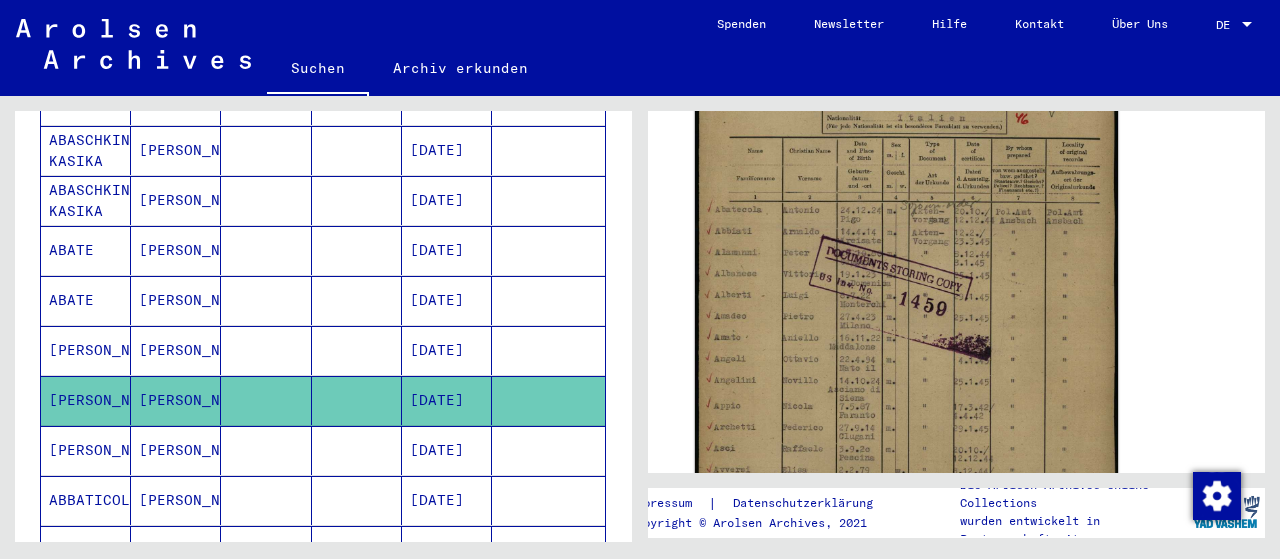 click 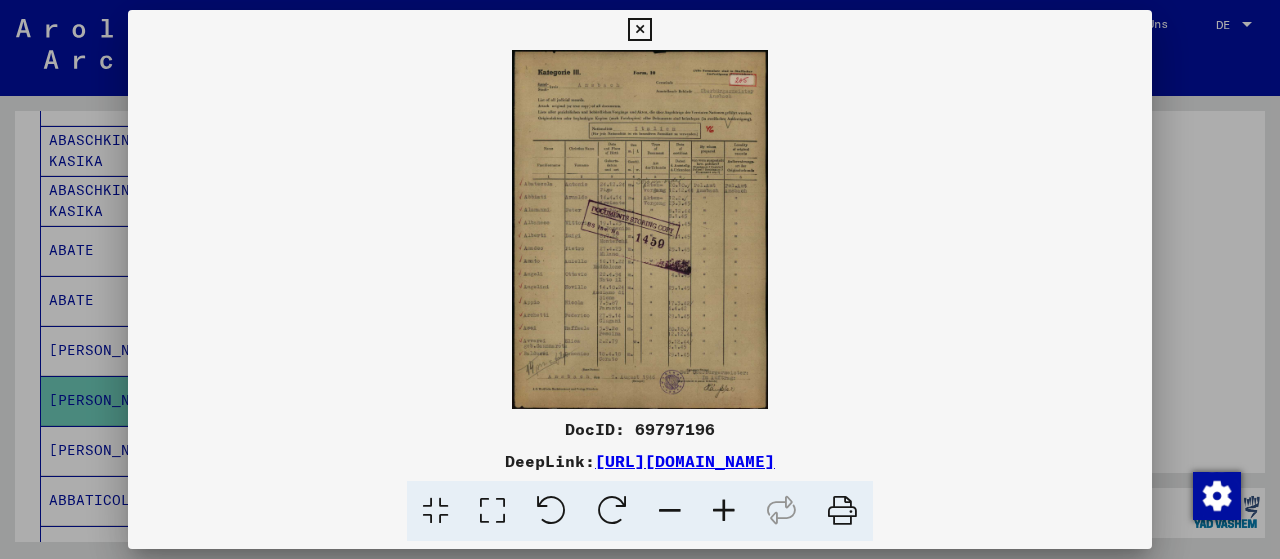 click at bounding box center (724, 511) 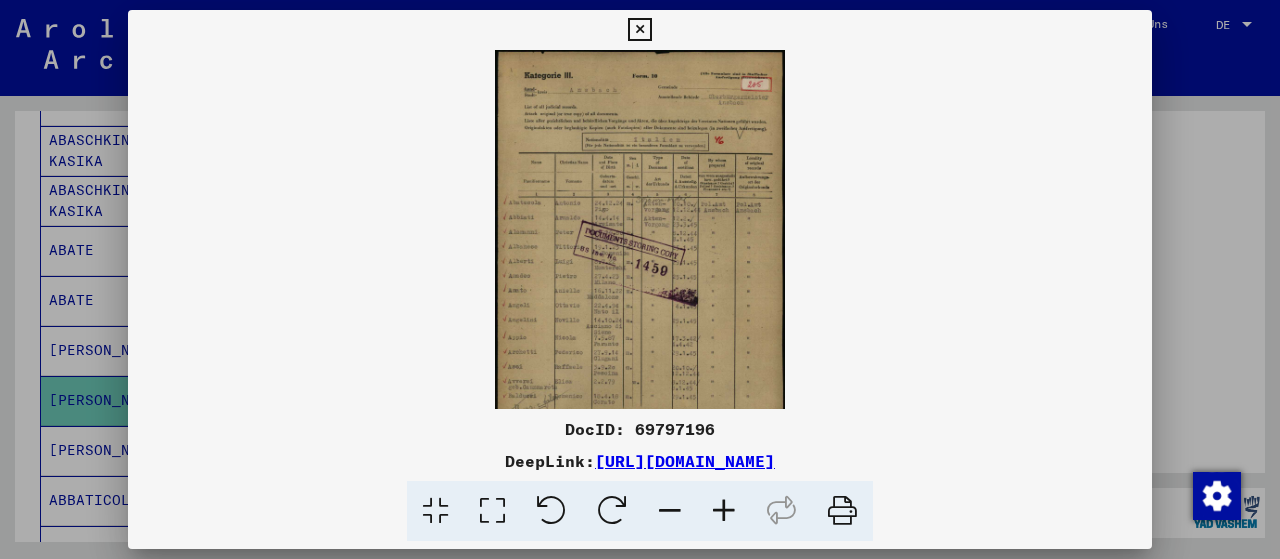 click at bounding box center (724, 511) 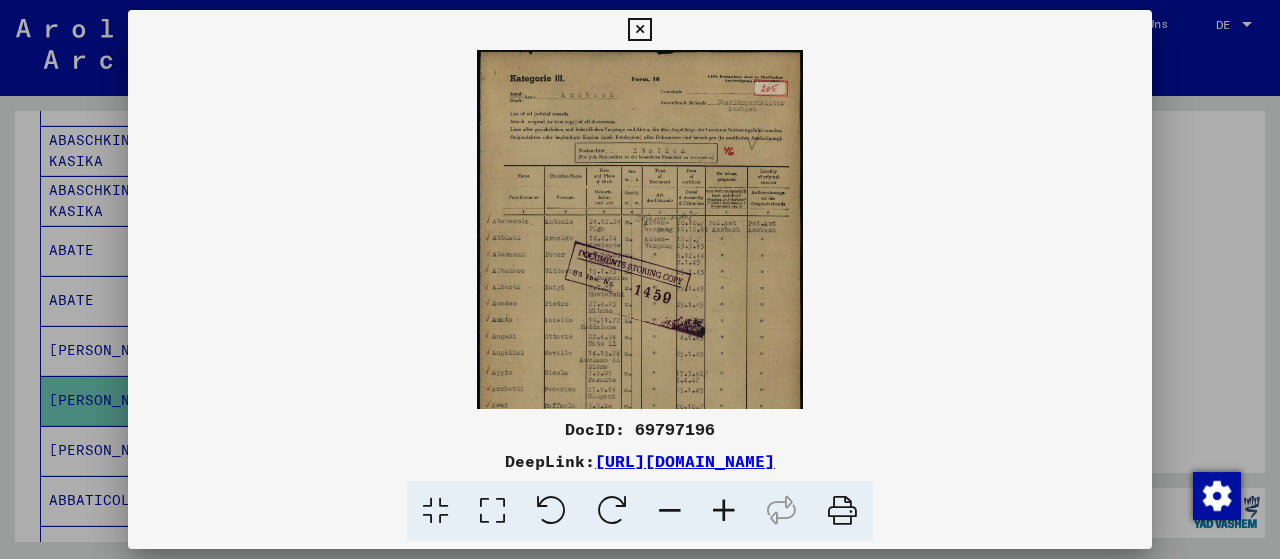 click at bounding box center (724, 511) 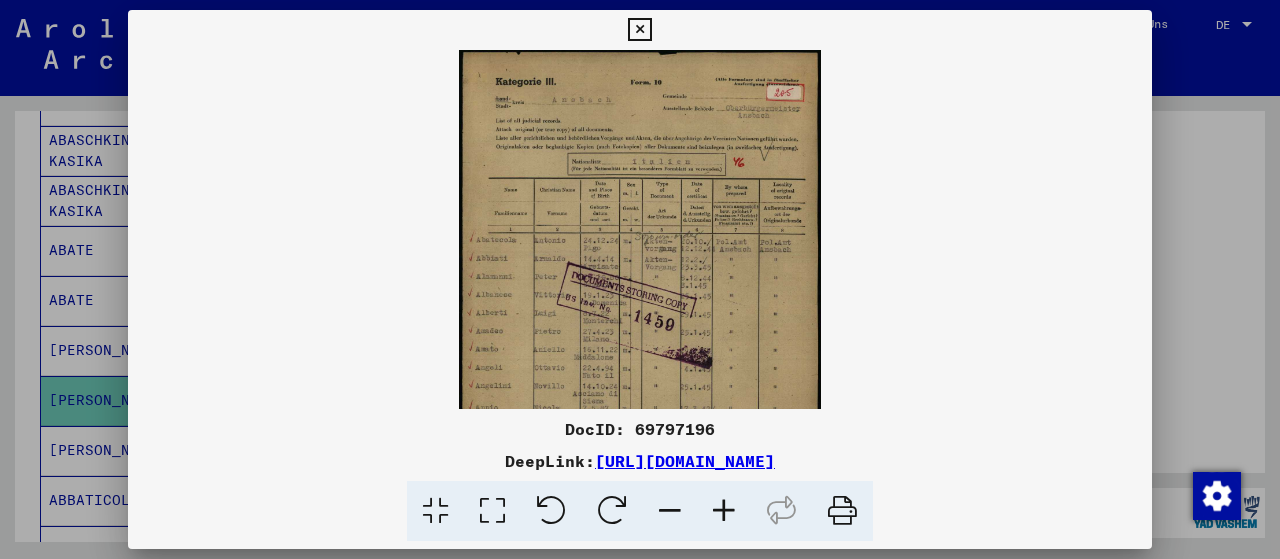 click at bounding box center [724, 511] 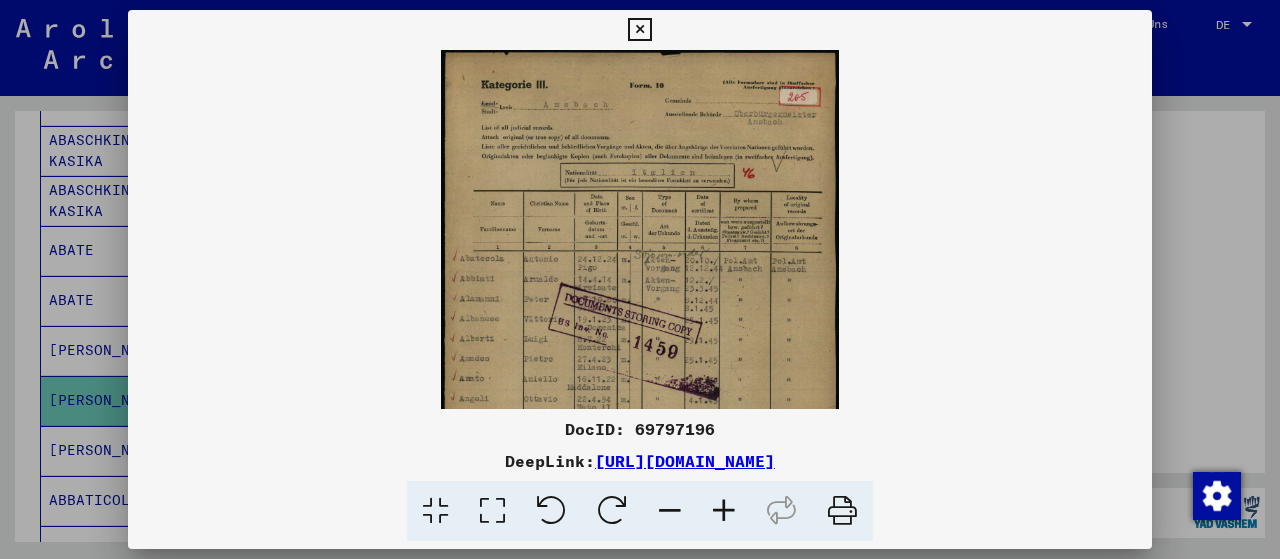 click at bounding box center (724, 511) 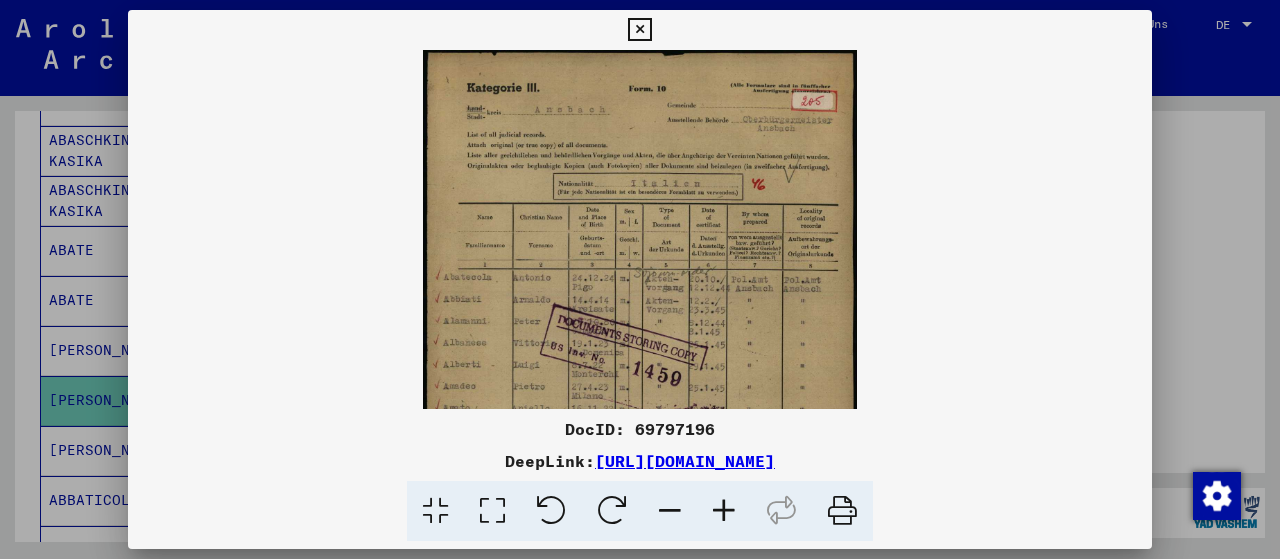 click at bounding box center (724, 511) 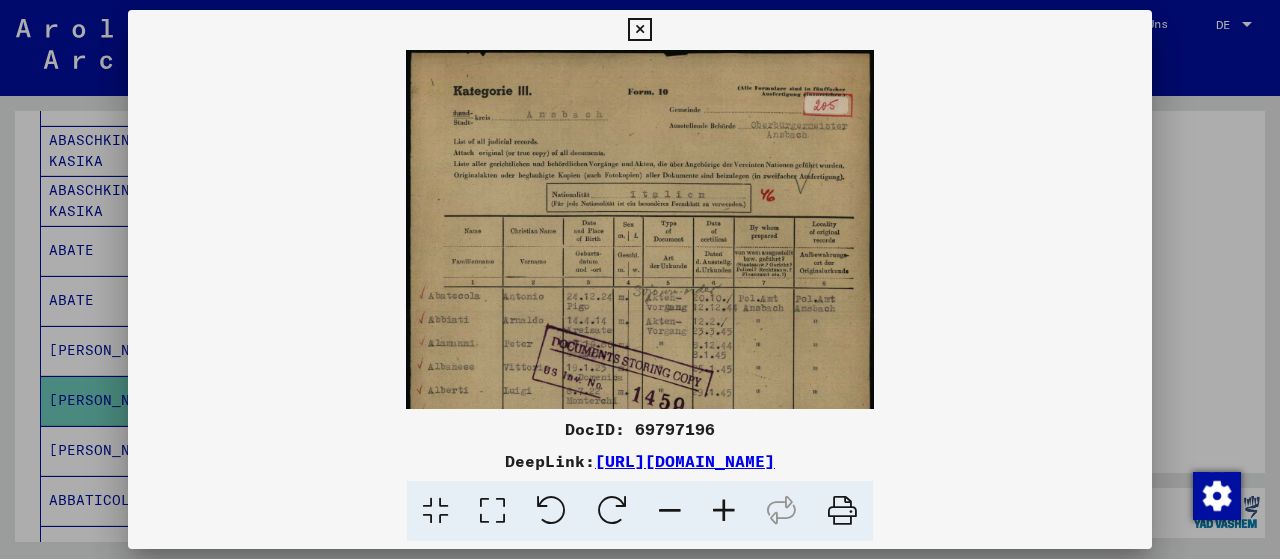 click at bounding box center [724, 511] 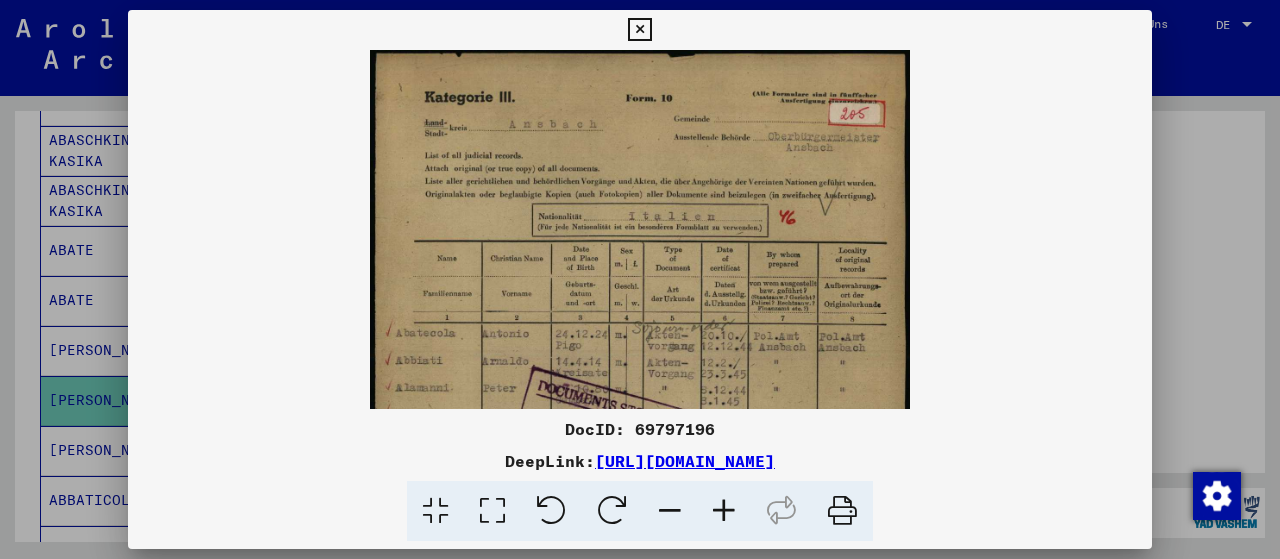 click at bounding box center (724, 511) 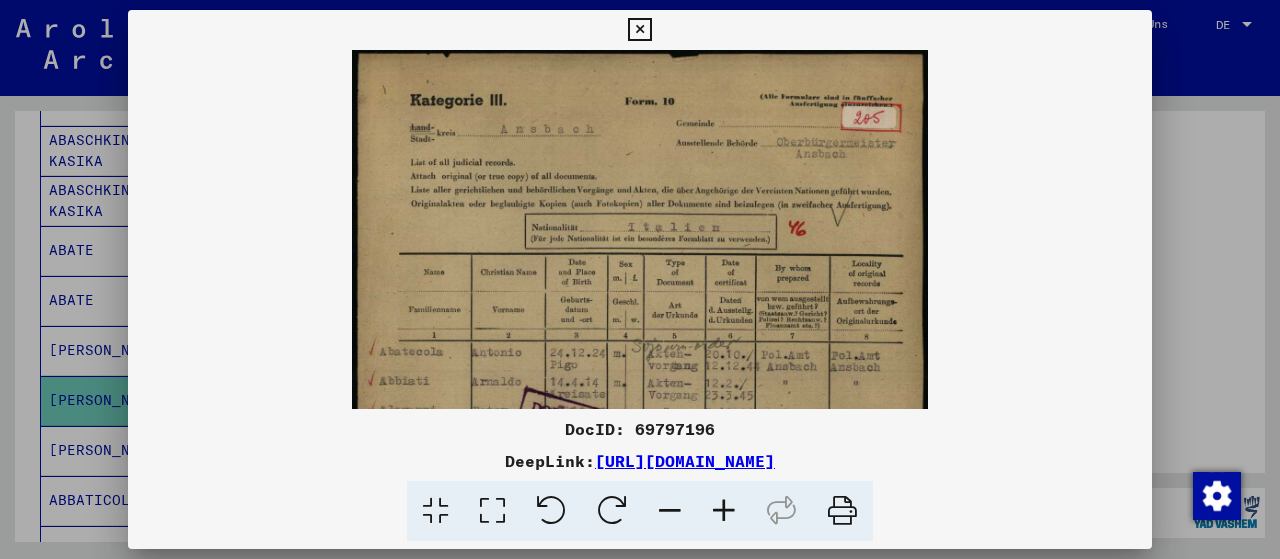 click at bounding box center [724, 511] 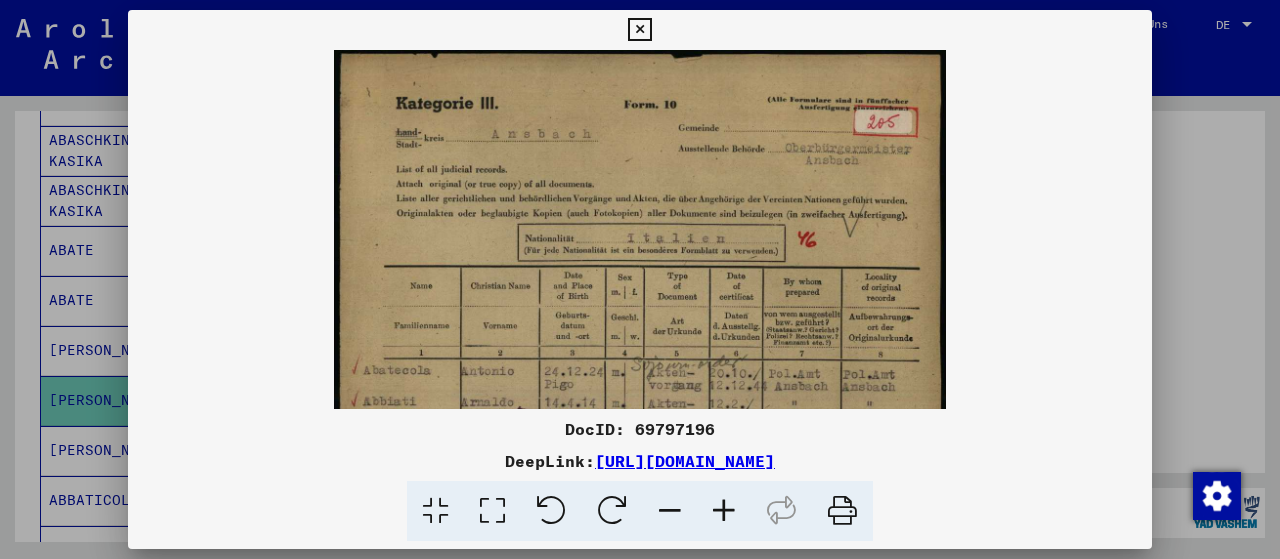 click at bounding box center [724, 511] 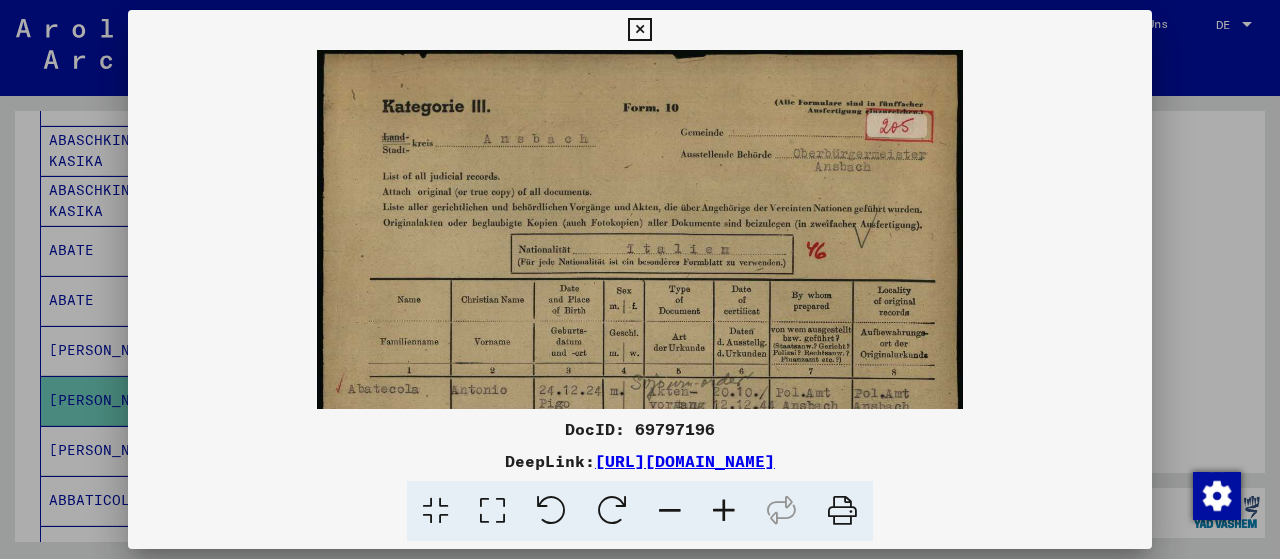 click at bounding box center (724, 511) 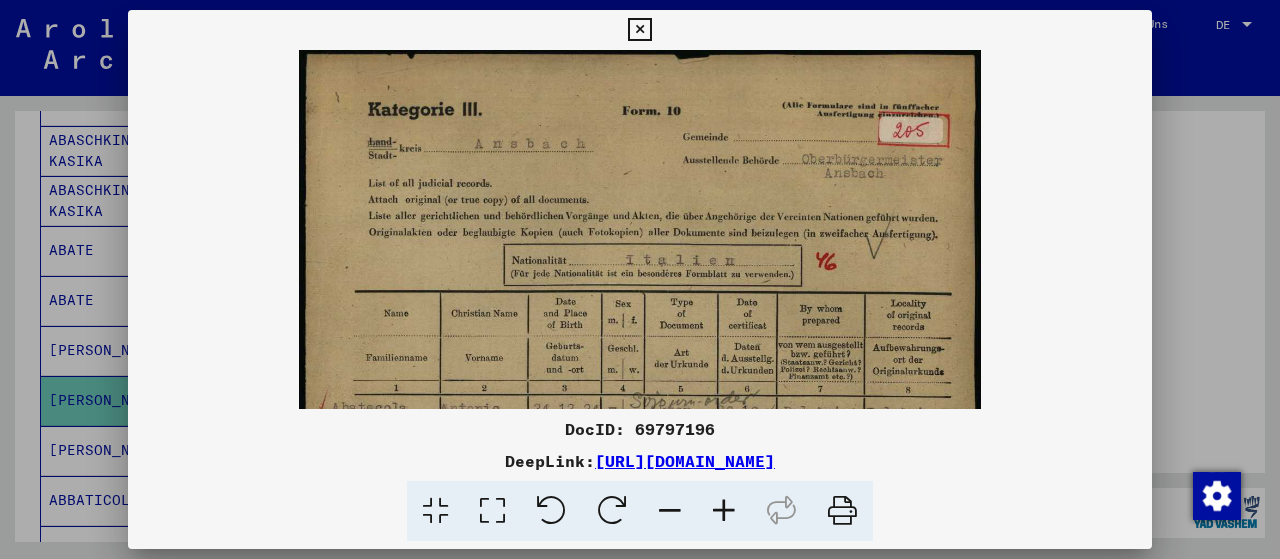 click at bounding box center [724, 511] 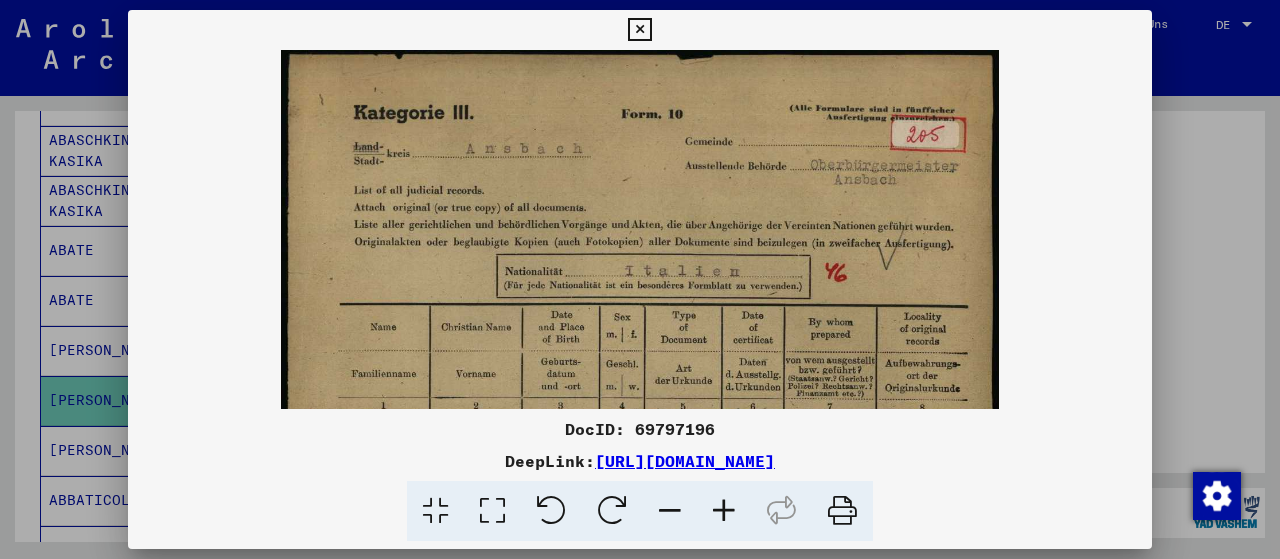 click at bounding box center (724, 511) 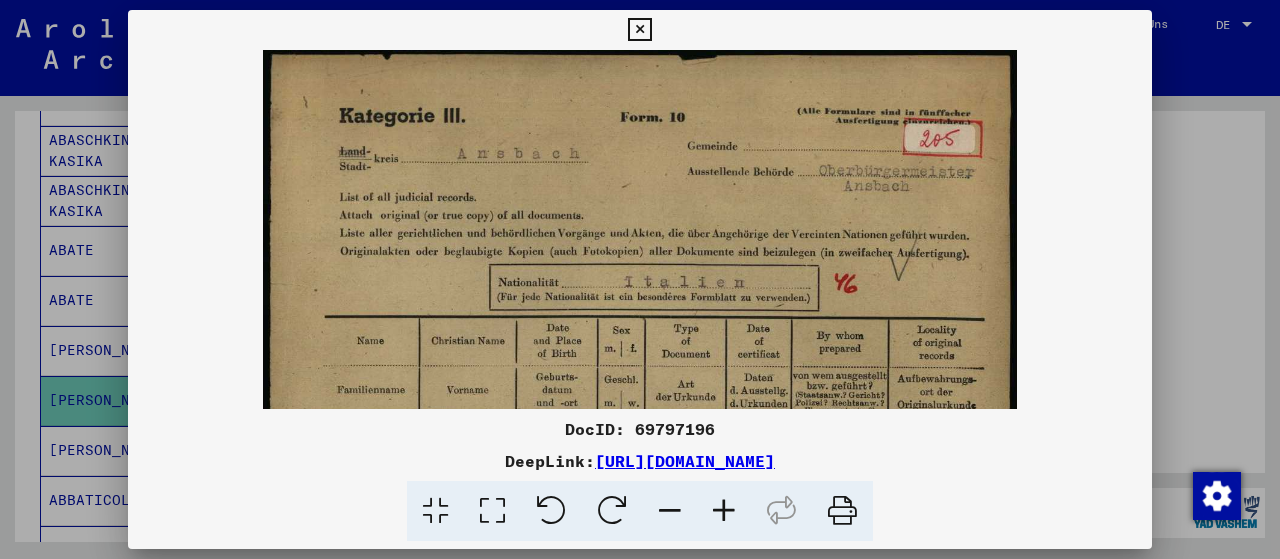 click at bounding box center [724, 511] 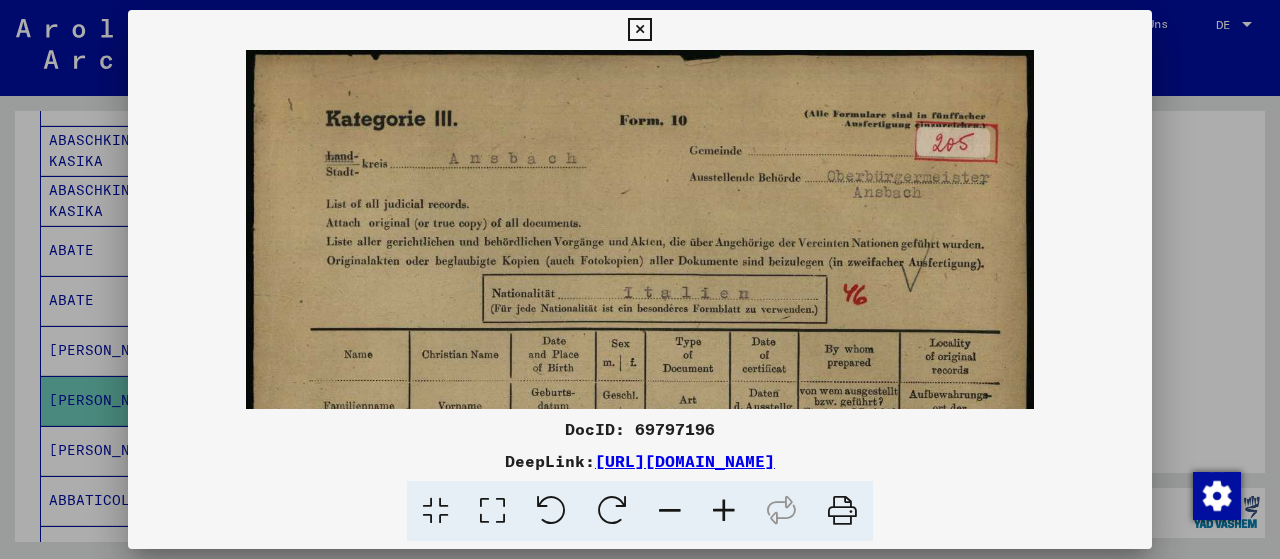 click at bounding box center [724, 511] 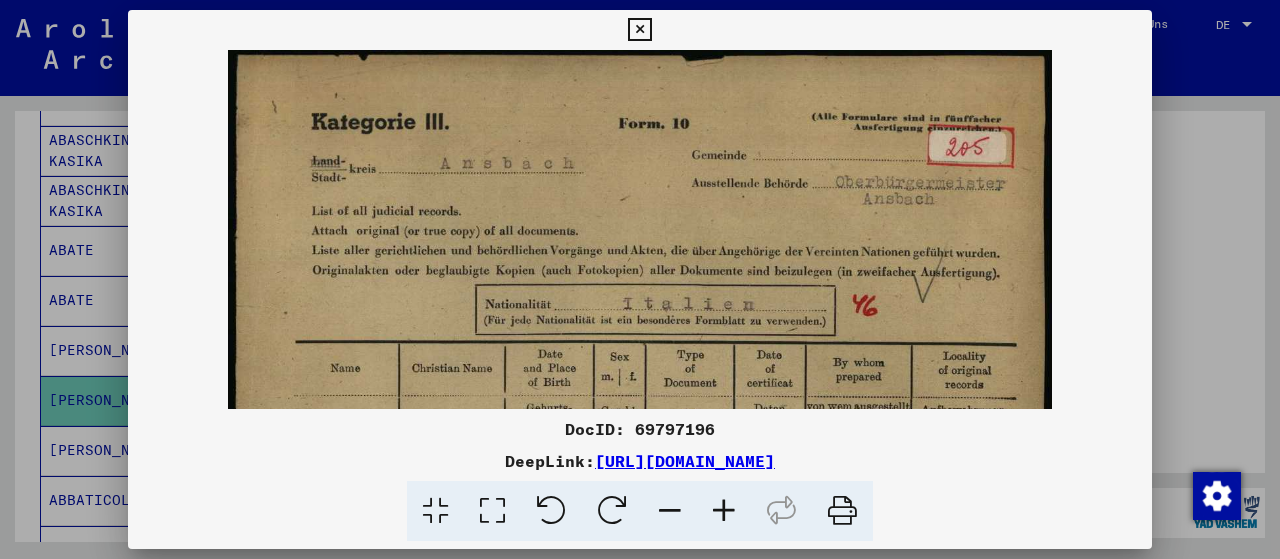 click at bounding box center [724, 511] 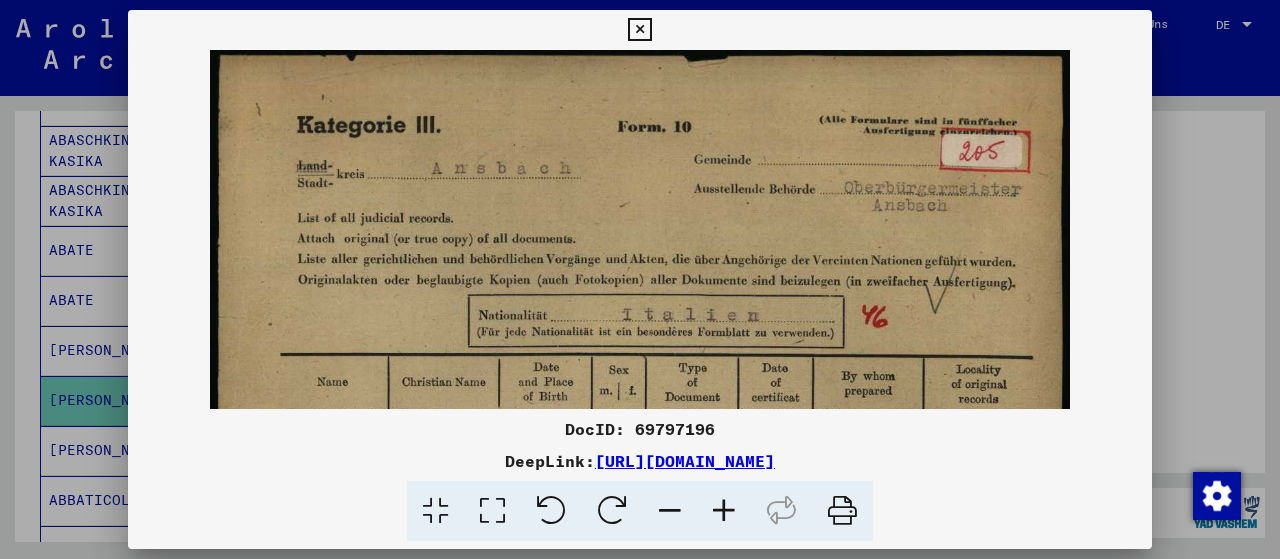 click at bounding box center (724, 511) 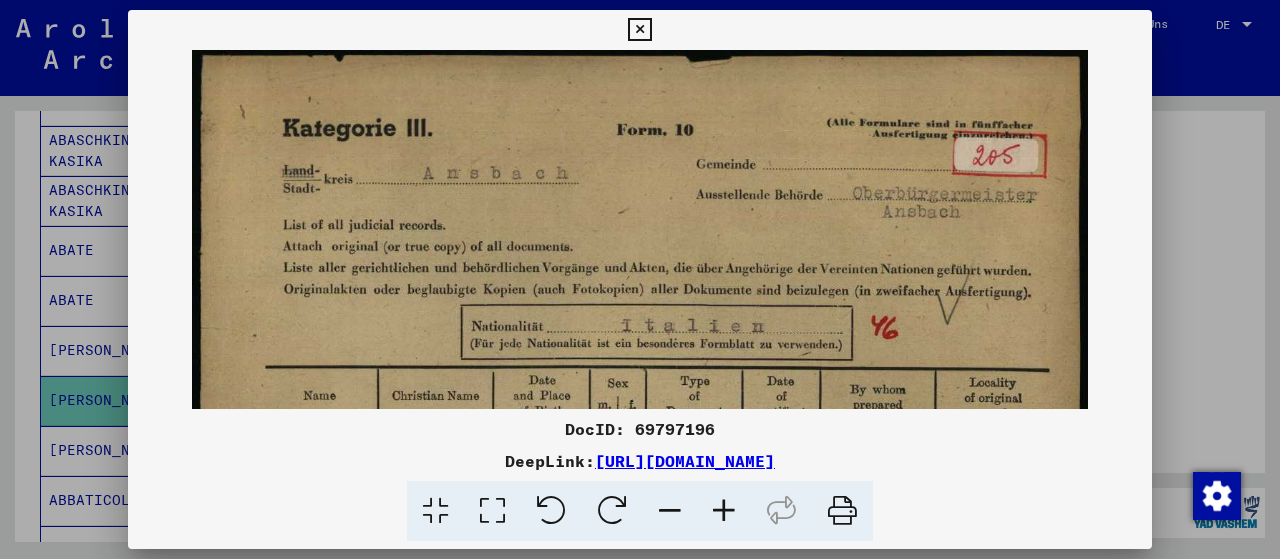 click at bounding box center [724, 511] 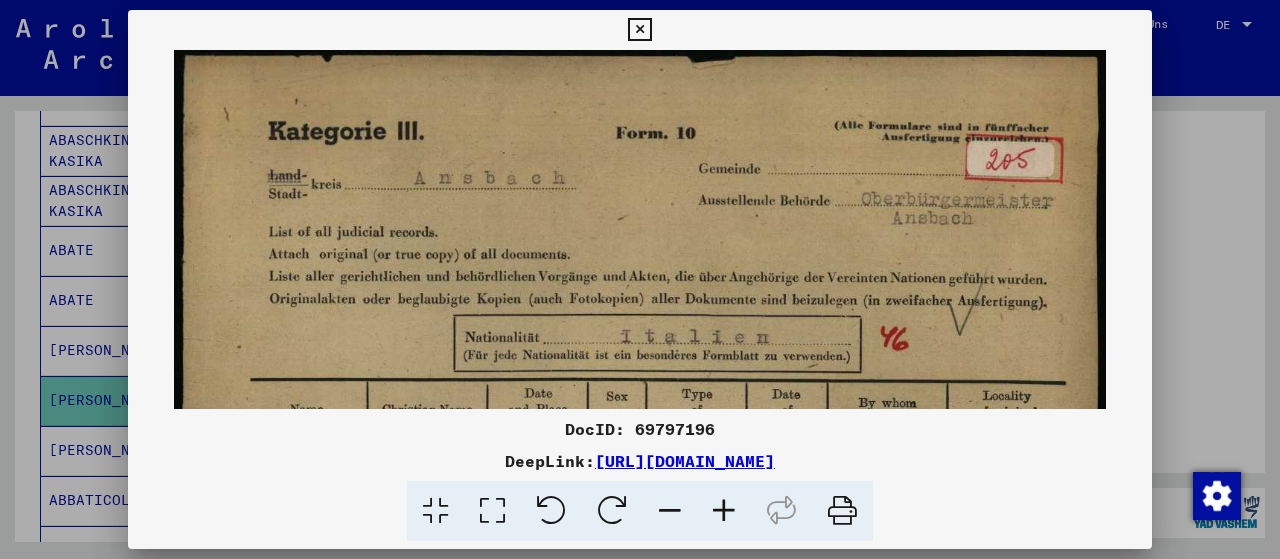 click at bounding box center (724, 511) 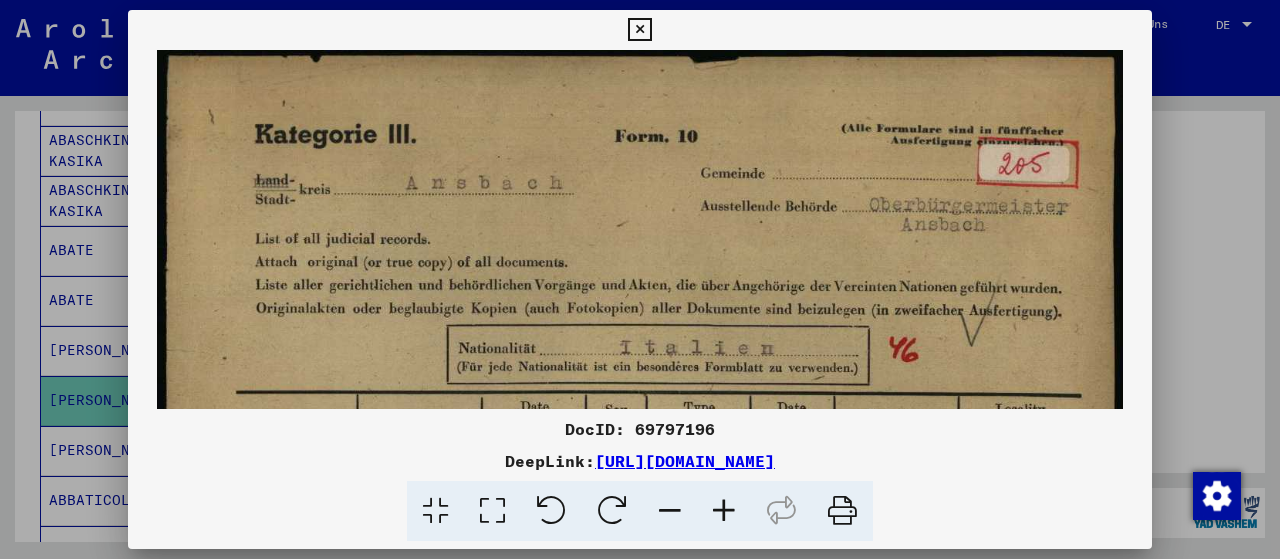 click at bounding box center (724, 511) 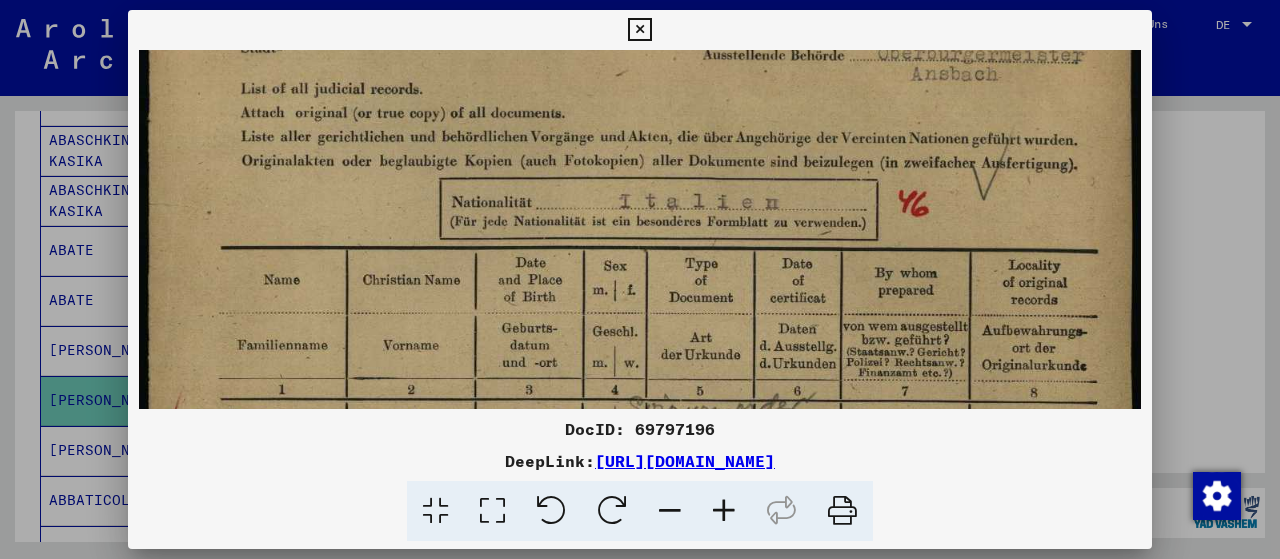 drag, startPoint x: 794, startPoint y: 329, endPoint x: 868, endPoint y: 185, distance: 161.9012 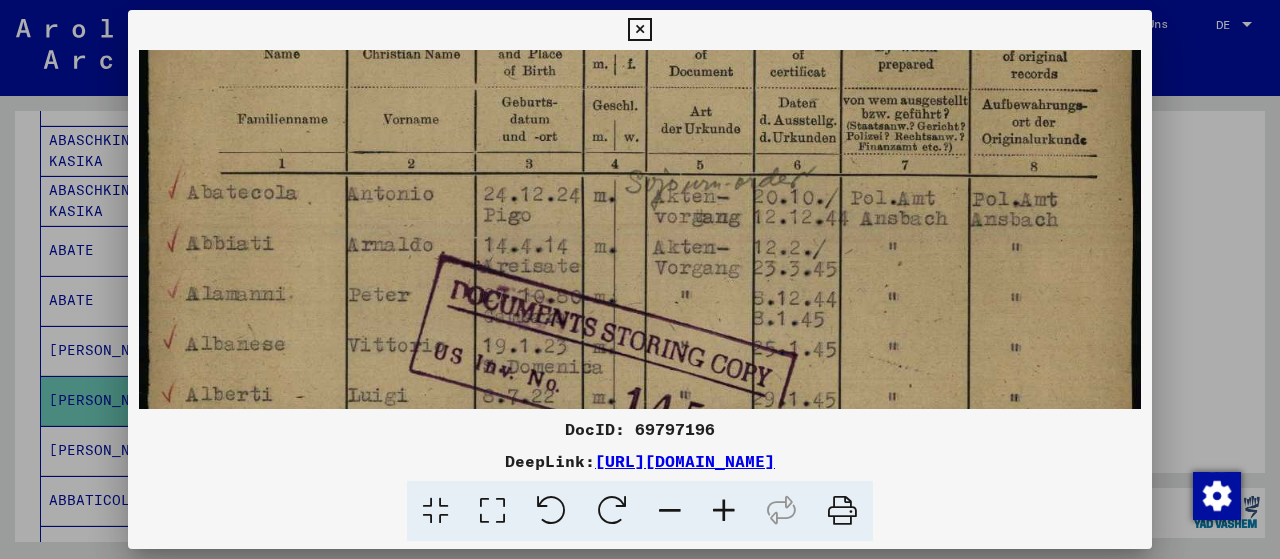 scroll, scrollTop: 393, scrollLeft: 0, axis: vertical 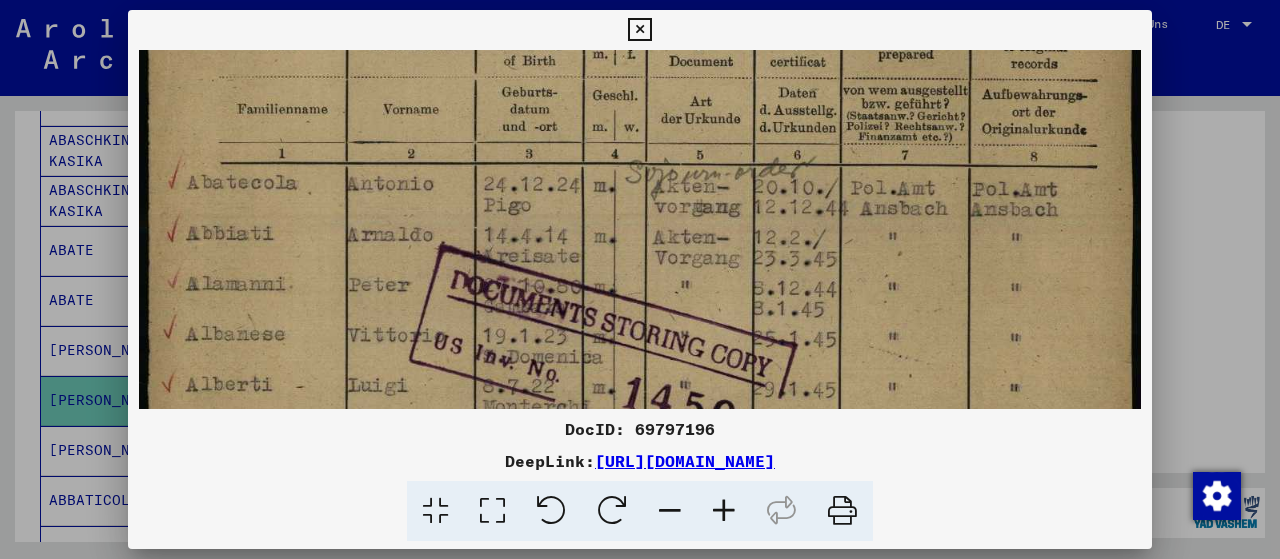 drag, startPoint x: 798, startPoint y: 335, endPoint x: 902, endPoint y: 116, distance: 242.43968 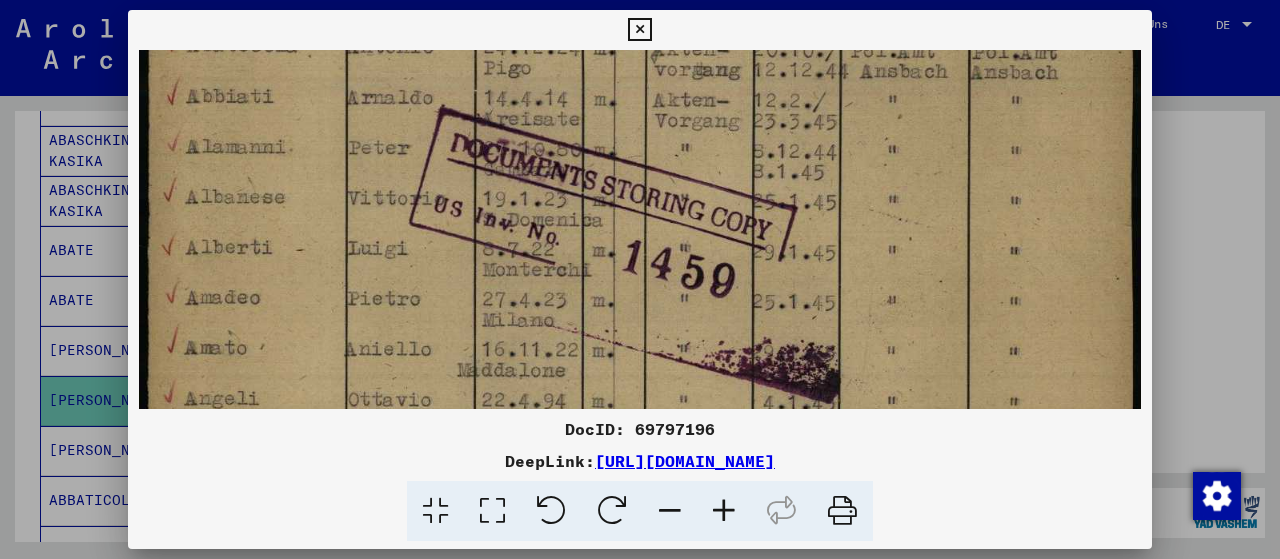 scroll, scrollTop: 540, scrollLeft: 0, axis: vertical 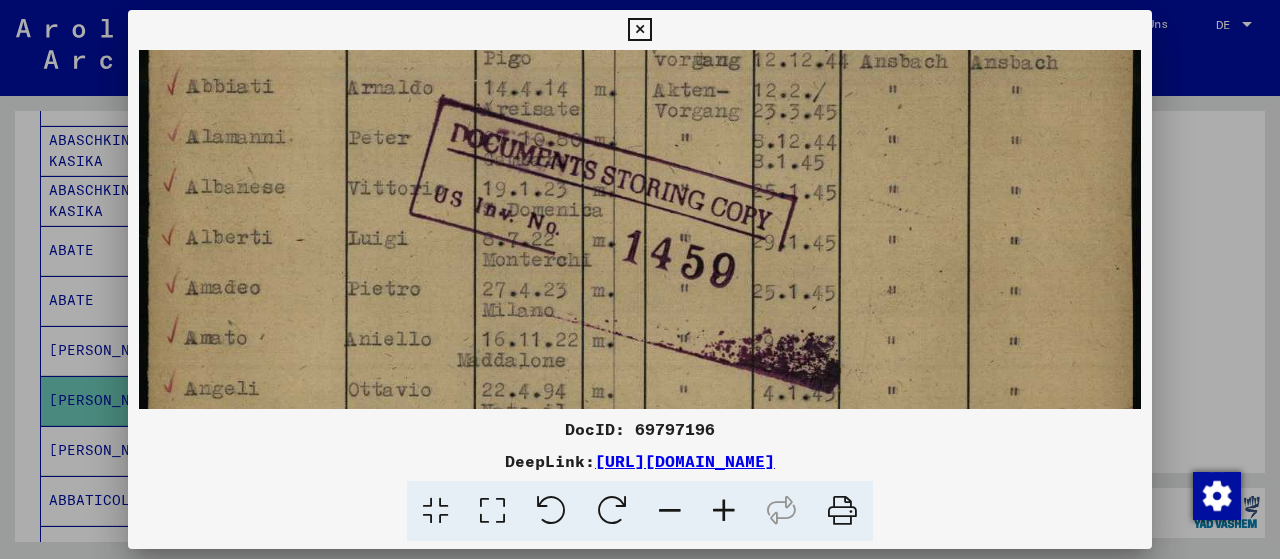 drag, startPoint x: 888, startPoint y: 305, endPoint x: 957, endPoint y: 149, distance: 170.57843 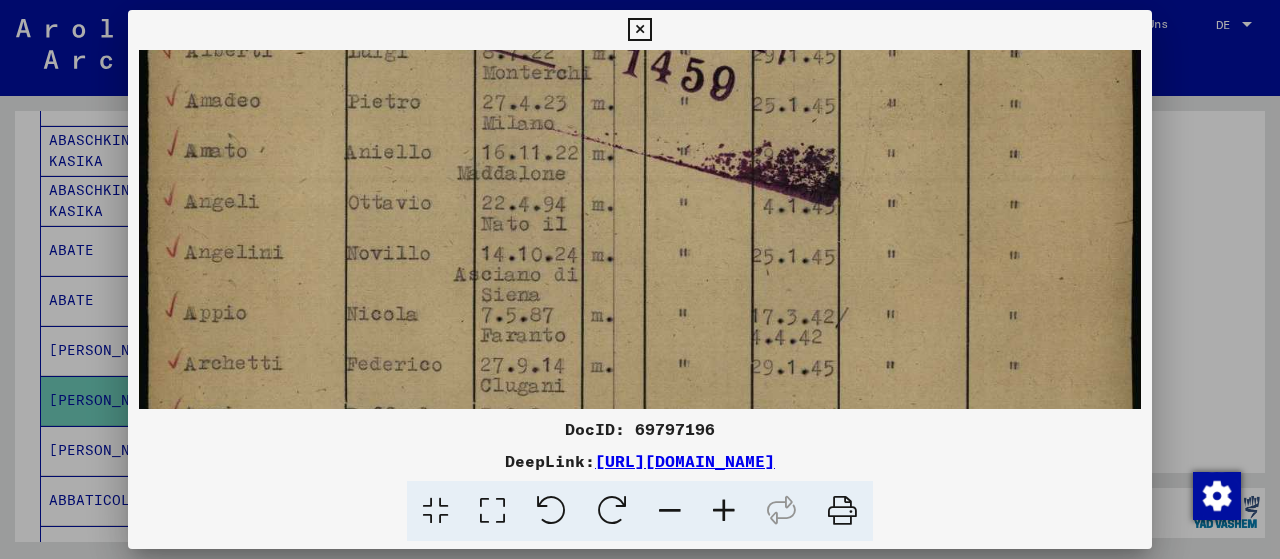 scroll, scrollTop: 998, scrollLeft: 0, axis: vertical 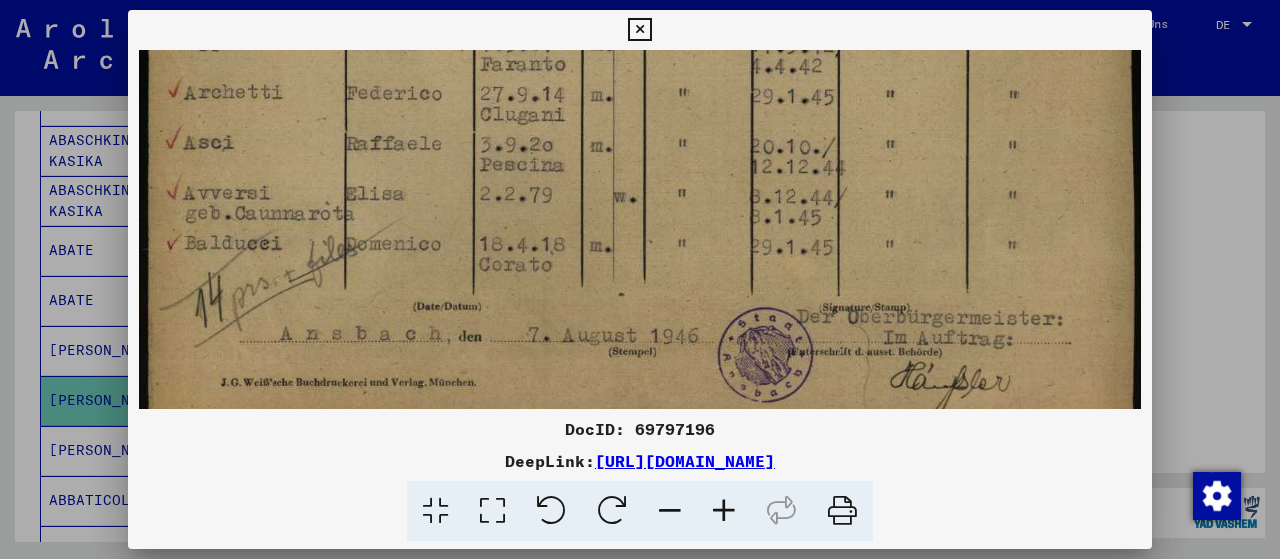 drag, startPoint x: 896, startPoint y: 323, endPoint x: 1053, endPoint y: -121, distance: 470.94055 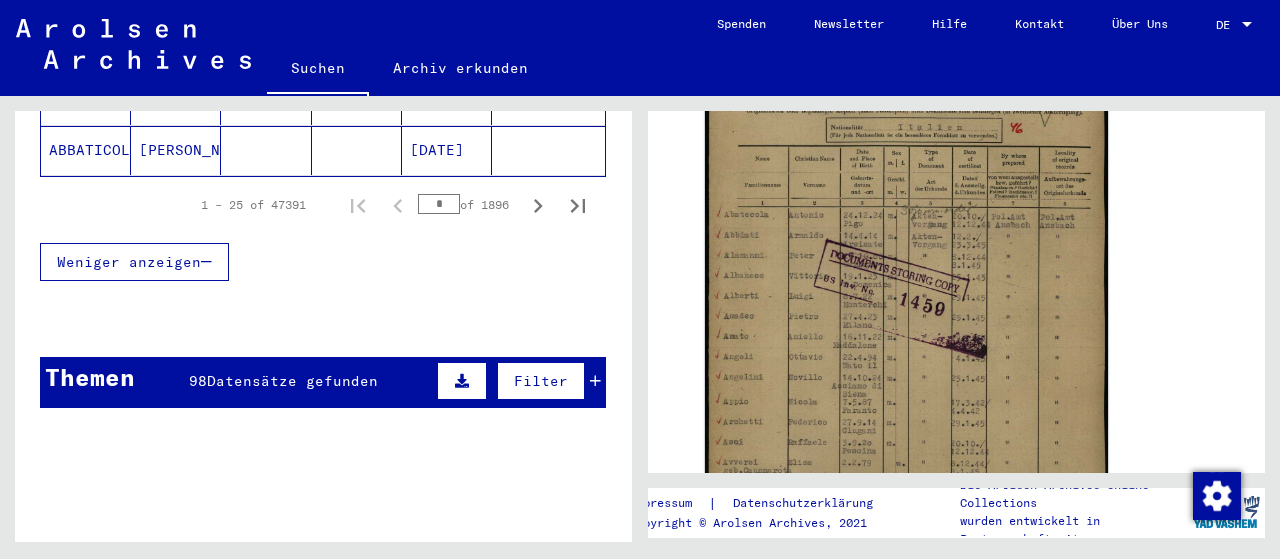 scroll, scrollTop: 1500, scrollLeft: 0, axis: vertical 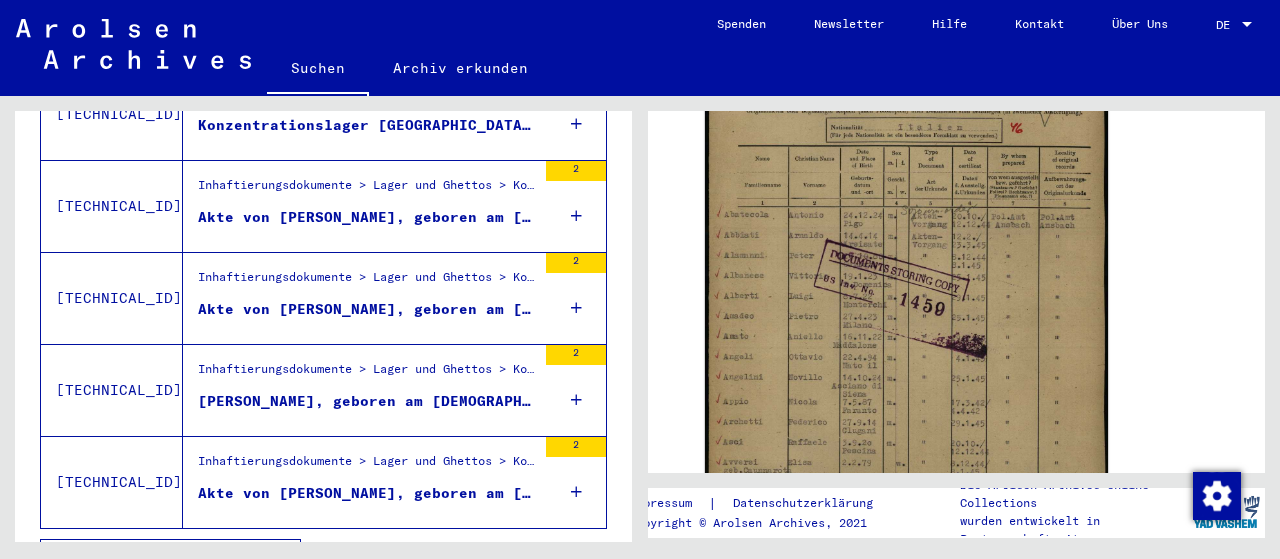 click on "Alle Ergebnisse anzeigen" at bounding box center [165, 558] 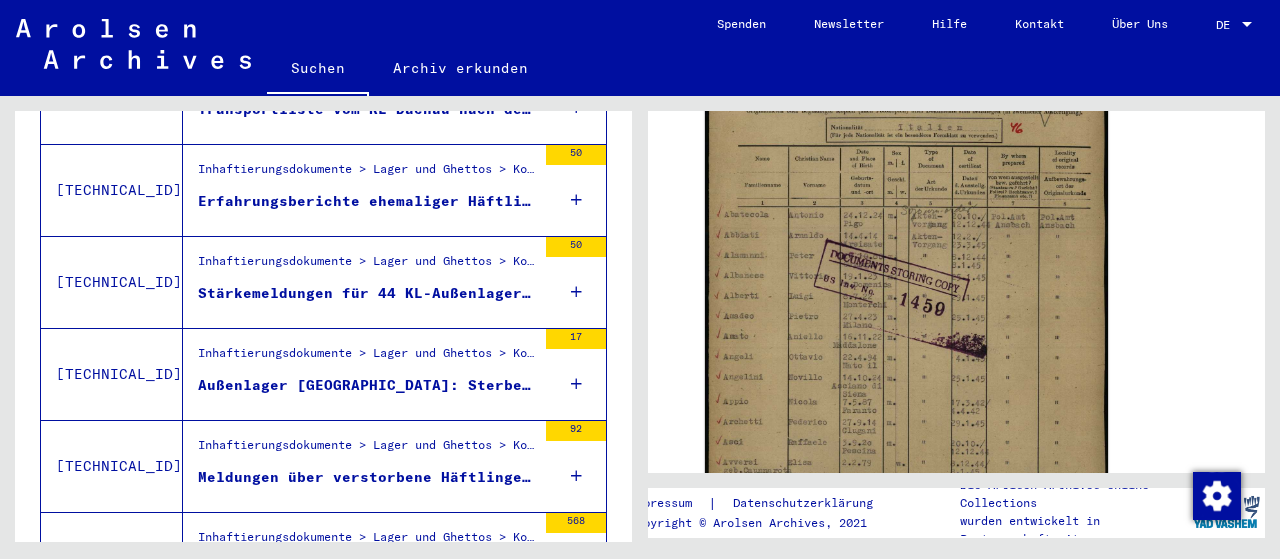 scroll, scrollTop: 1672, scrollLeft: 0, axis: vertical 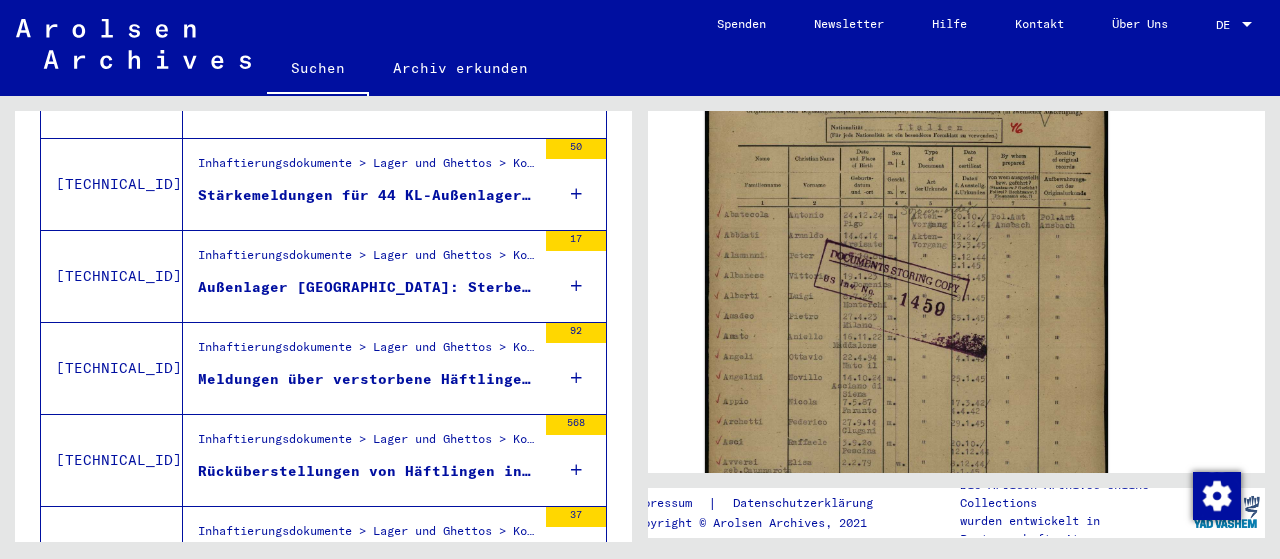 click on "Meldungen über verstorbene Häftlinge in verschiedenen Außenlagern des [GEOGRAPHIC_DATA] ([DATE]-[DATE])" at bounding box center [367, 379] 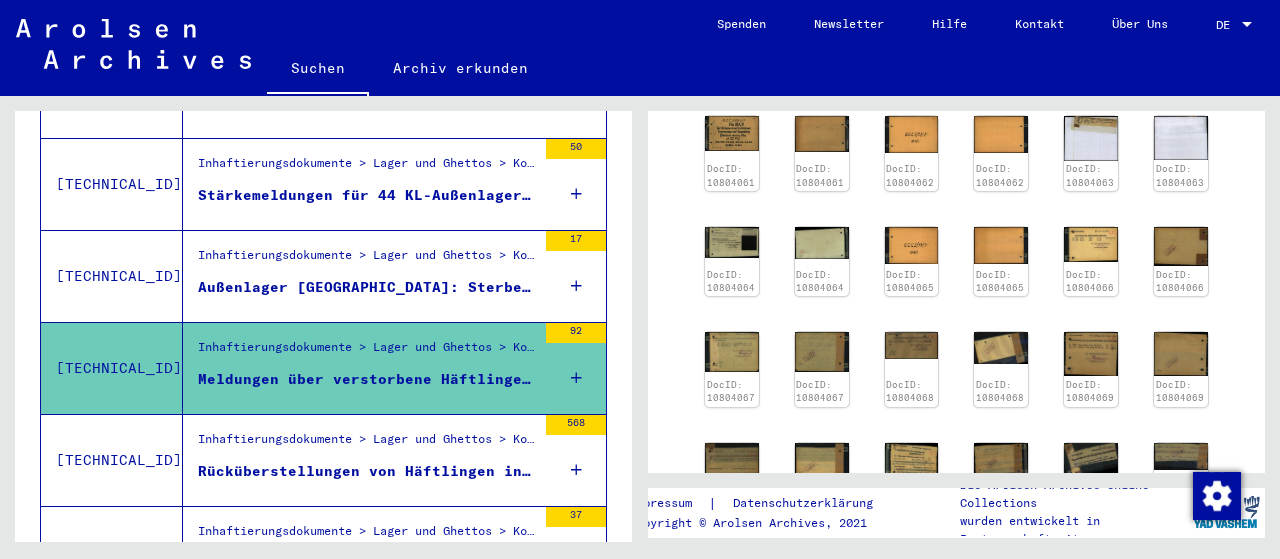 scroll, scrollTop: 1000, scrollLeft: 0, axis: vertical 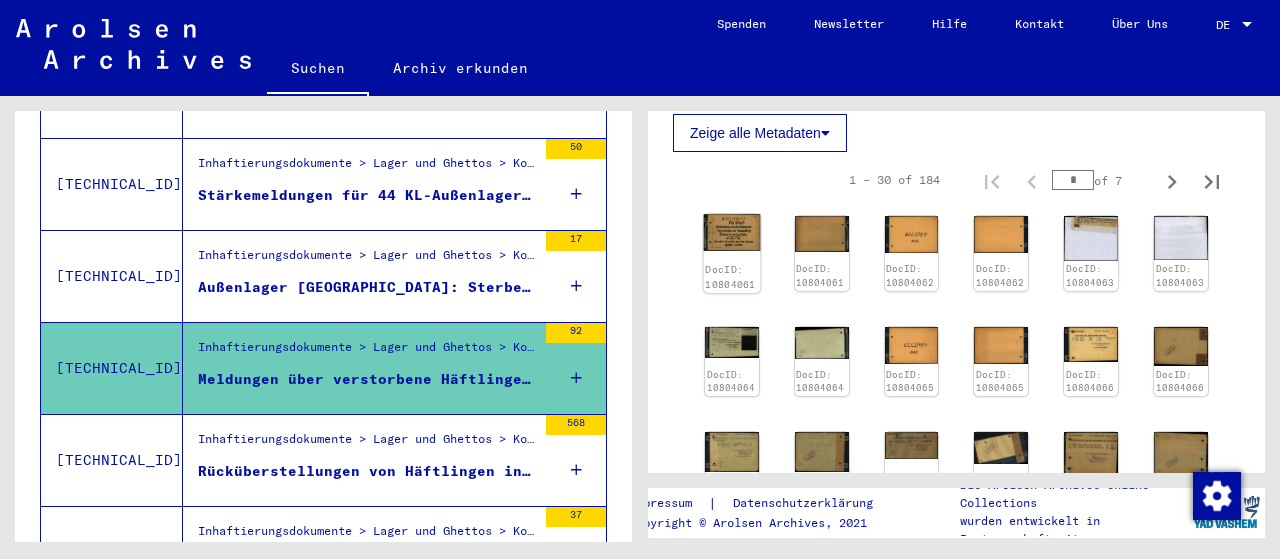 click on "DocID: 10804061" 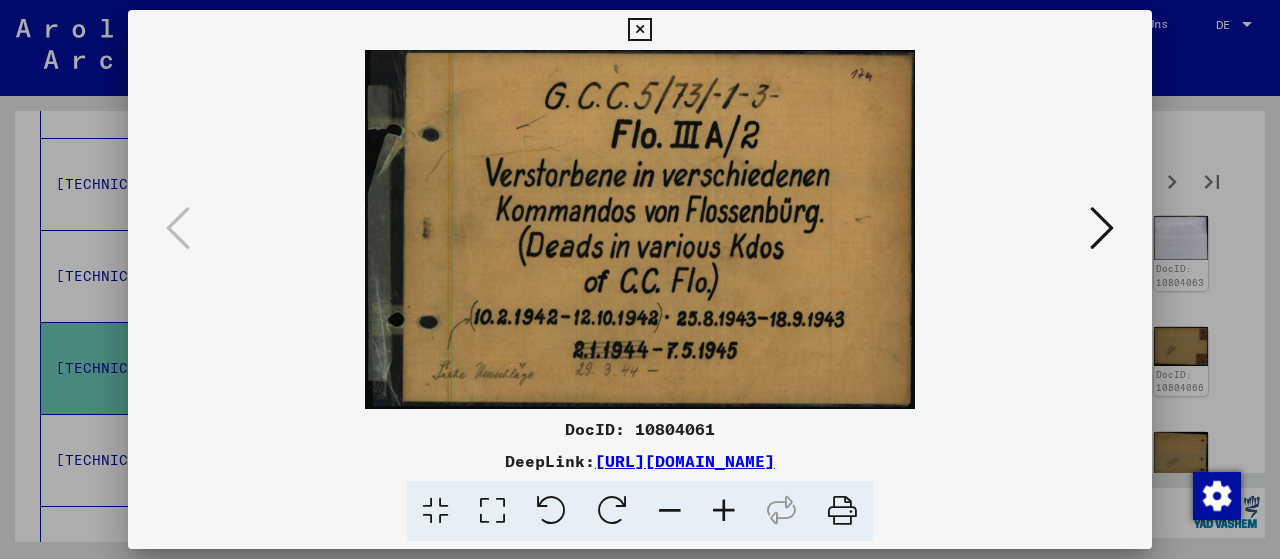 click at bounding box center (1102, 228) 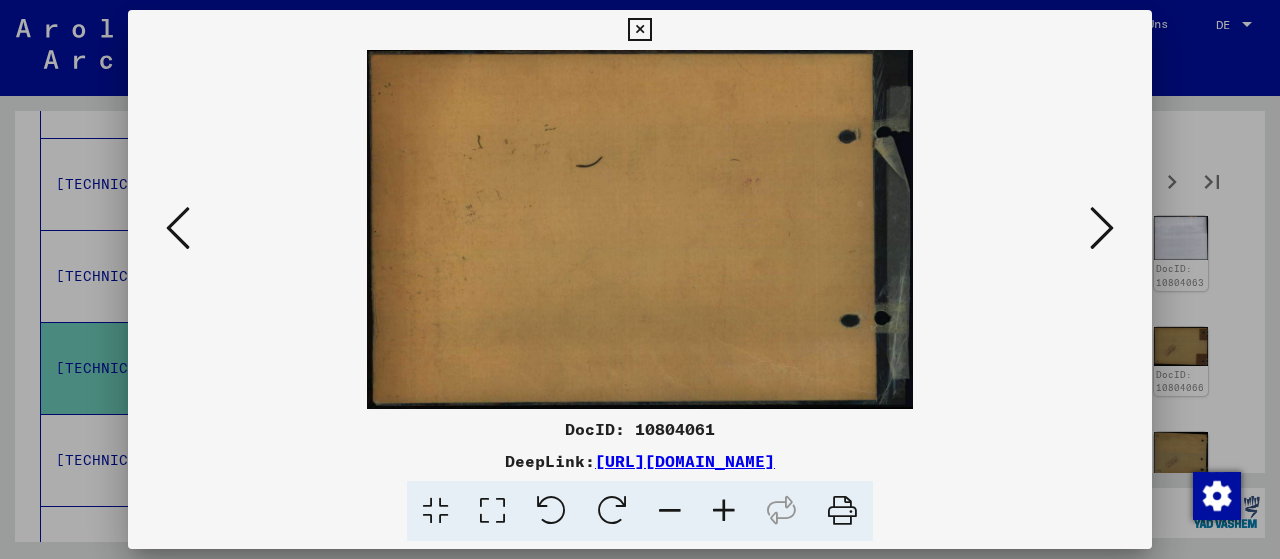 click at bounding box center (1102, 228) 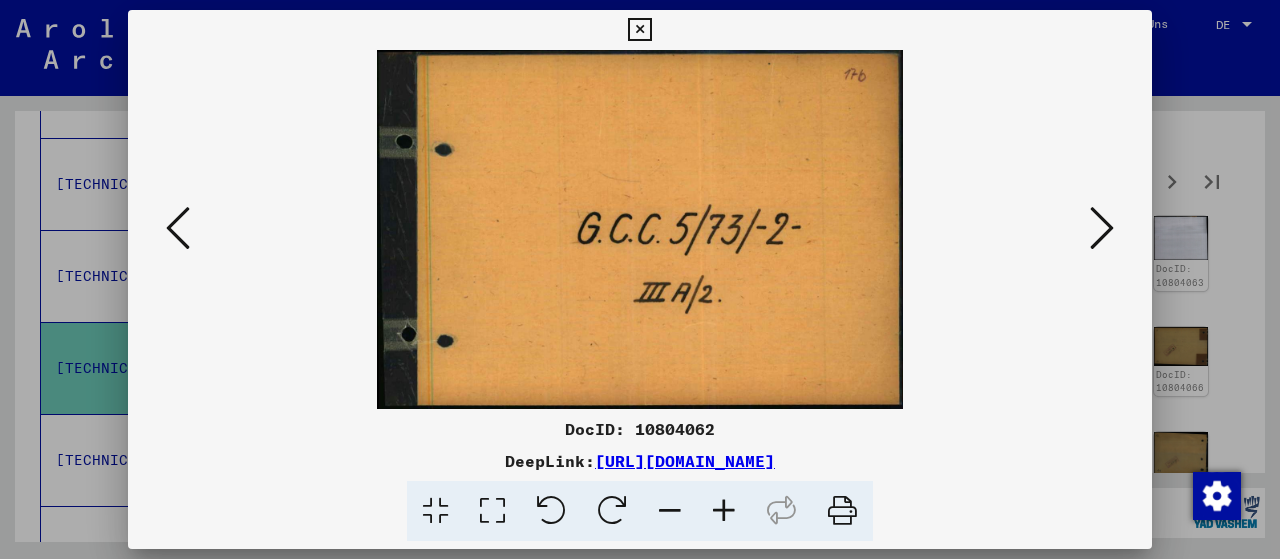 click at bounding box center (1102, 228) 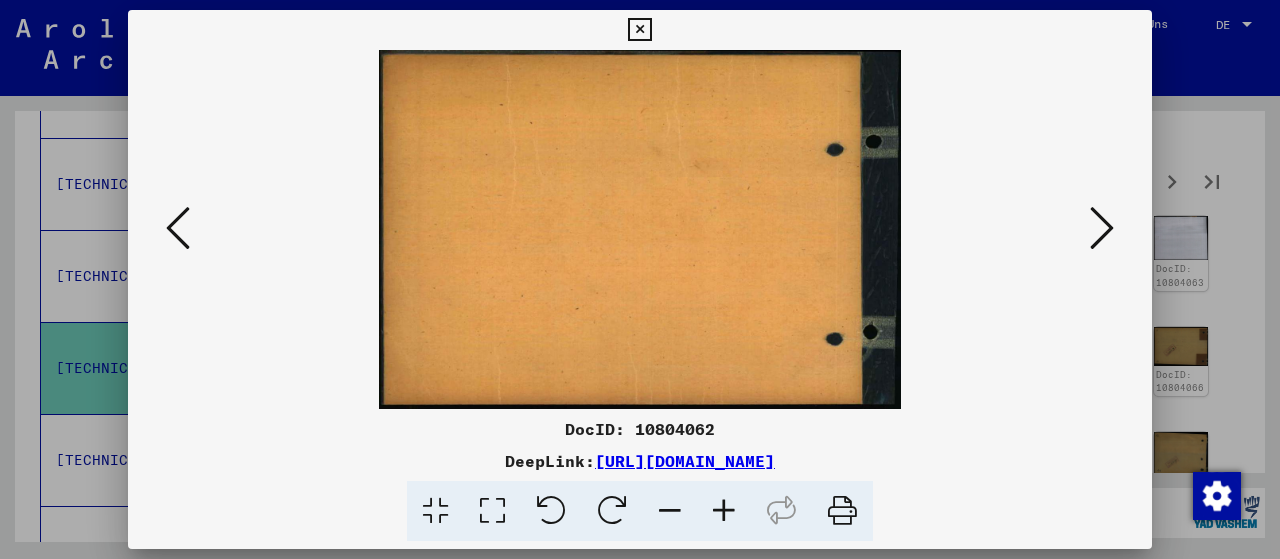click at bounding box center [1102, 228] 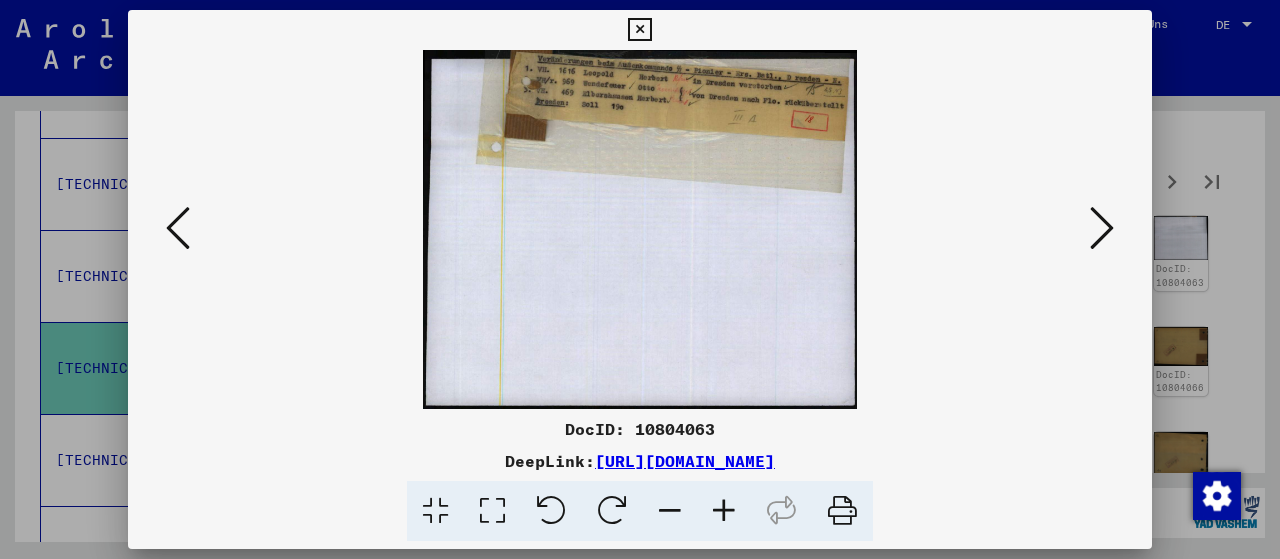 click at bounding box center [1102, 228] 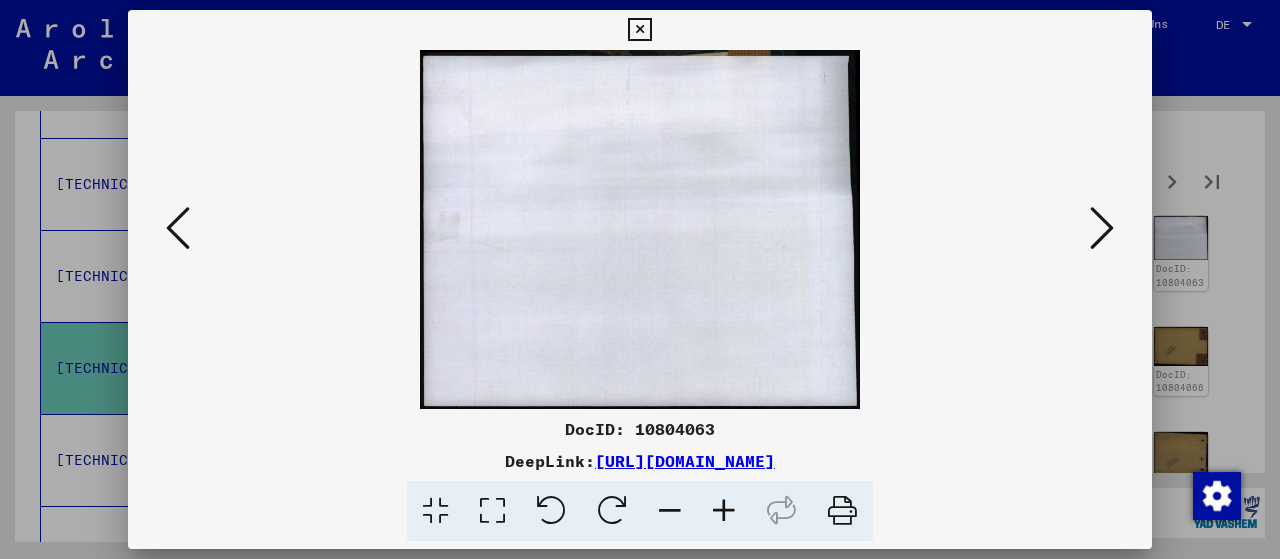 click at bounding box center [1102, 228] 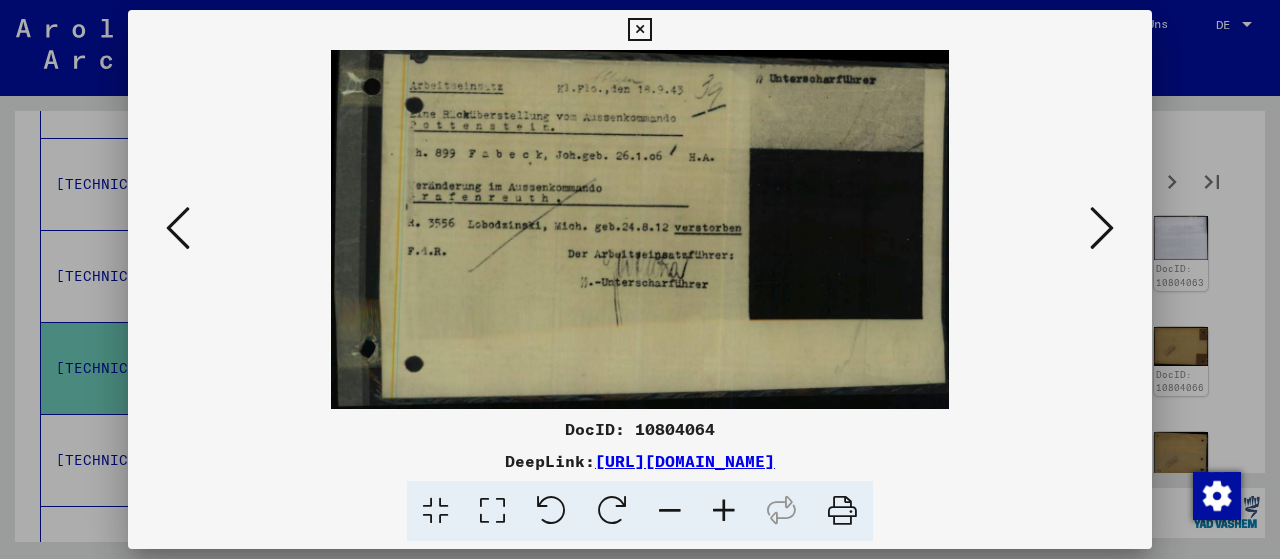 click at bounding box center (1102, 228) 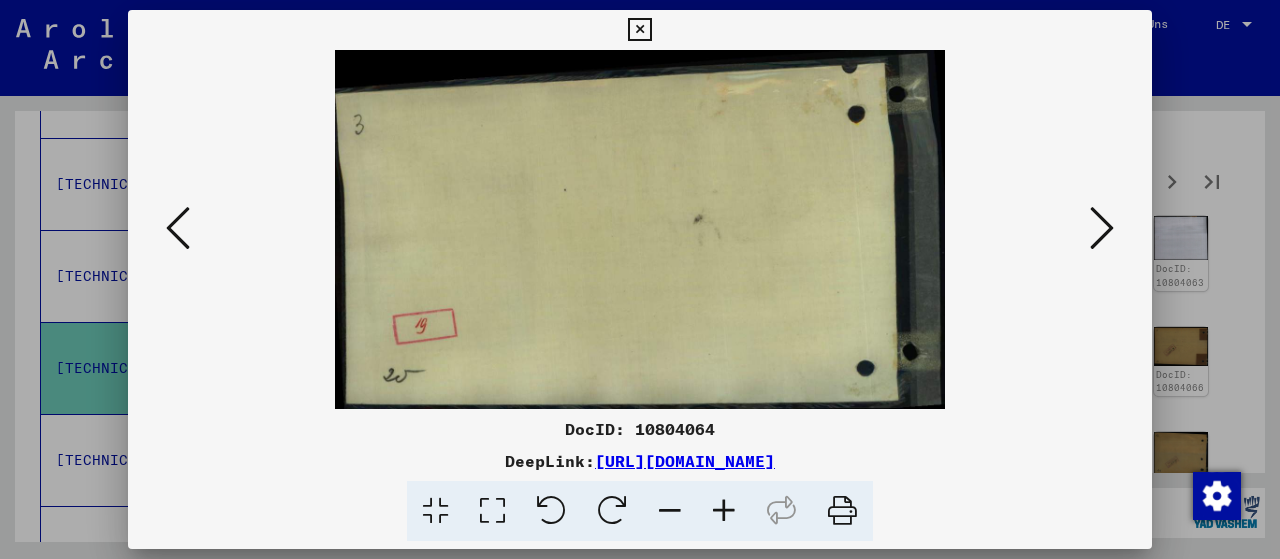 click at bounding box center [1102, 228] 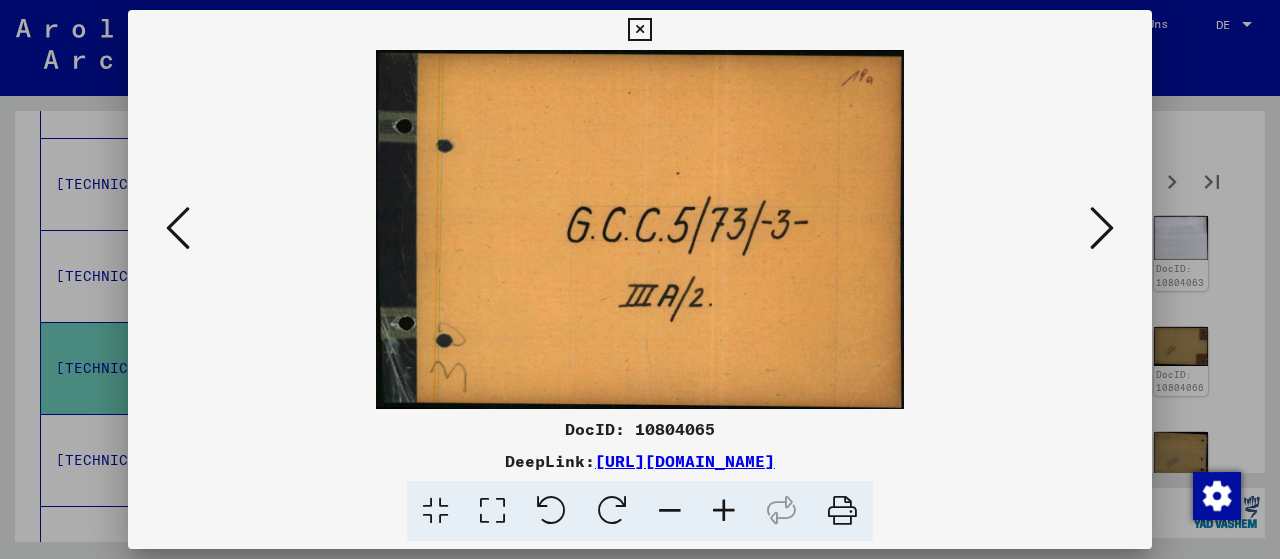 click at bounding box center [1102, 228] 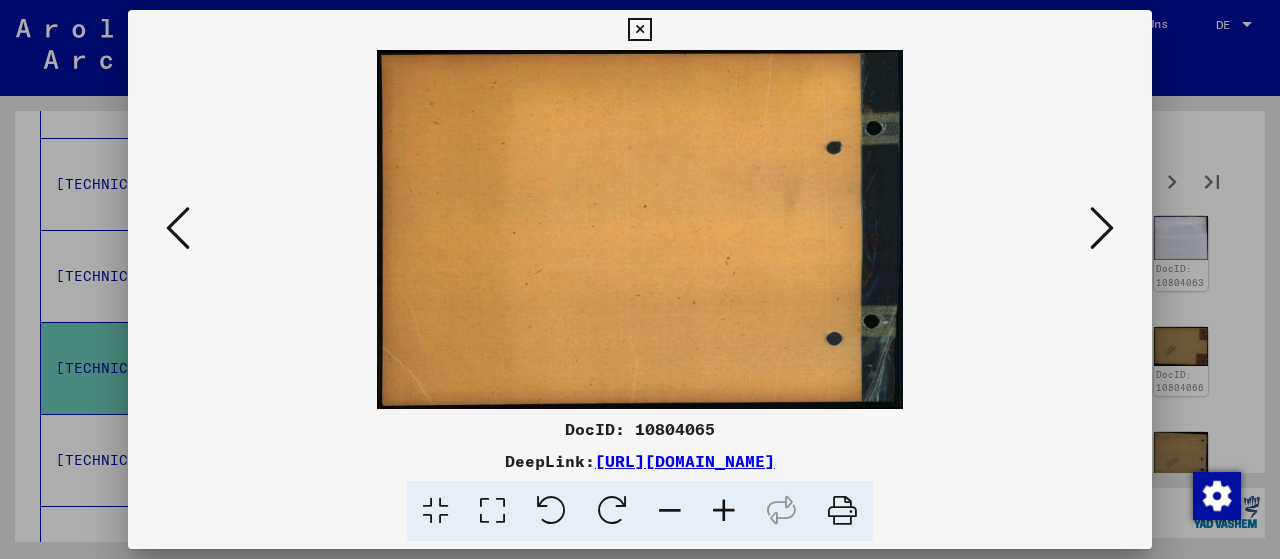 click at bounding box center (1102, 228) 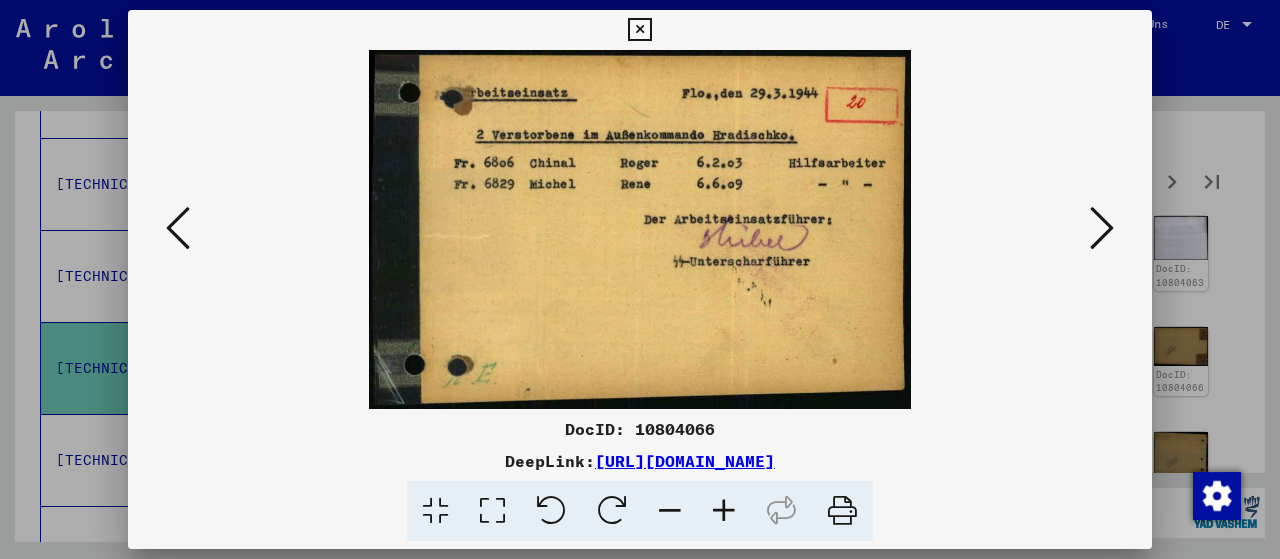 click at bounding box center (1102, 228) 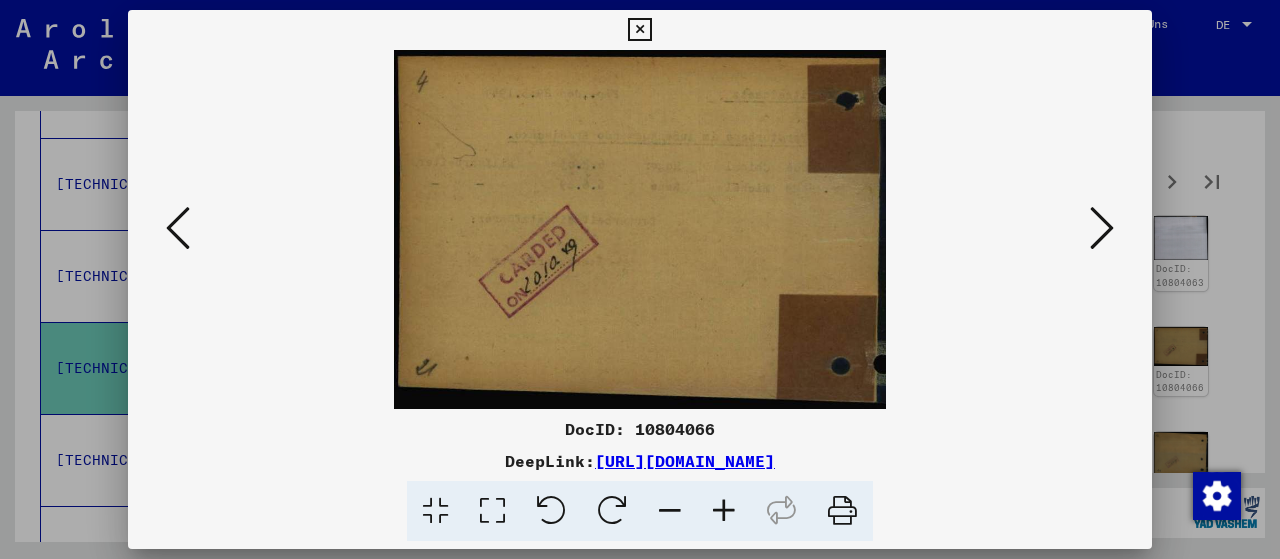click at bounding box center (1102, 228) 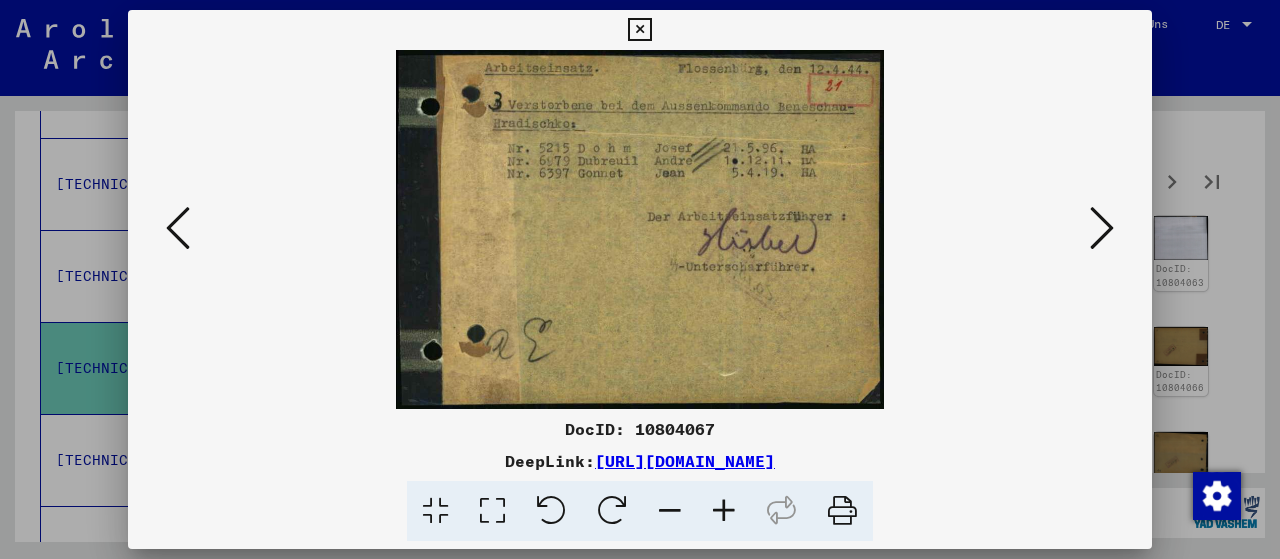 click at bounding box center [1102, 228] 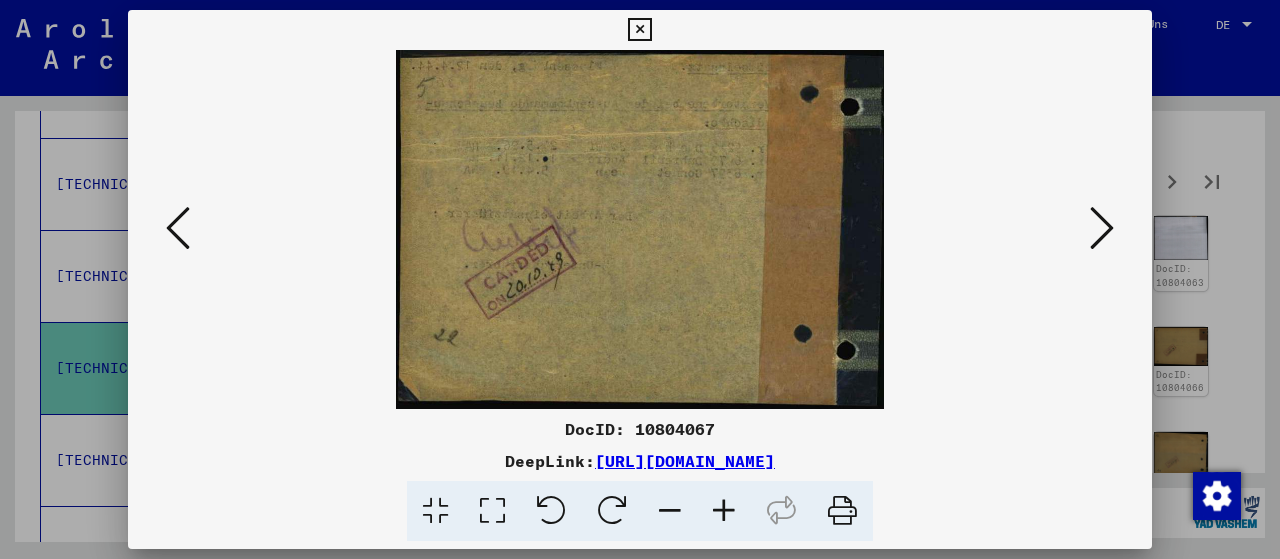 click at bounding box center (1102, 228) 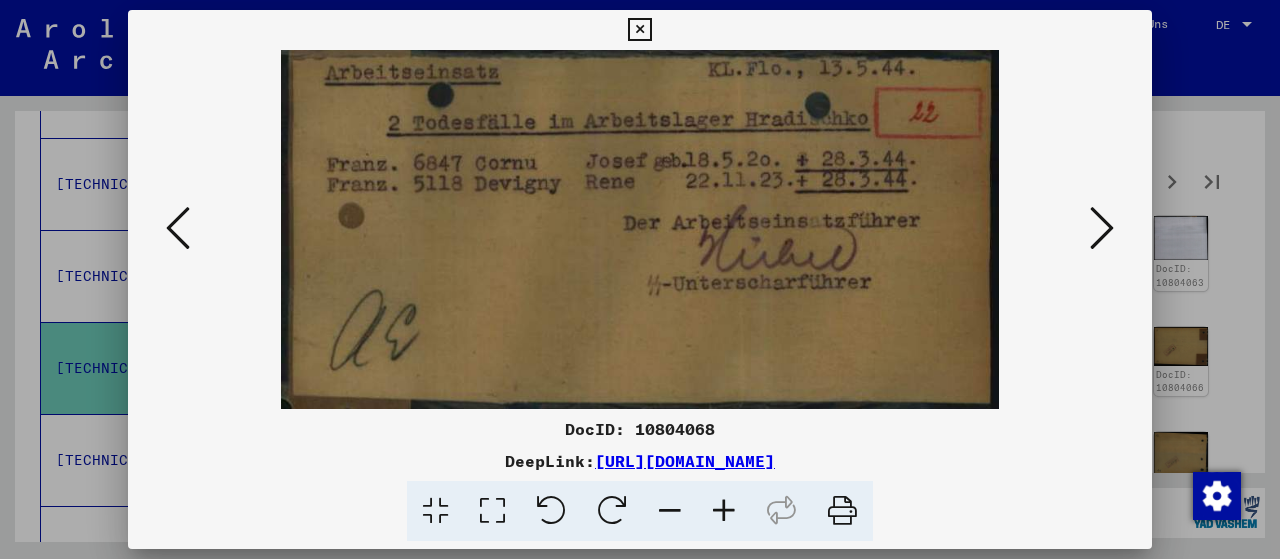 click at bounding box center [1102, 228] 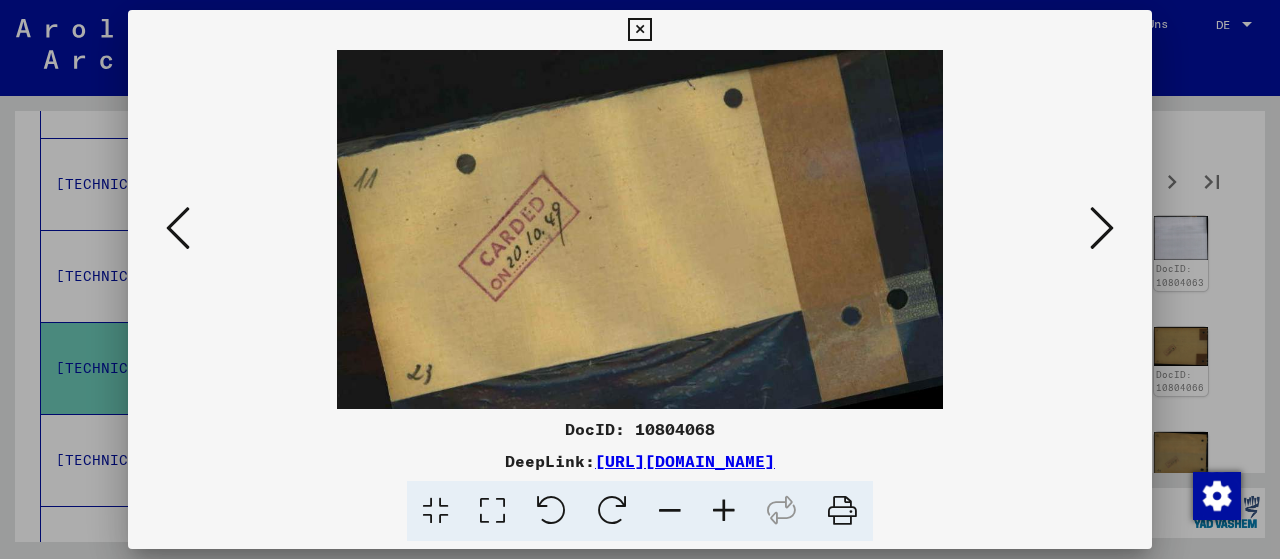 click at bounding box center (1102, 228) 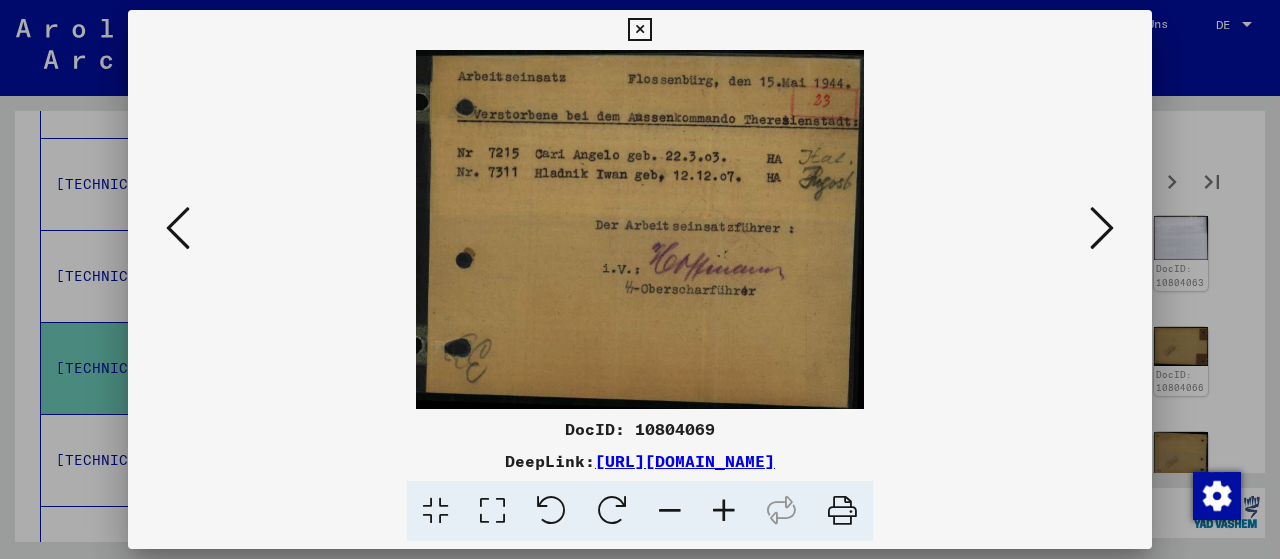 click at bounding box center (1102, 228) 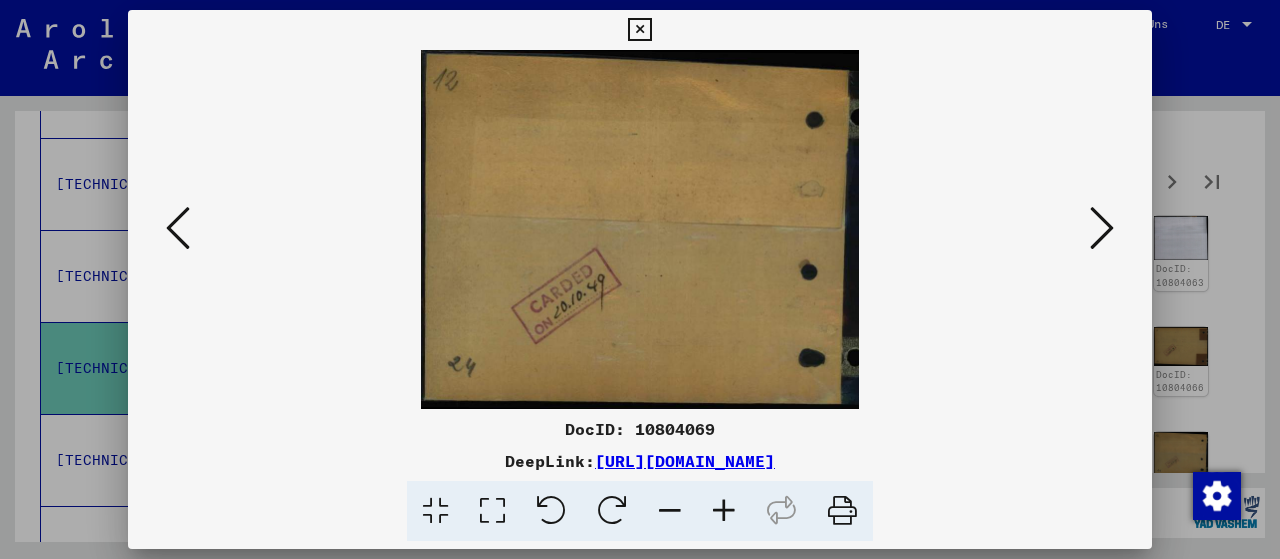 click at bounding box center (1102, 228) 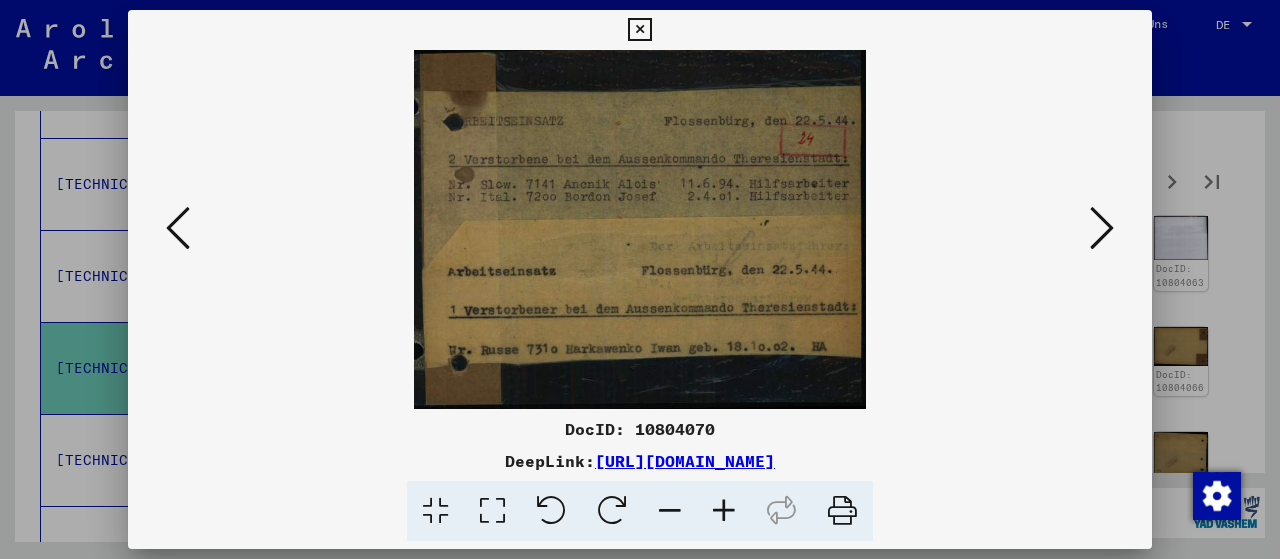 click at bounding box center [640, 279] 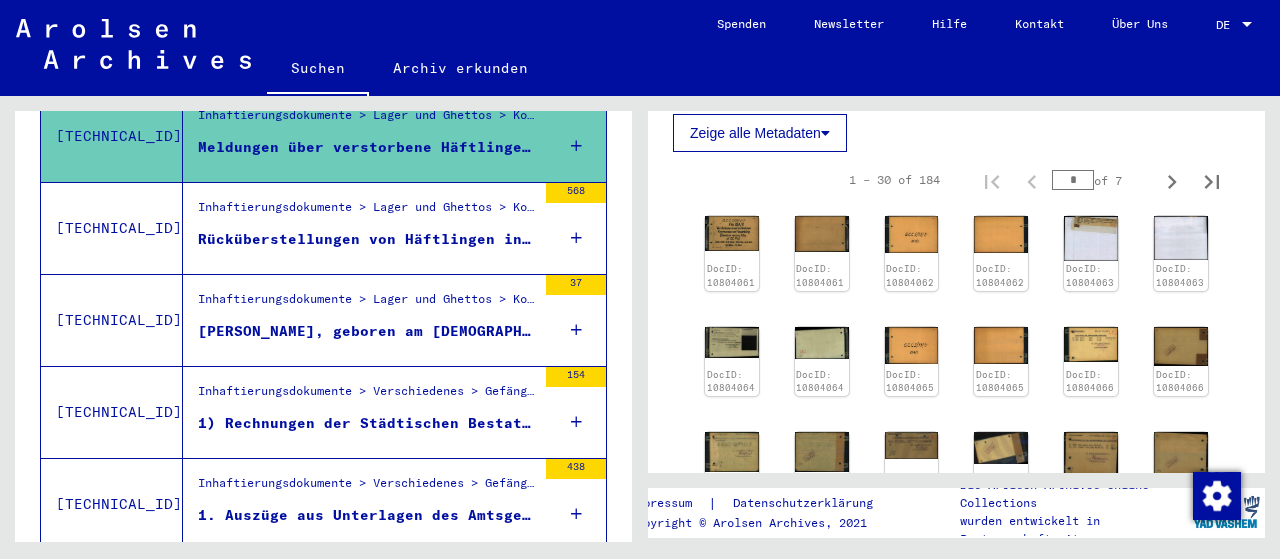 scroll, scrollTop: 1972, scrollLeft: 0, axis: vertical 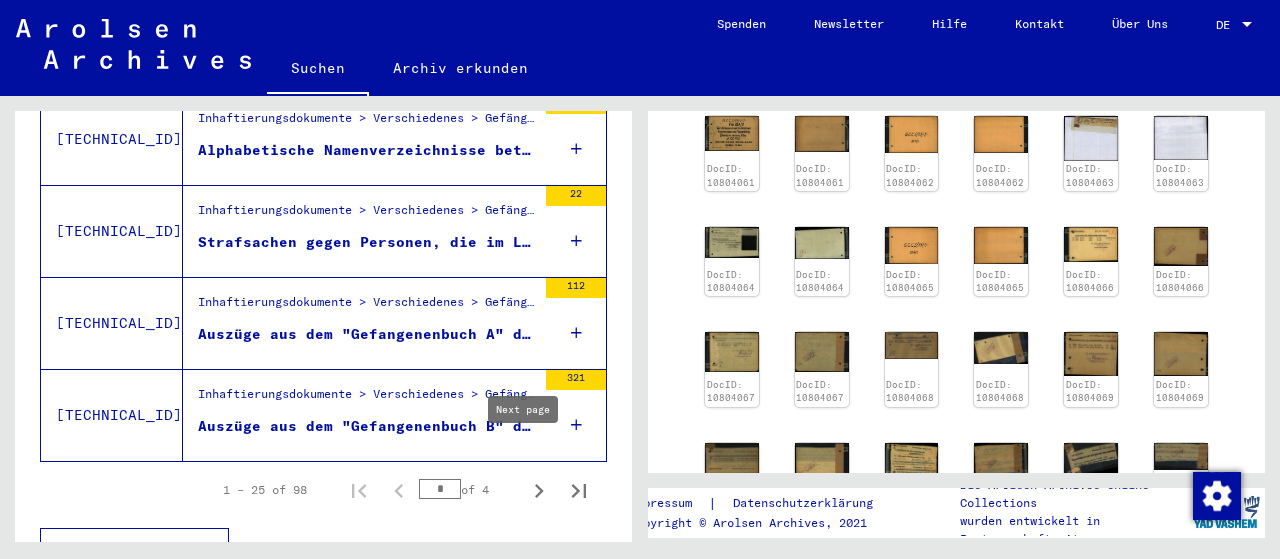 click 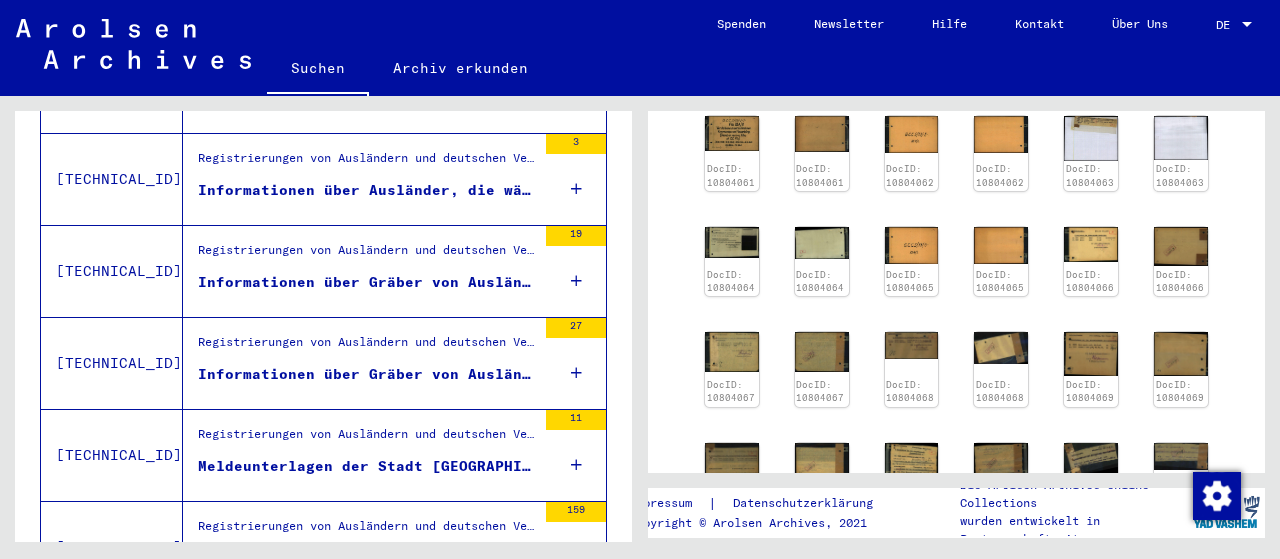 scroll, scrollTop: 1961, scrollLeft: 0, axis: vertical 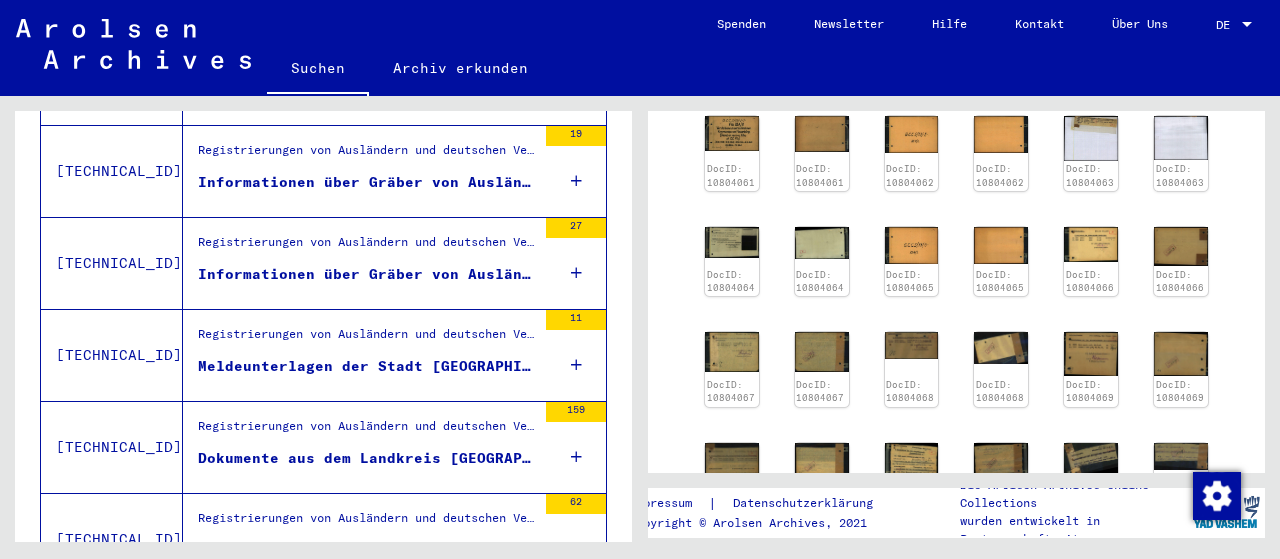 click on "Dokumente aus dem Landkreis [GEOGRAPHIC_DATA]" at bounding box center [367, 458] 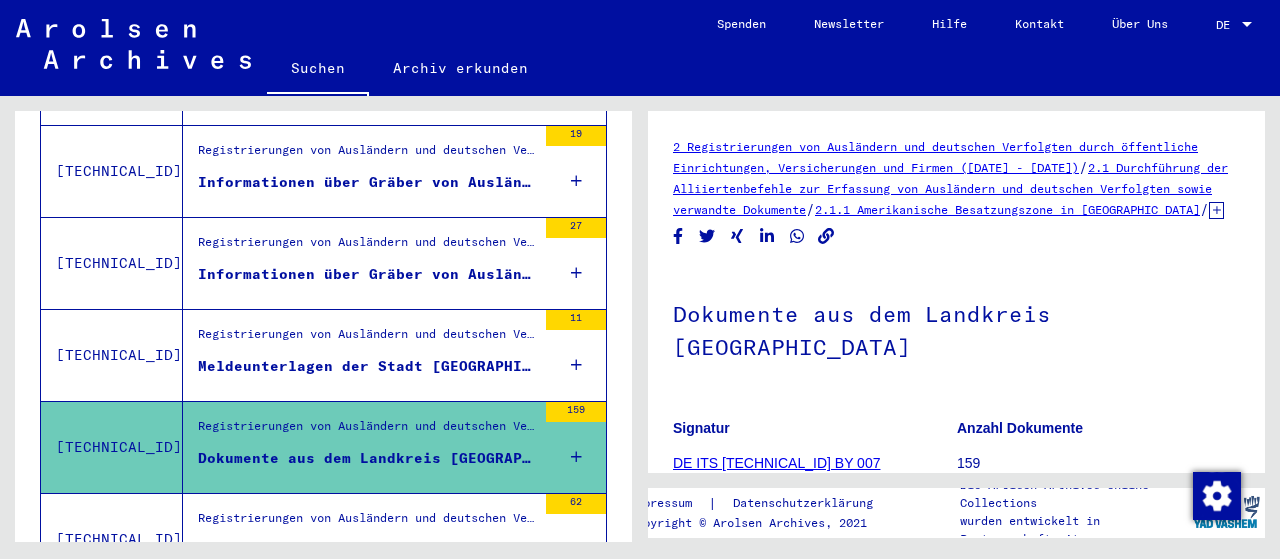 scroll, scrollTop: 400, scrollLeft: 0, axis: vertical 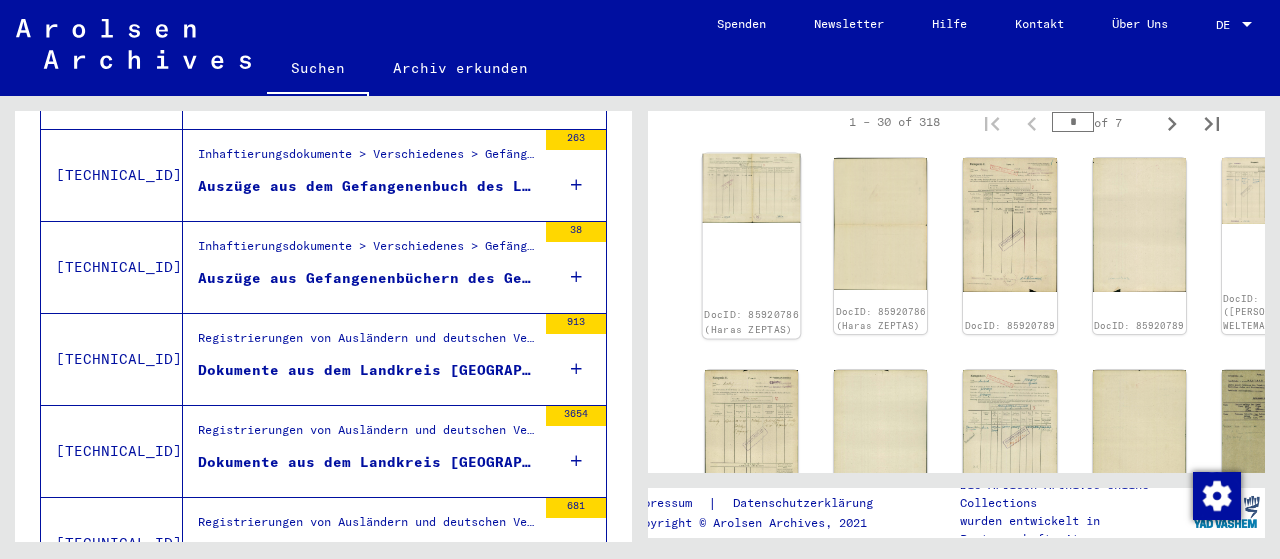 click on "DocID: 85920786 (Haras ZEPTAS)" 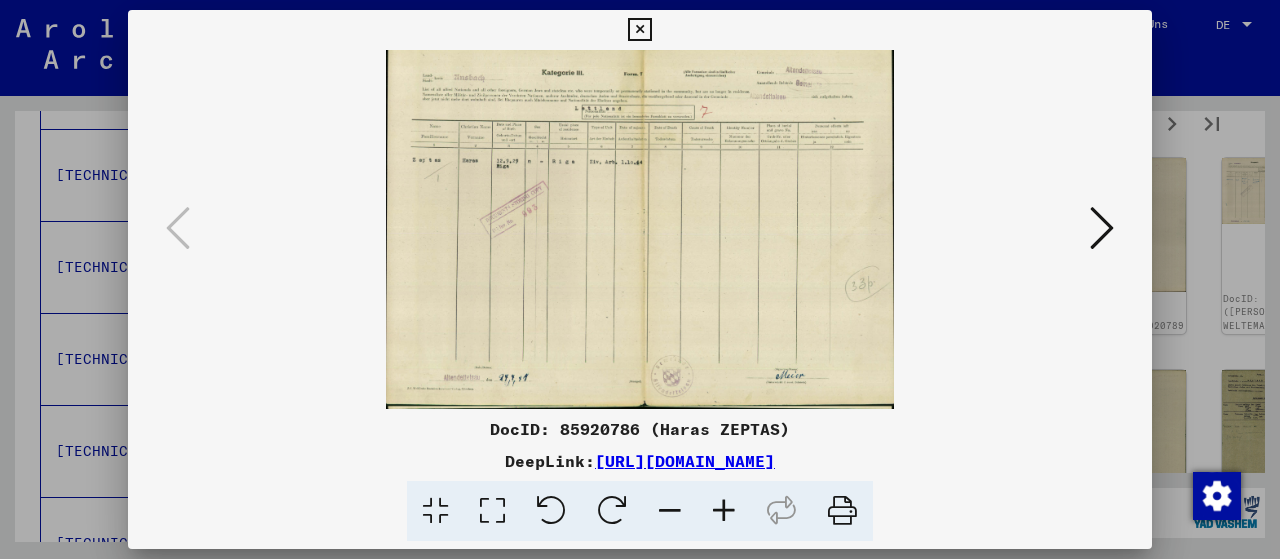 click at bounding box center [724, 511] 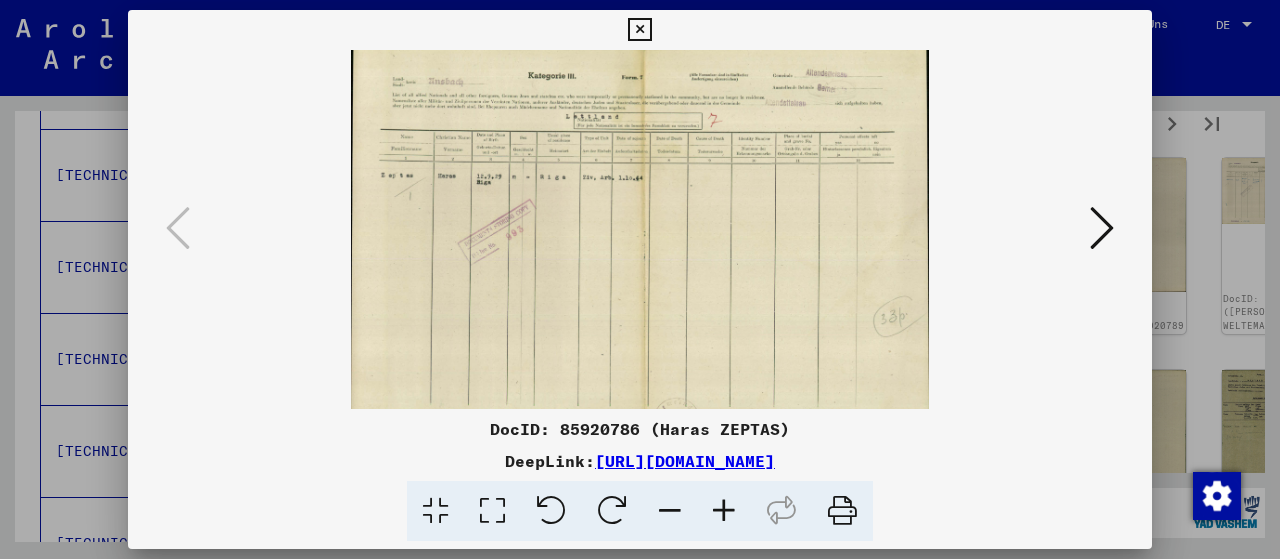 click at bounding box center (724, 511) 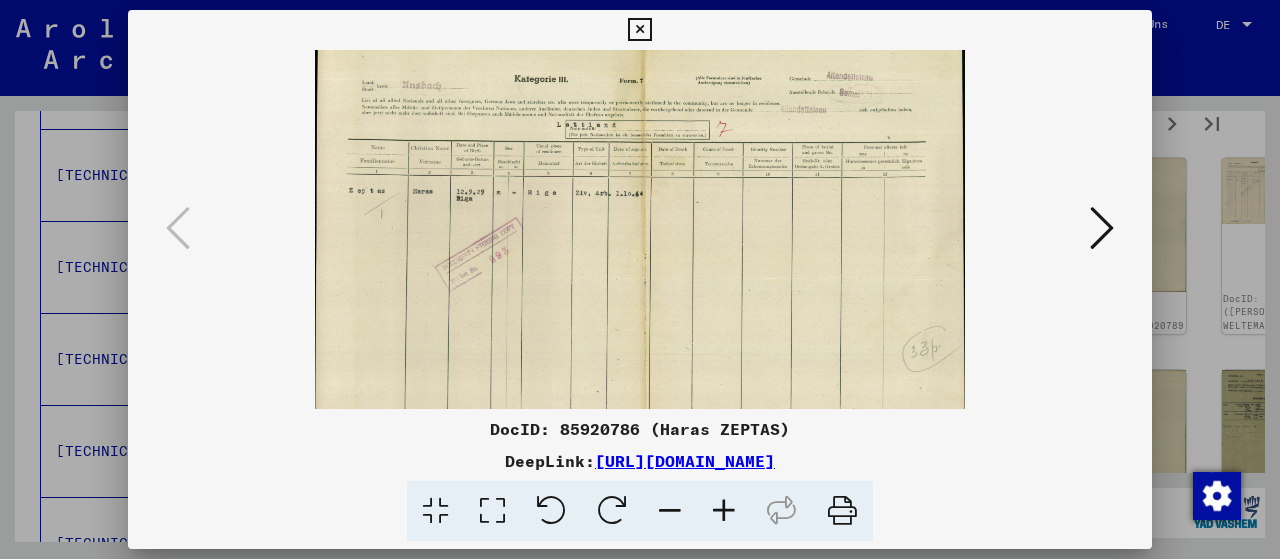 click at bounding box center [724, 511] 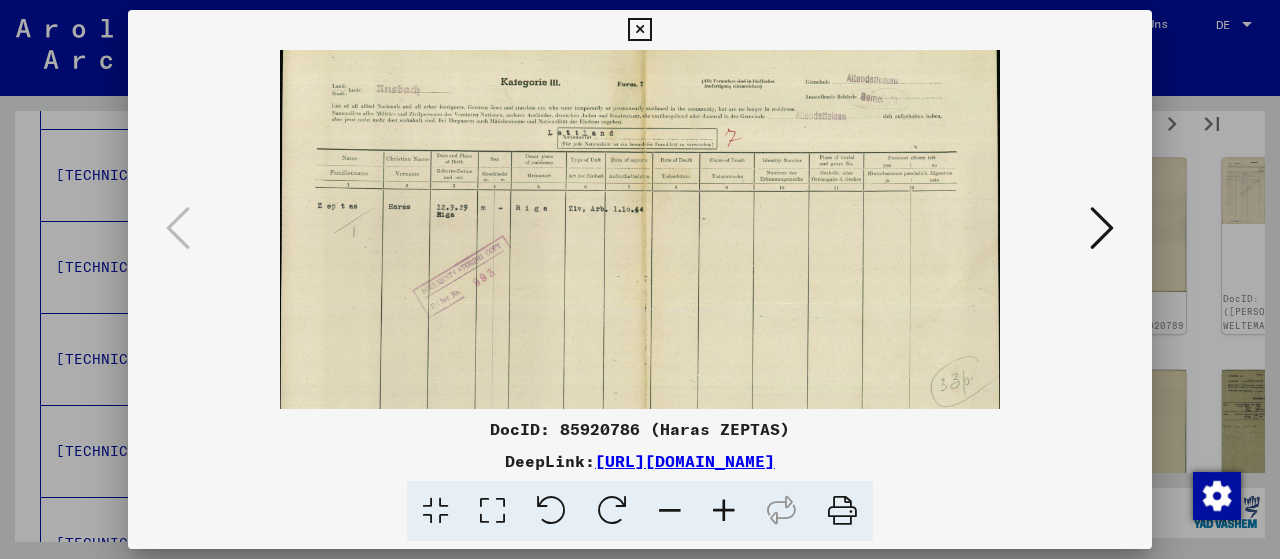 click at bounding box center (724, 511) 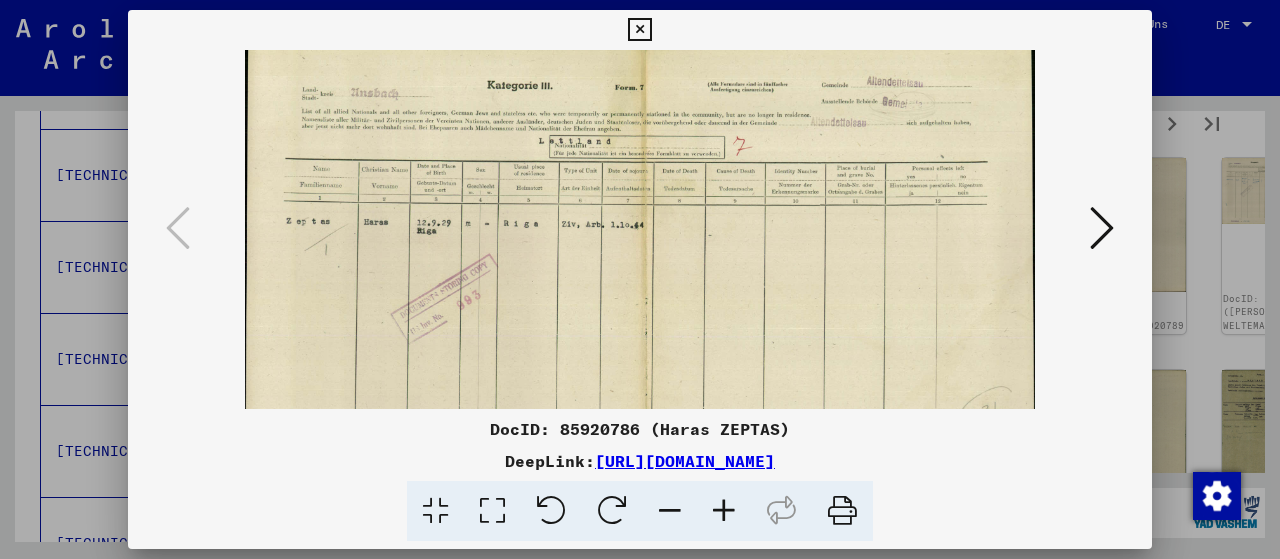 click at bounding box center [724, 511] 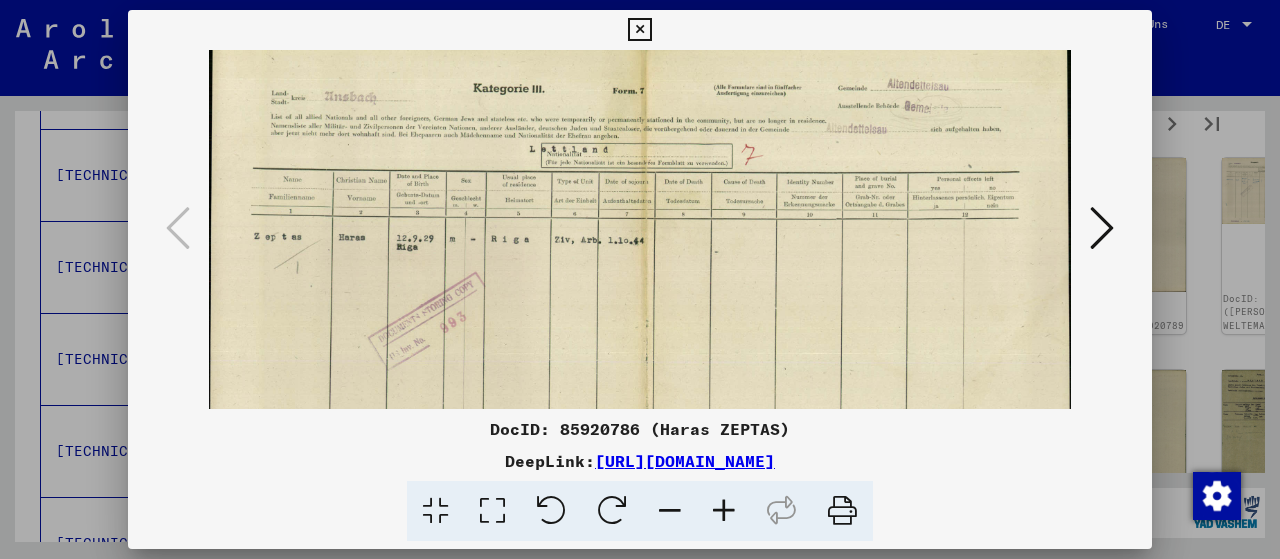 click at bounding box center [724, 511] 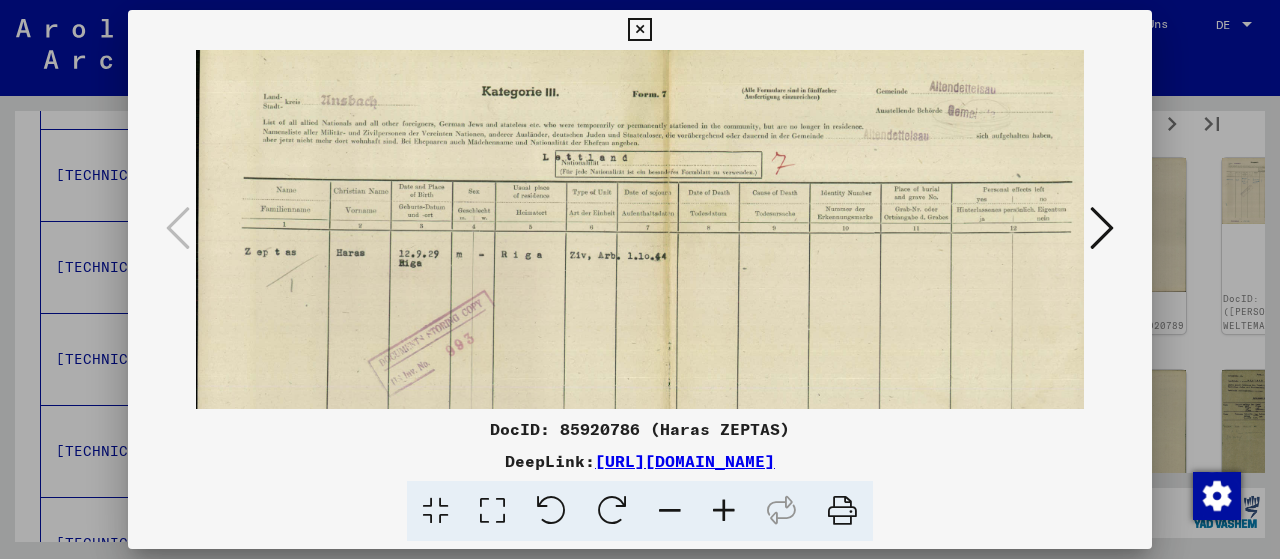 click at bounding box center [724, 511] 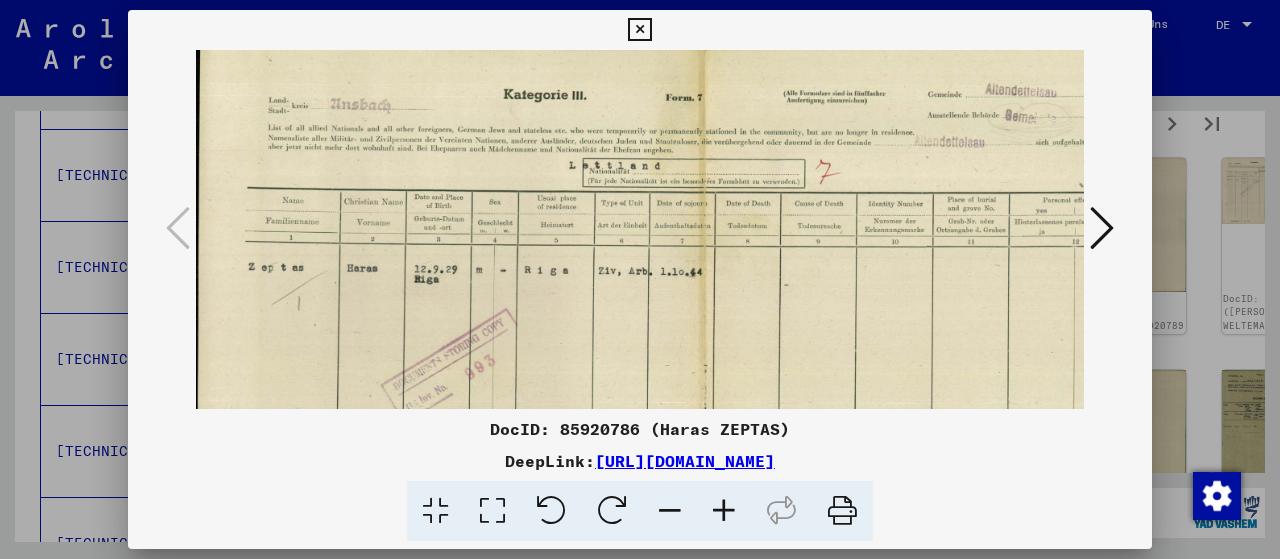 click at bounding box center [724, 511] 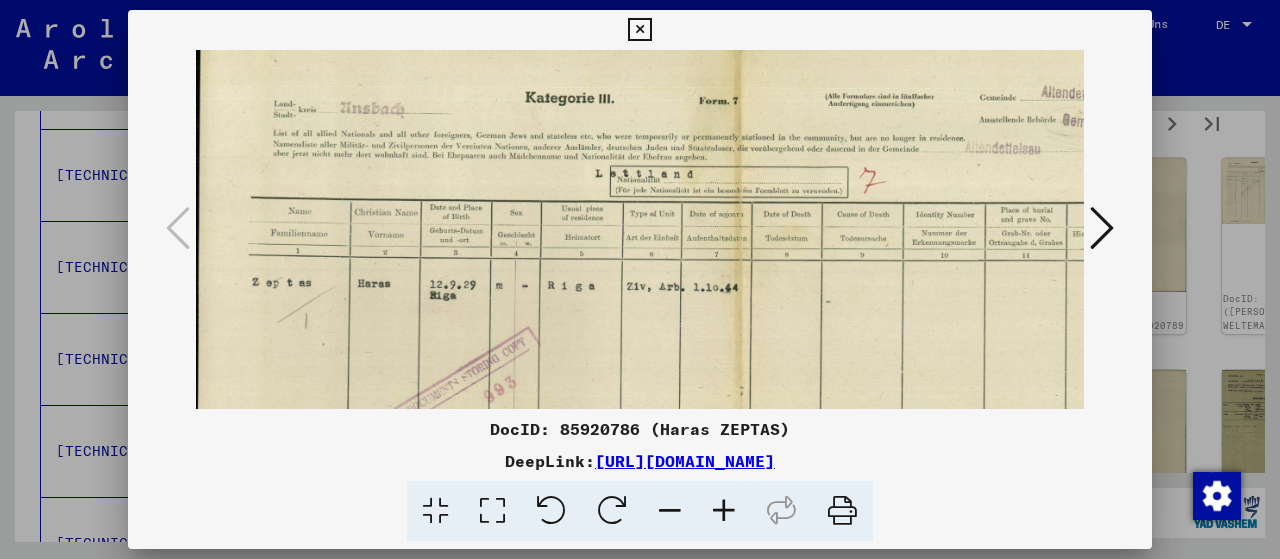 click at bounding box center [724, 511] 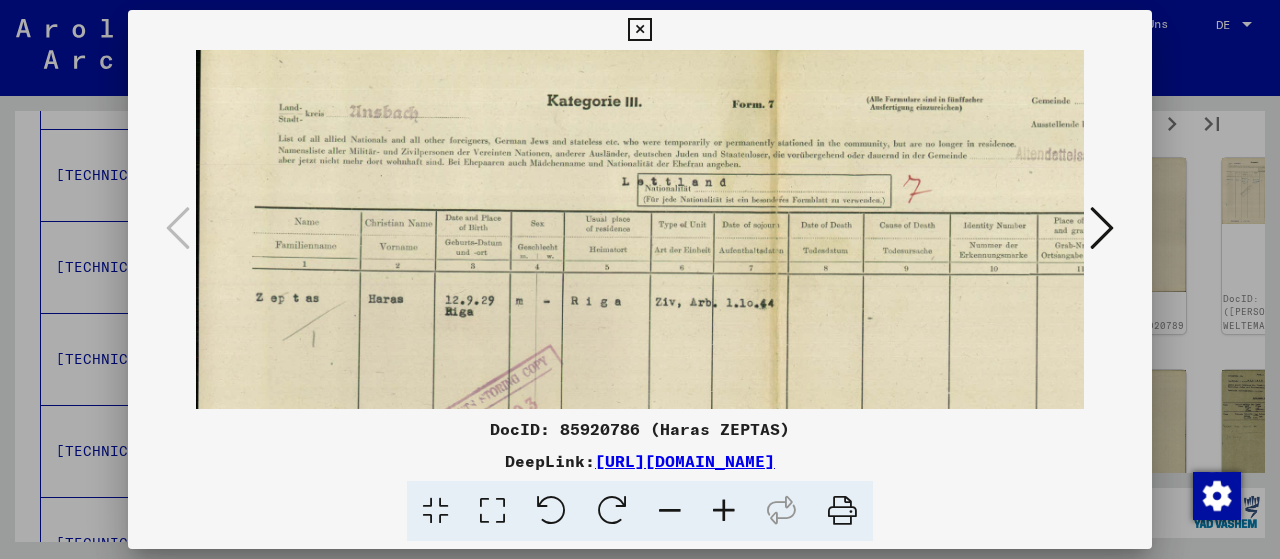 click at bounding box center [1102, 228] 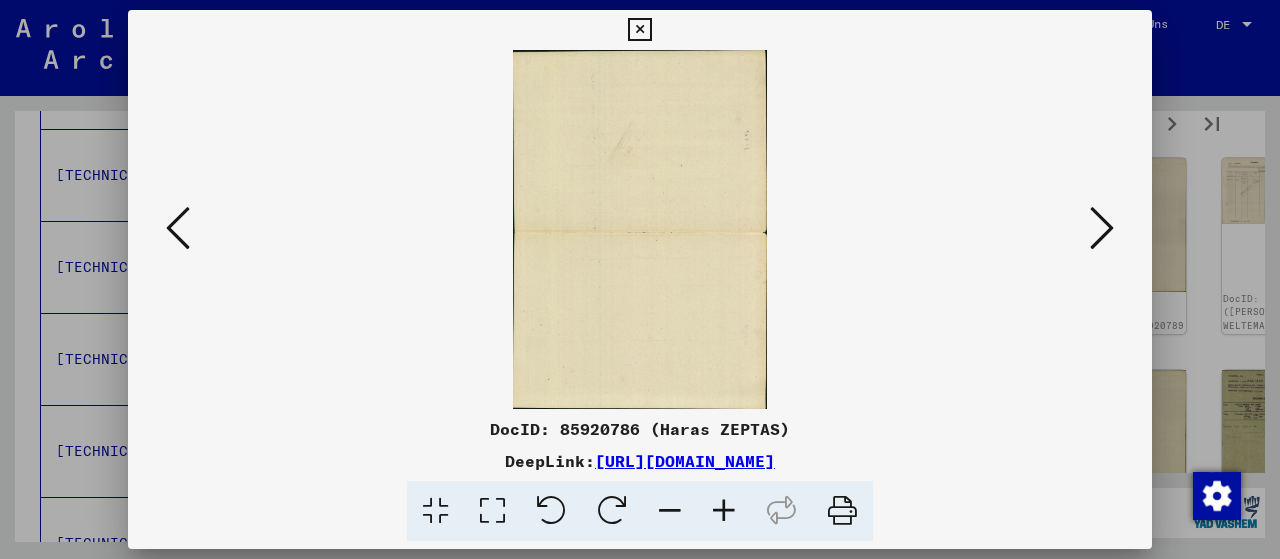click at bounding box center [1102, 228] 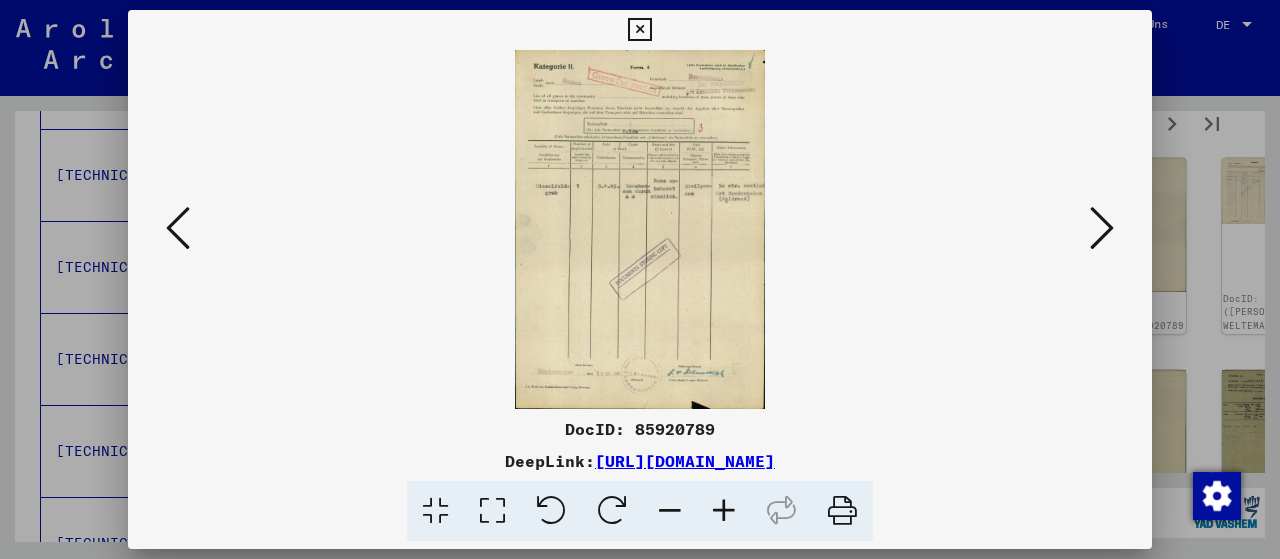 click at bounding box center (724, 511) 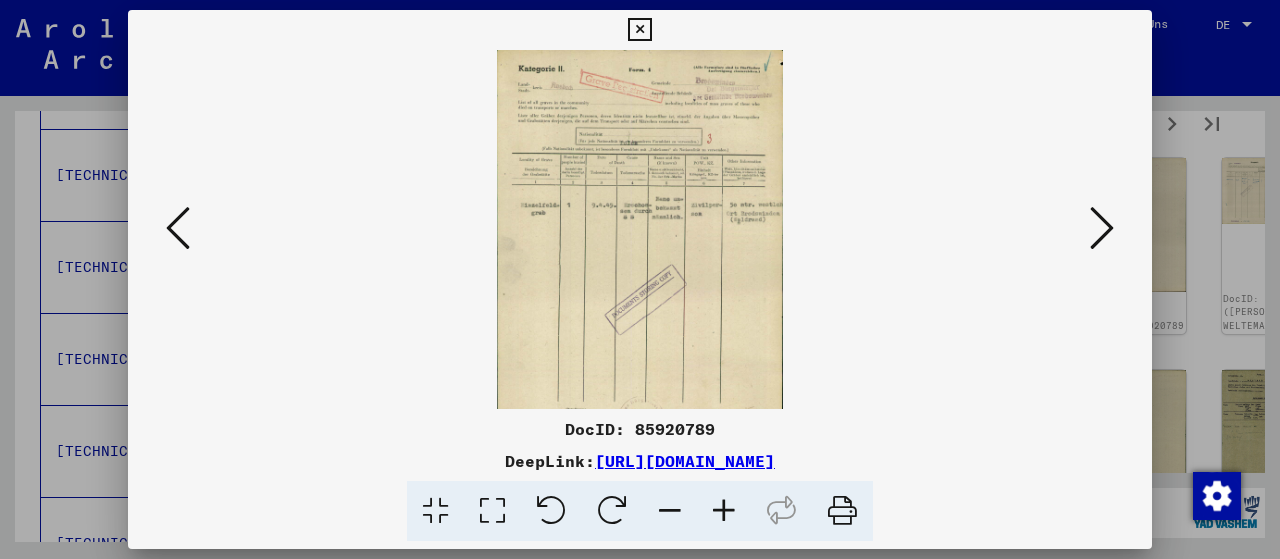 click at bounding box center (724, 511) 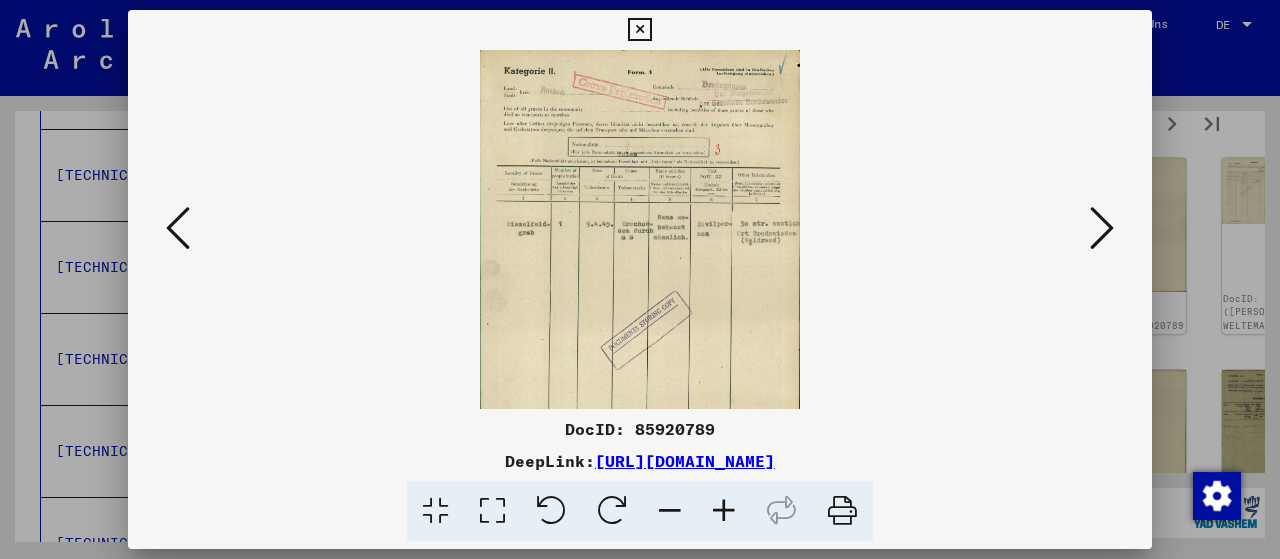 click at bounding box center (724, 511) 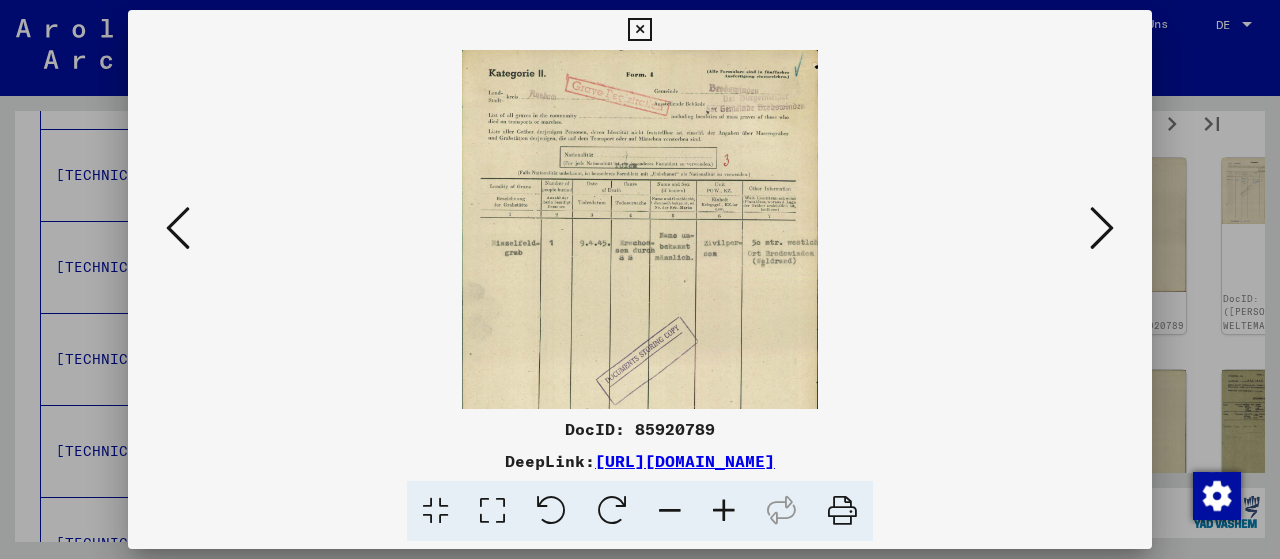 click at bounding box center (724, 511) 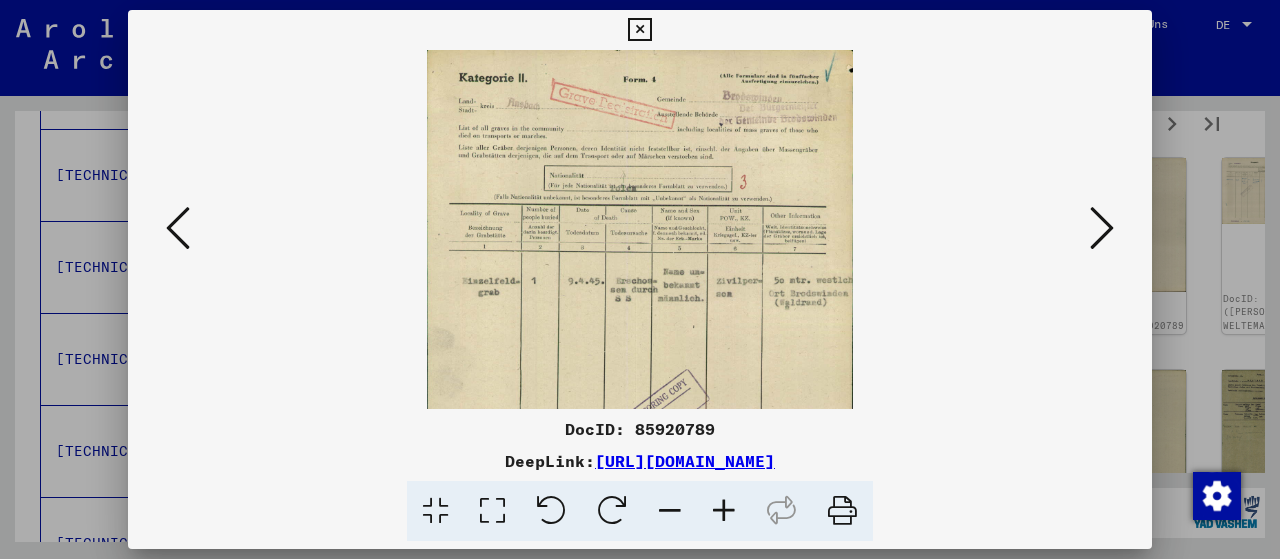 click at bounding box center (724, 511) 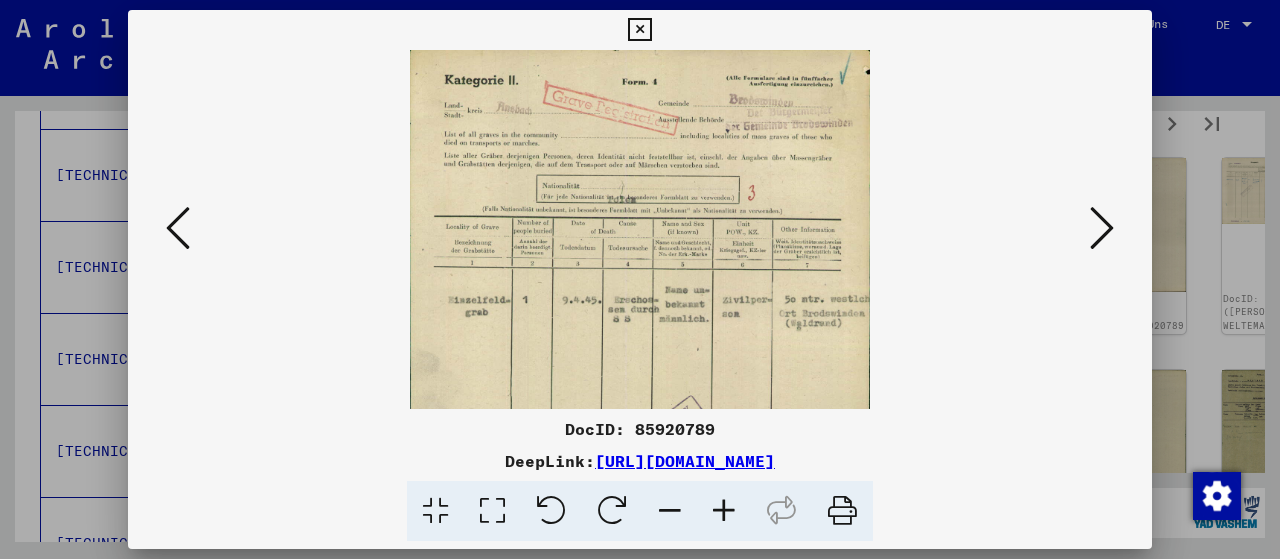 click at bounding box center [724, 511] 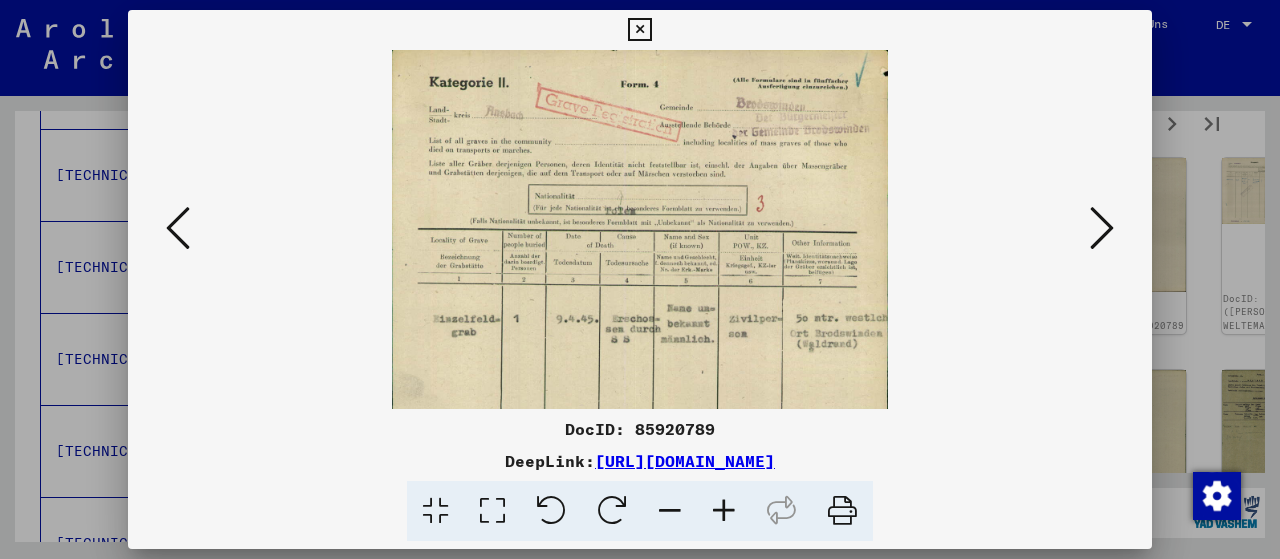 click at bounding box center [724, 511] 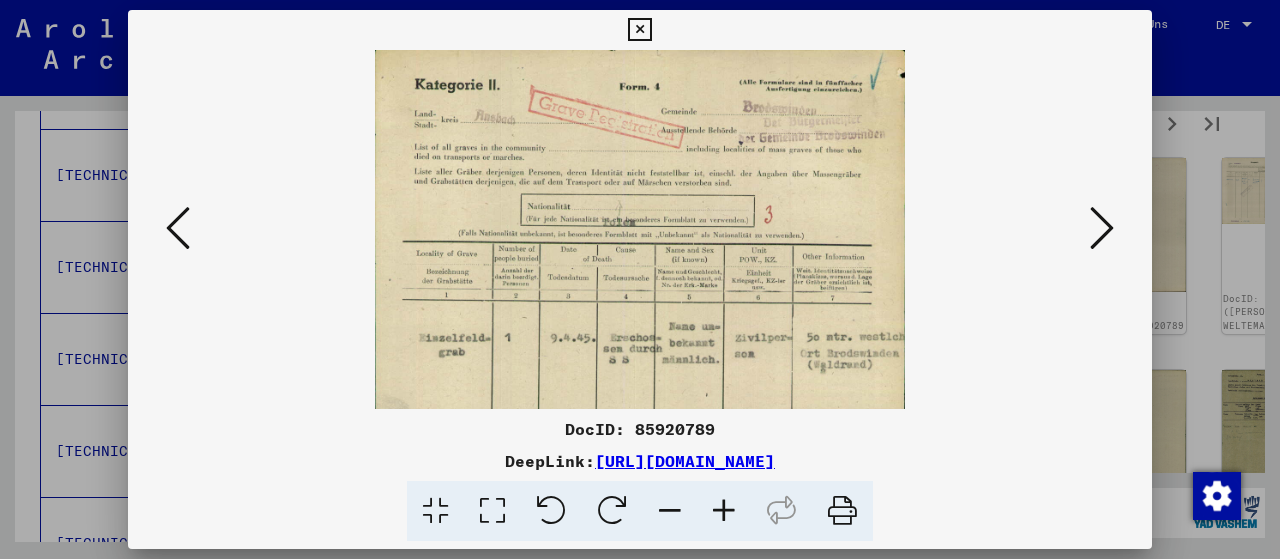 click at bounding box center (724, 511) 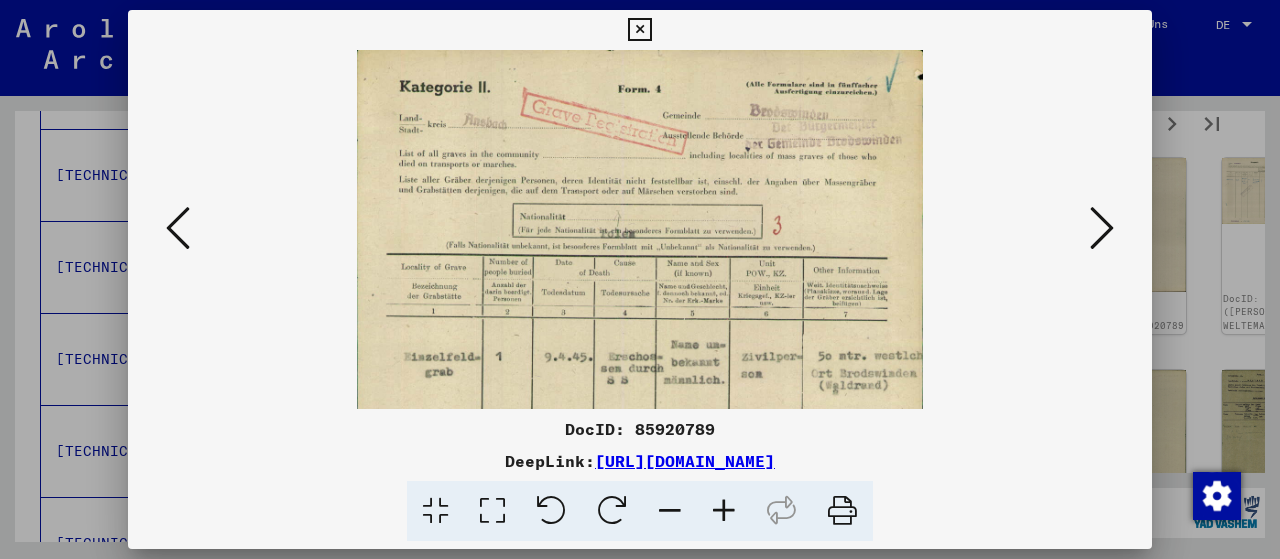 click at bounding box center [724, 511] 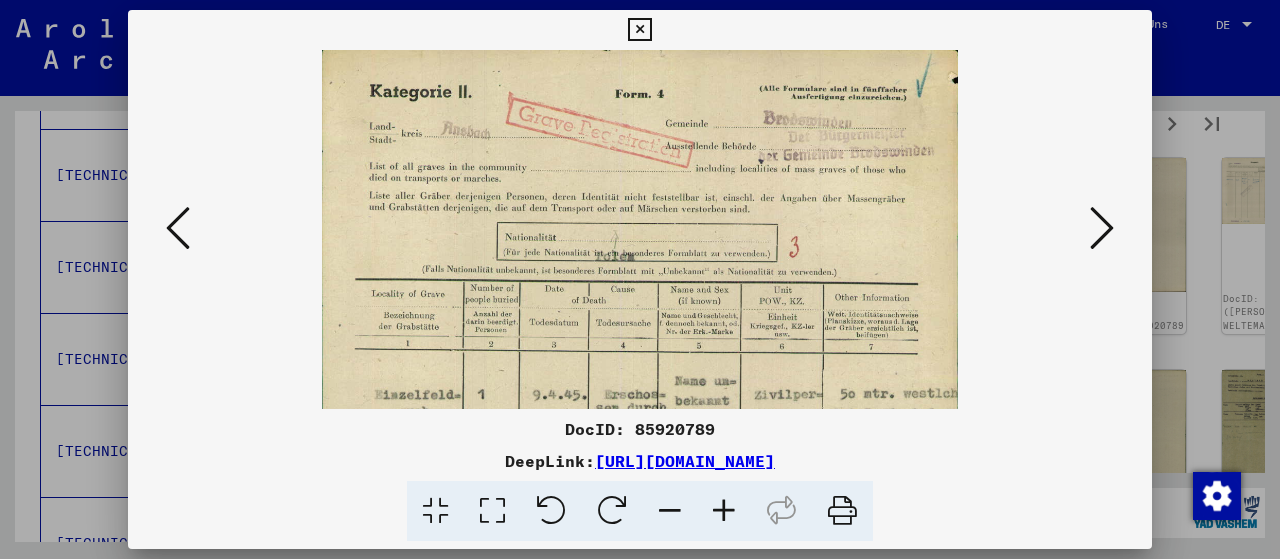 click at bounding box center (724, 511) 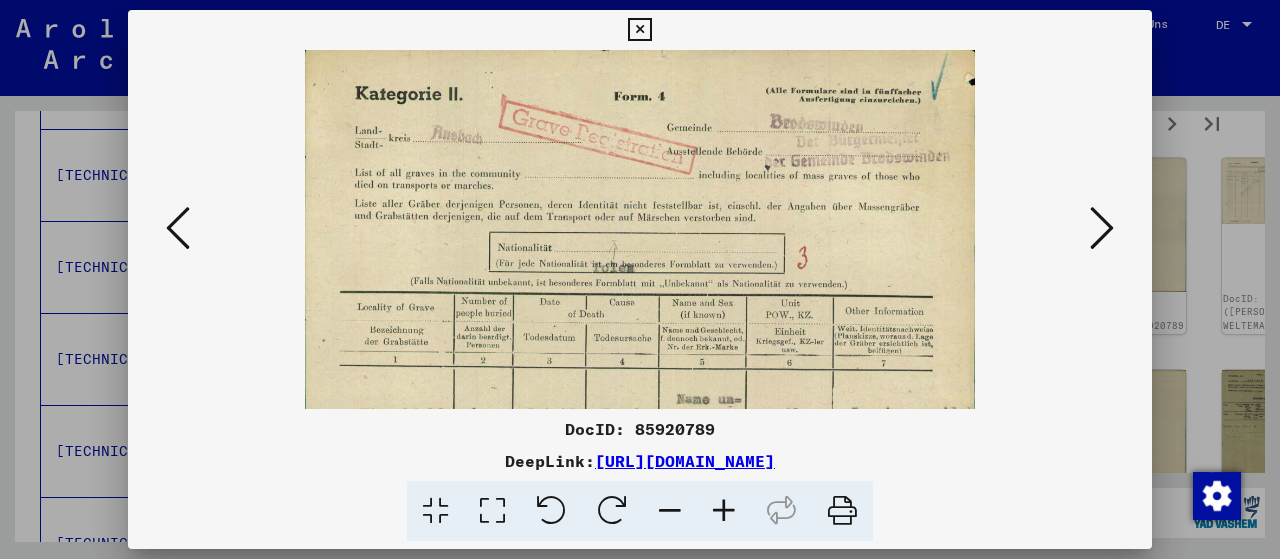 click at bounding box center [724, 511] 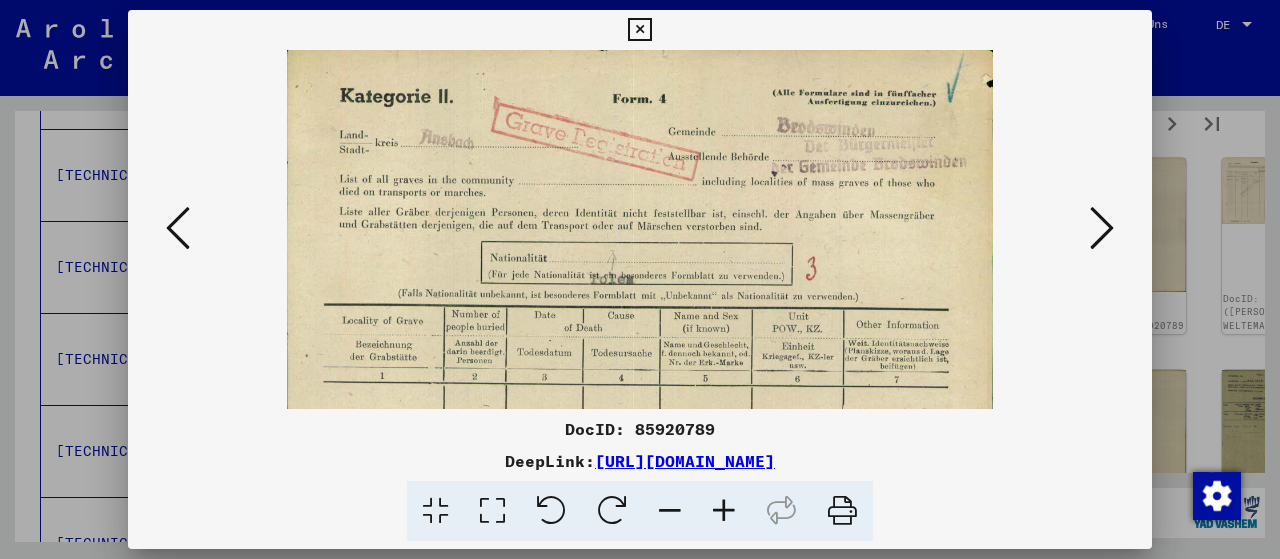 click at bounding box center (724, 511) 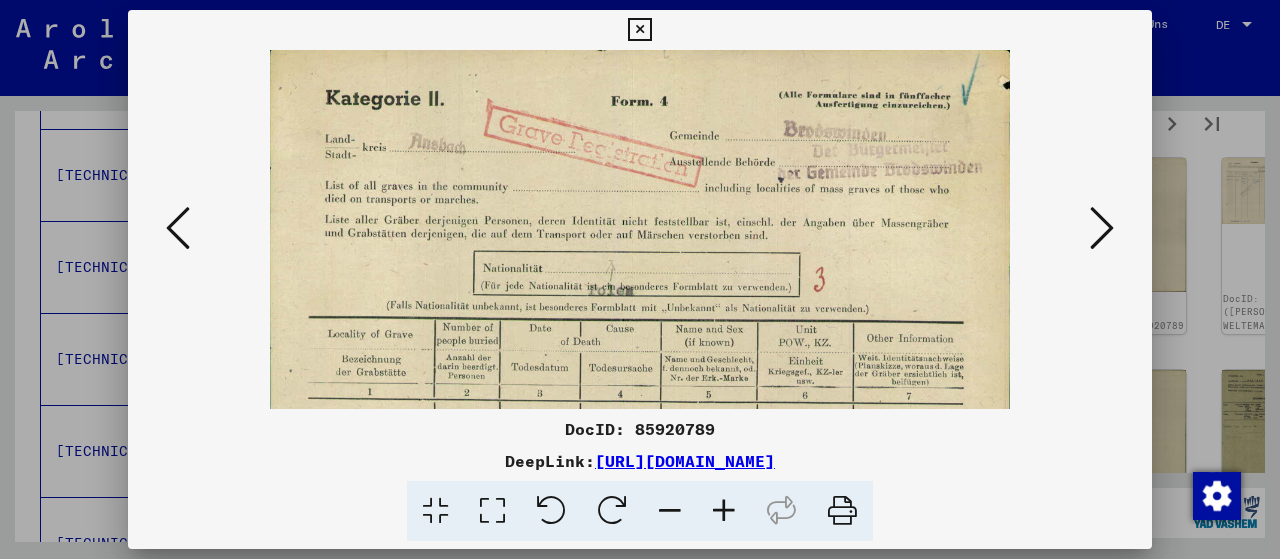 click at bounding box center [724, 511] 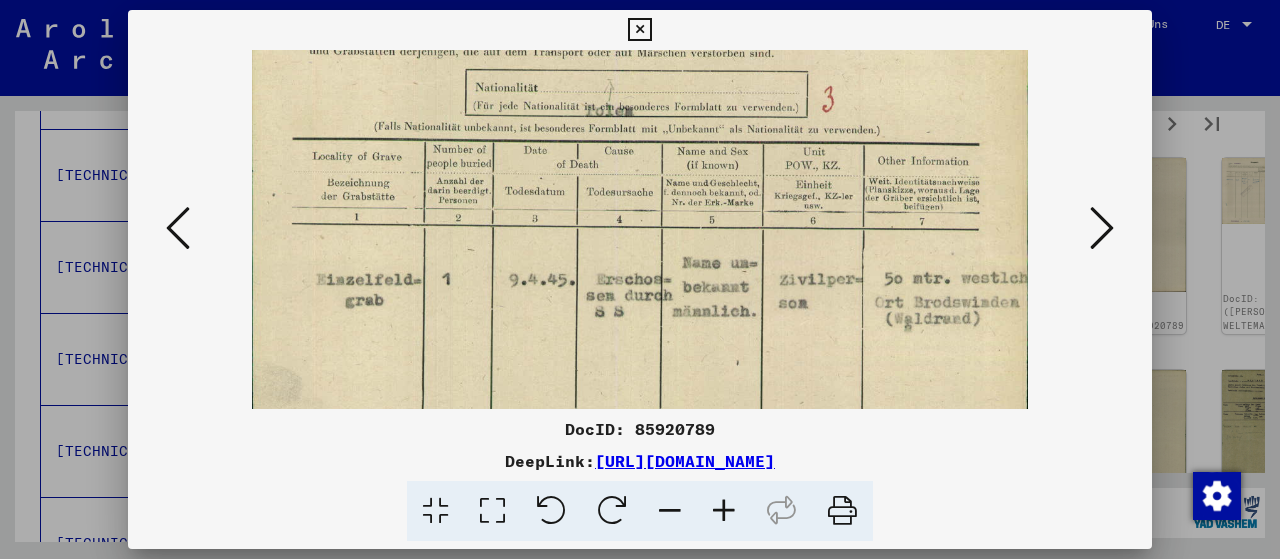 scroll, scrollTop: 196, scrollLeft: 0, axis: vertical 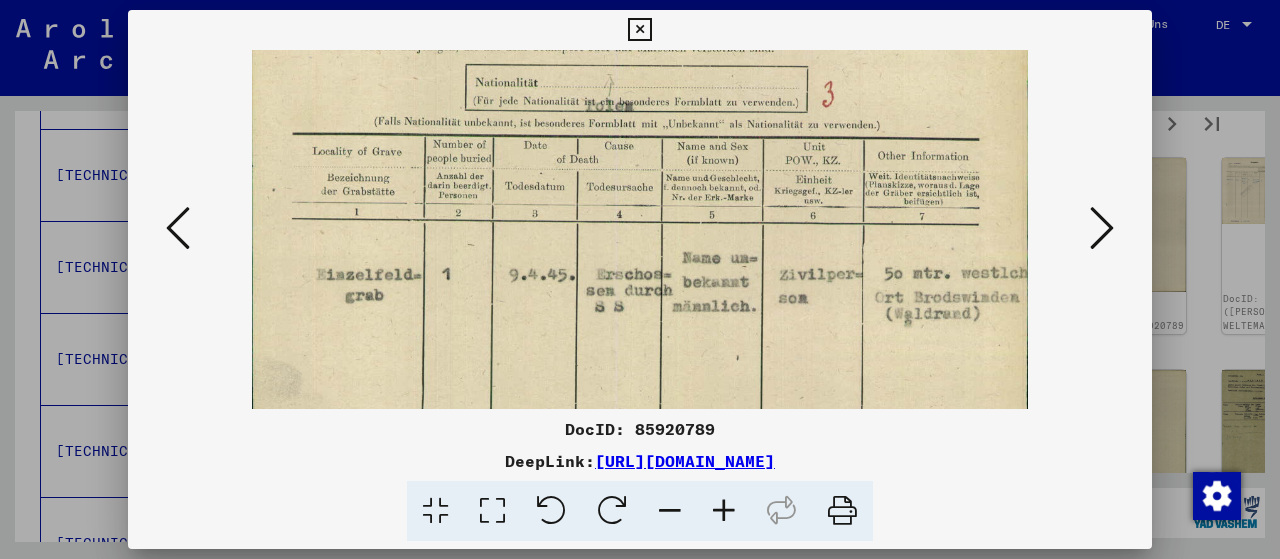 drag, startPoint x: 720, startPoint y: 325, endPoint x: 782, endPoint y: 136, distance: 198.90953 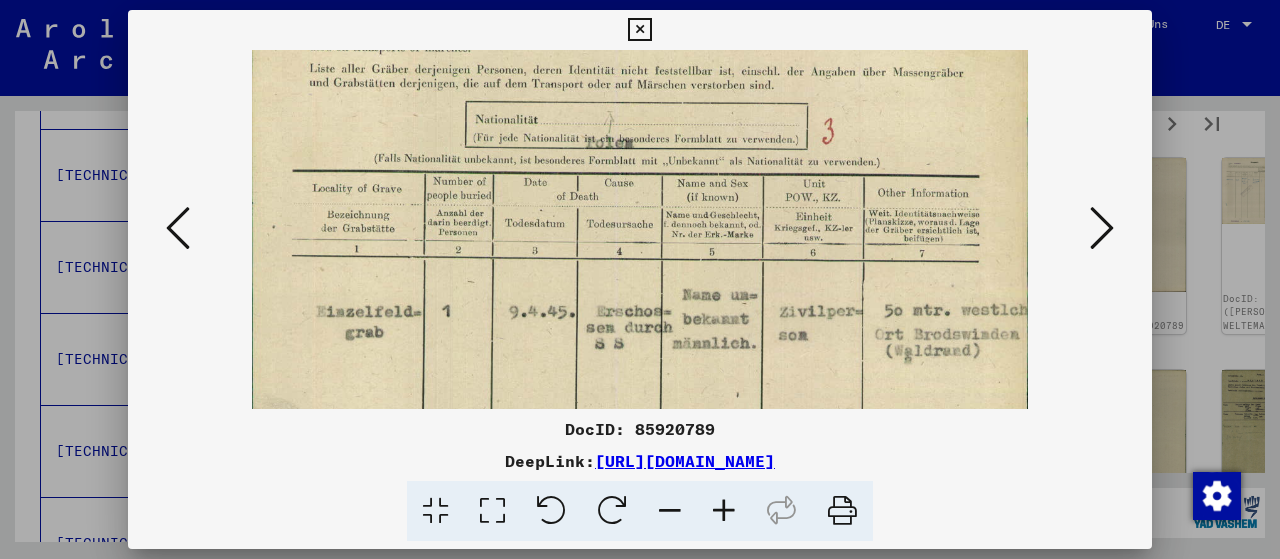 scroll, scrollTop: 187, scrollLeft: 0, axis: vertical 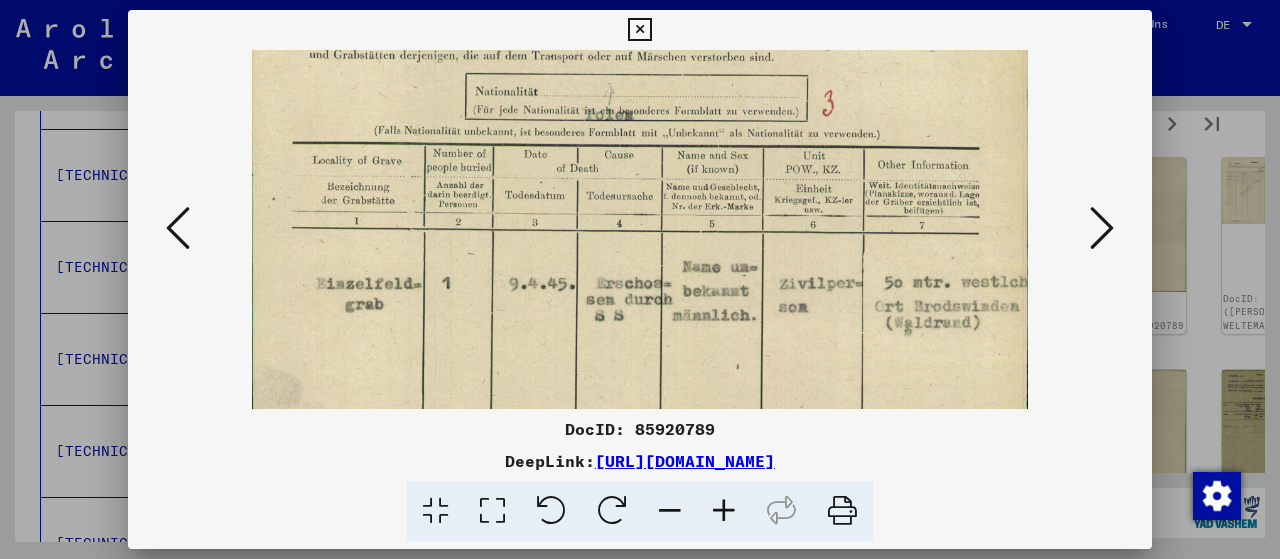 drag, startPoint x: 992, startPoint y: 298, endPoint x: 990, endPoint y: 331, distance: 33.06055 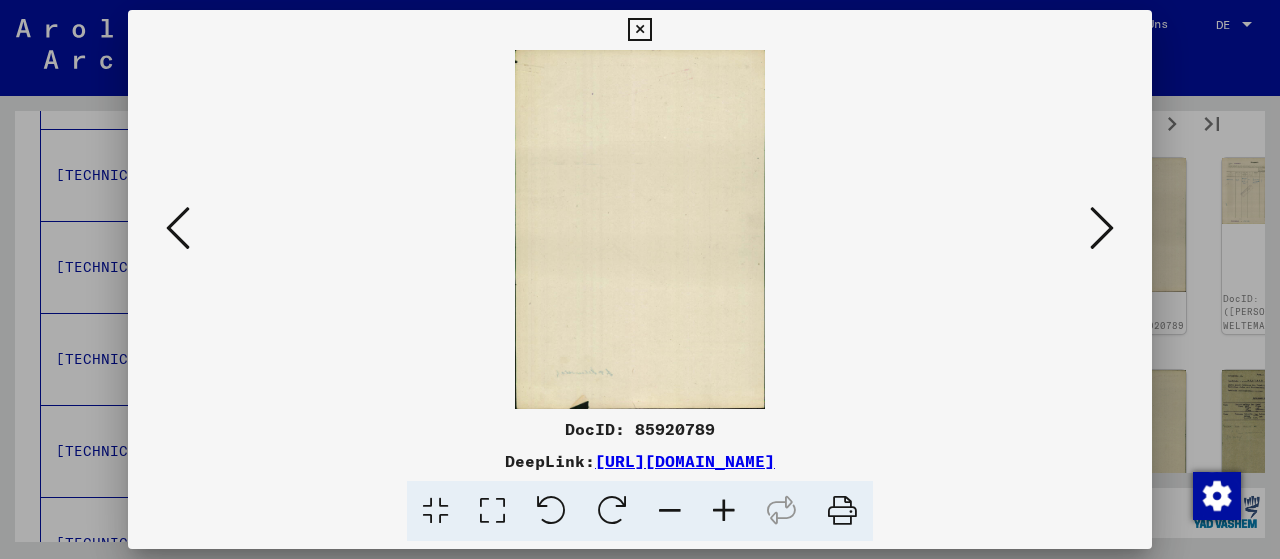 click at bounding box center [1102, 229] 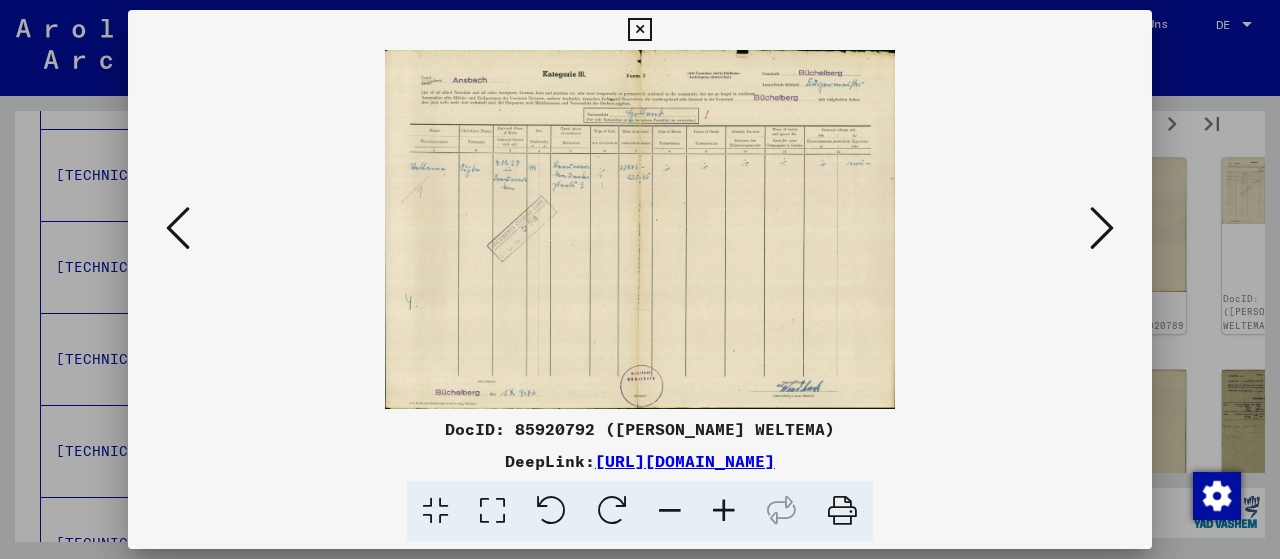 click at bounding box center (724, 511) 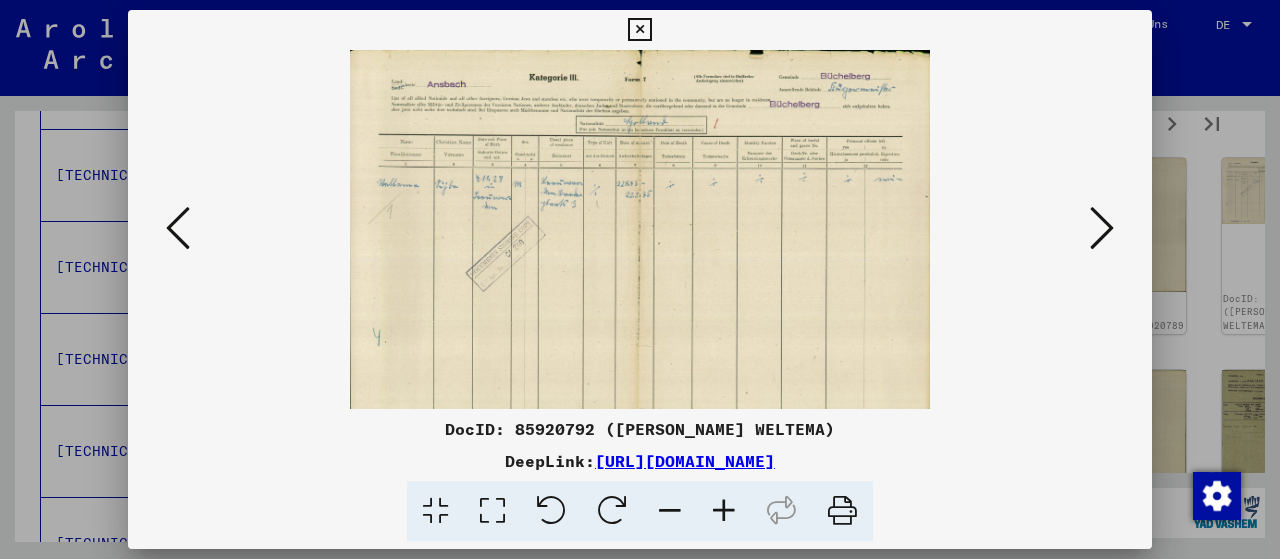 click at bounding box center (724, 511) 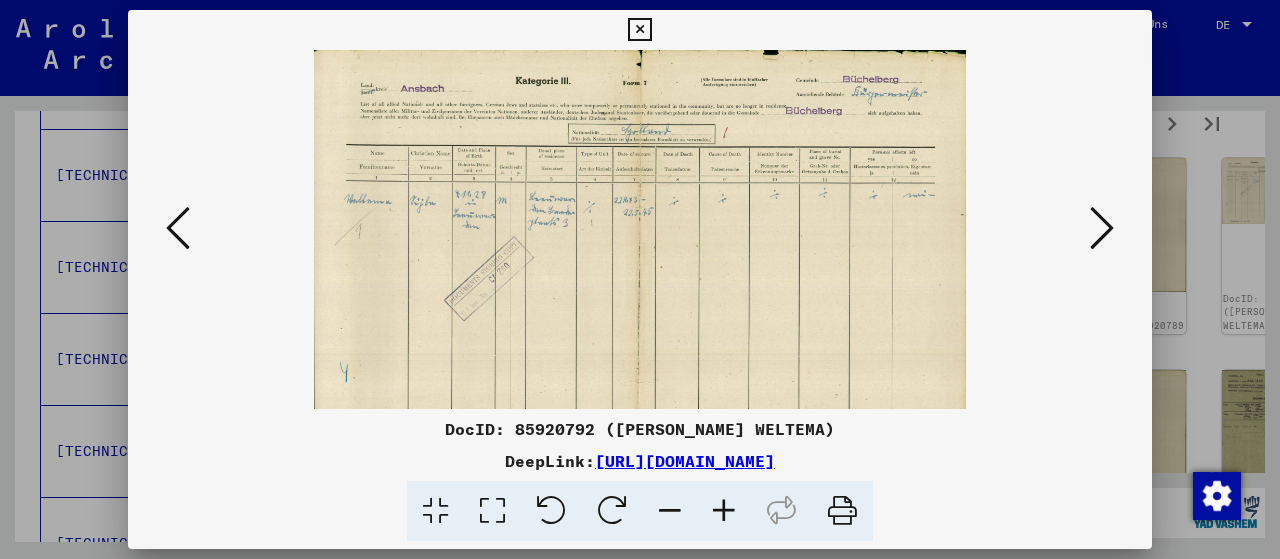 click at bounding box center [724, 511] 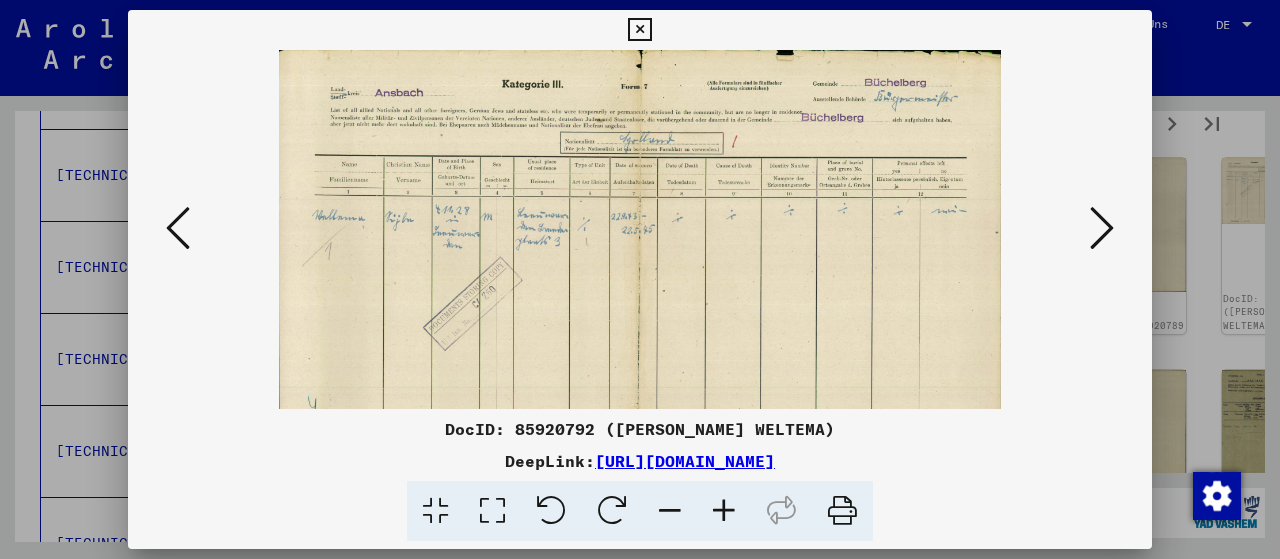 click at bounding box center [724, 511] 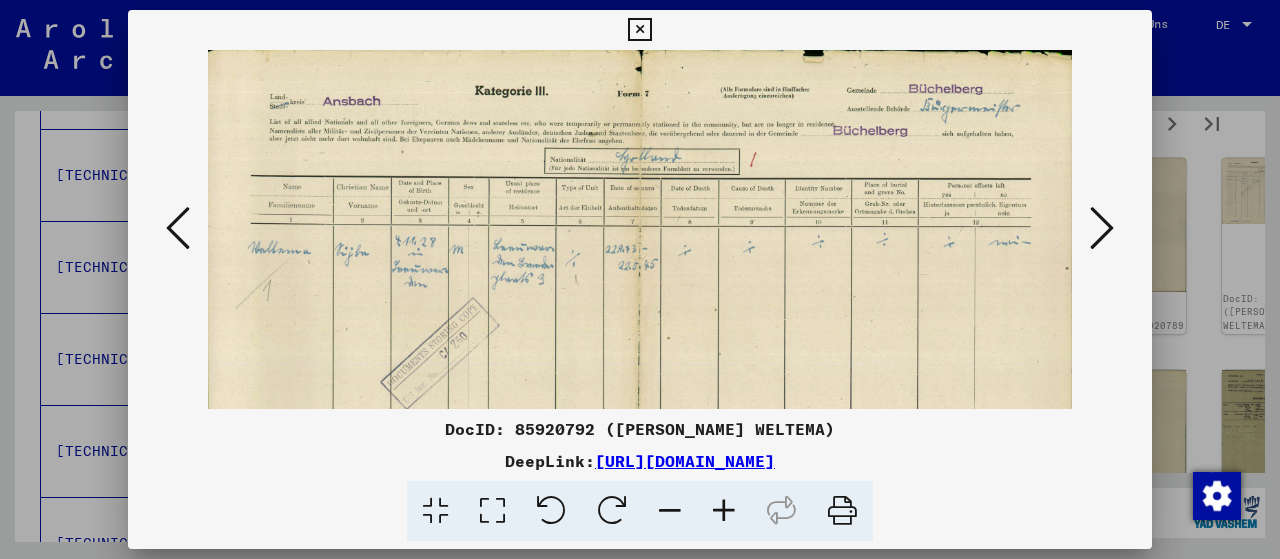 click at bounding box center [724, 511] 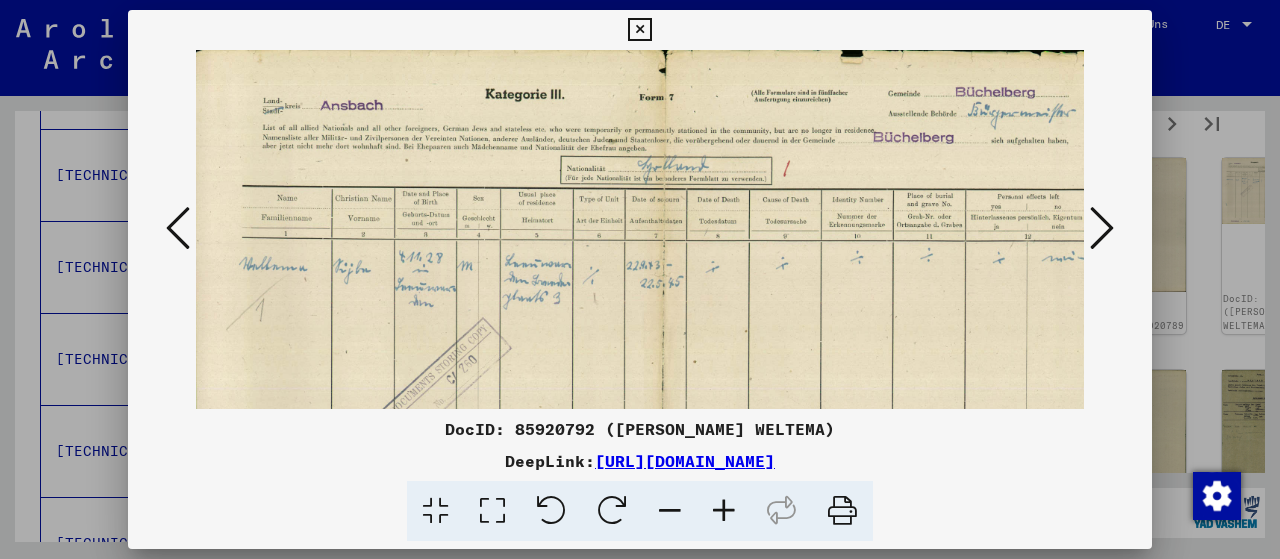 click at bounding box center (724, 511) 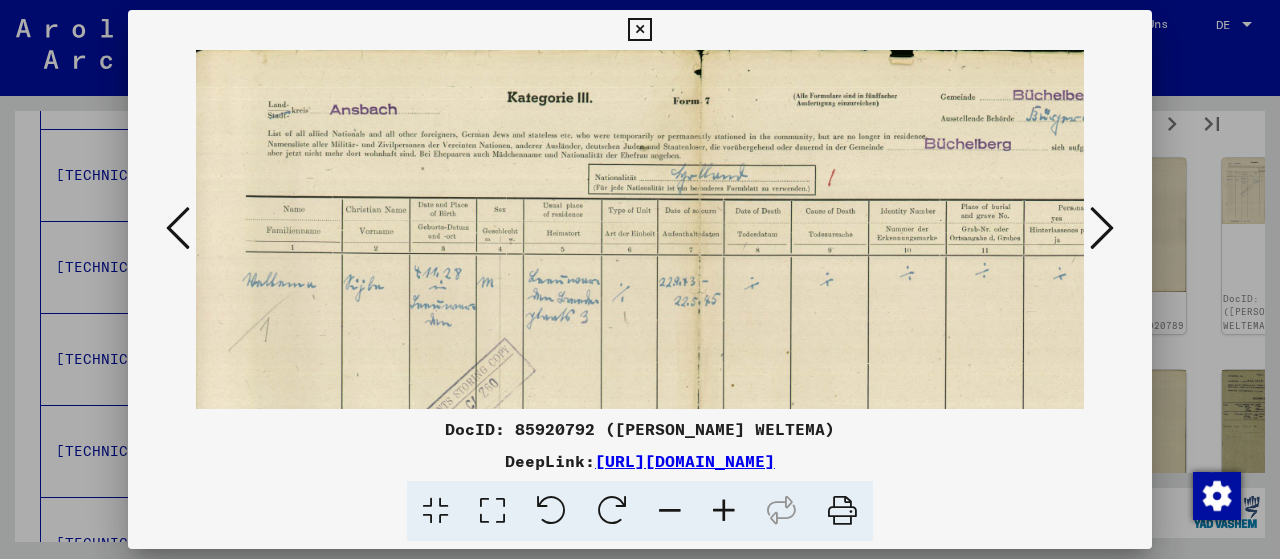 click at bounding box center [724, 511] 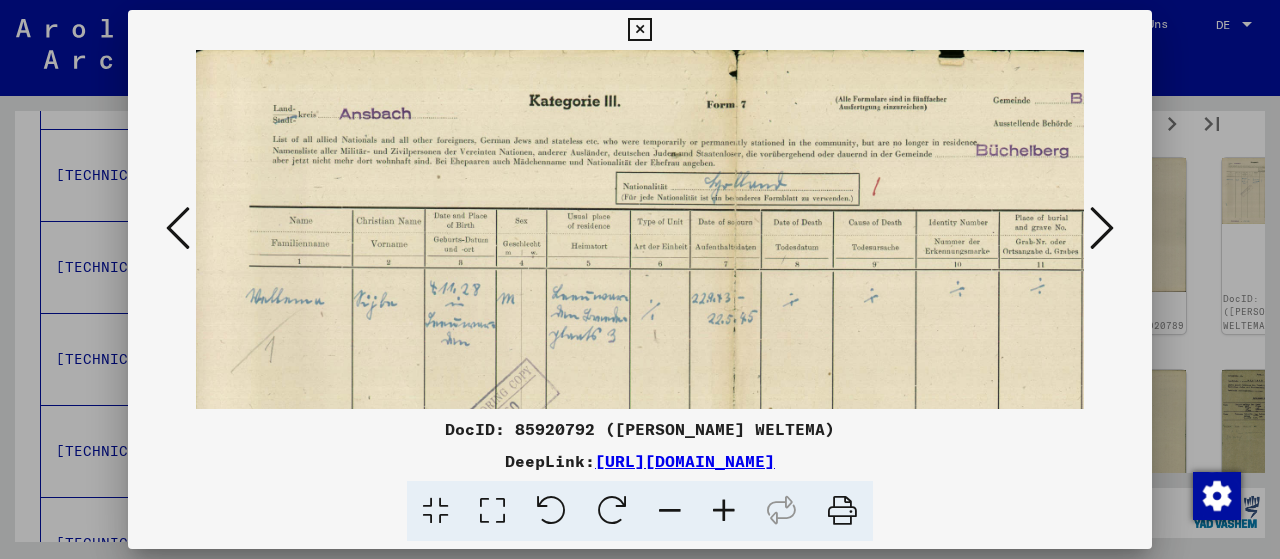 click at bounding box center [724, 511] 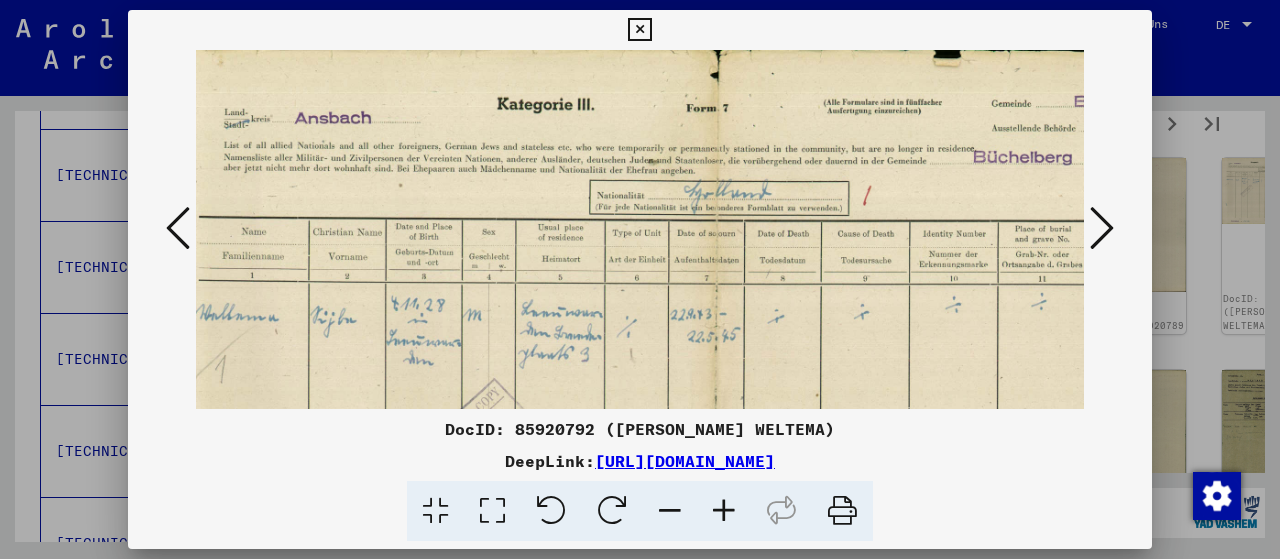 scroll, scrollTop: 0, scrollLeft: 0, axis: both 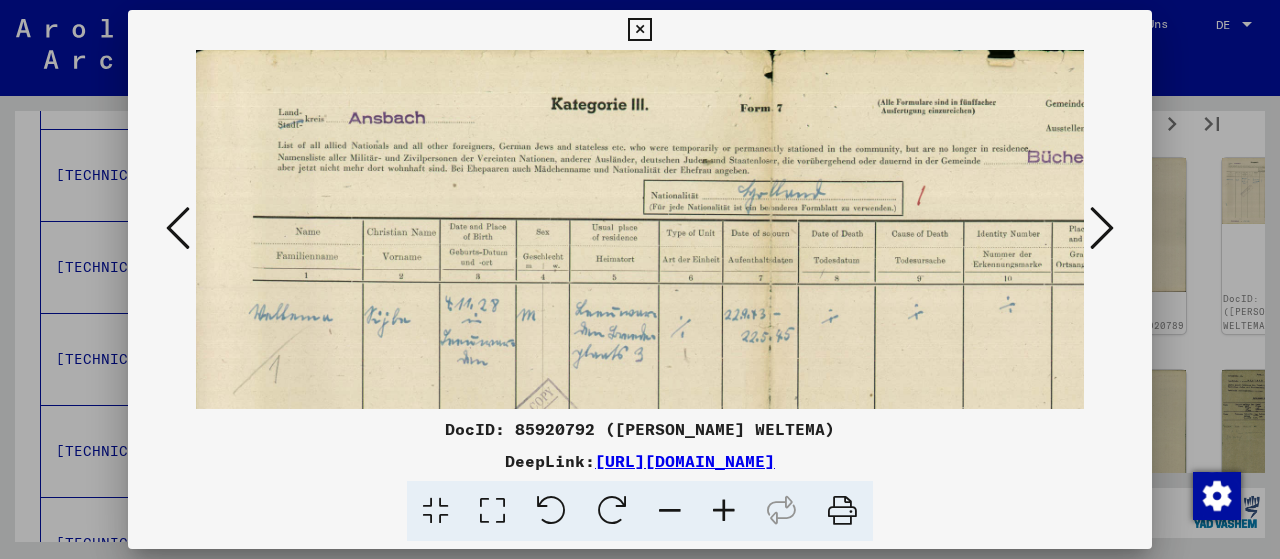 drag, startPoint x: 940, startPoint y: 327, endPoint x: 921, endPoint y: 359, distance: 37.215588 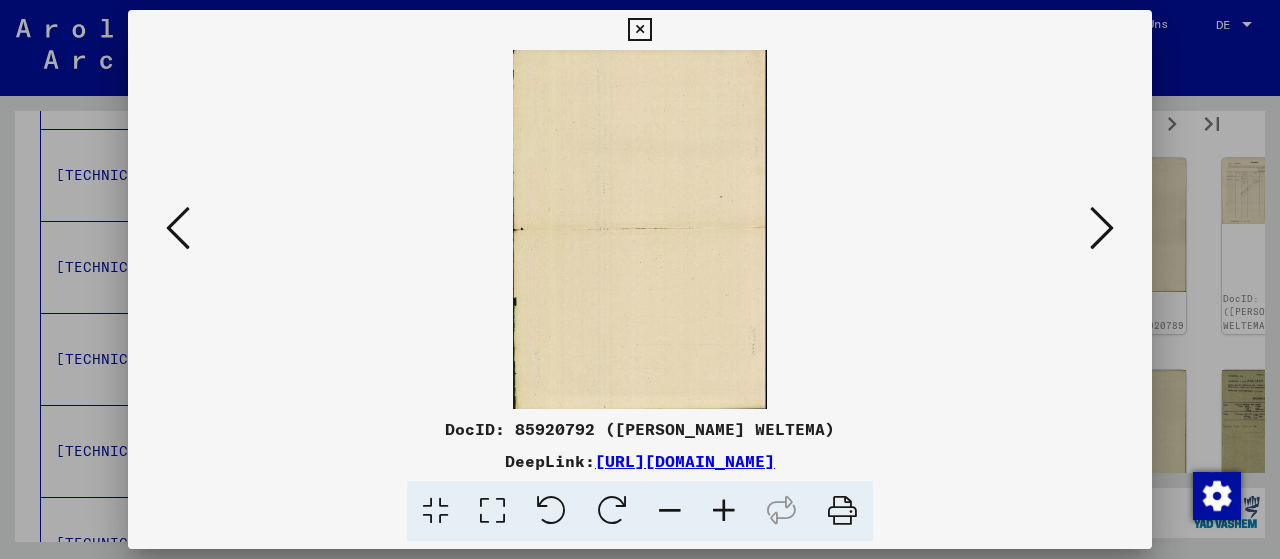 click at bounding box center (1102, 228) 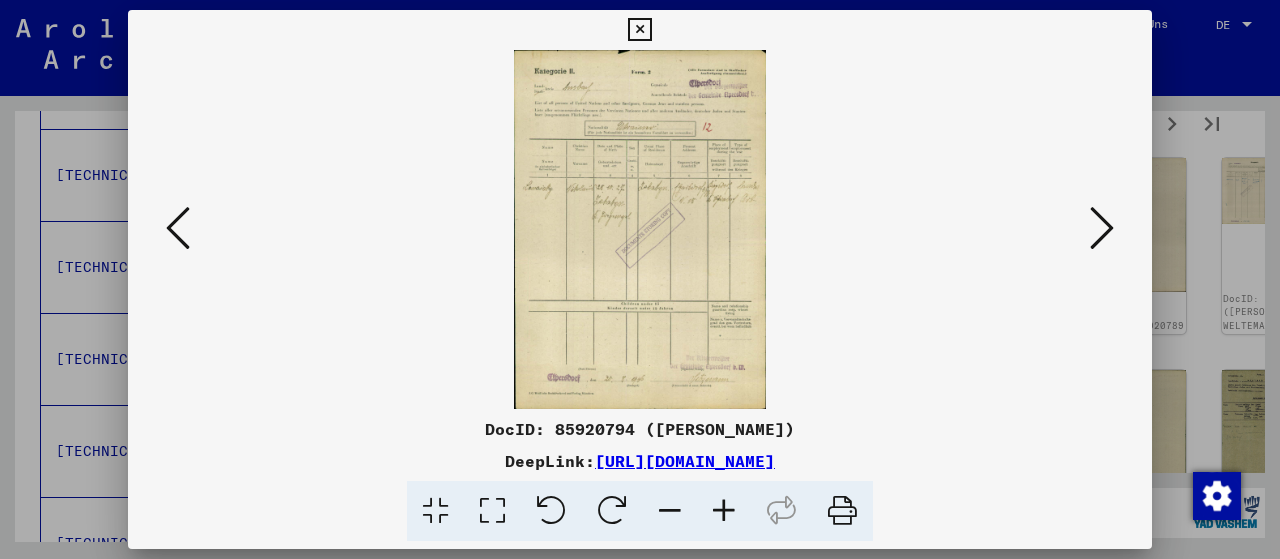 click at bounding box center (724, 511) 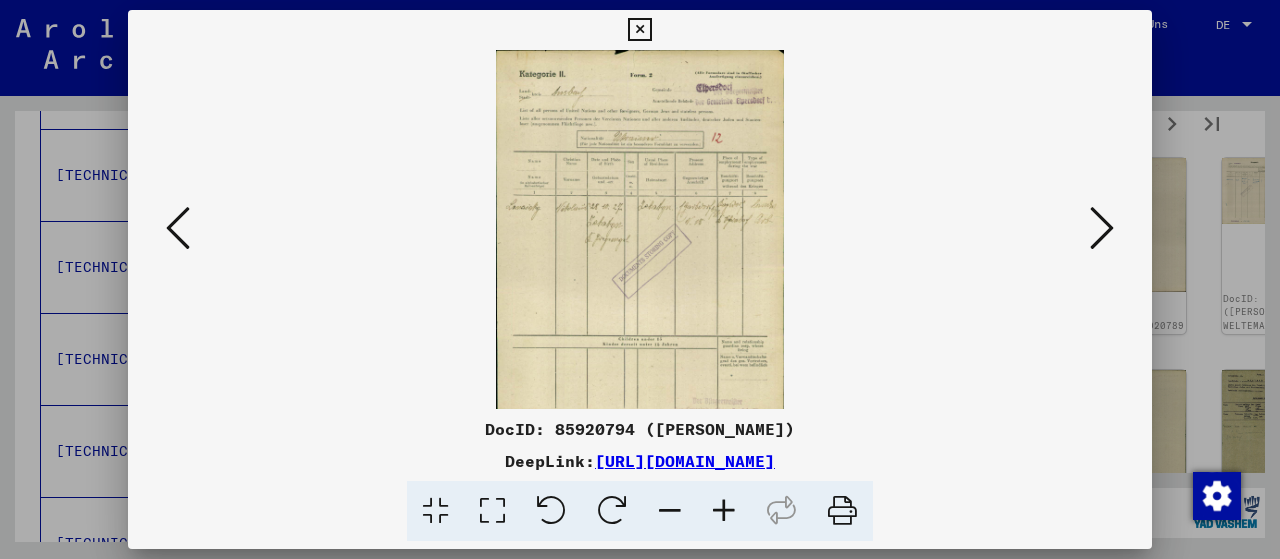 click at bounding box center (724, 511) 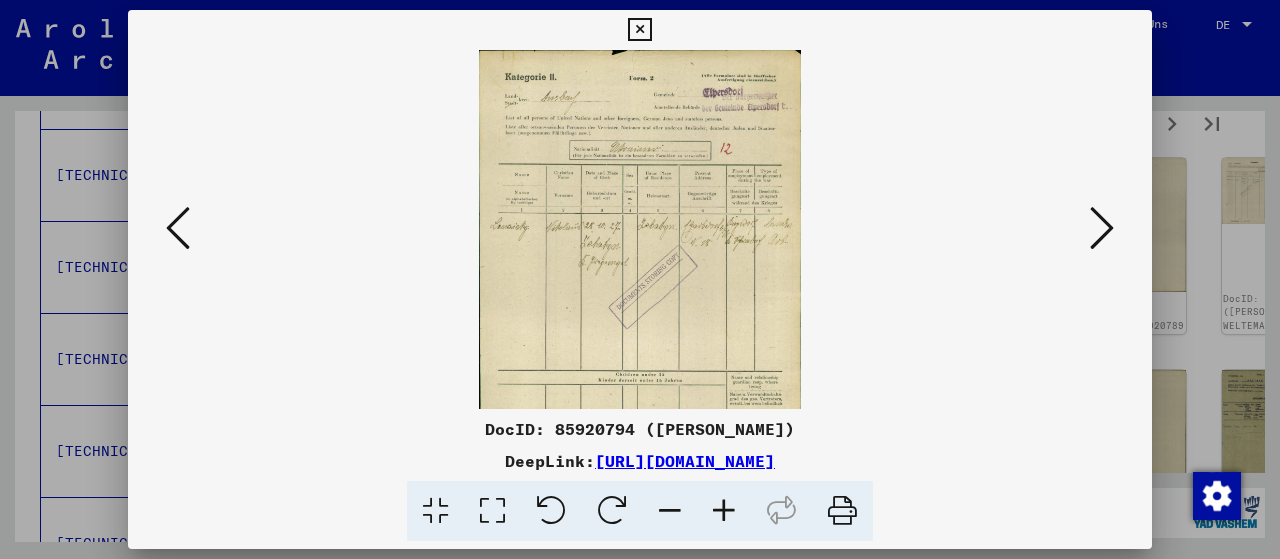 click at bounding box center (724, 511) 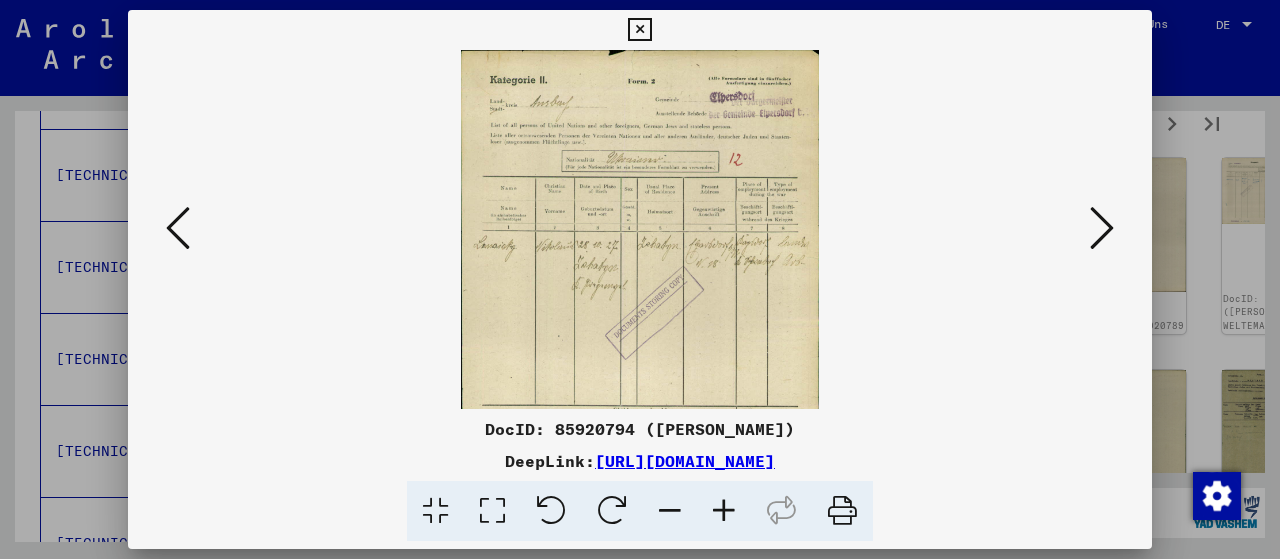 click at bounding box center (724, 511) 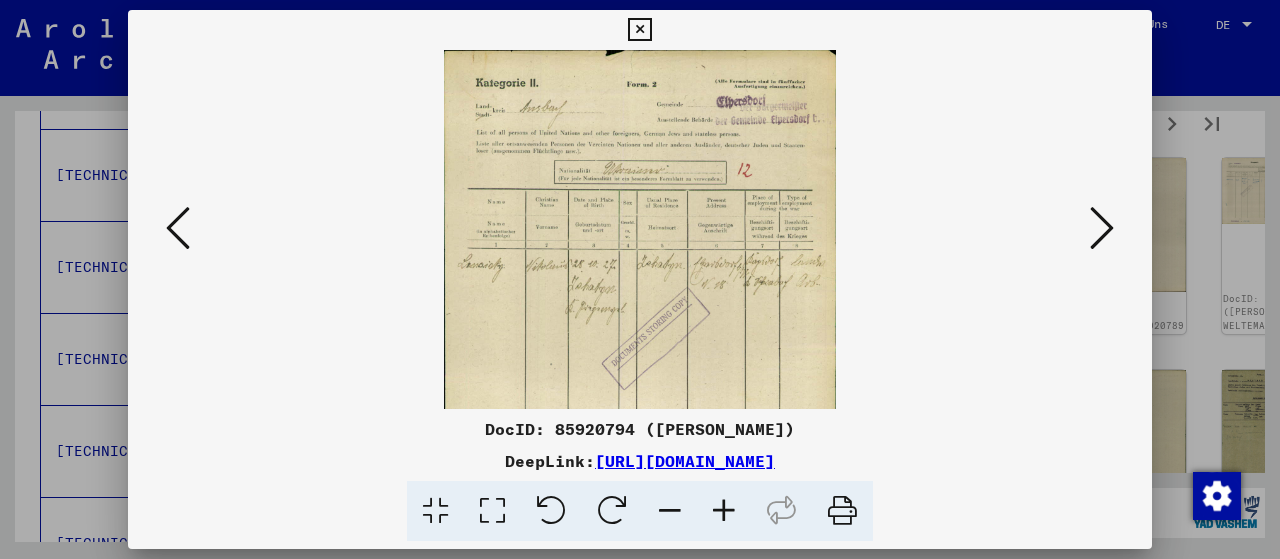 click at bounding box center (724, 511) 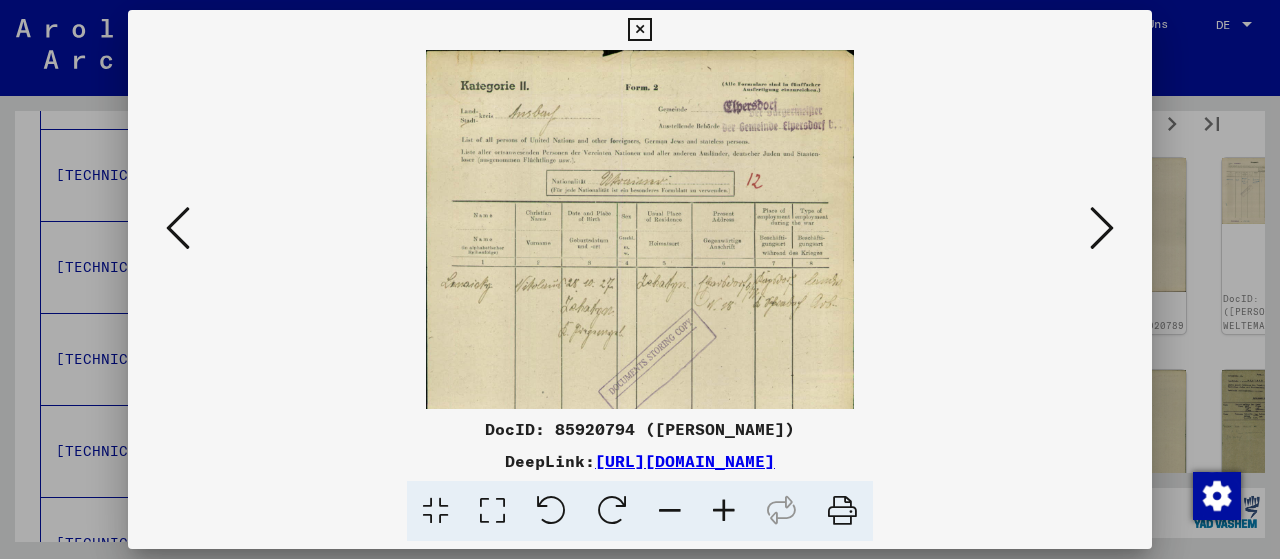 click at bounding box center [724, 511] 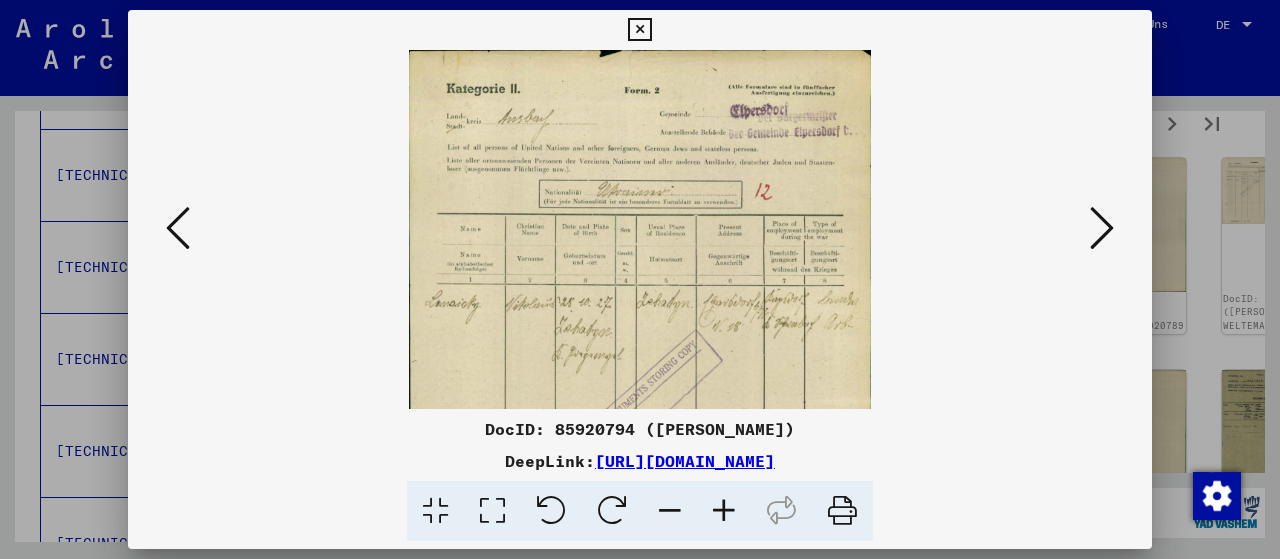 click at bounding box center [724, 511] 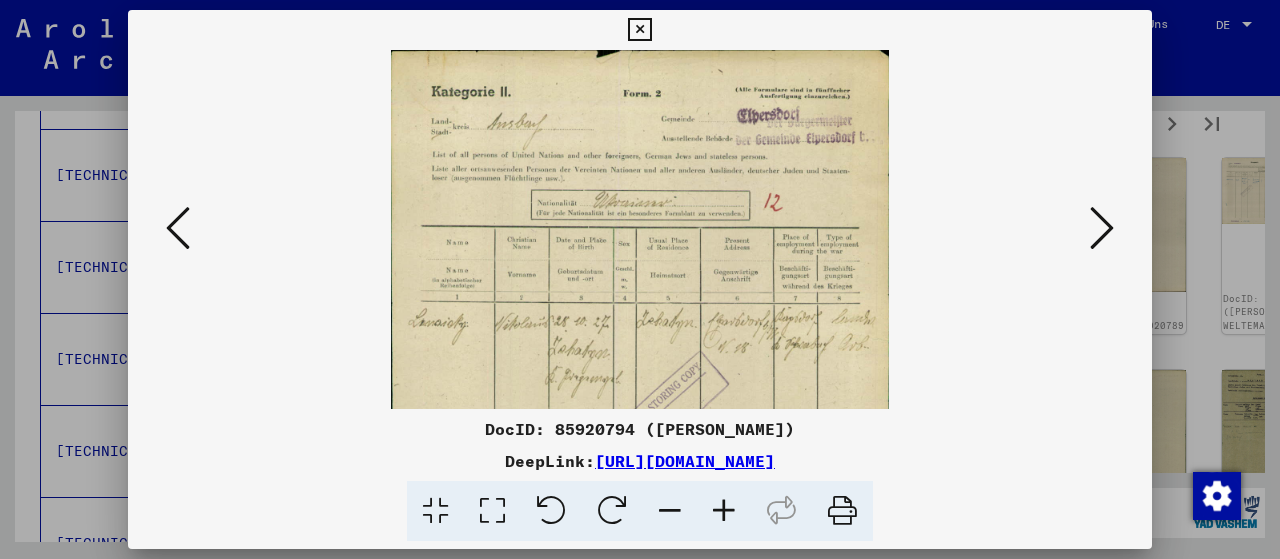 click at bounding box center (724, 511) 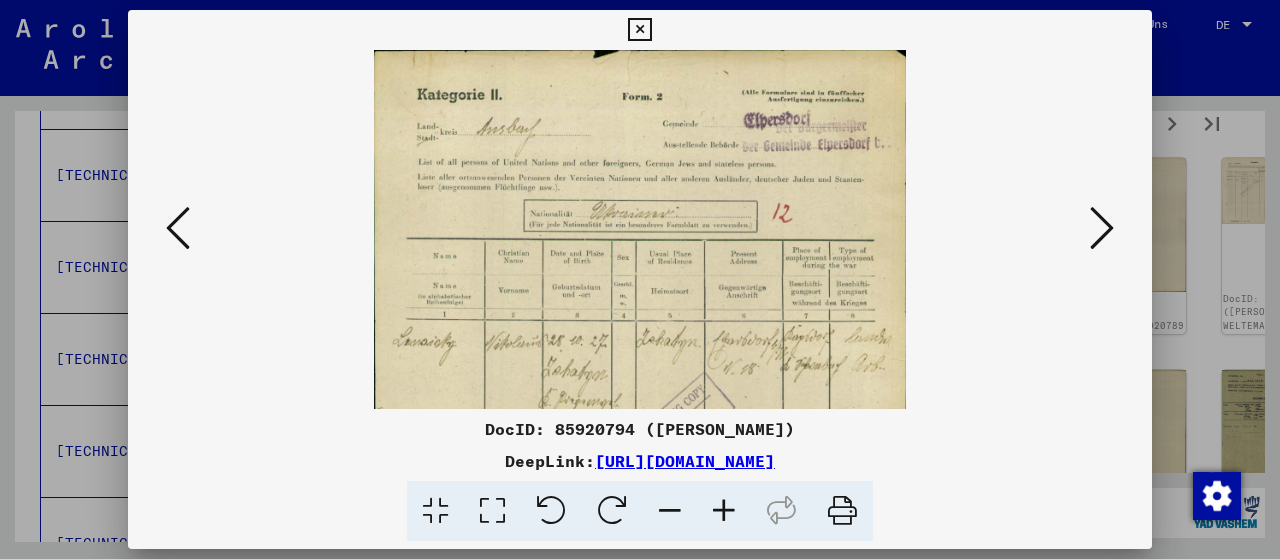 click at bounding box center [724, 511] 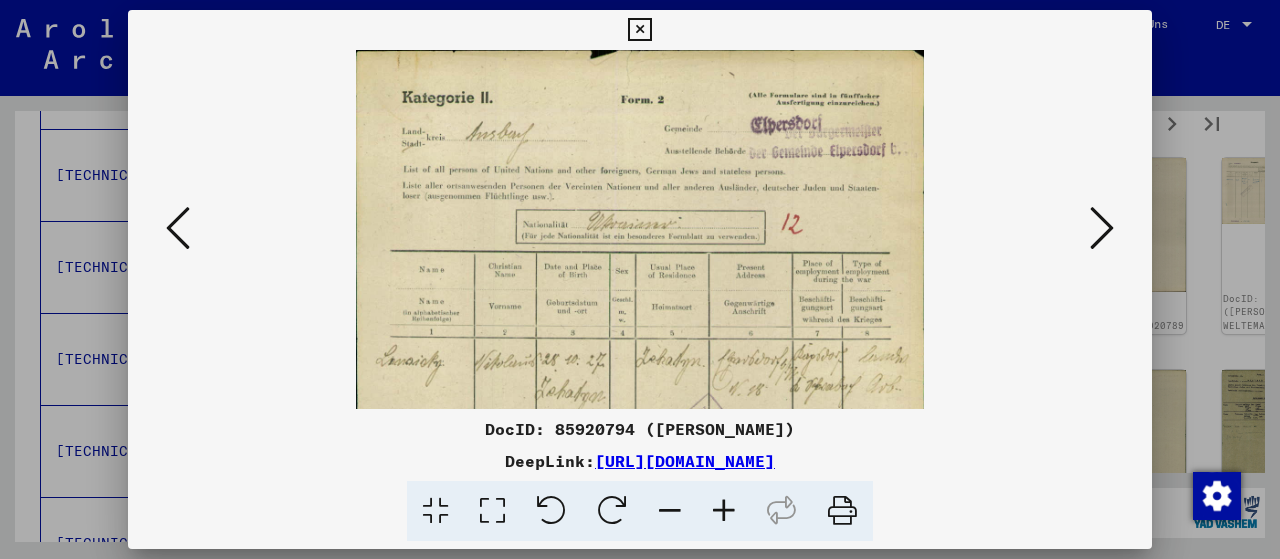 click at bounding box center [724, 511] 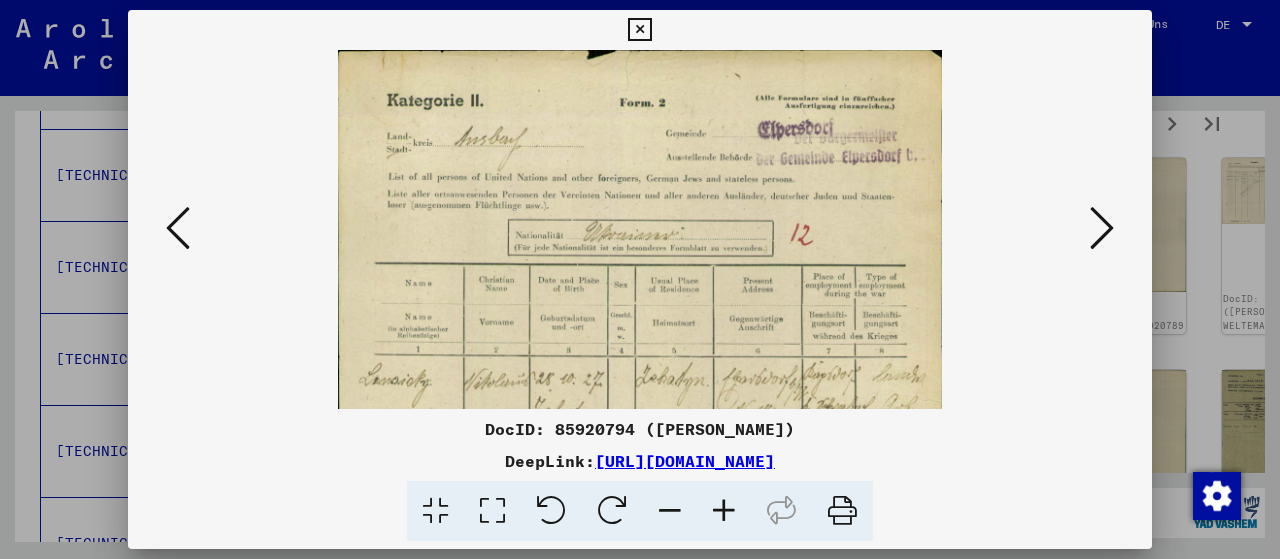 click at bounding box center [724, 511] 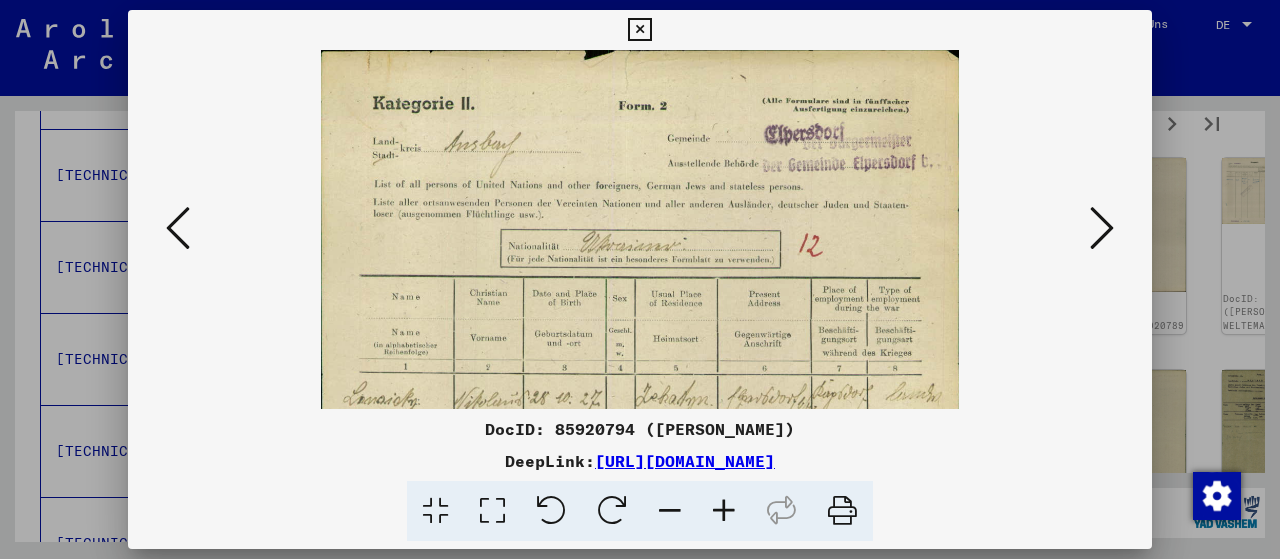 click at bounding box center (724, 511) 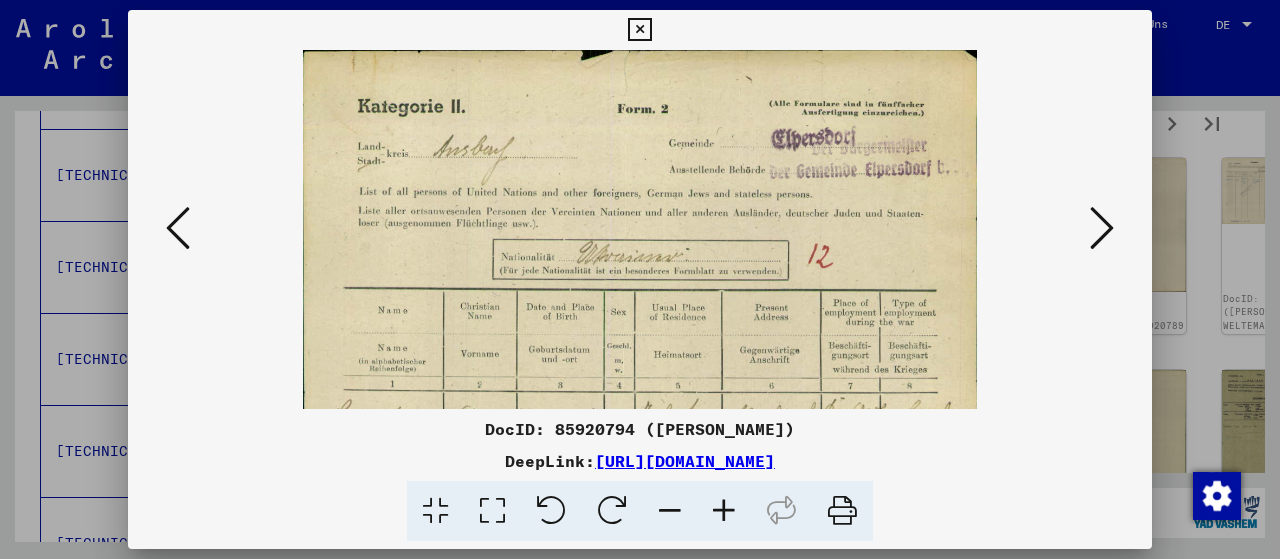 click at bounding box center [724, 511] 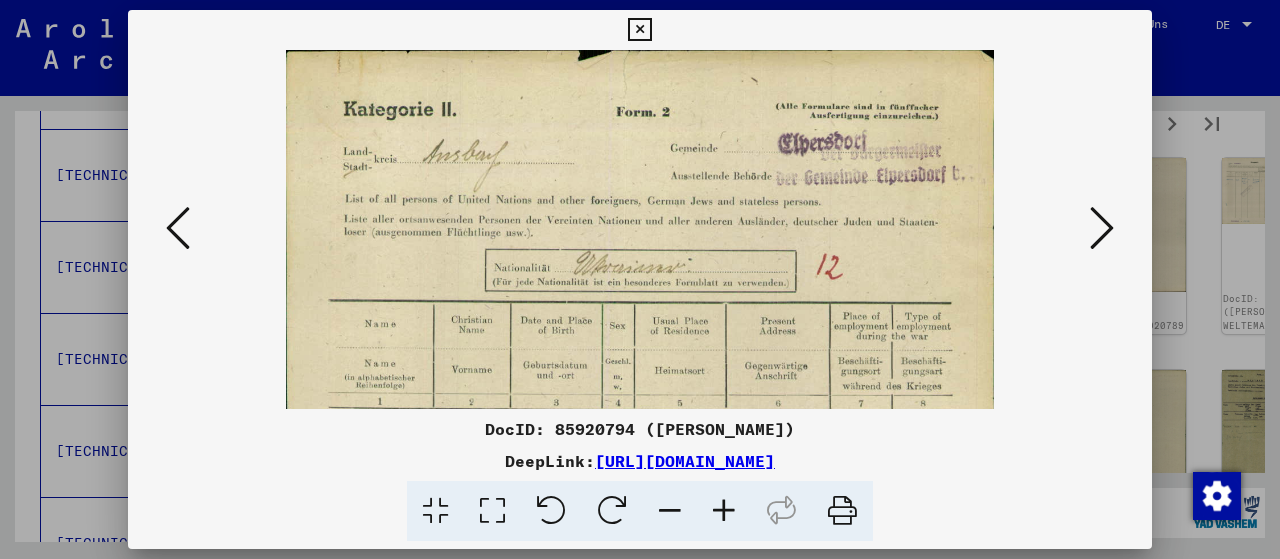 click at bounding box center [724, 511] 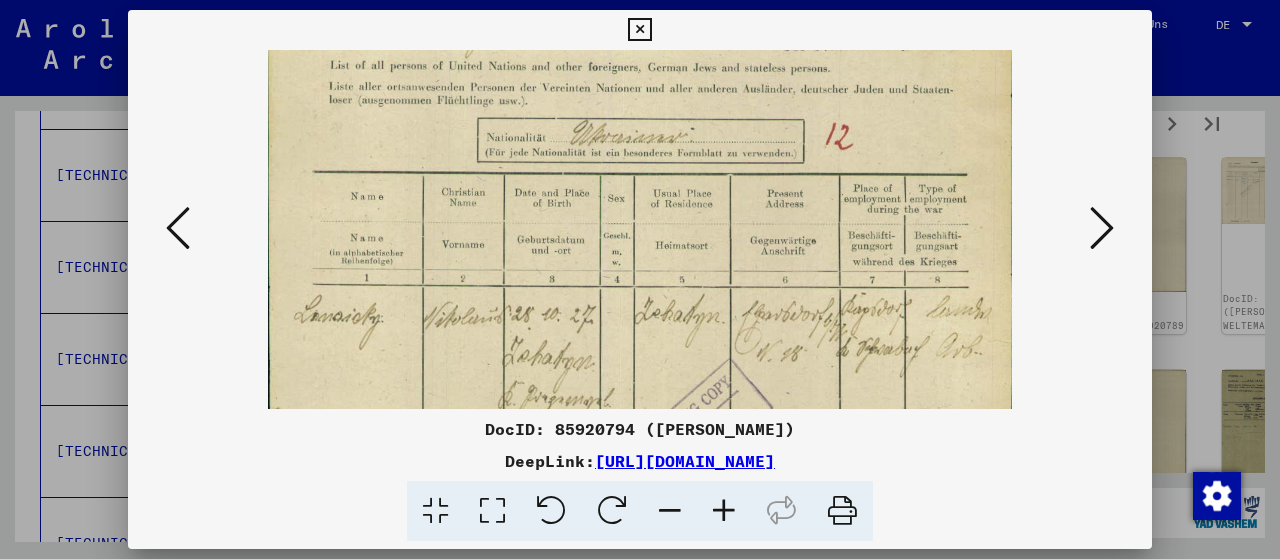 drag, startPoint x: 920, startPoint y: 287, endPoint x: 926, endPoint y: 126, distance: 161.11176 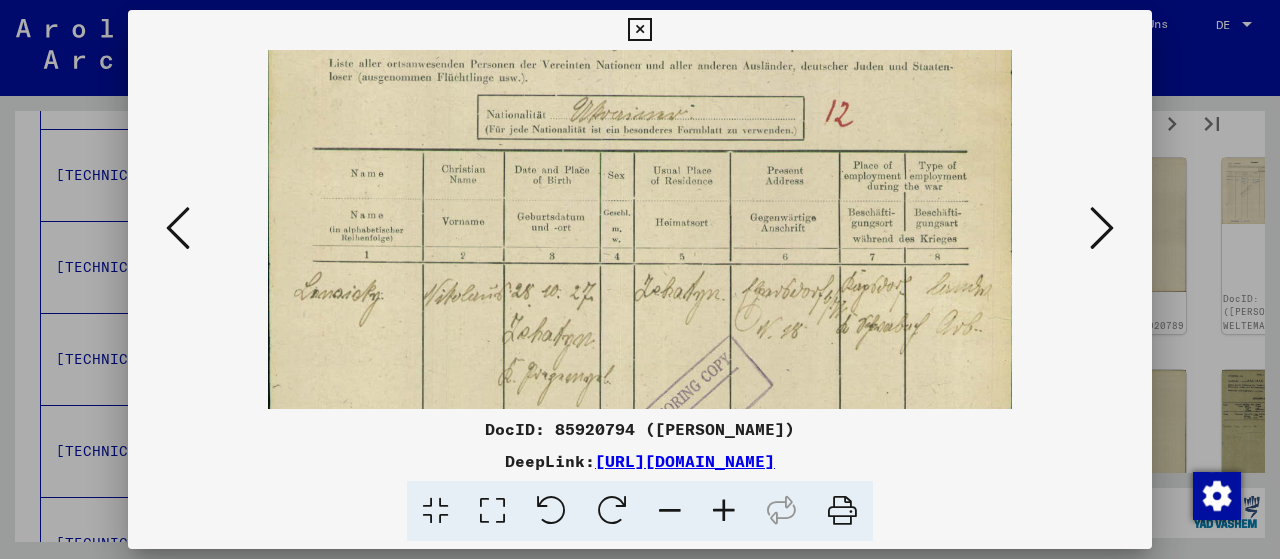scroll, scrollTop: 262, scrollLeft: 0, axis: vertical 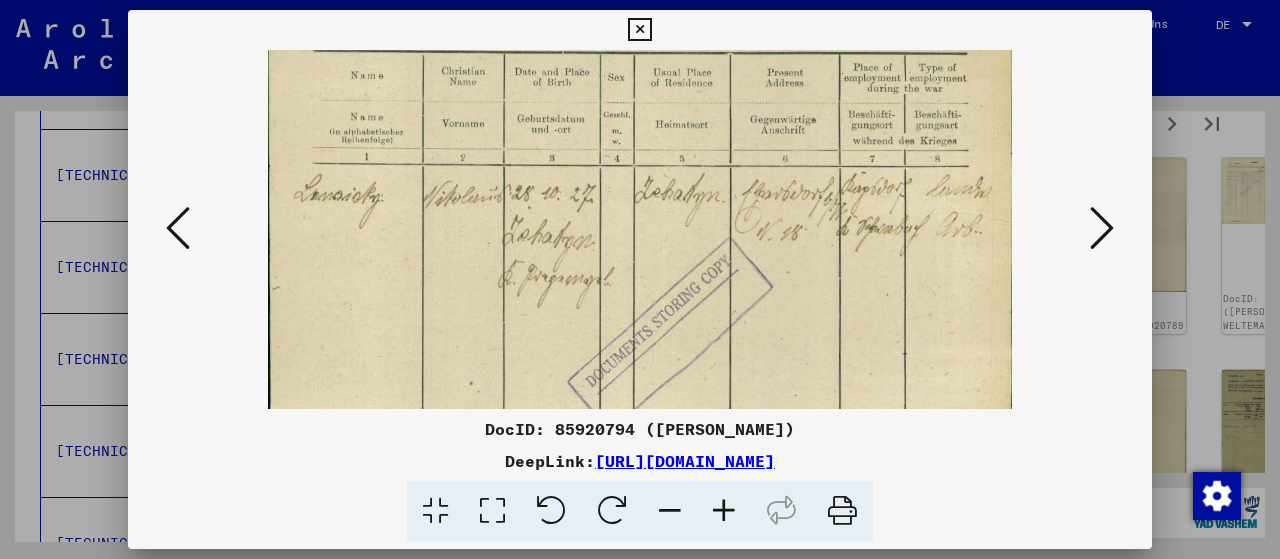 drag, startPoint x: 923, startPoint y: 197, endPoint x: 930, endPoint y: 150, distance: 47.518417 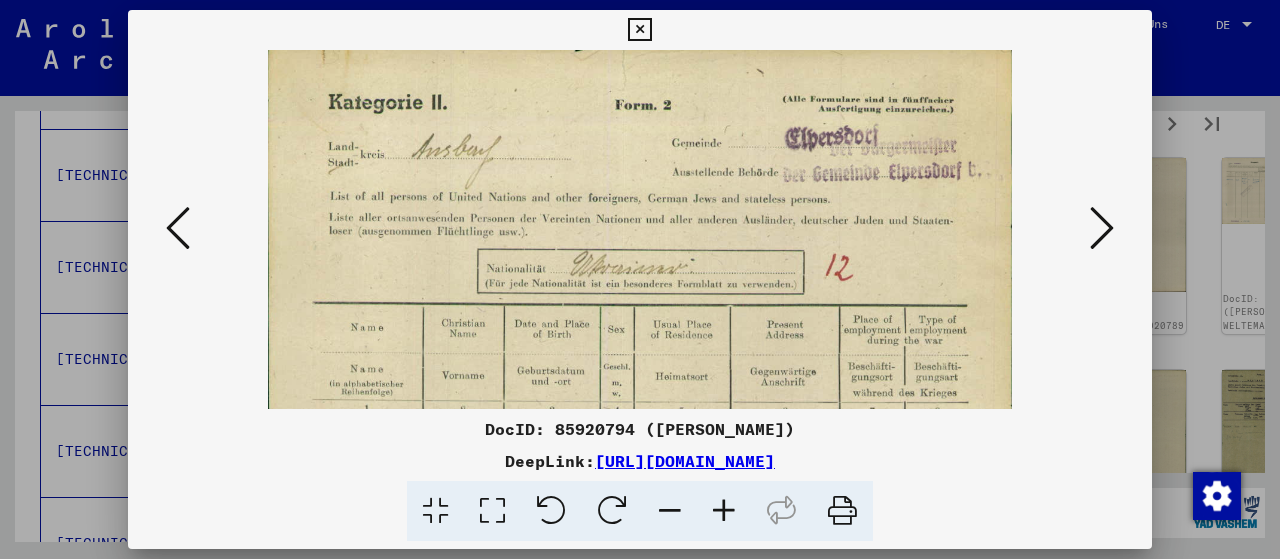 scroll, scrollTop: 10, scrollLeft: 0, axis: vertical 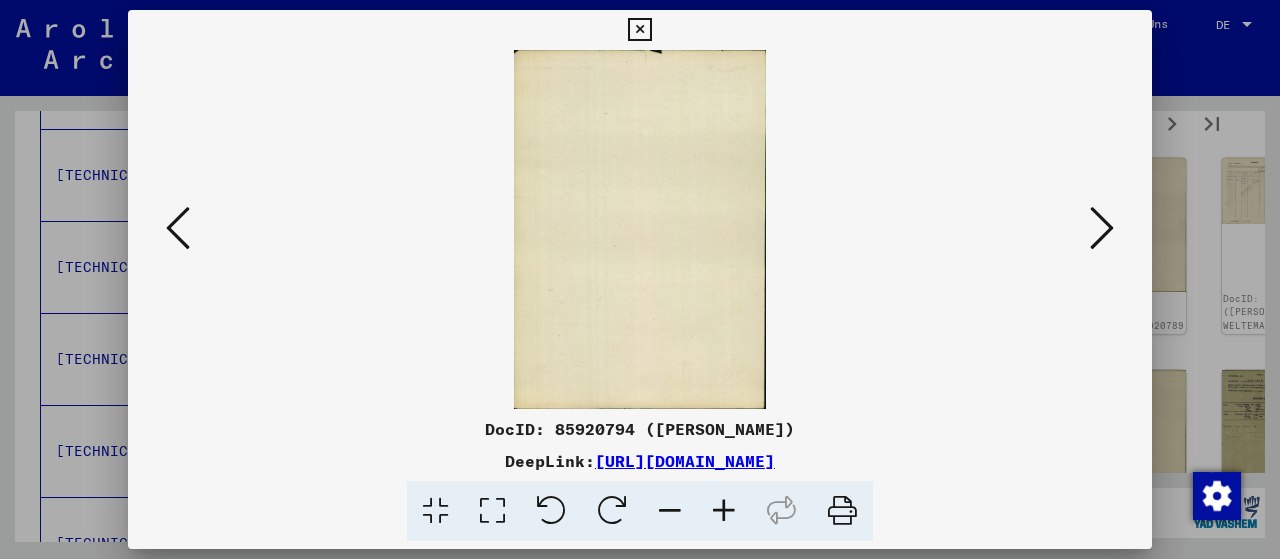 click at bounding box center [1102, 228] 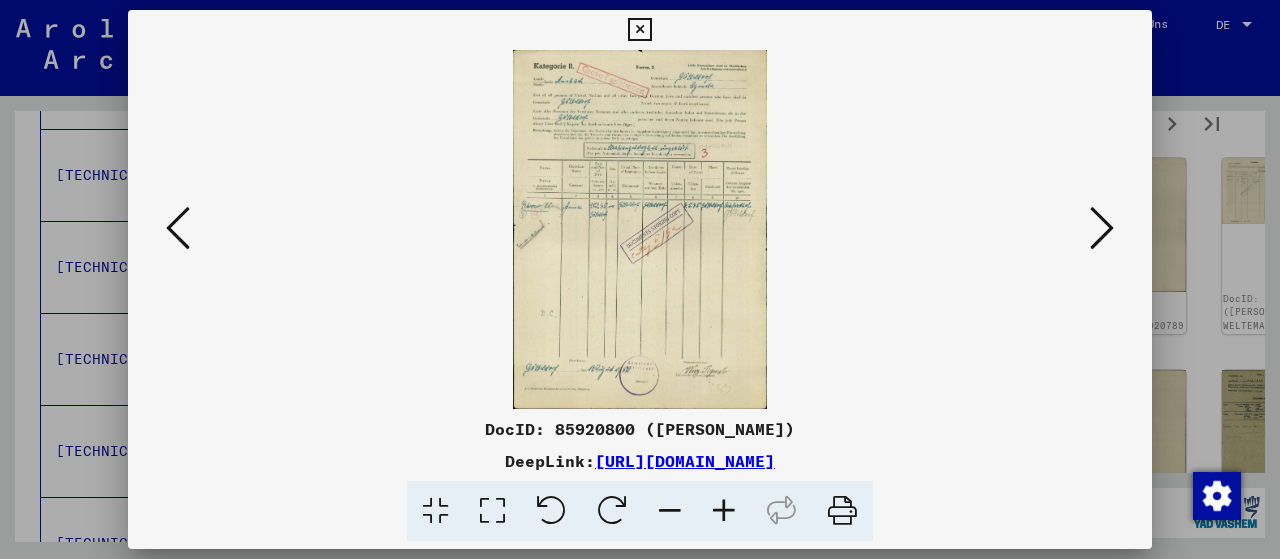 click at bounding box center (724, 511) 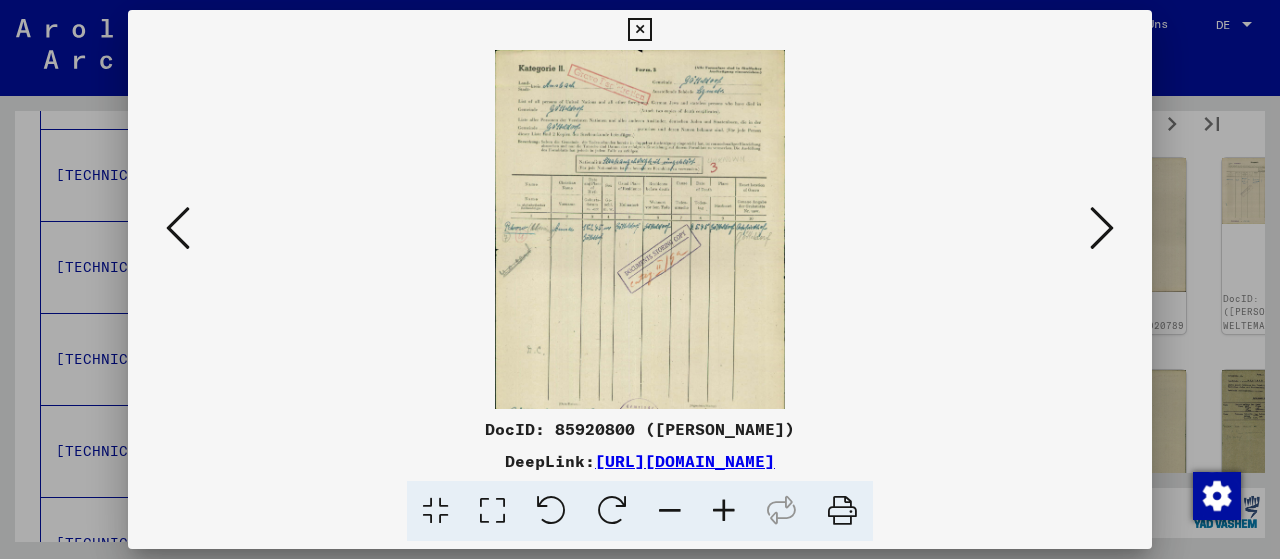 click at bounding box center (724, 511) 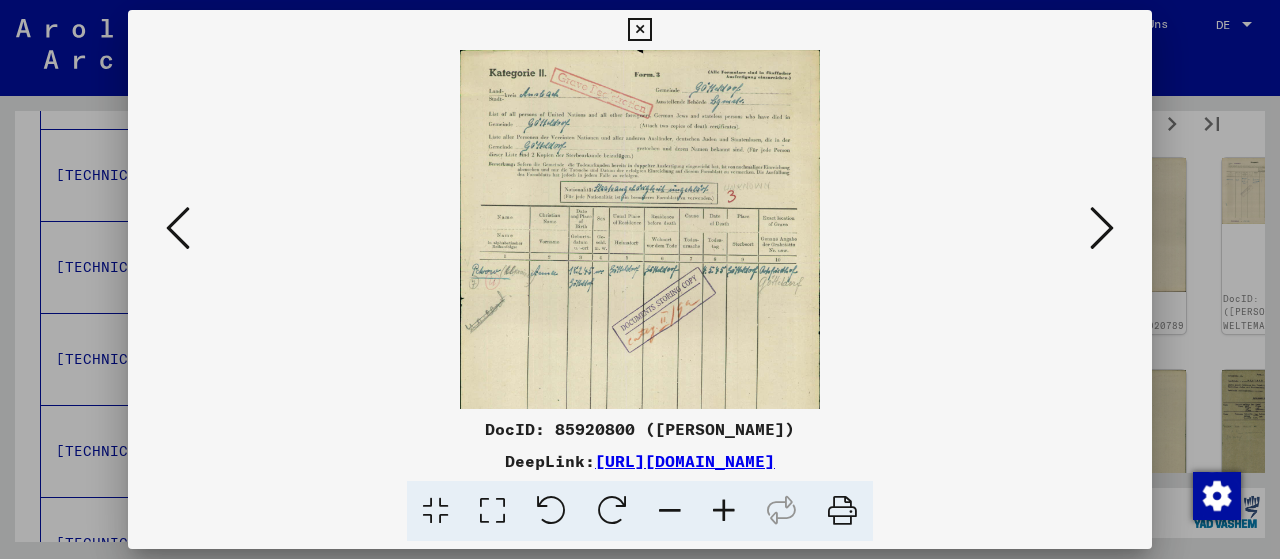 click at bounding box center (724, 511) 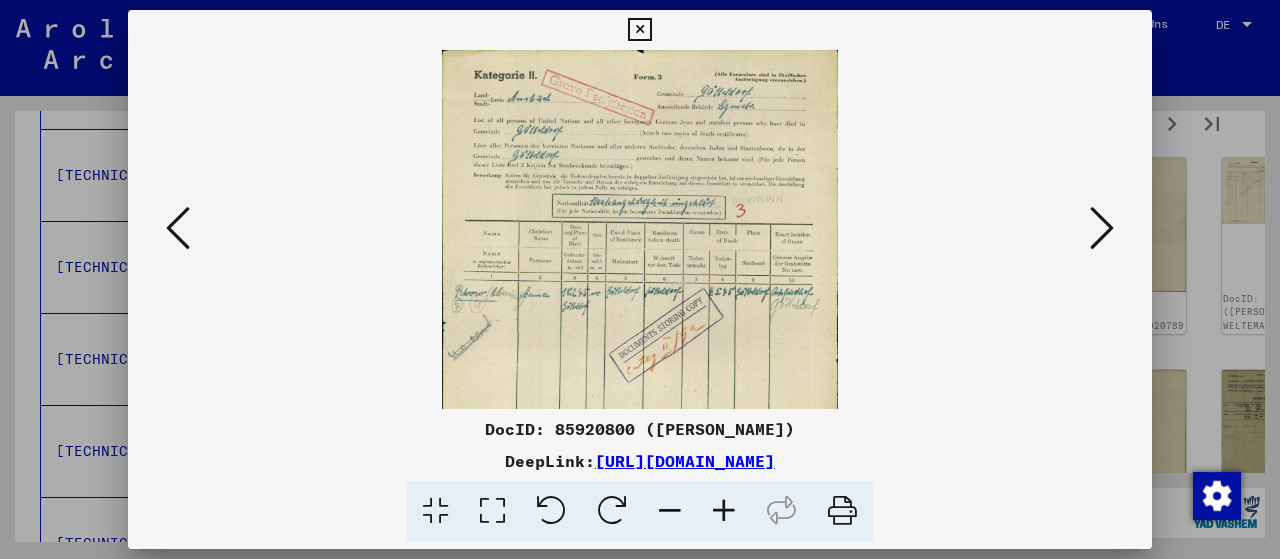 click at bounding box center [724, 511] 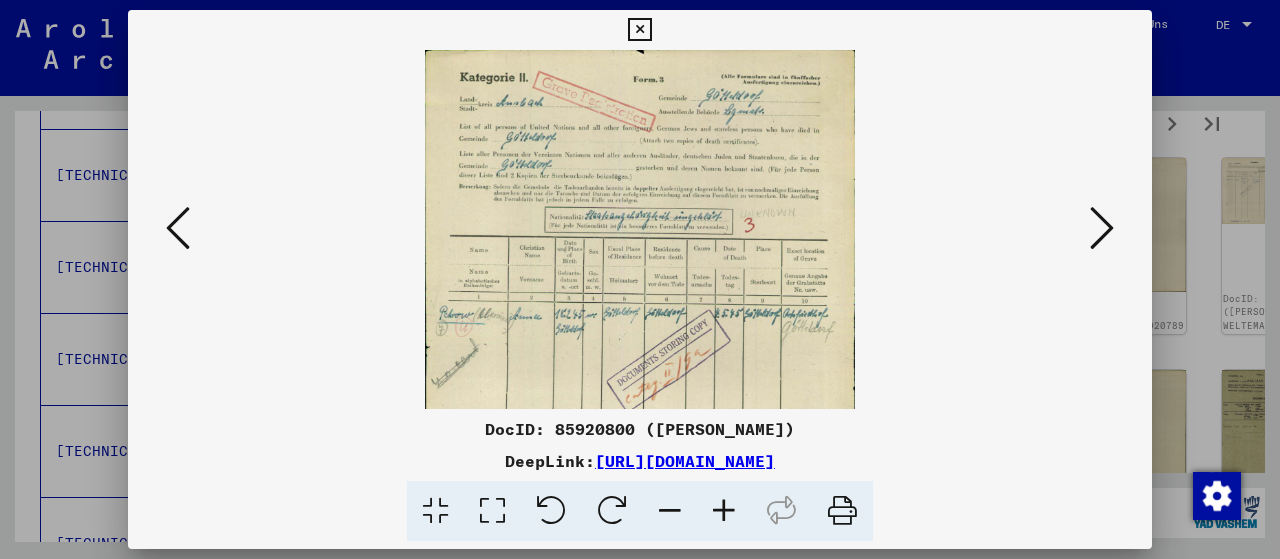 click at bounding box center (724, 511) 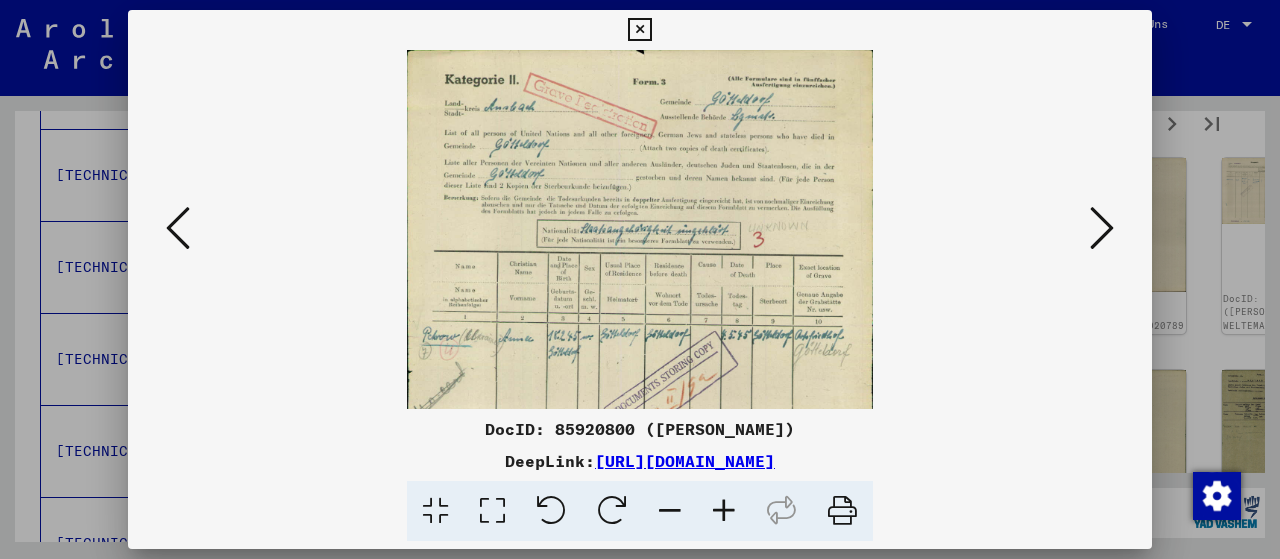 click at bounding box center (724, 511) 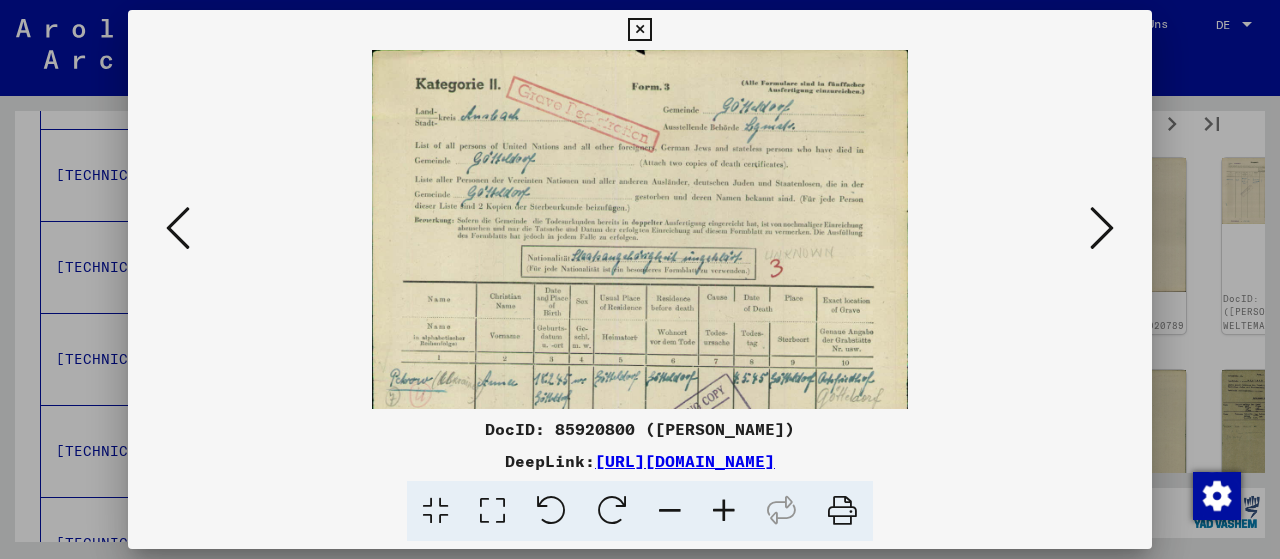 click at bounding box center [724, 511] 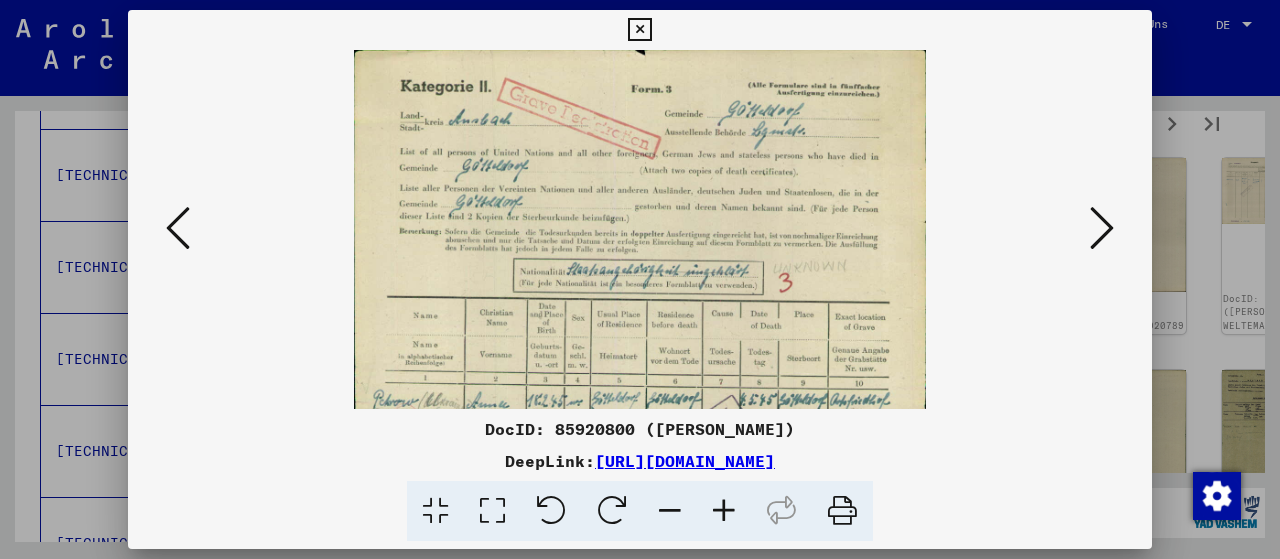click at bounding box center [724, 511] 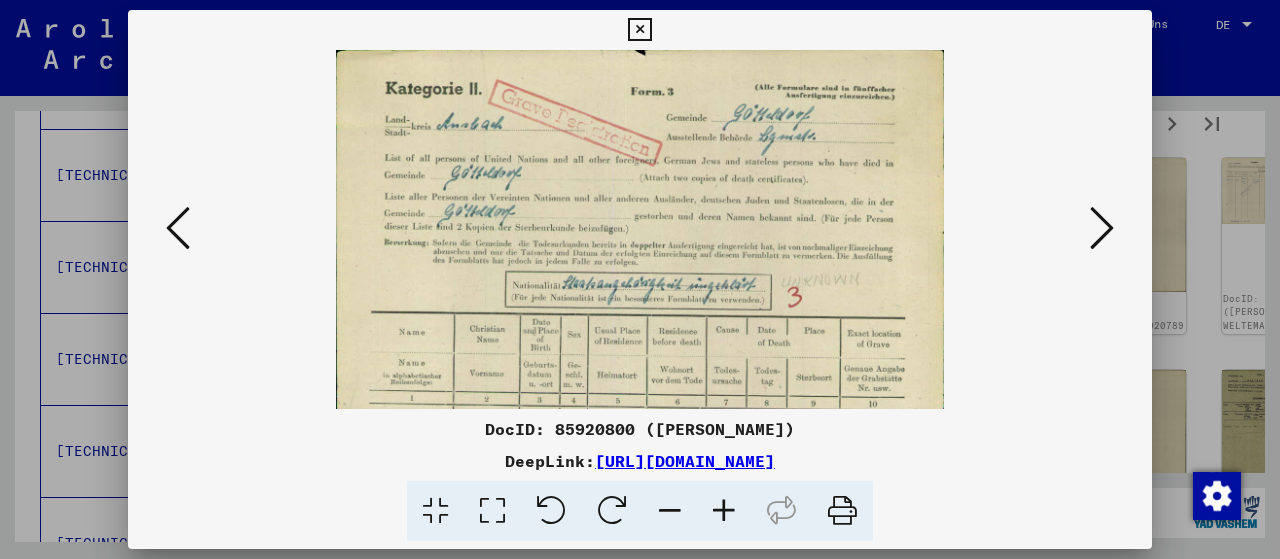 click at bounding box center (724, 511) 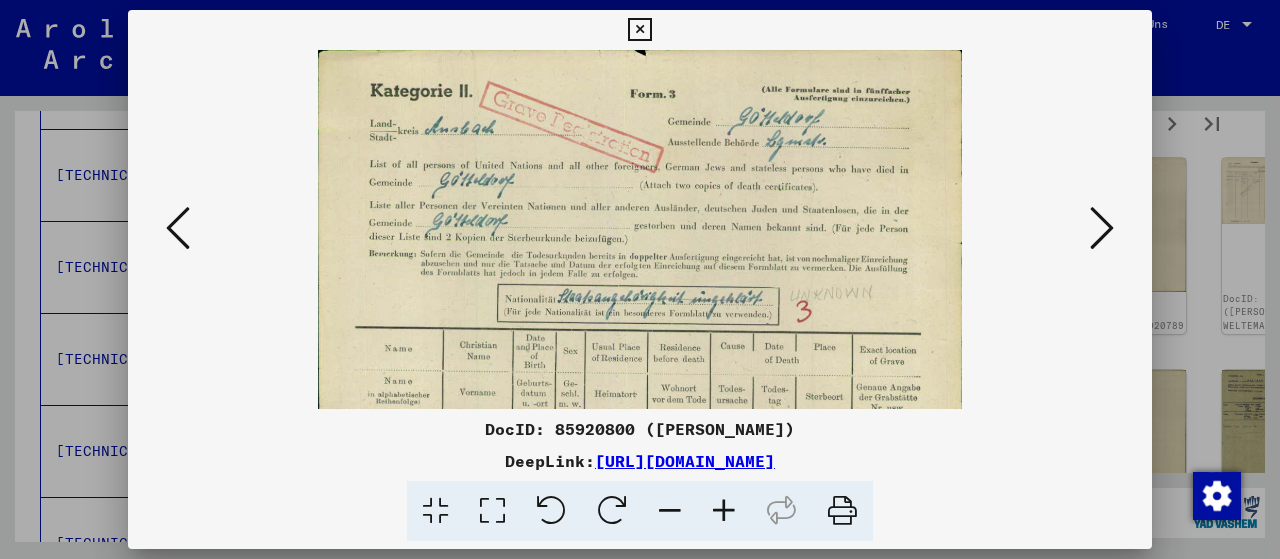 click at bounding box center [724, 511] 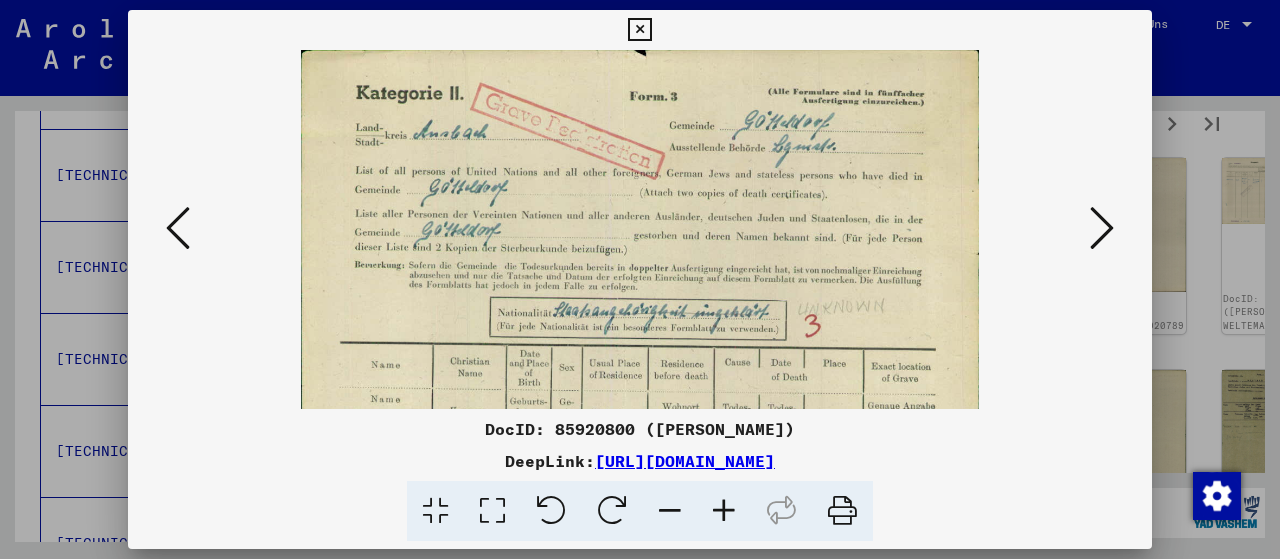click at bounding box center (724, 511) 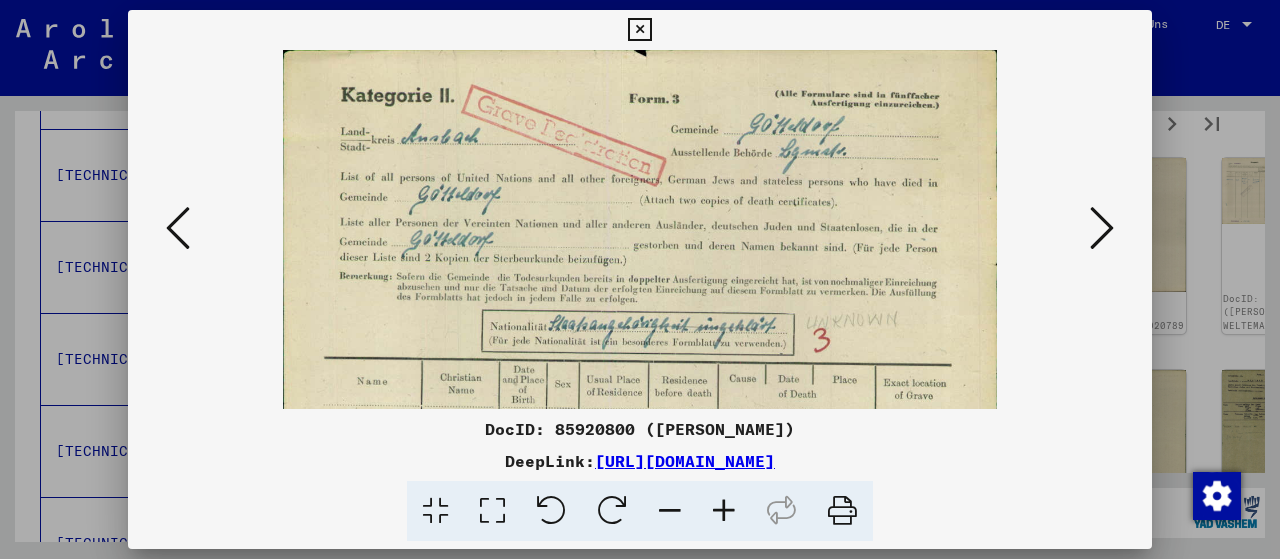 click at bounding box center [724, 511] 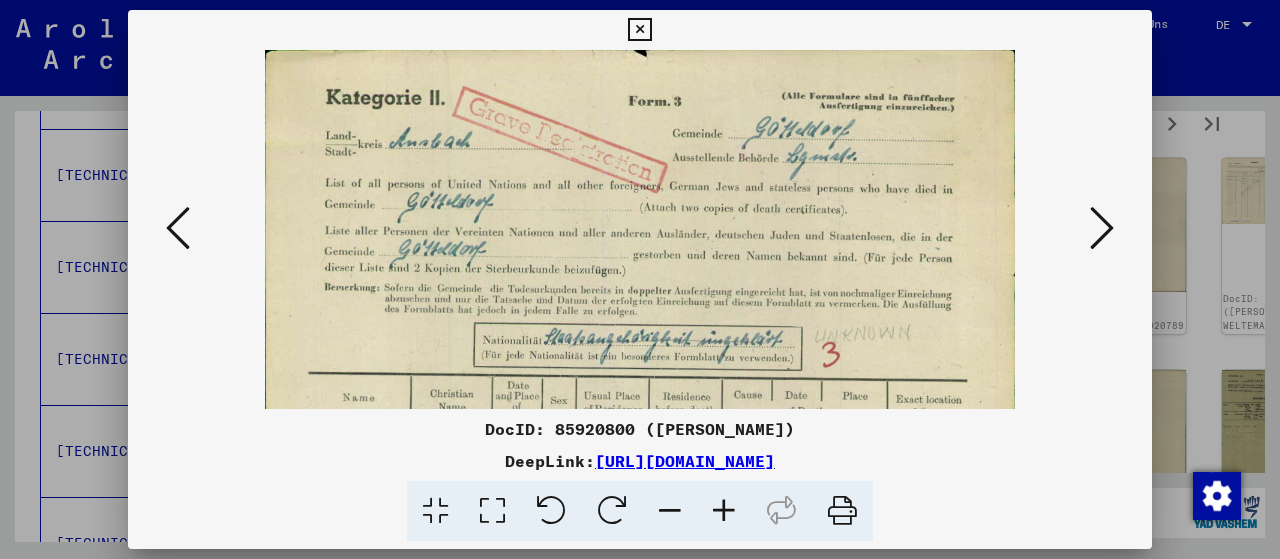 click at bounding box center (724, 511) 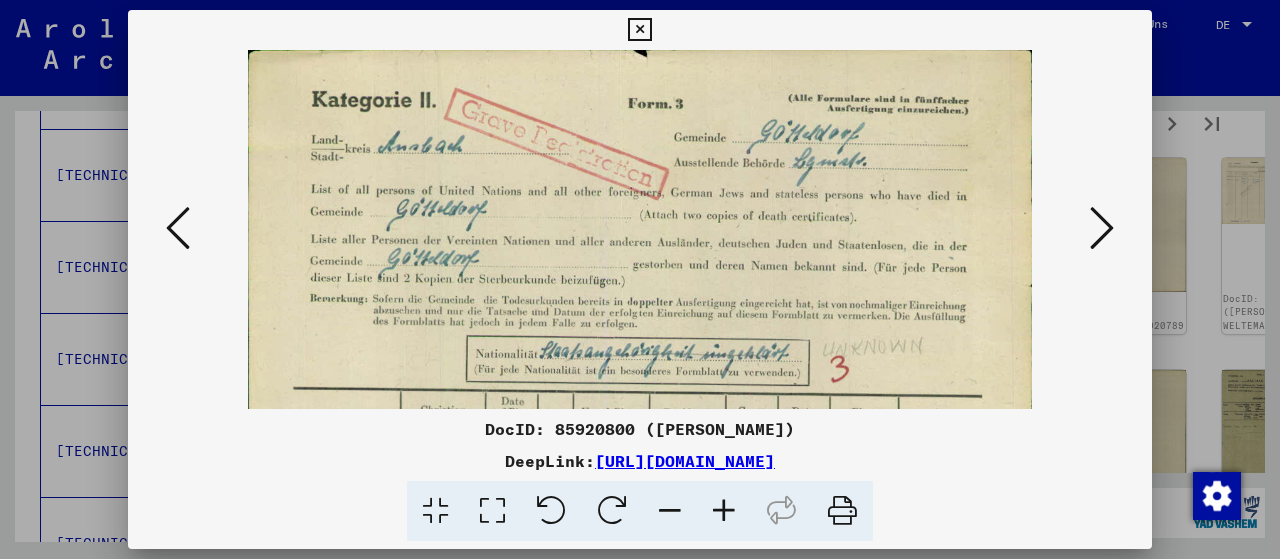 click at bounding box center [724, 511] 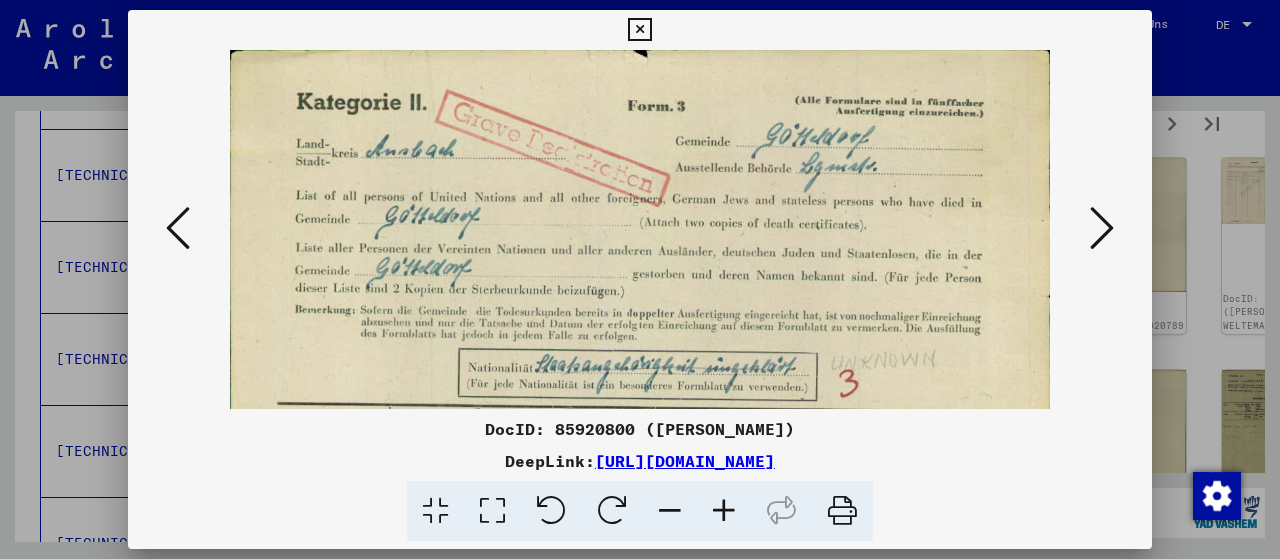 click at bounding box center [724, 511] 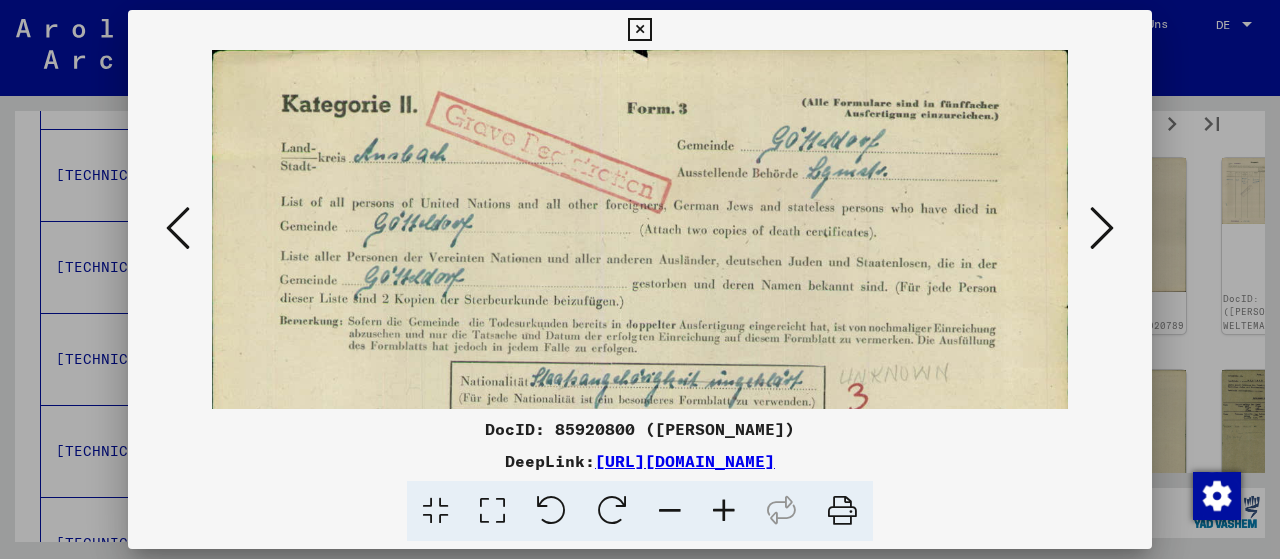 click at bounding box center (724, 511) 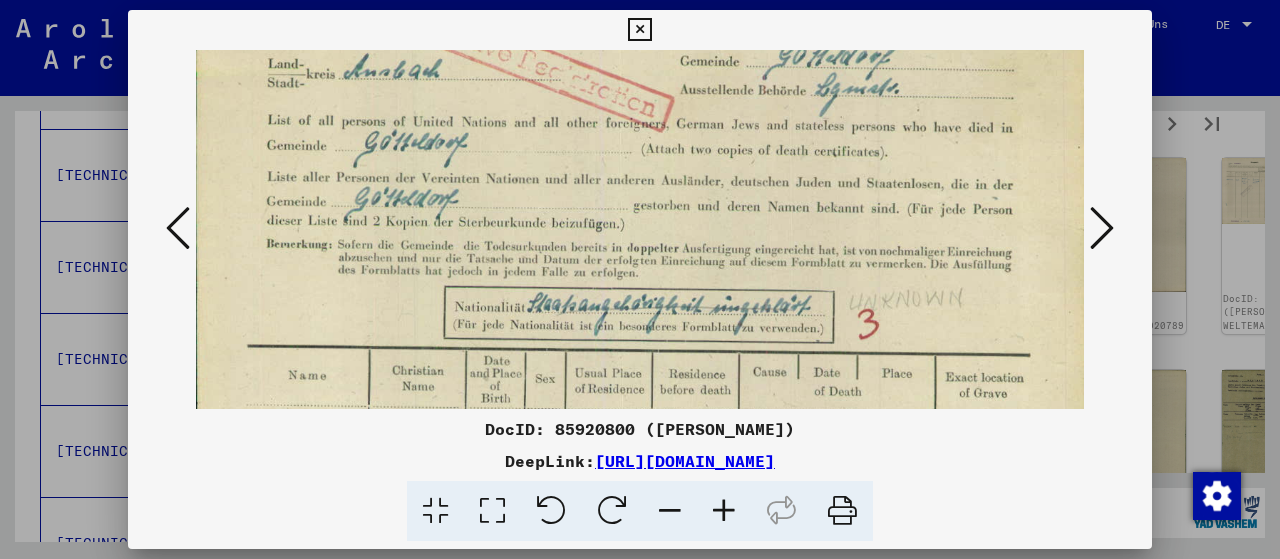 scroll, scrollTop: 169, scrollLeft: 0, axis: vertical 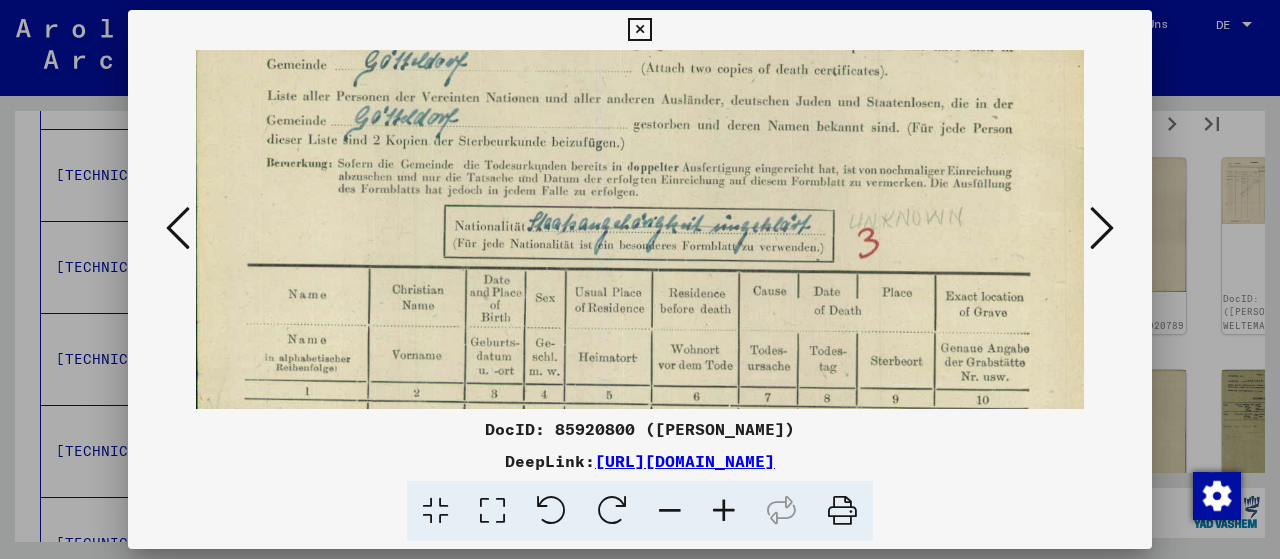 drag, startPoint x: 801, startPoint y: 333, endPoint x: 826, endPoint y: 167, distance: 167.87198 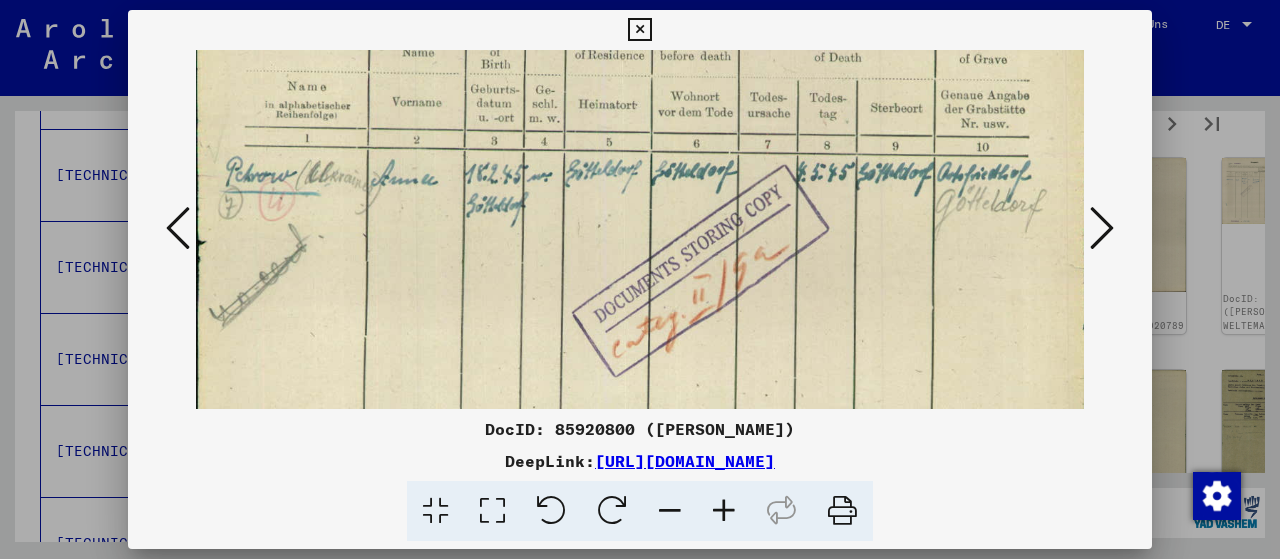 scroll, scrollTop: 424, scrollLeft: 0, axis: vertical 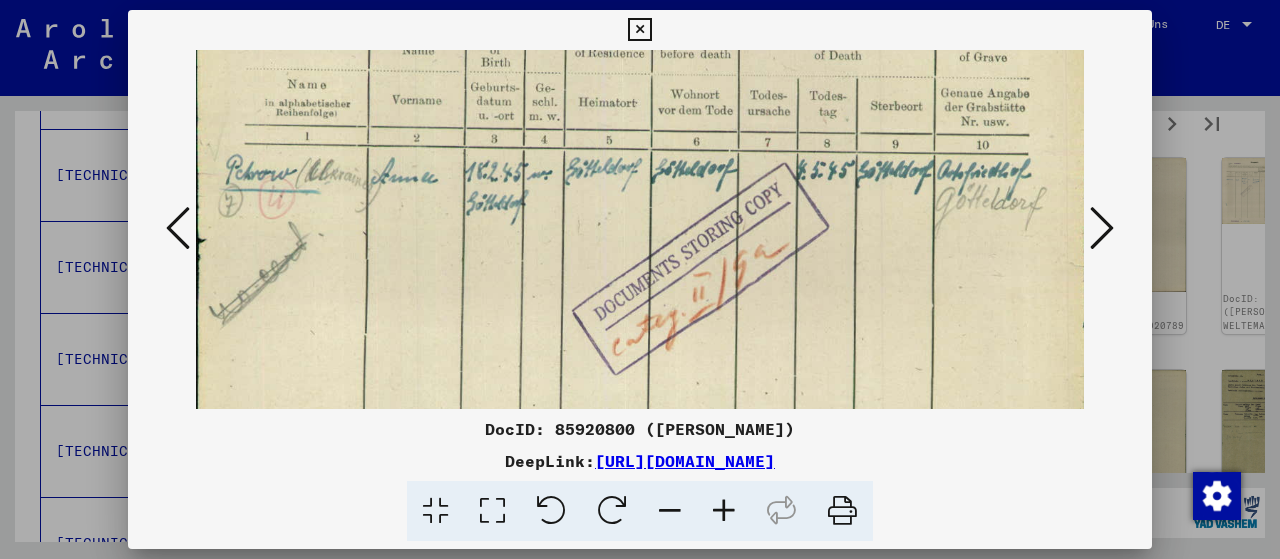 drag, startPoint x: 813, startPoint y: 324, endPoint x: 890, endPoint y: 89, distance: 247.29335 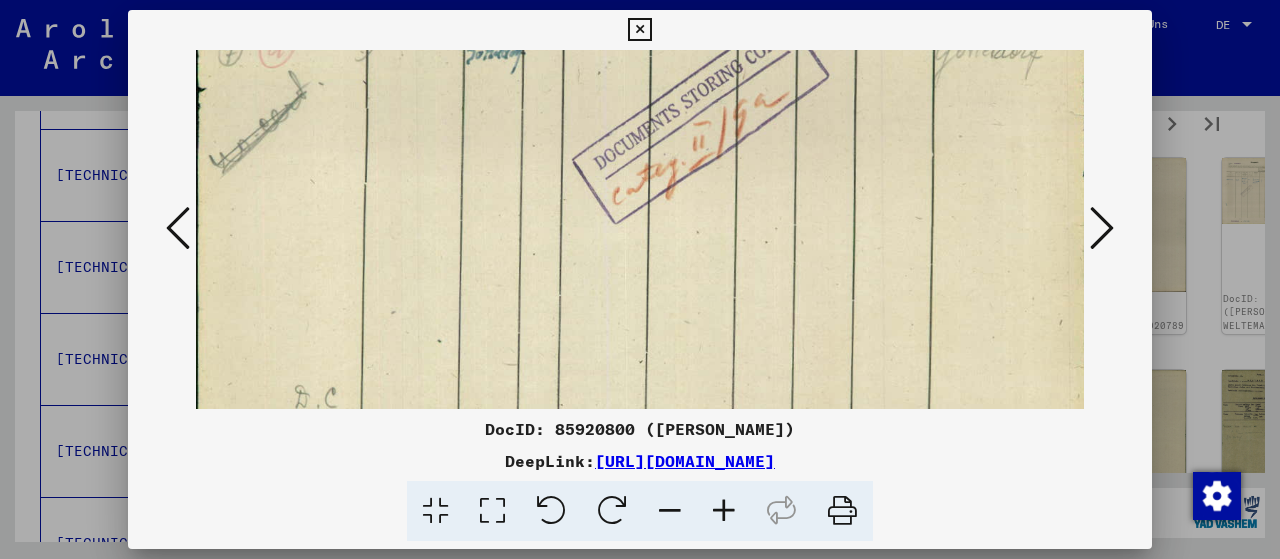 drag, startPoint x: 935, startPoint y: 229, endPoint x: 979, endPoint y: 51, distance: 183.35757 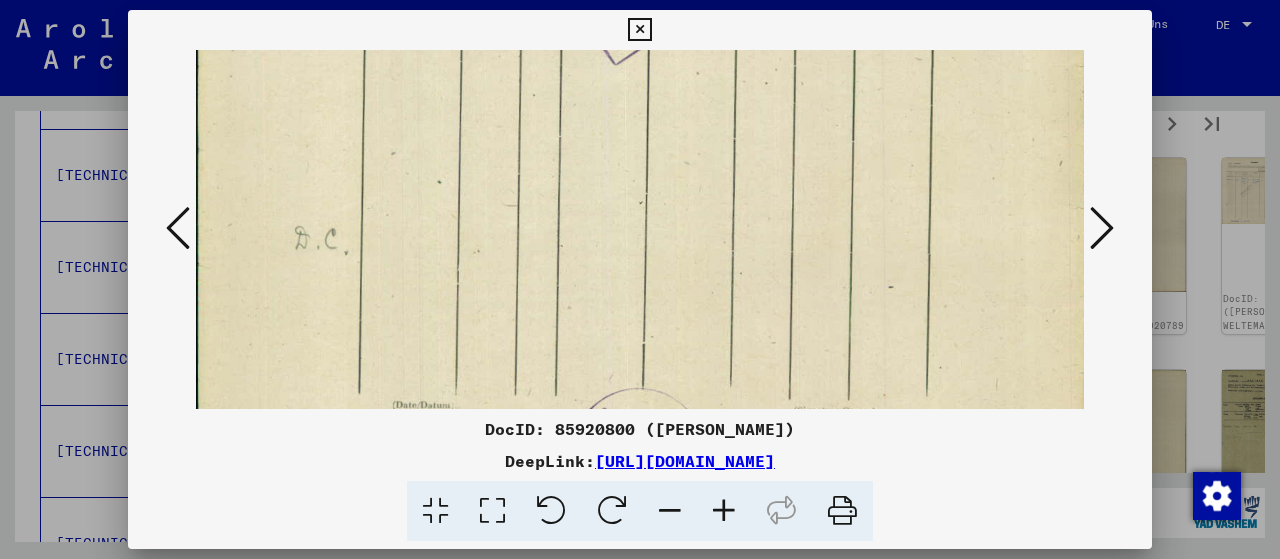 drag, startPoint x: 994, startPoint y: 189, endPoint x: 1036, endPoint y: 13, distance: 180.94199 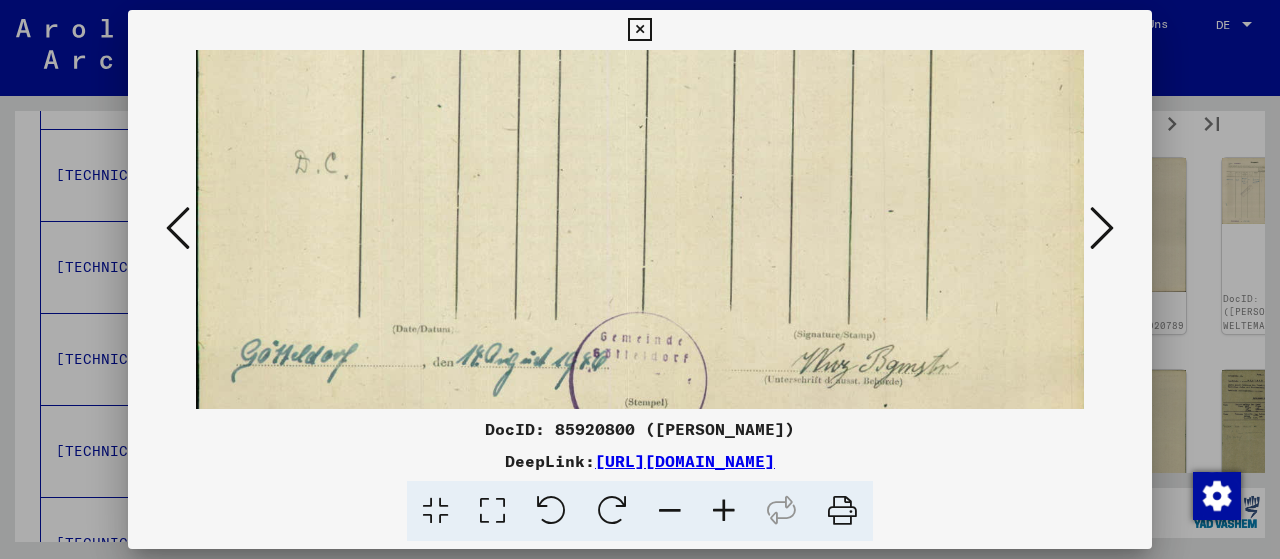scroll, scrollTop: 900, scrollLeft: 0, axis: vertical 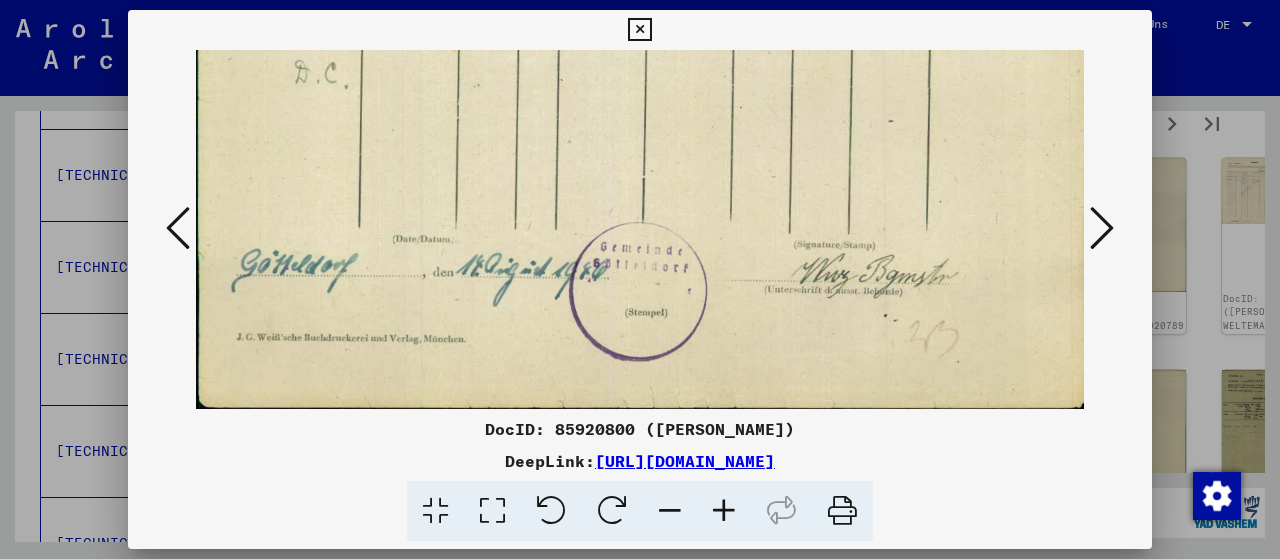drag, startPoint x: 814, startPoint y: 329, endPoint x: 866, endPoint y: 207, distance: 132.61975 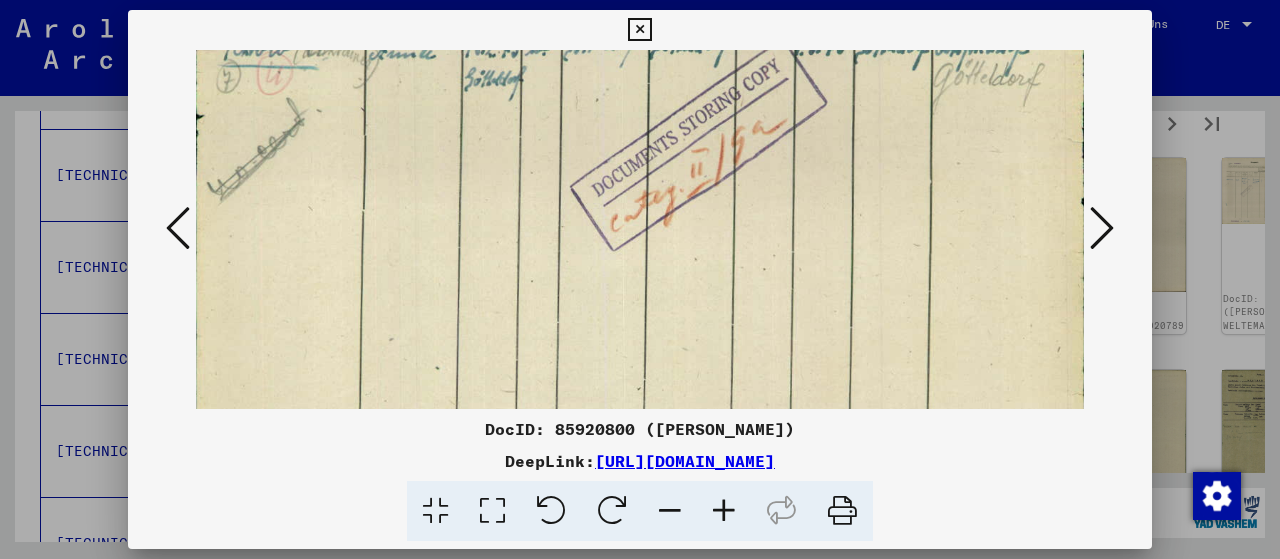 drag, startPoint x: 876, startPoint y: 245, endPoint x: 794, endPoint y: 597, distance: 361.42496 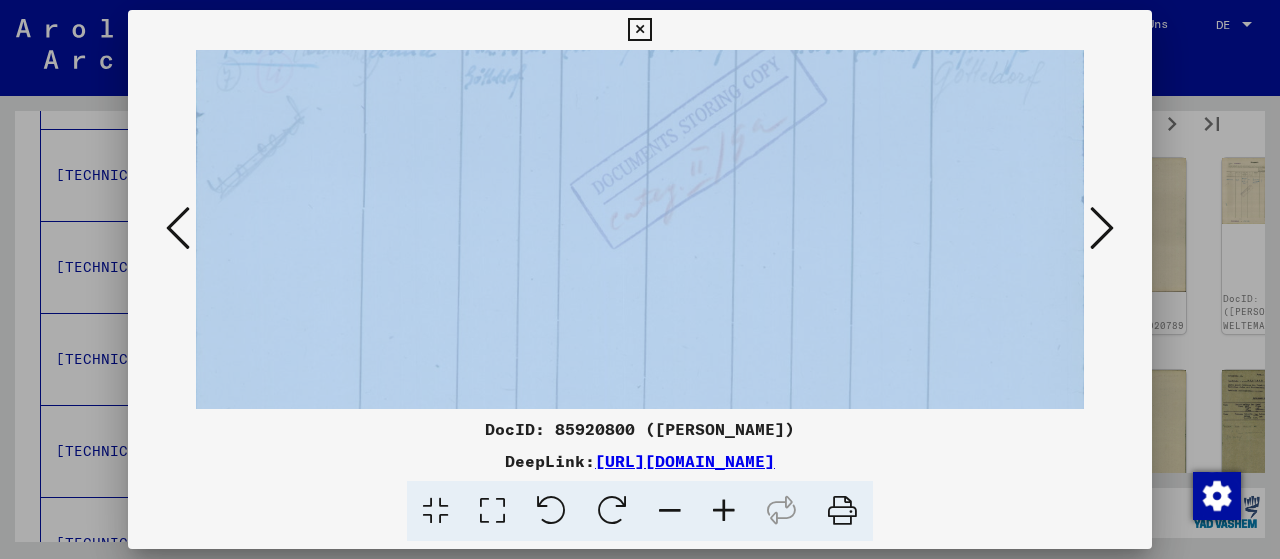 drag, startPoint x: 615, startPoint y: 85, endPoint x: 686, endPoint y: 263, distance: 191.63768 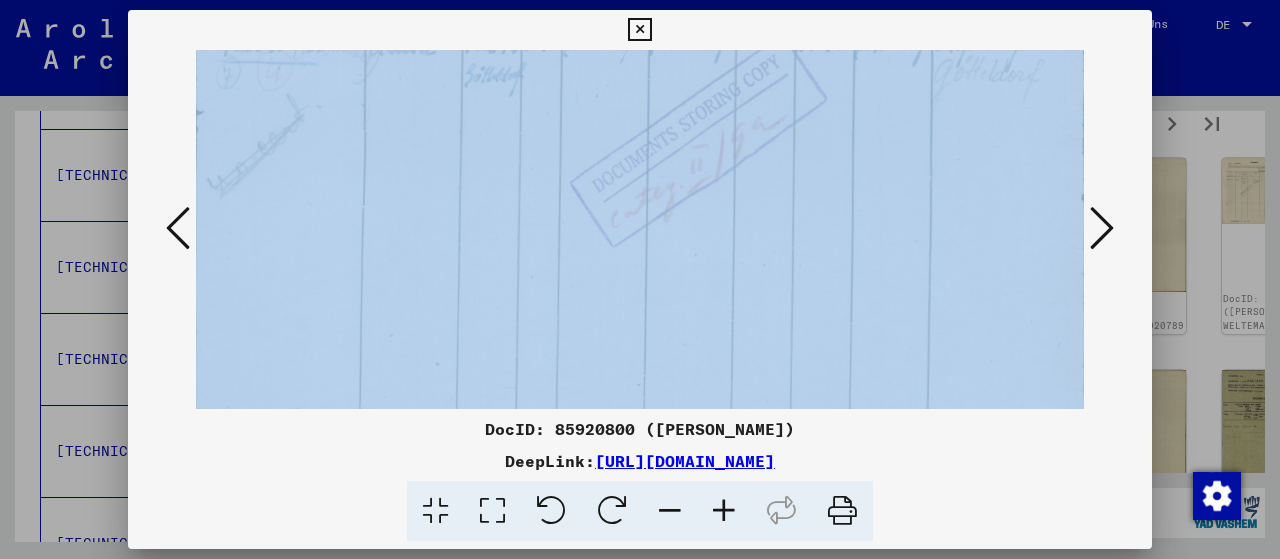 click at bounding box center (639, 127) 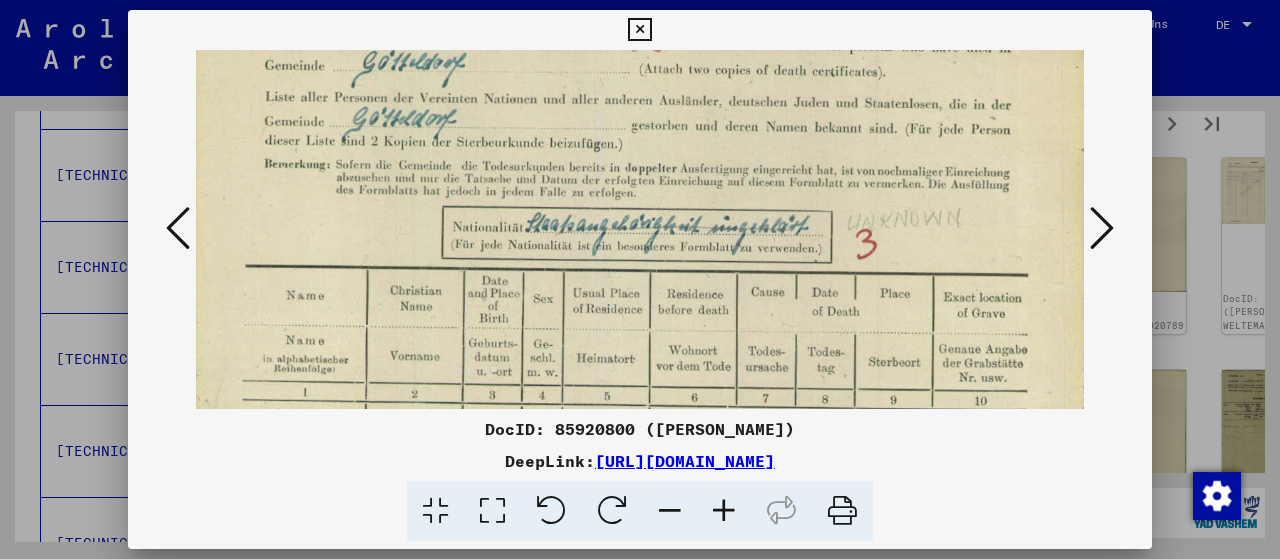 scroll, scrollTop: 164, scrollLeft: 2, axis: both 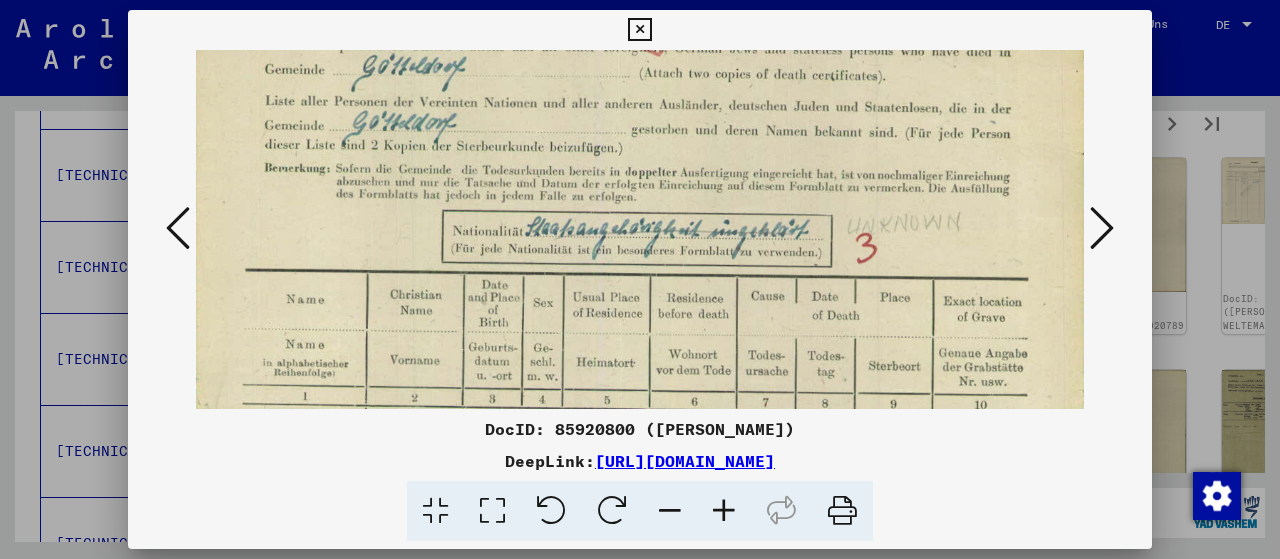 drag, startPoint x: 617, startPoint y: 277, endPoint x: 616, endPoint y: 591, distance: 314.0016 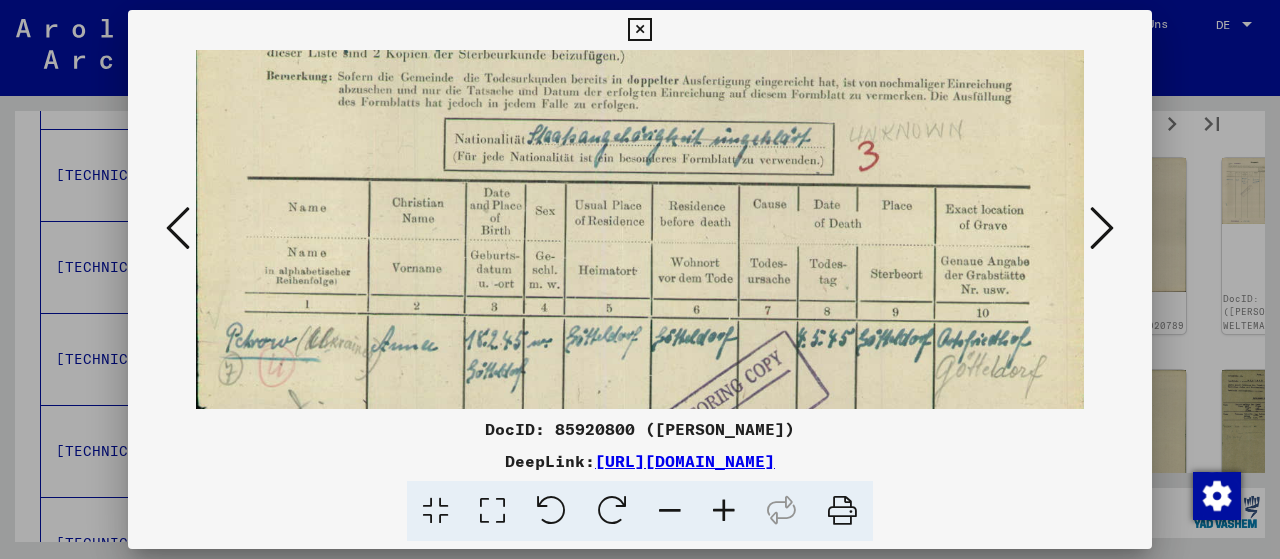 scroll, scrollTop: 261, scrollLeft: 0, axis: vertical 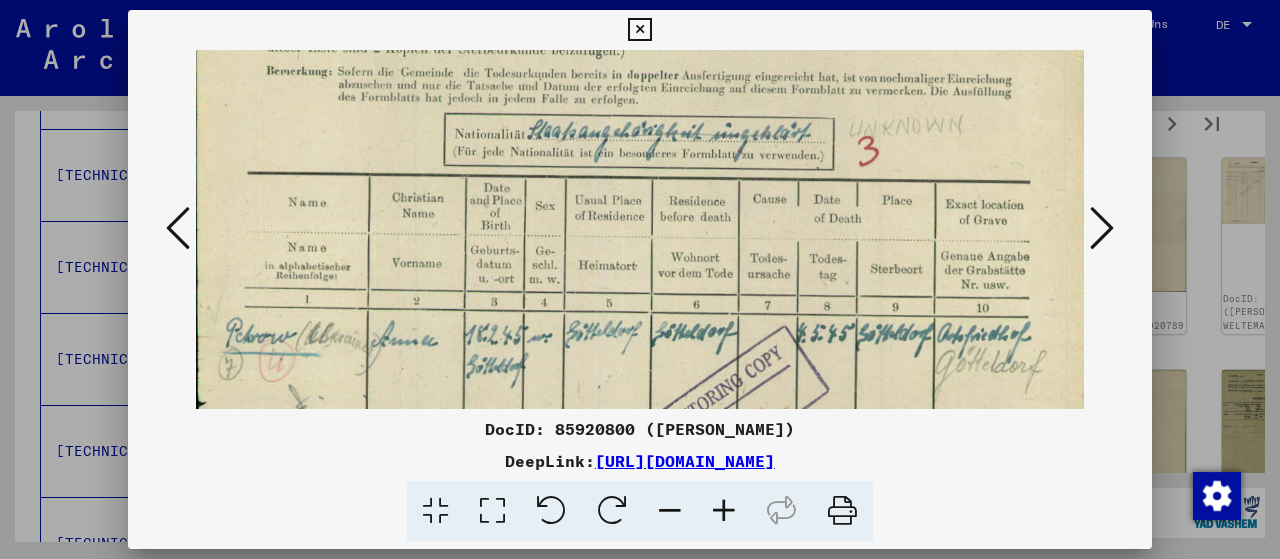 drag, startPoint x: 742, startPoint y: 230, endPoint x: 764, endPoint y: 147, distance: 85.86617 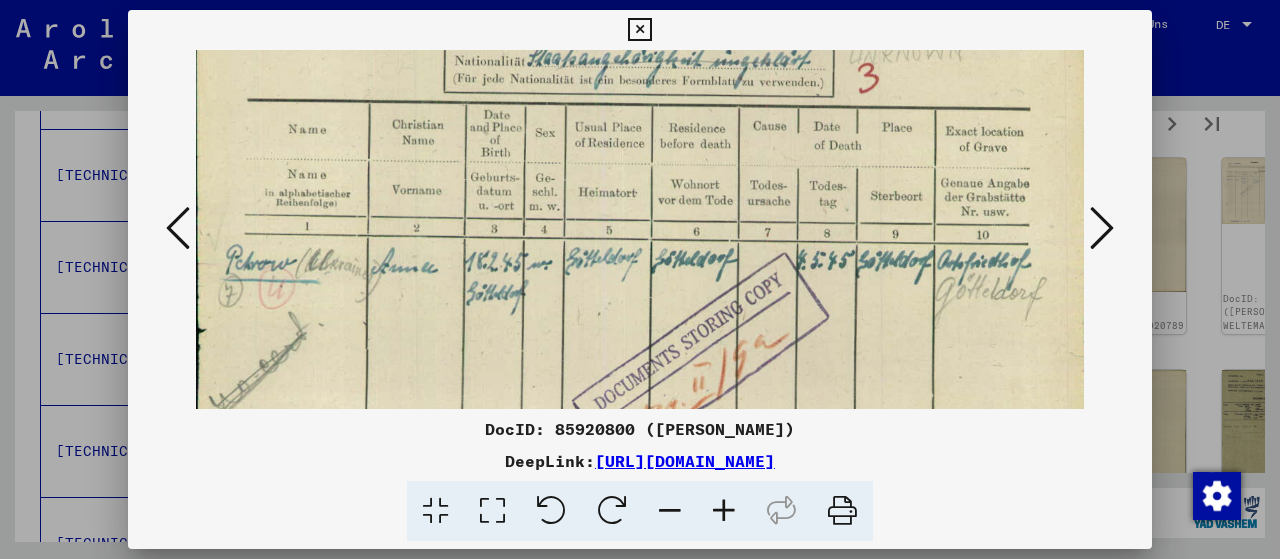scroll, scrollTop: 394, scrollLeft: 0, axis: vertical 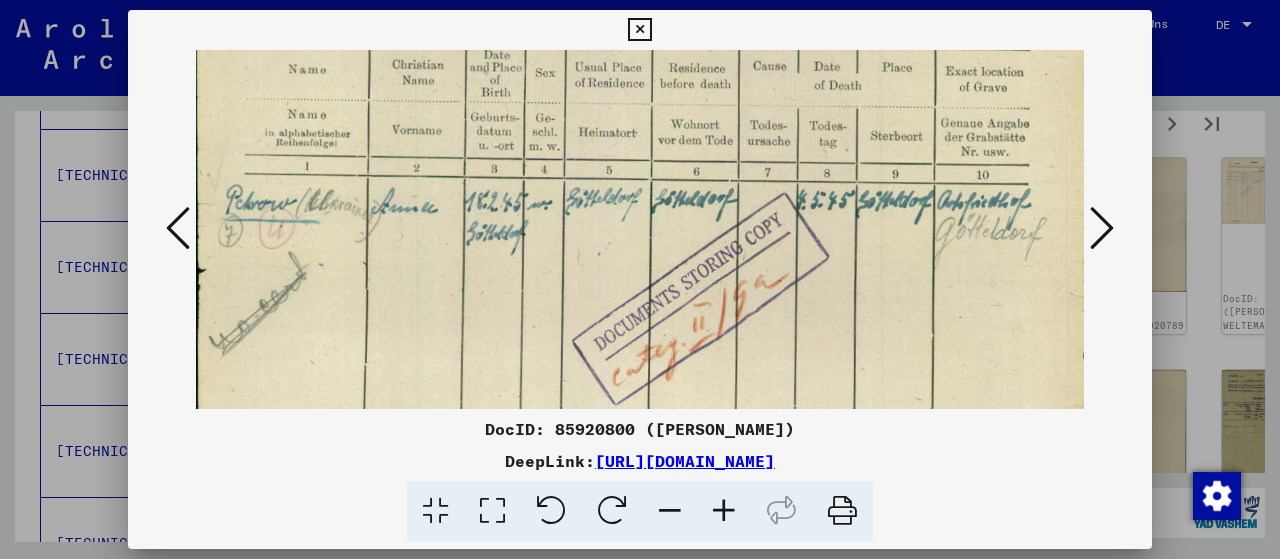 drag, startPoint x: 897, startPoint y: 311, endPoint x: 829, endPoint y: 224, distance: 110.42192 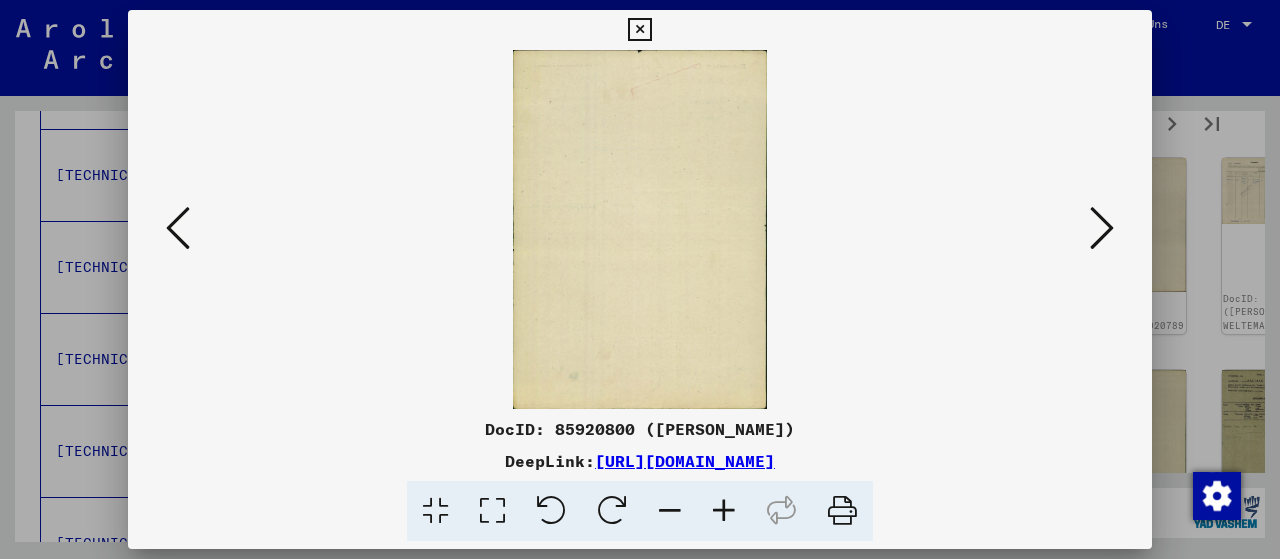 scroll, scrollTop: 0, scrollLeft: 0, axis: both 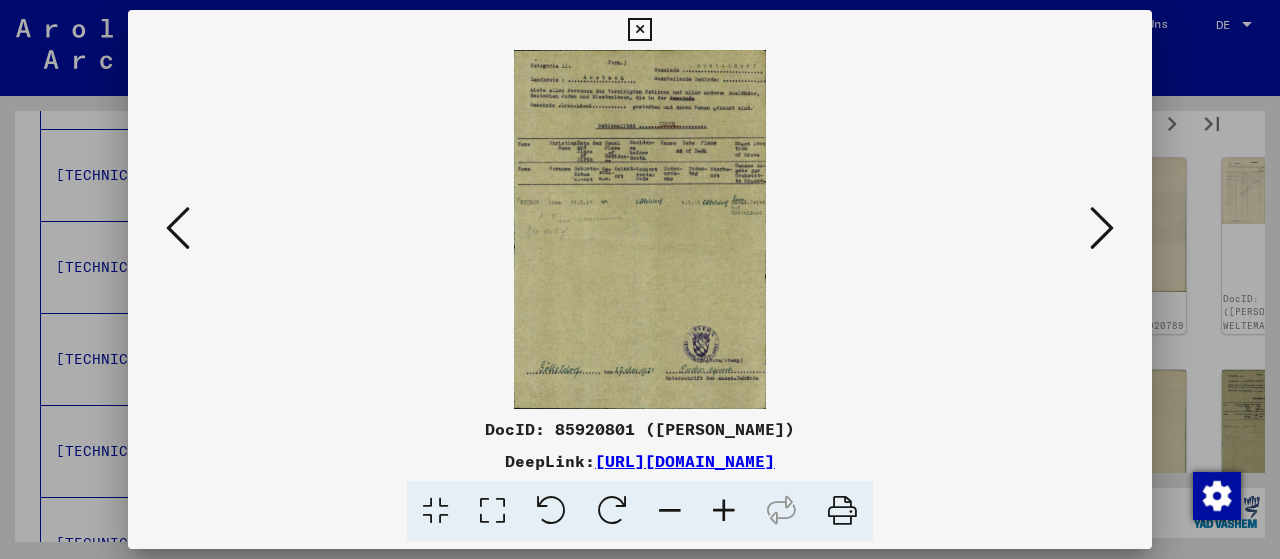 click at bounding box center [724, 511] 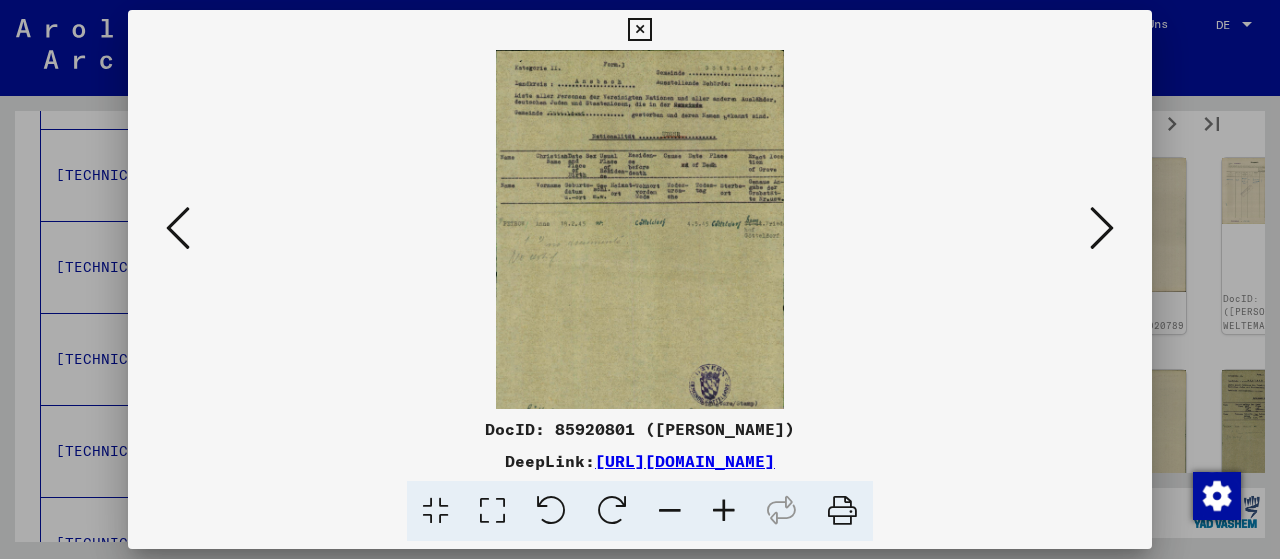 drag, startPoint x: 744, startPoint y: 512, endPoint x: 734, endPoint y: 515, distance: 10.440307 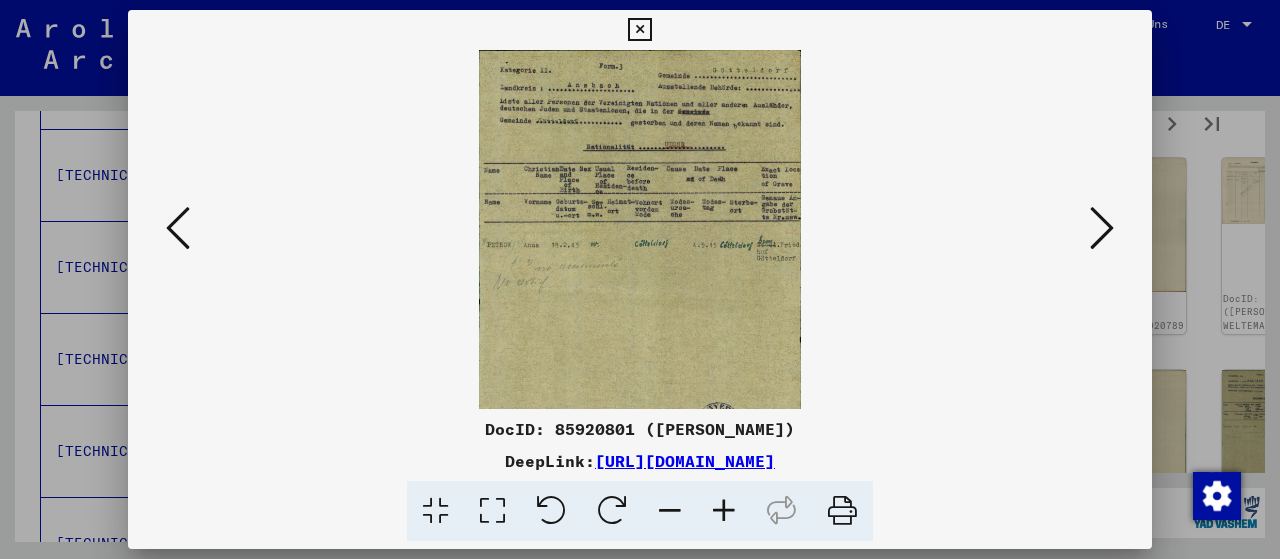click at bounding box center [724, 511] 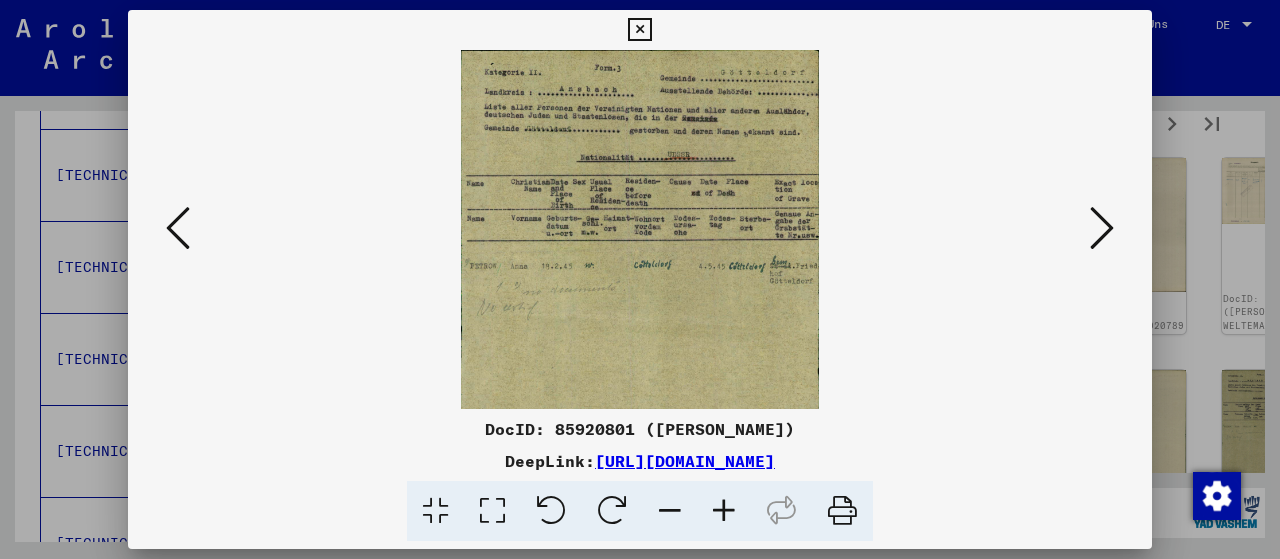 click at bounding box center (724, 511) 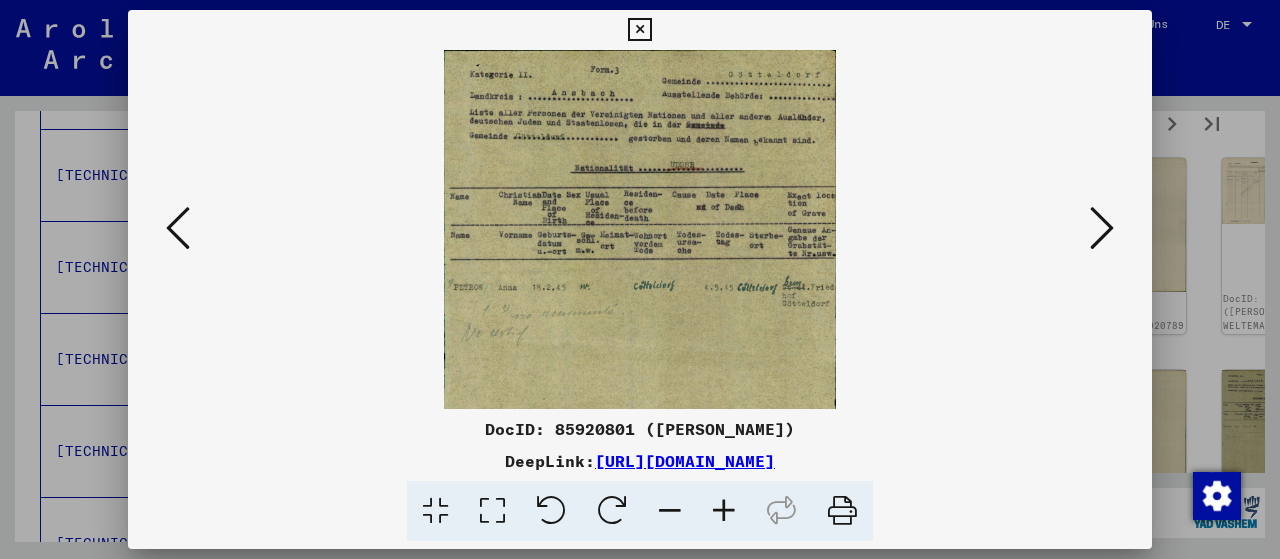 click at bounding box center (724, 511) 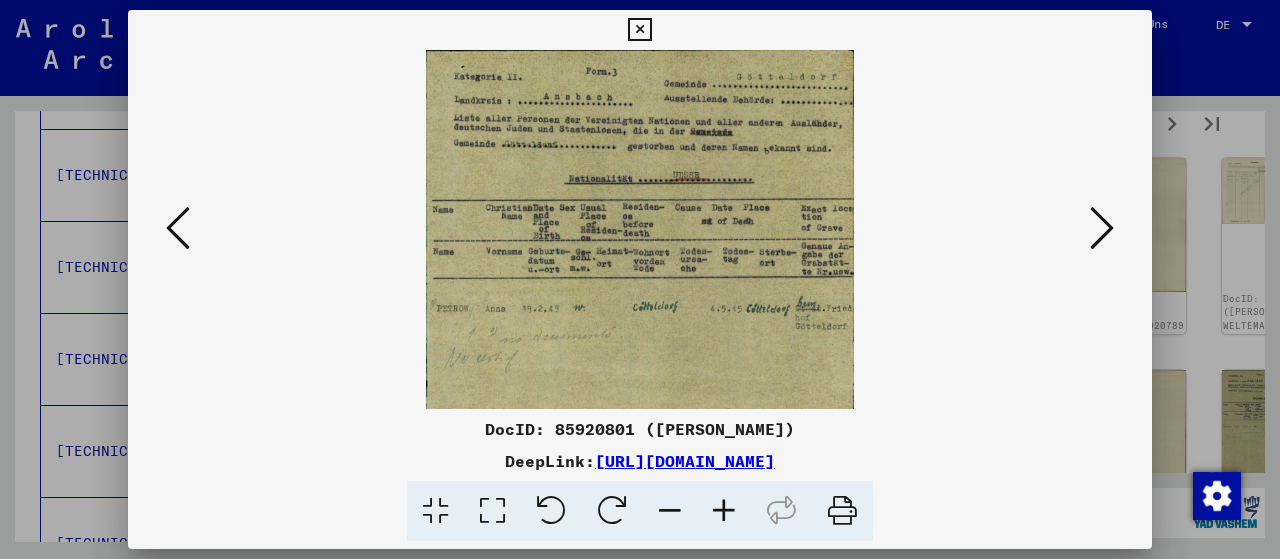 click at bounding box center (724, 511) 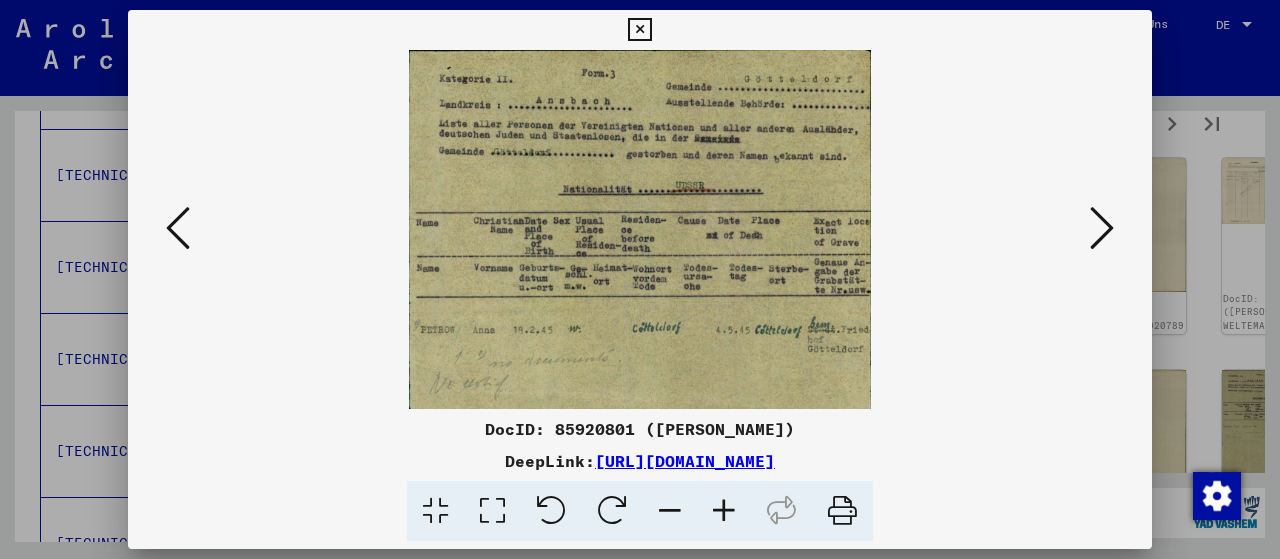 click at bounding box center (724, 511) 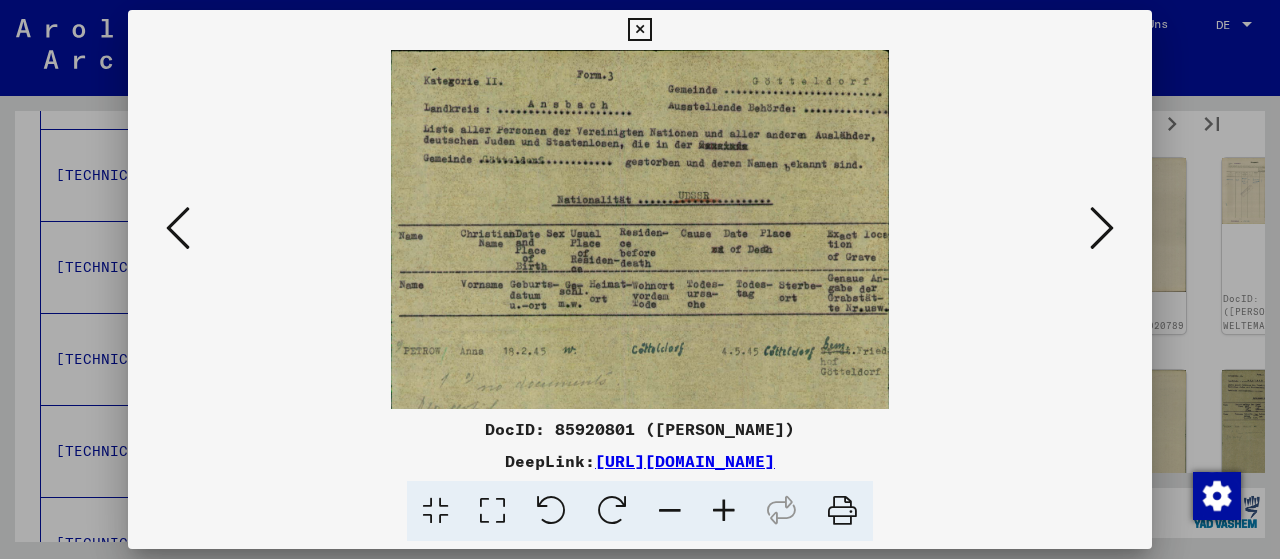 click at bounding box center (724, 511) 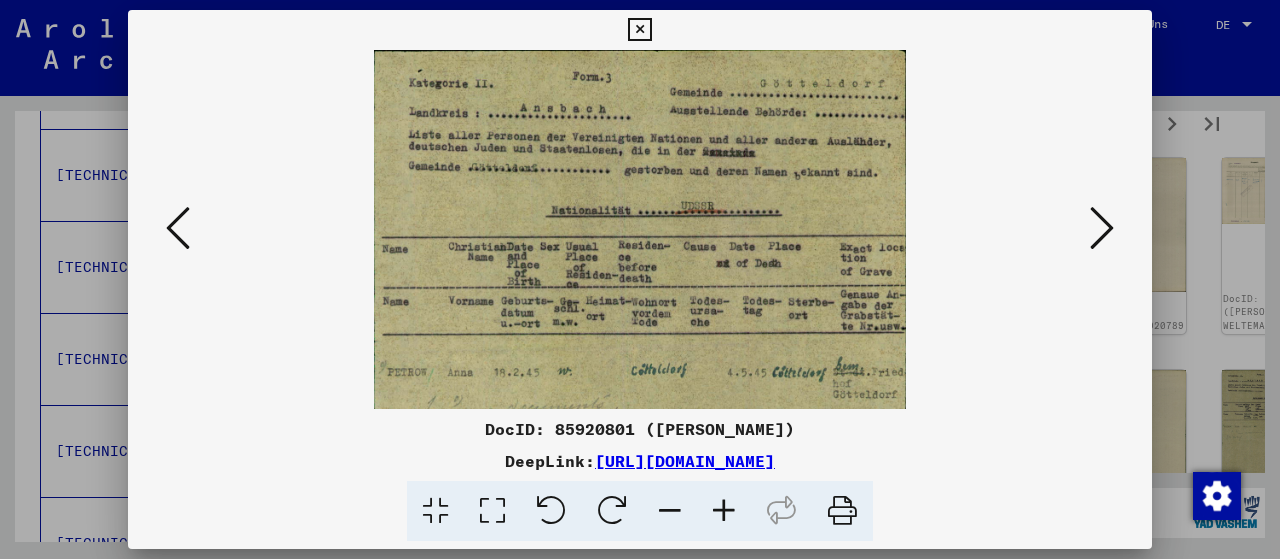 click at bounding box center [724, 511] 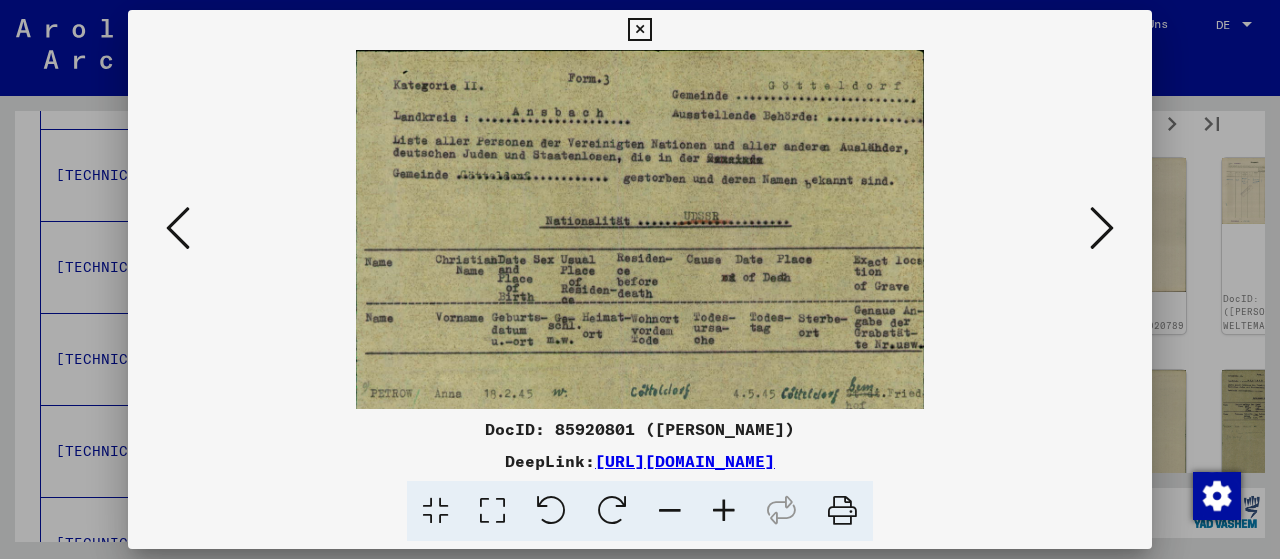 click at bounding box center [724, 511] 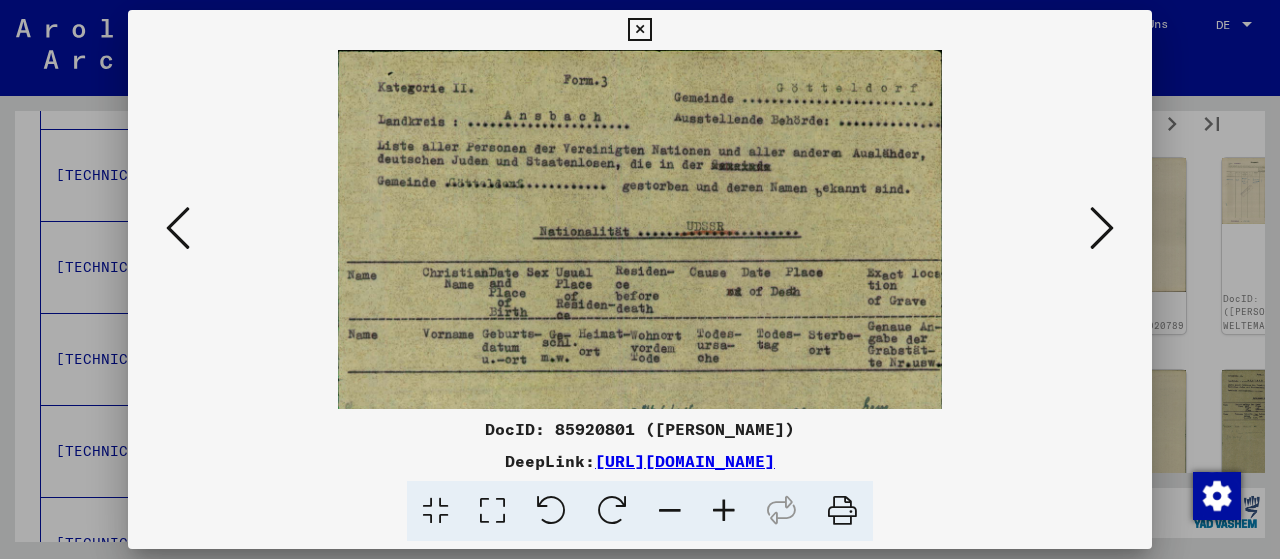 click at bounding box center [724, 511] 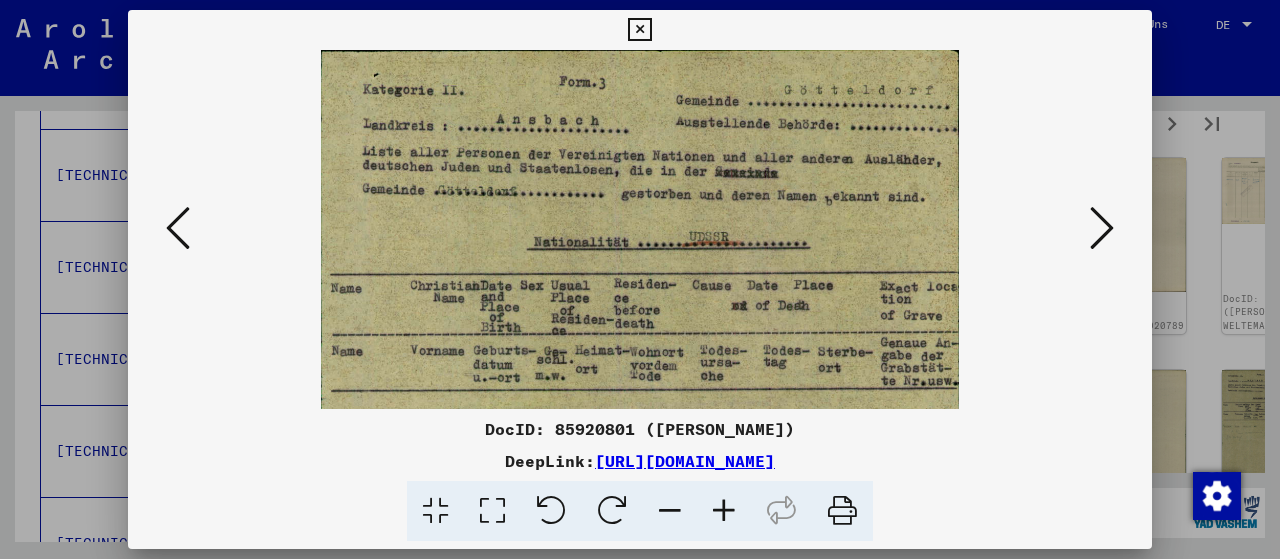 click at bounding box center [724, 511] 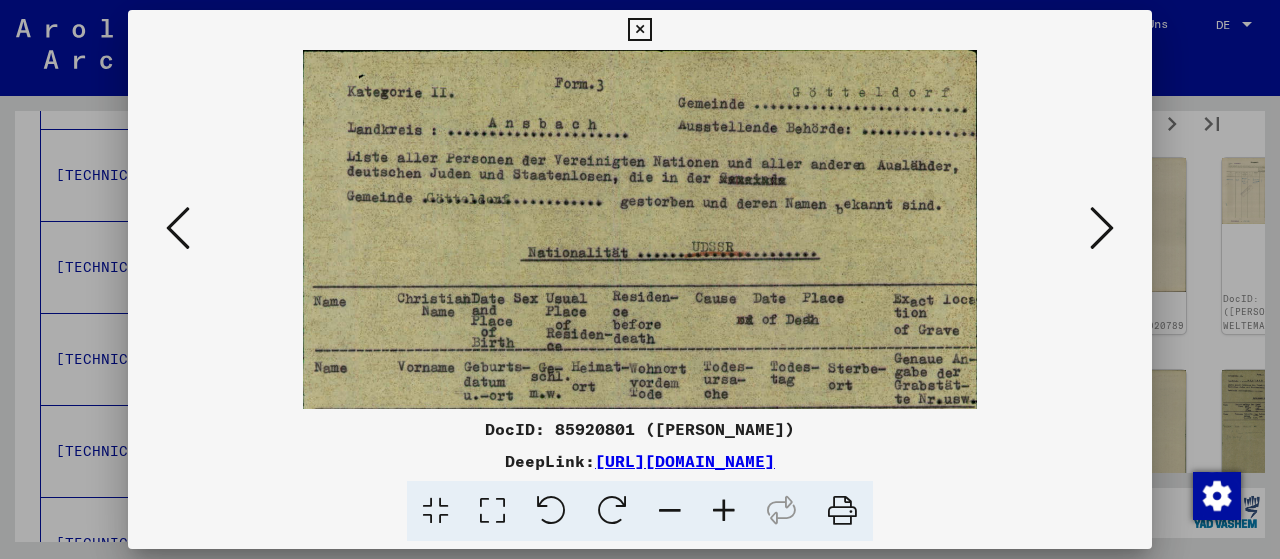 click at bounding box center (724, 511) 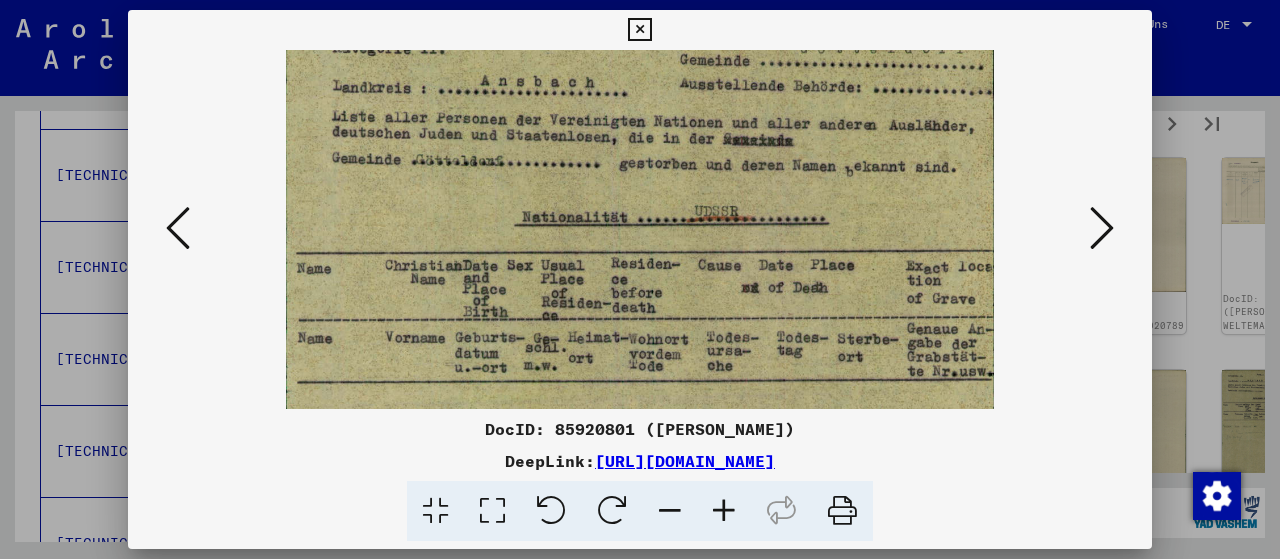 scroll, scrollTop: 56, scrollLeft: 0, axis: vertical 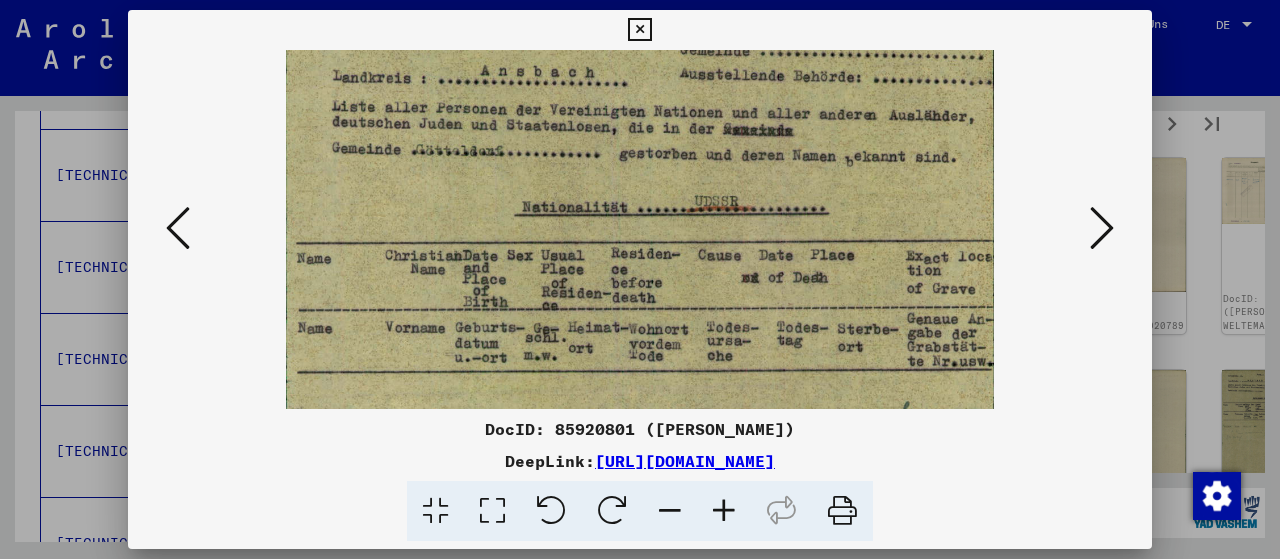 drag, startPoint x: 810, startPoint y: 299, endPoint x: 810, endPoint y: 244, distance: 55 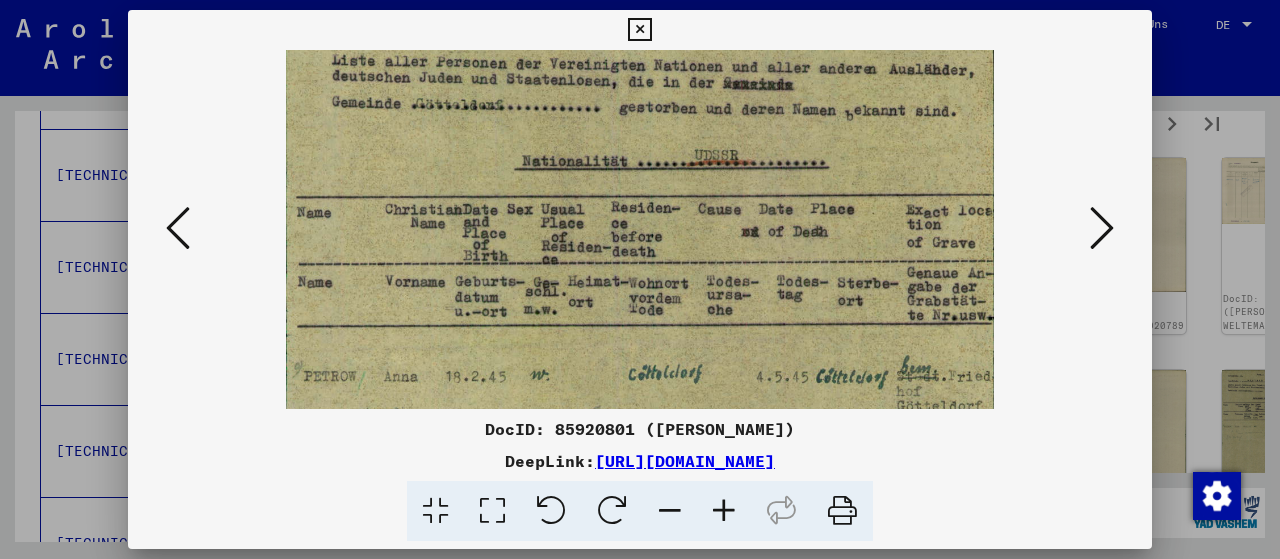 scroll, scrollTop: 103, scrollLeft: 0, axis: vertical 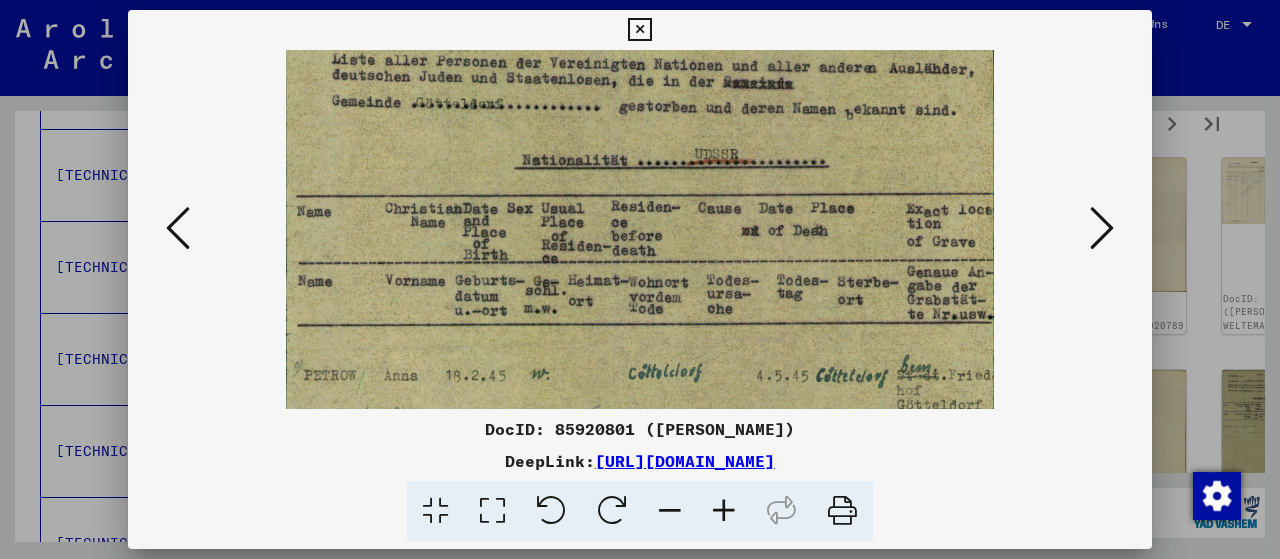 drag, startPoint x: 852, startPoint y: 341, endPoint x: 858, endPoint y: 301, distance: 40.4475 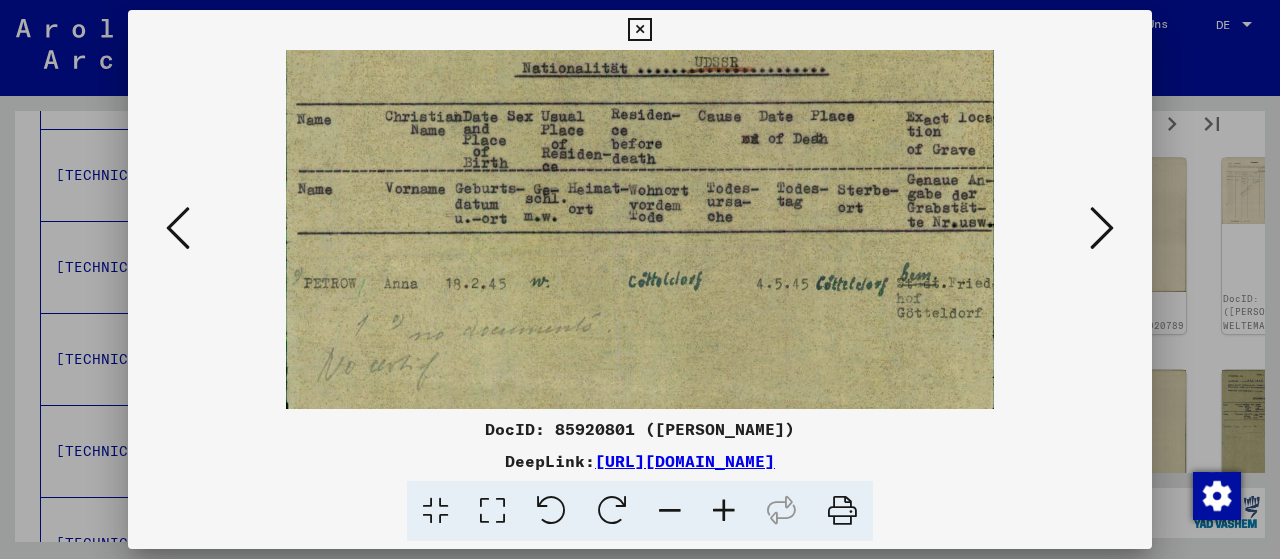 scroll, scrollTop: 238, scrollLeft: 0, axis: vertical 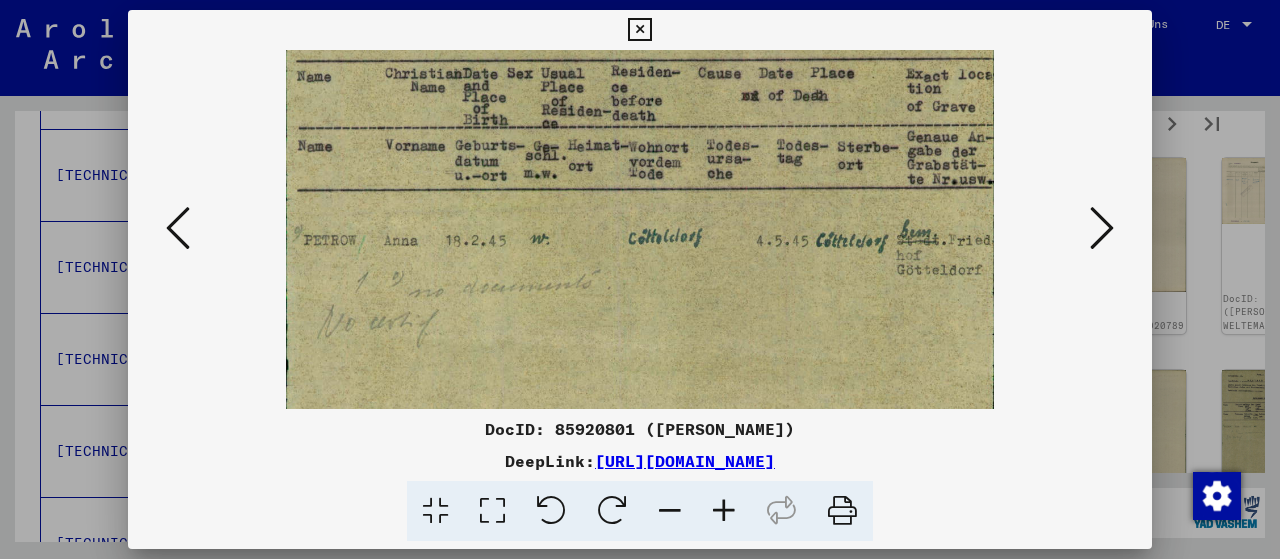 drag, startPoint x: 858, startPoint y: 301, endPoint x: 875, endPoint y: 171, distance: 131.10683 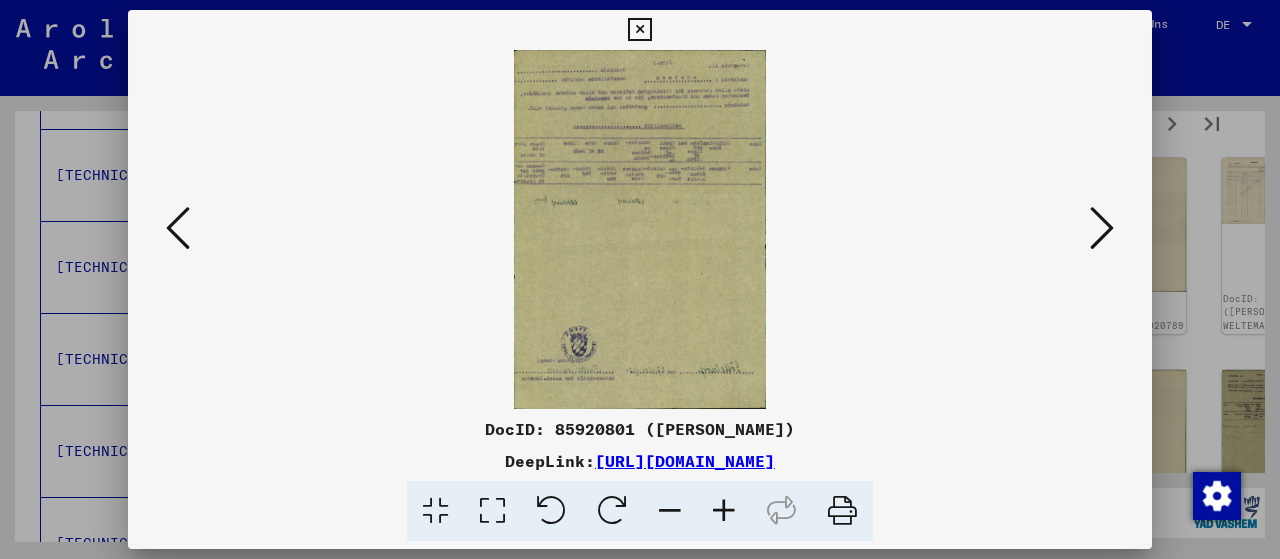 scroll, scrollTop: 0, scrollLeft: 0, axis: both 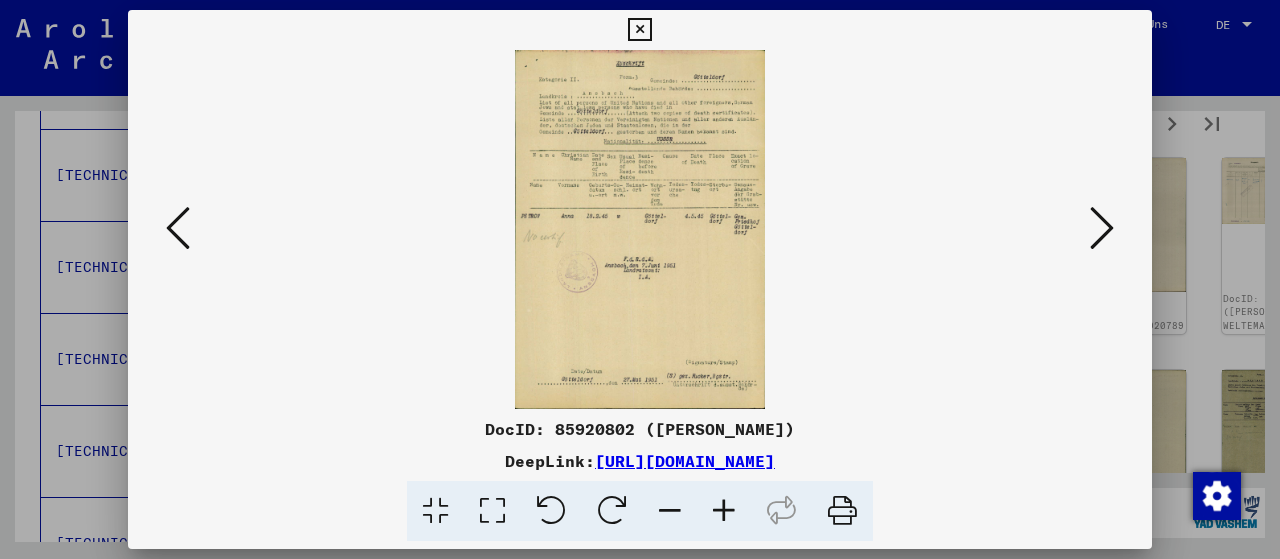 click at bounding box center [724, 511] 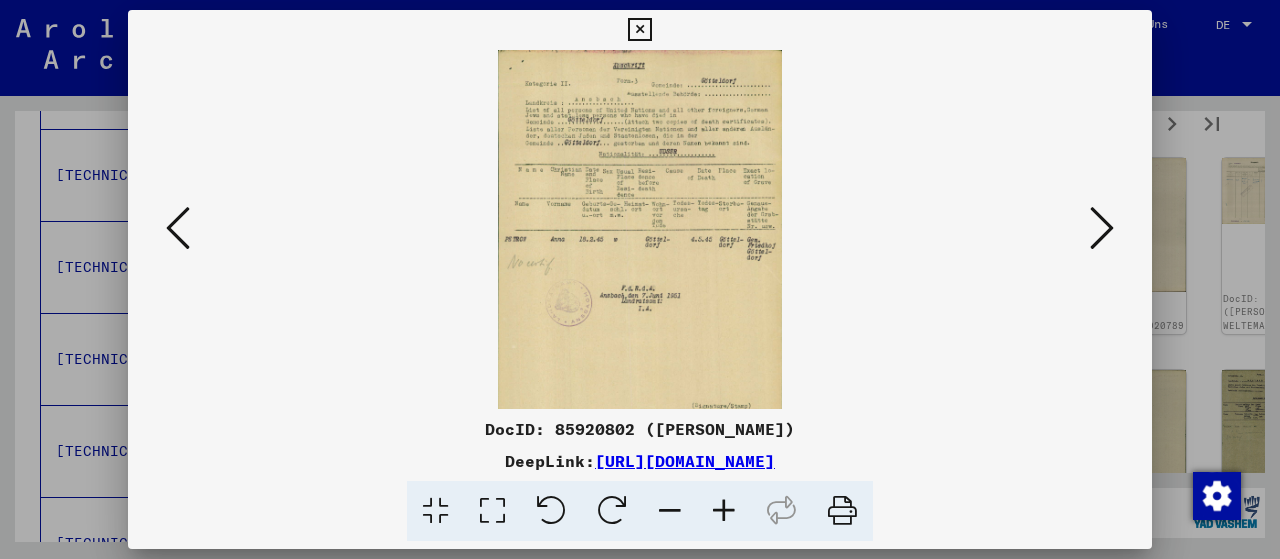 click at bounding box center (724, 511) 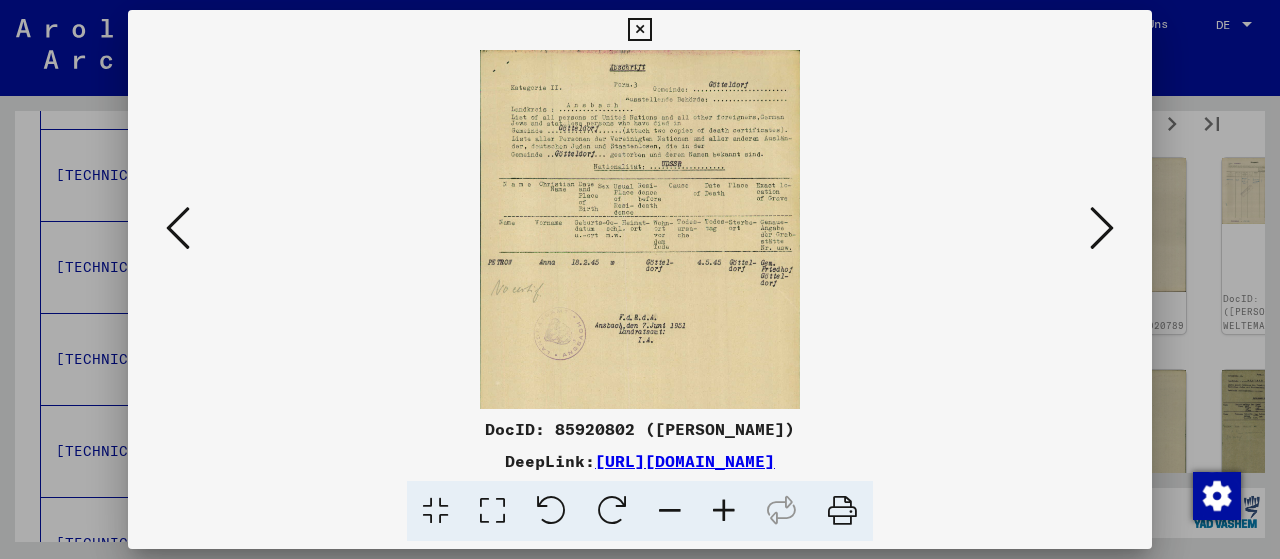 click at bounding box center [724, 511] 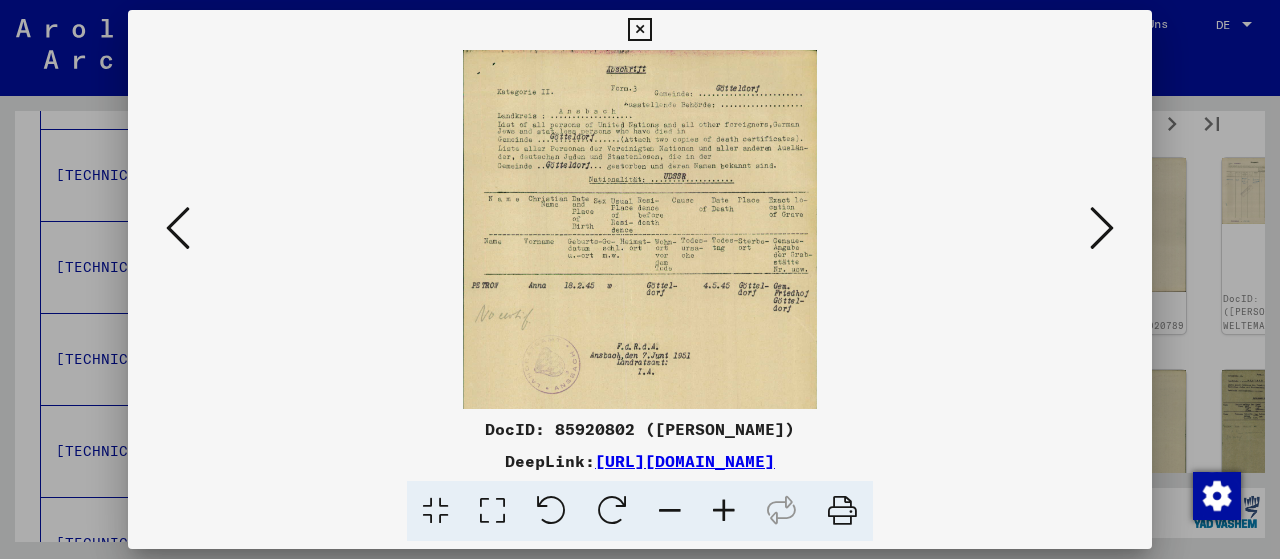 click at bounding box center [724, 511] 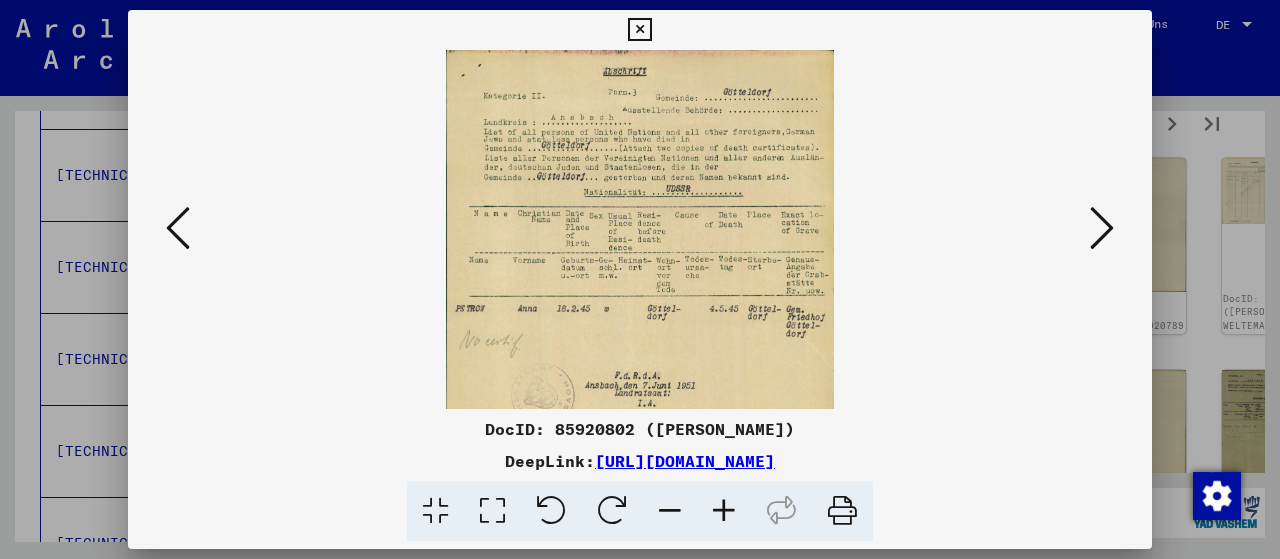 click at bounding box center [724, 511] 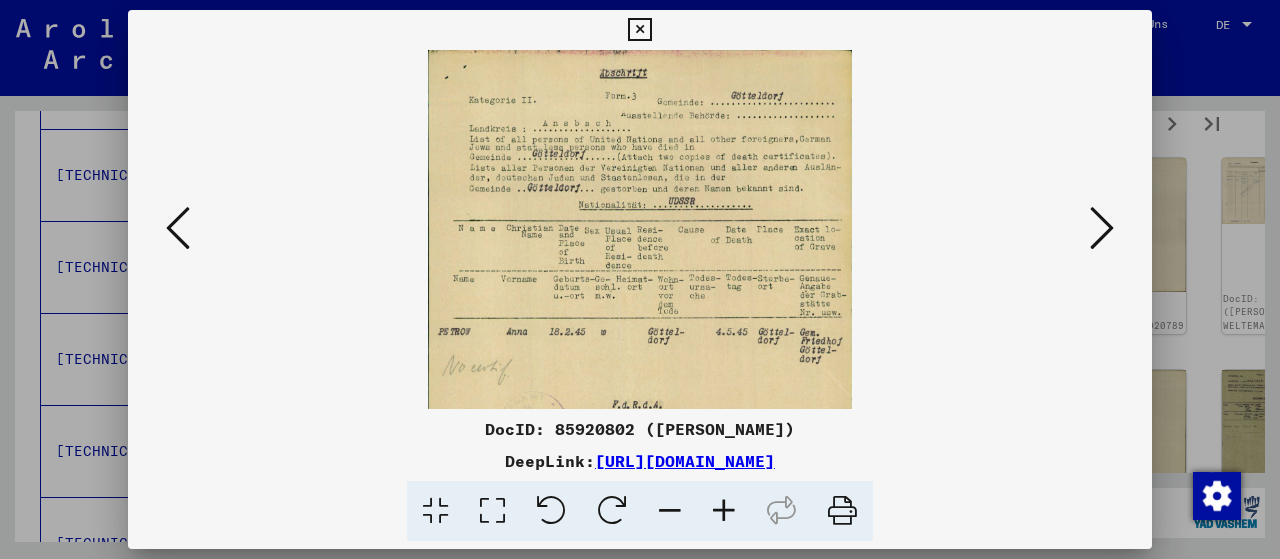 click at bounding box center (724, 511) 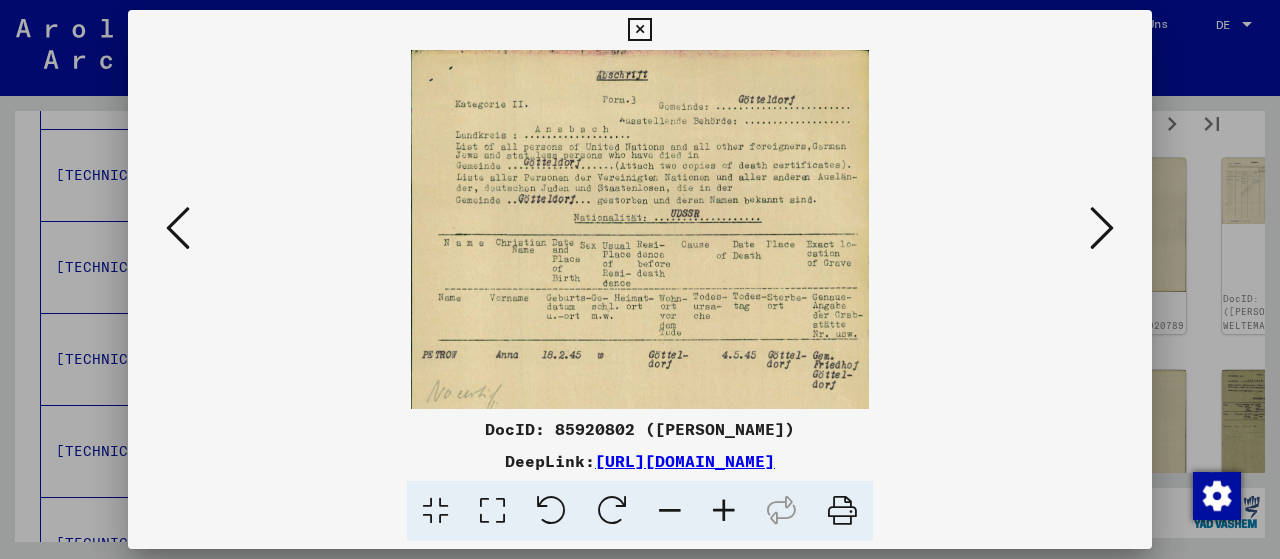 click at bounding box center (724, 511) 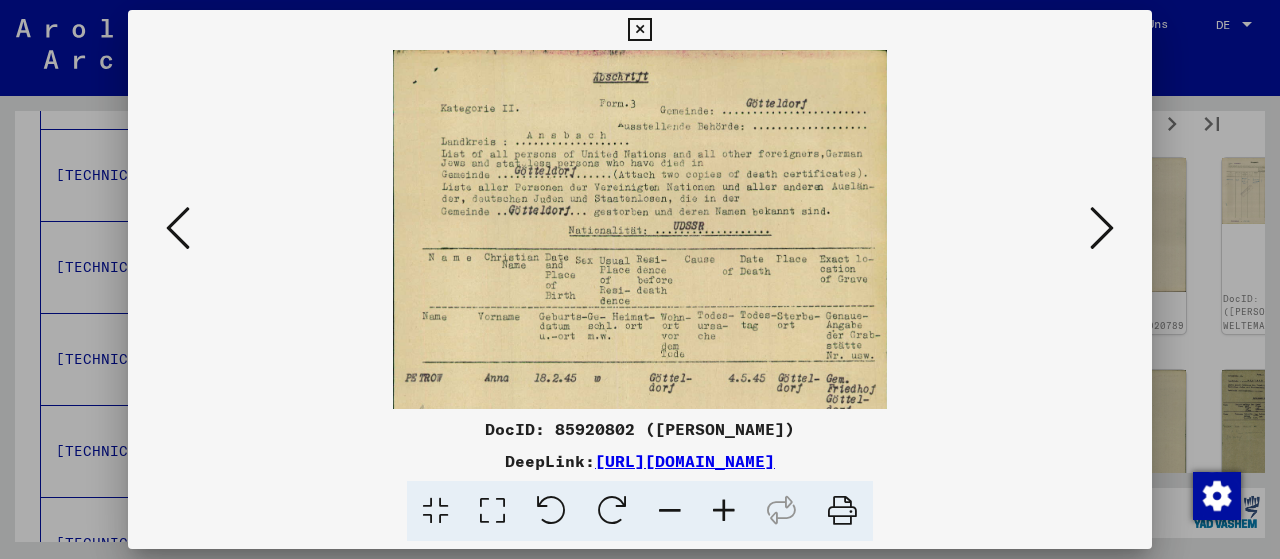 click at bounding box center (724, 511) 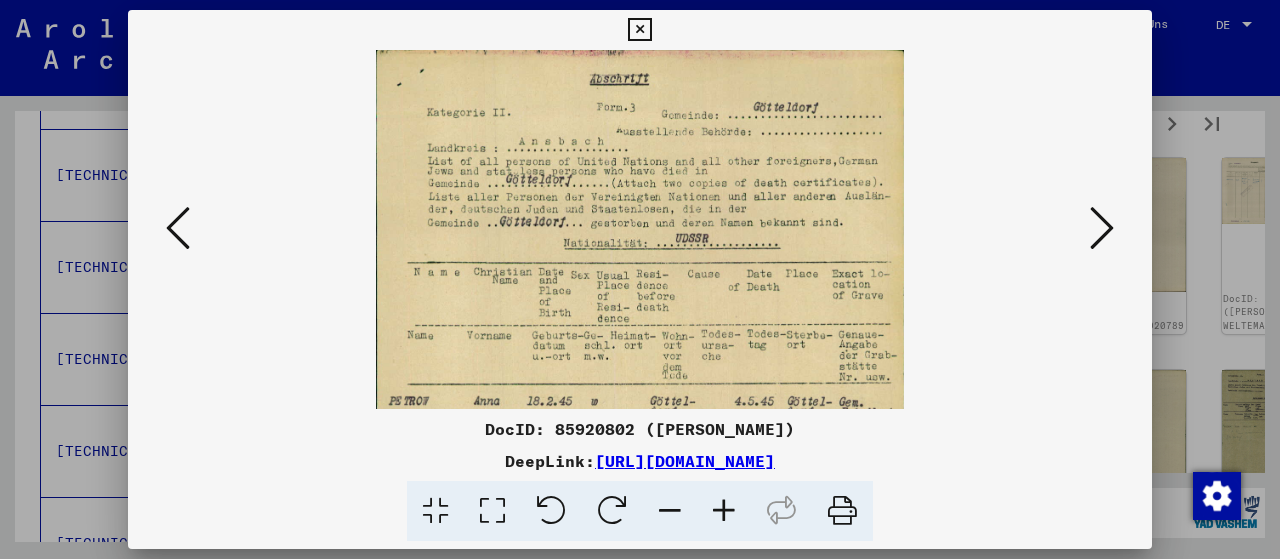 click at bounding box center [724, 511] 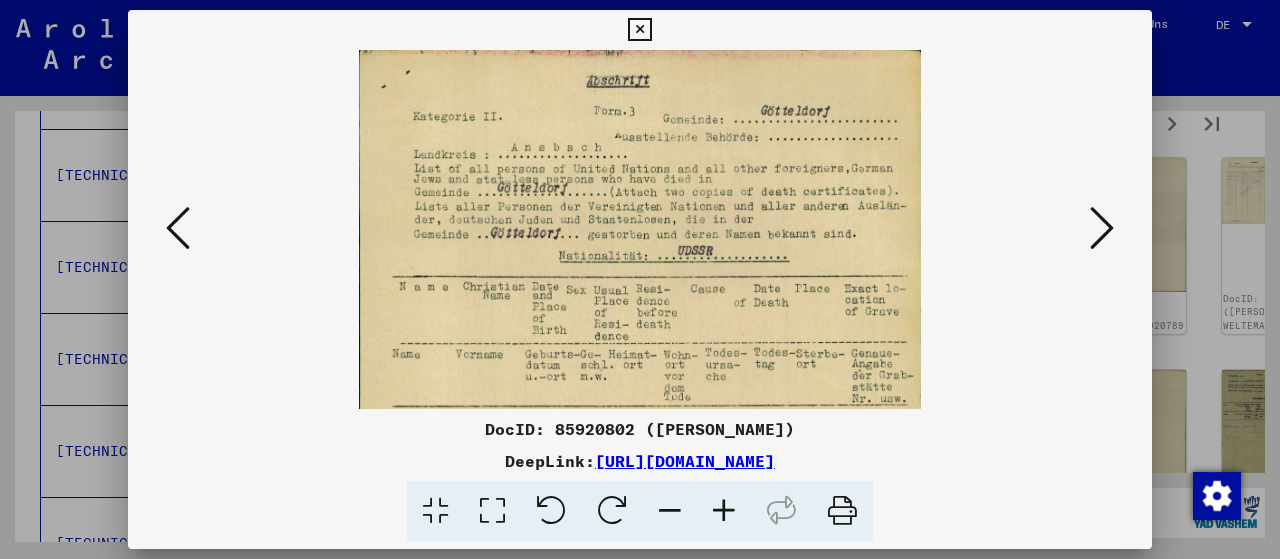 click at bounding box center [724, 511] 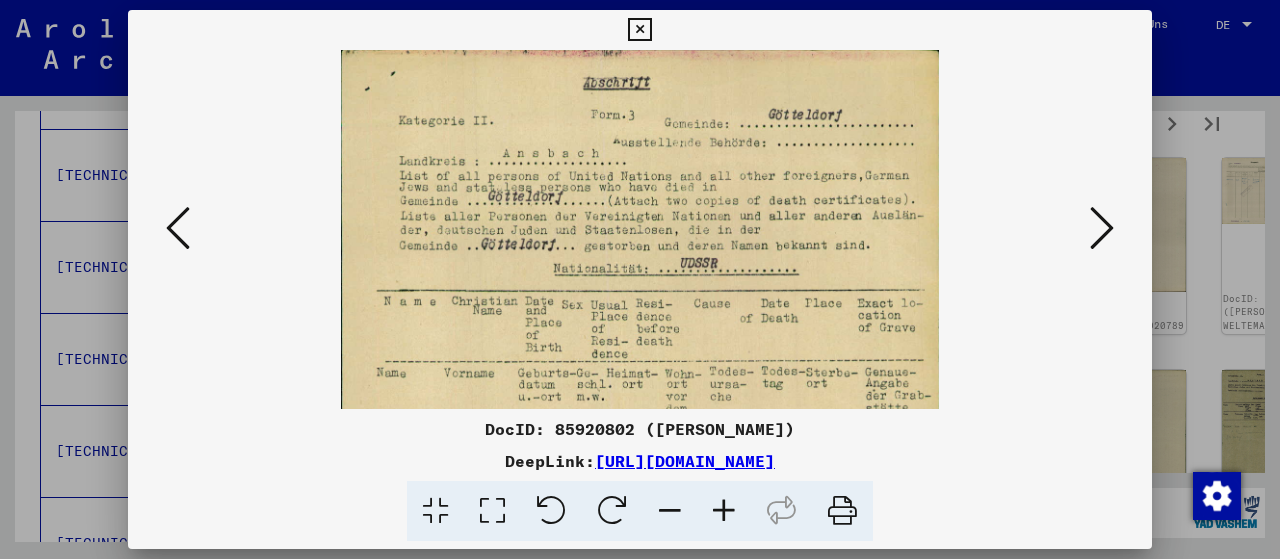 click at bounding box center [724, 511] 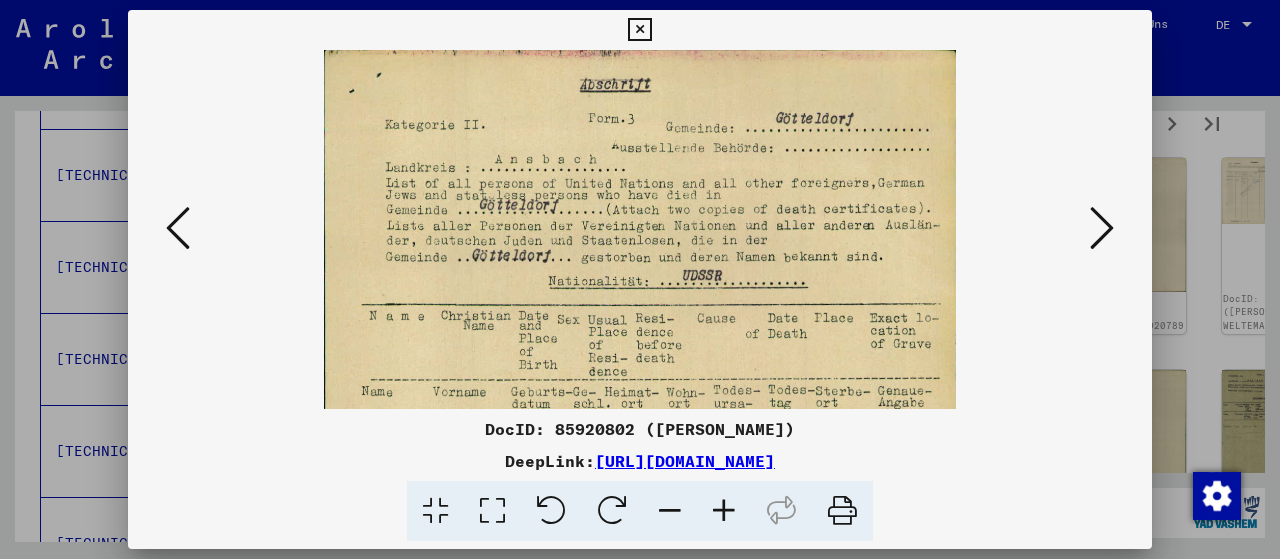 click at bounding box center [724, 511] 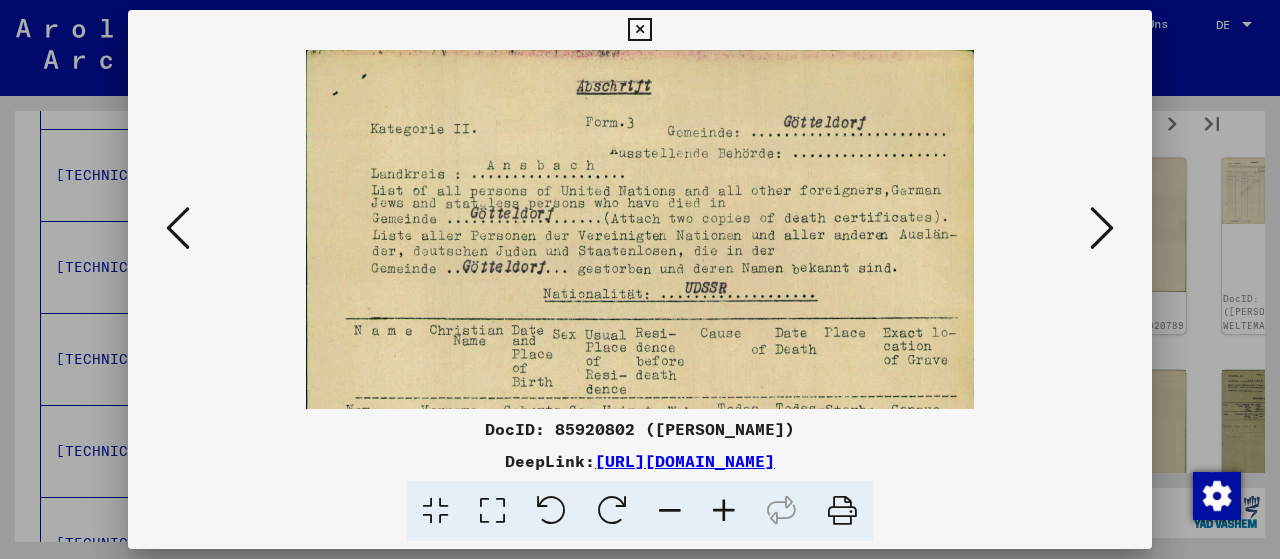 click at bounding box center (724, 511) 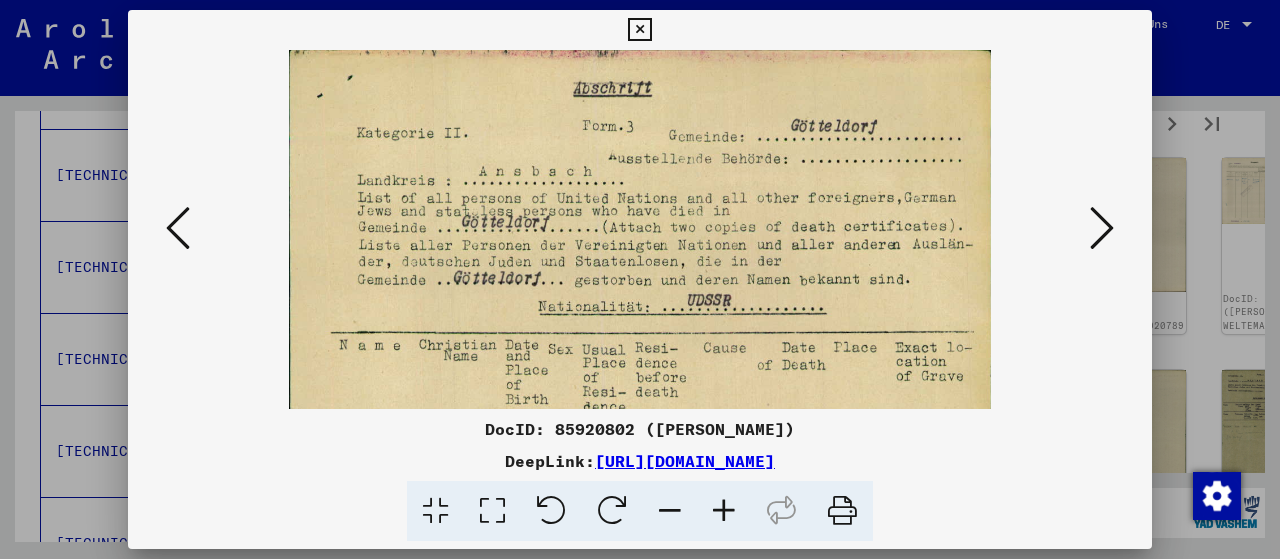 click at bounding box center (724, 511) 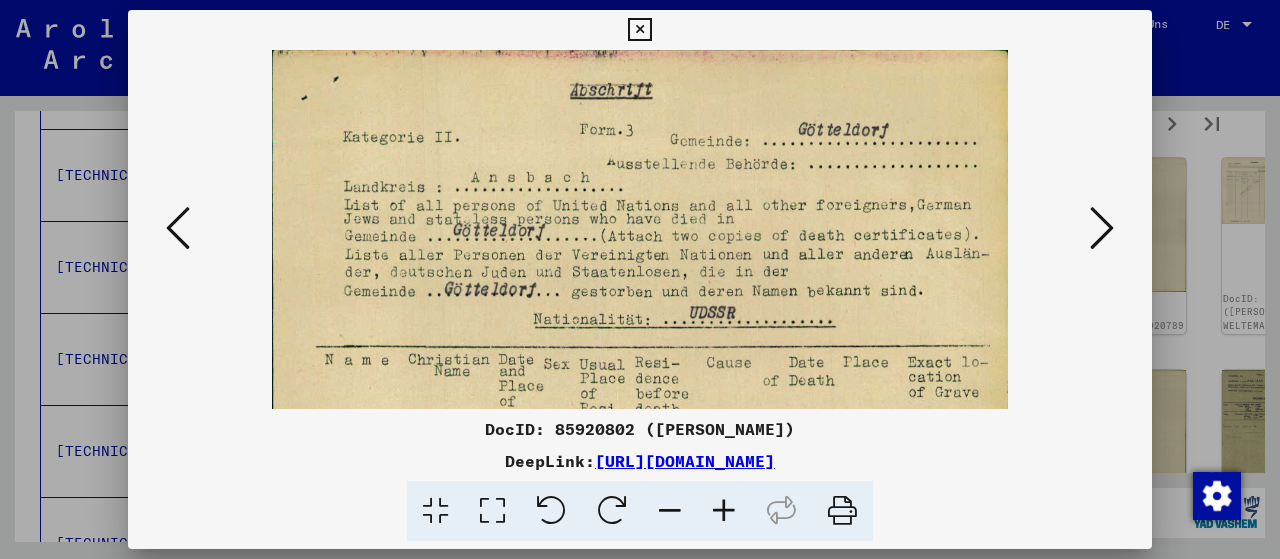 click at bounding box center (724, 511) 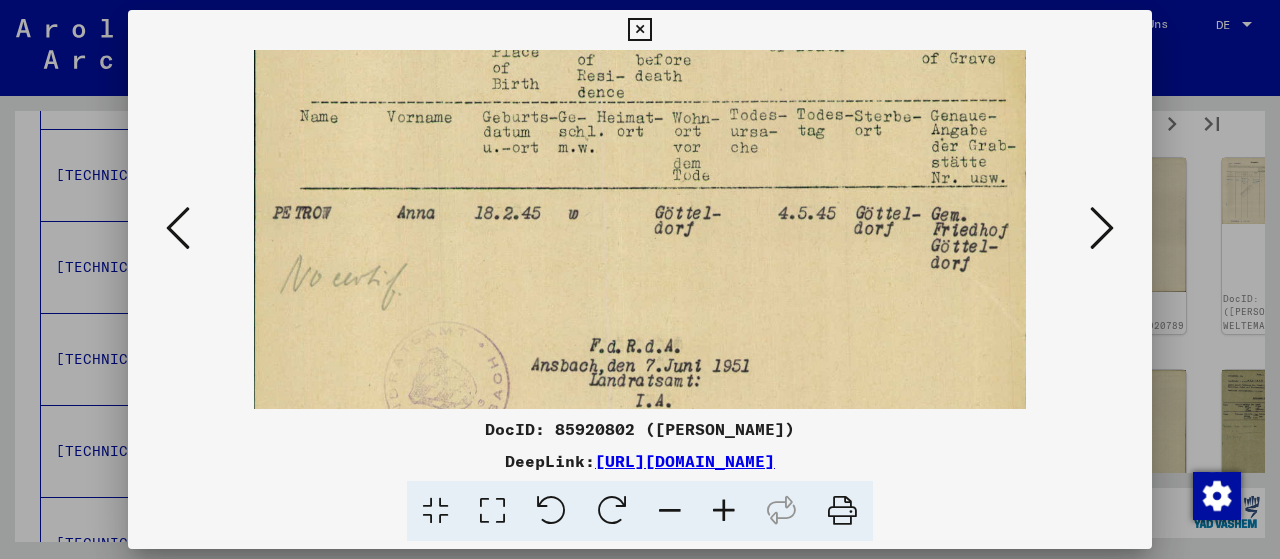scroll, scrollTop: 355, scrollLeft: 0, axis: vertical 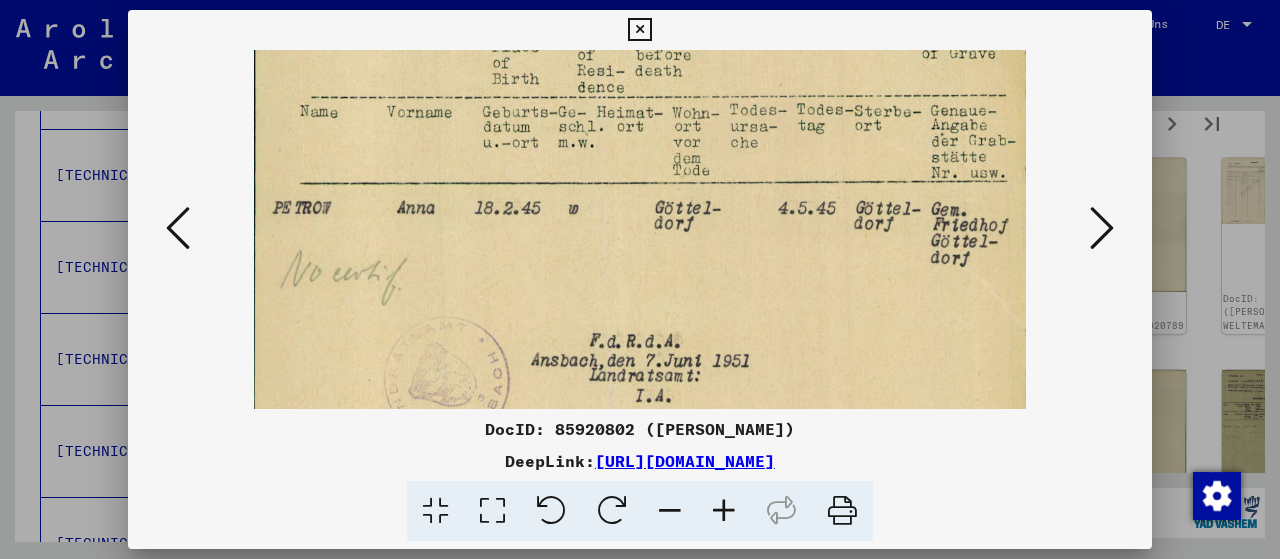 drag, startPoint x: 819, startPoint y: 357, endPoint x: 893, endPoint y: 17, distance: 347.95978 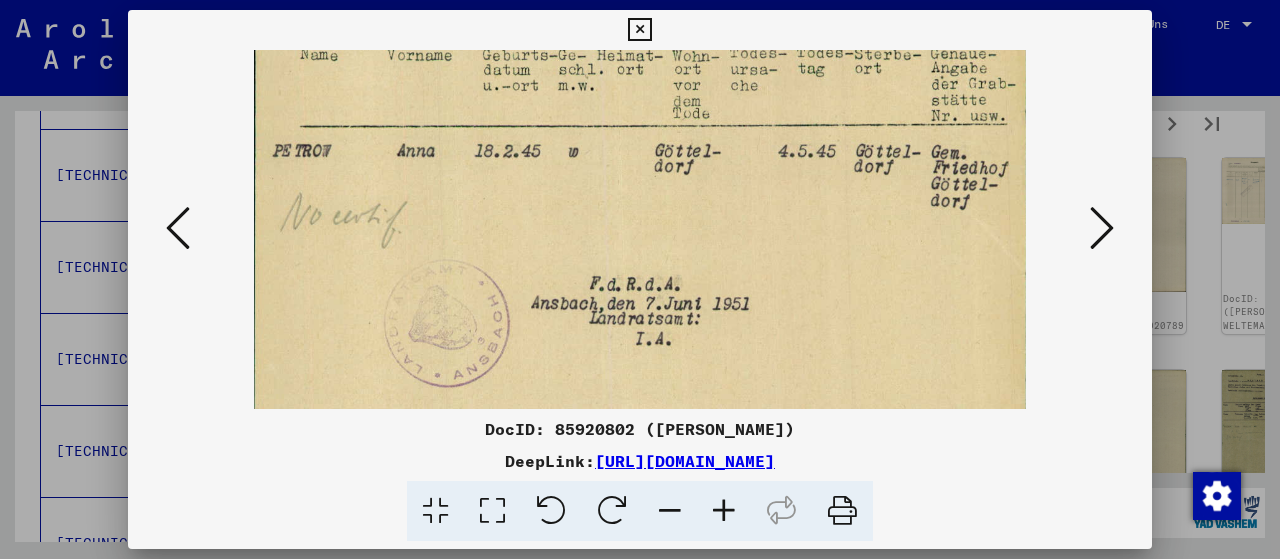 drag, startPoint x: 852, startPoint y: 325, endPoint x: 852, endPoint y: 270, distance: 55 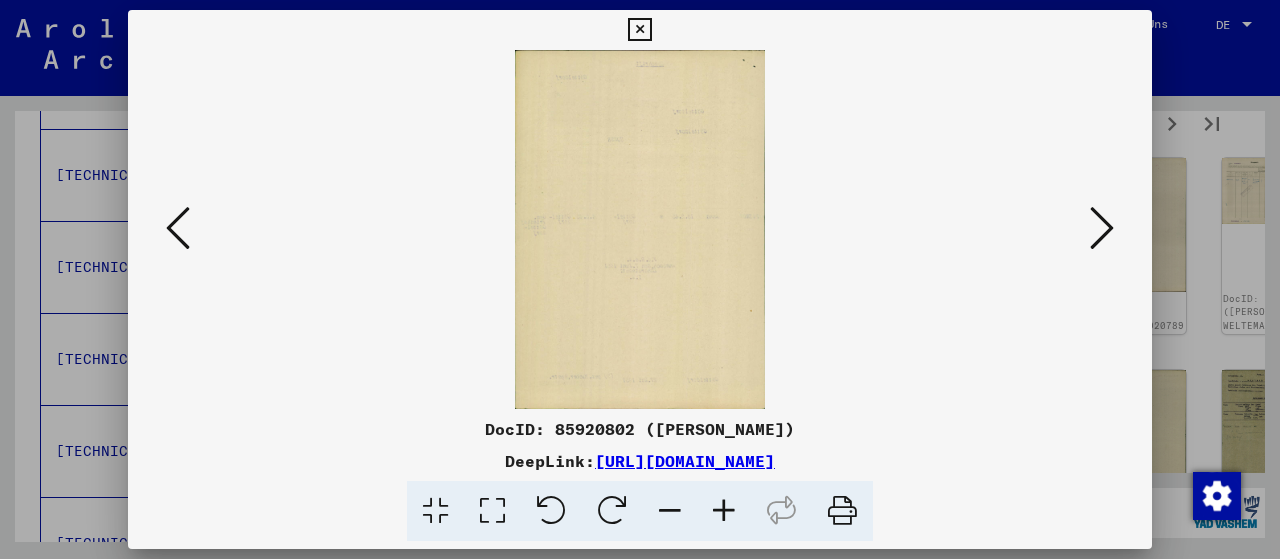 scroll, scrollTop: 0, scrollLeft: 0, axis: both 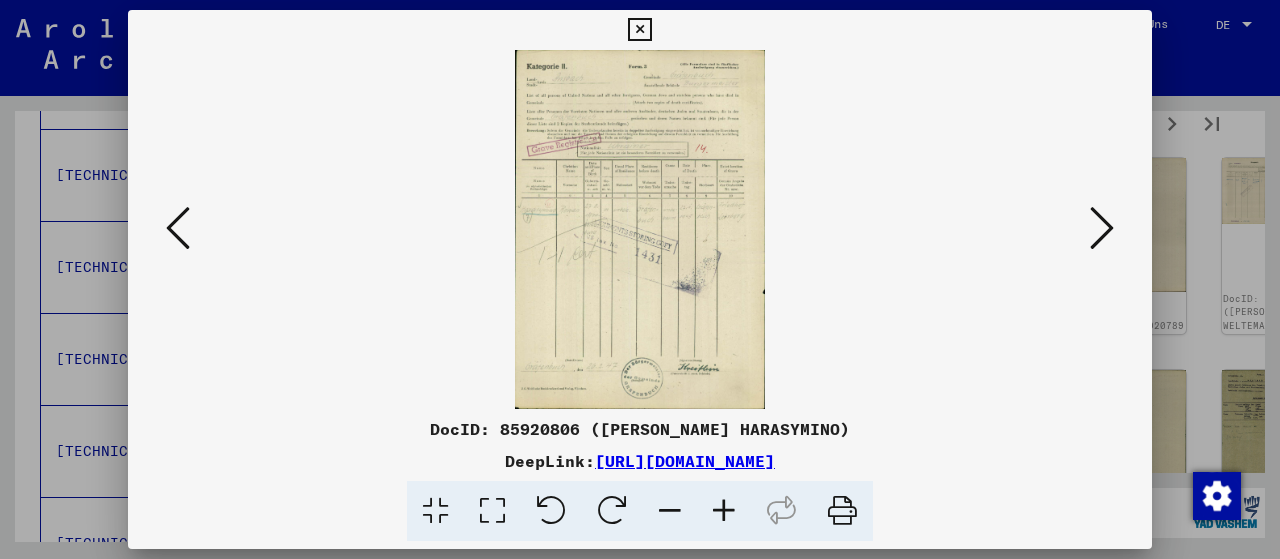 click at bounding box center [640, 229] 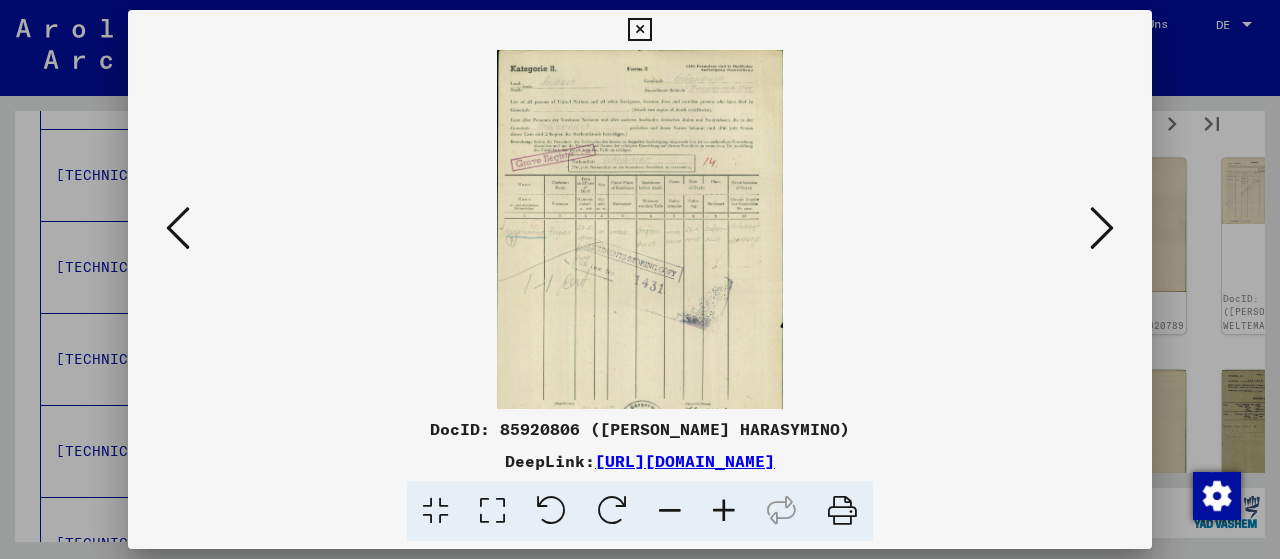 click at bounding box center (724, 511) 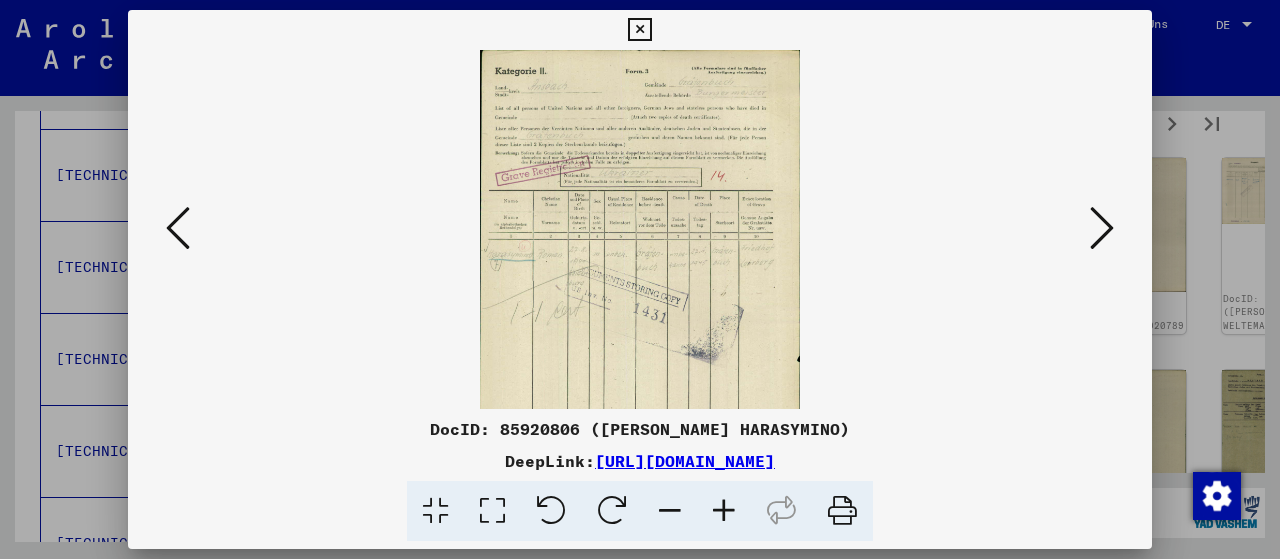 click at bounding box center [724, 511] 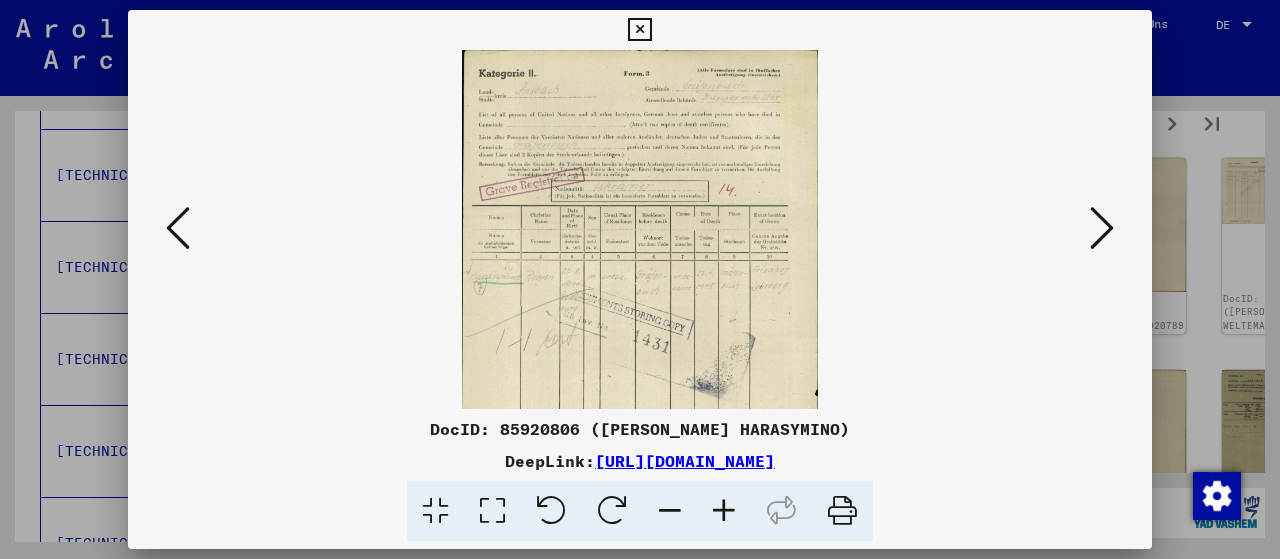 click at bounding box center (724, 511) 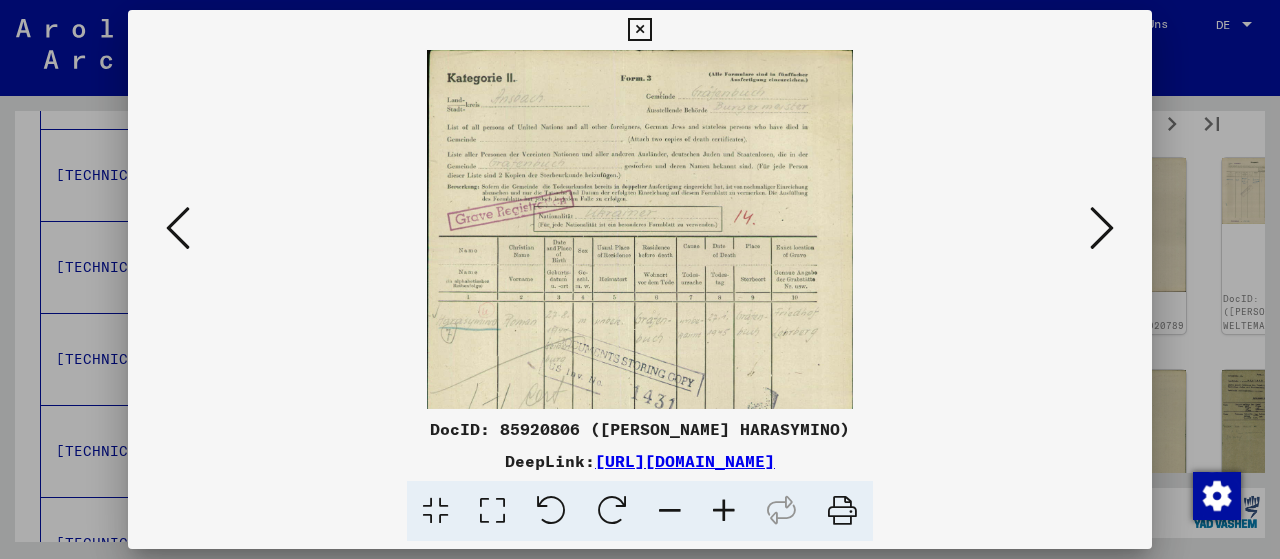 click at bounding box center [724, 511] 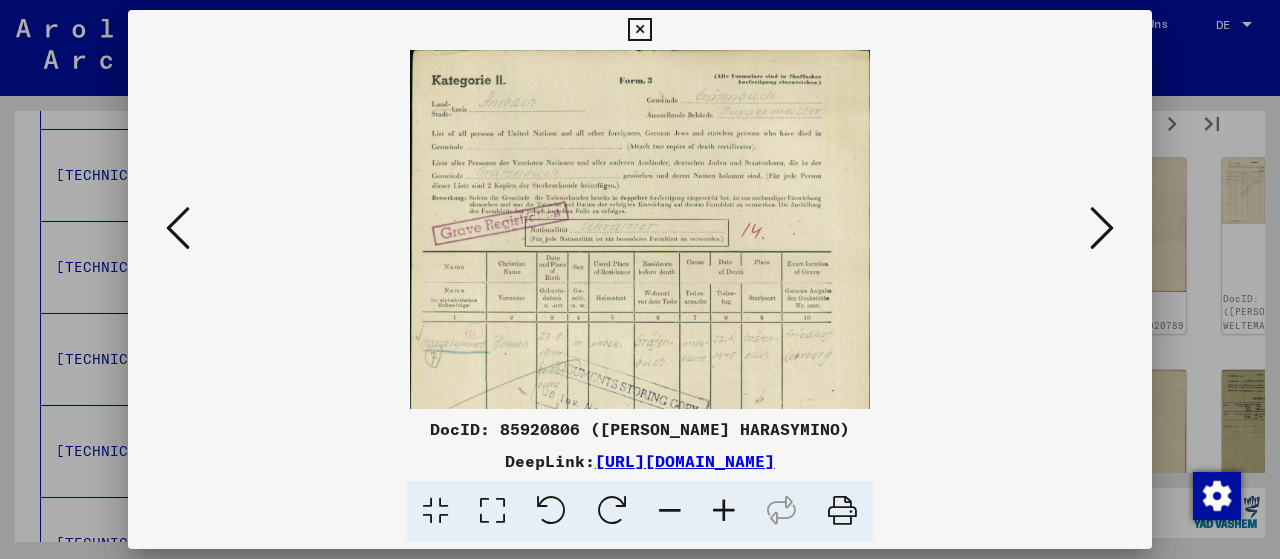 click at bounding box center (724, 511) 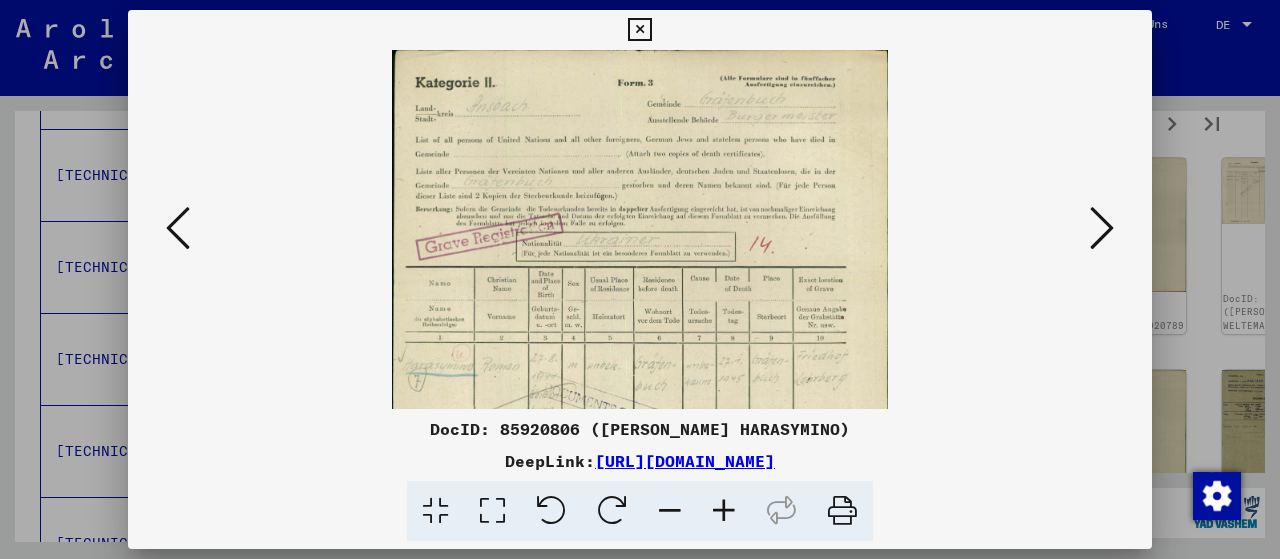click at bounding box center [724, 511] 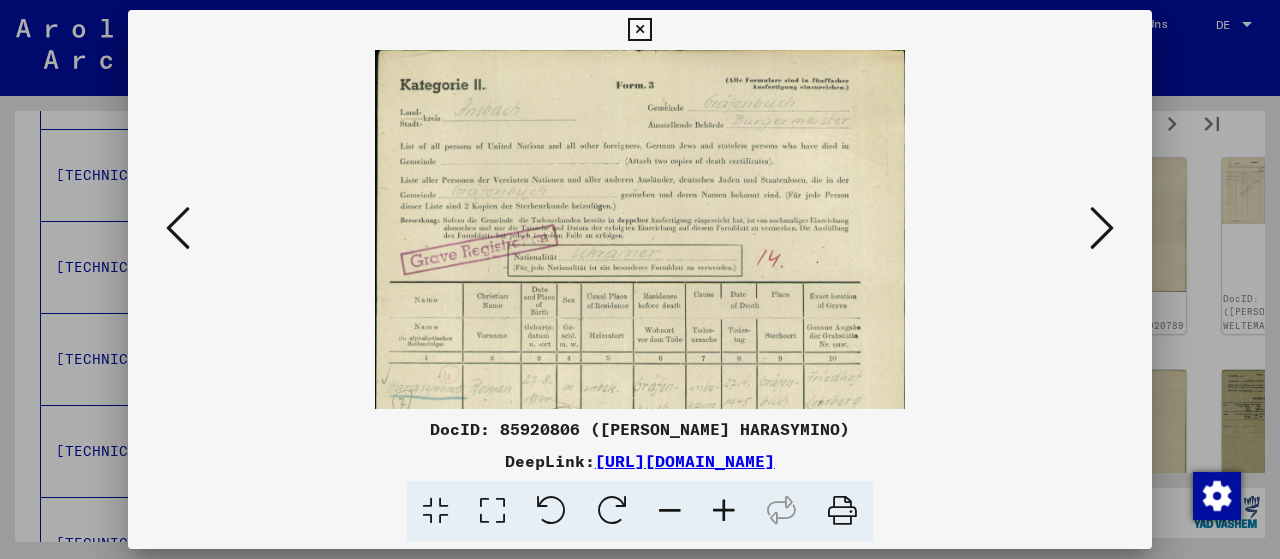 click at bounding box center (724, 511) 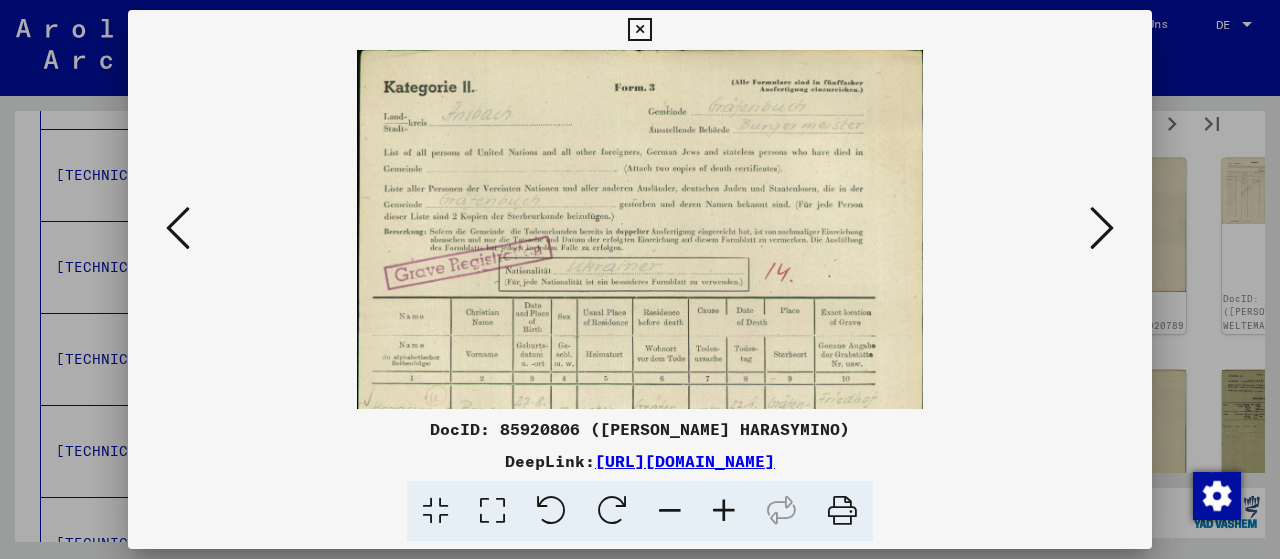 click at bounding box center (724, 511) 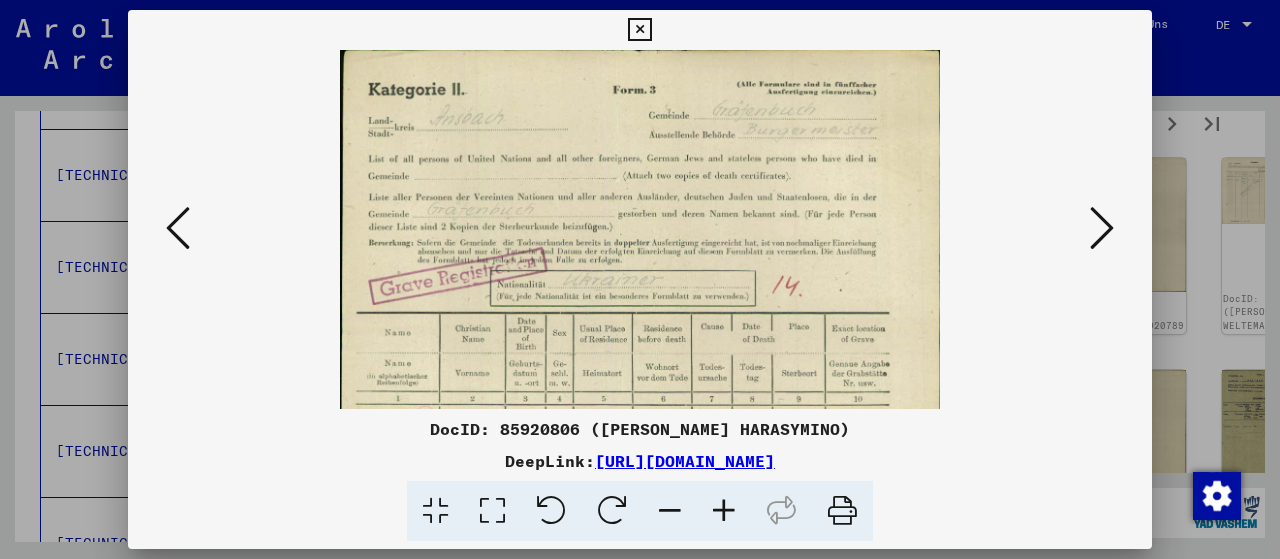 click at bounding box center [724, 511] 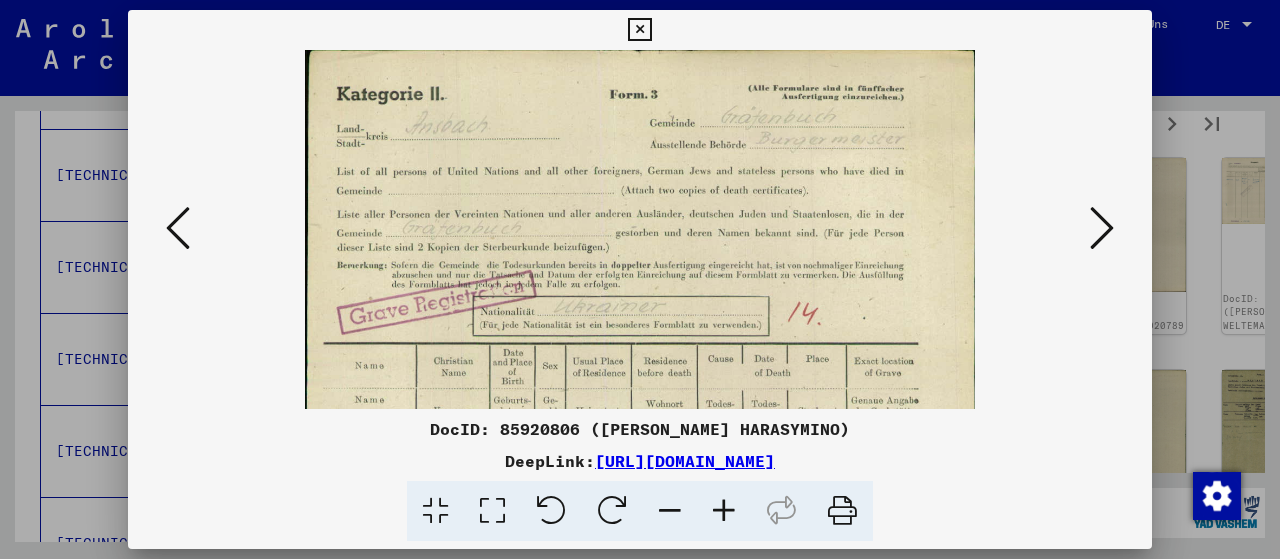 click at bounding box center [724, 511] 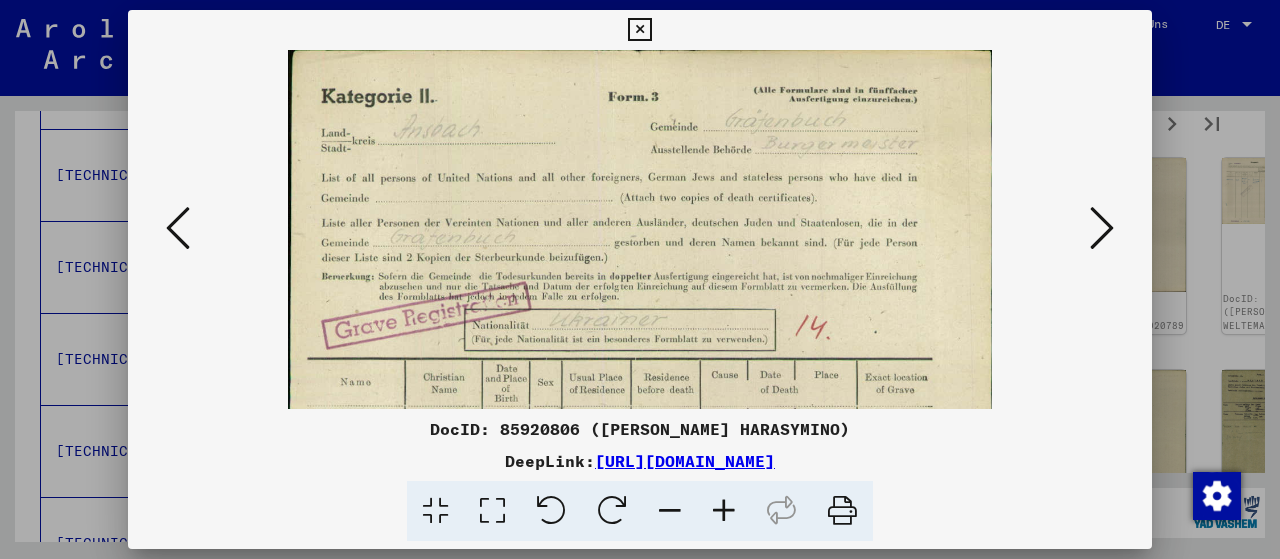 click at bounding box center [724, 511] 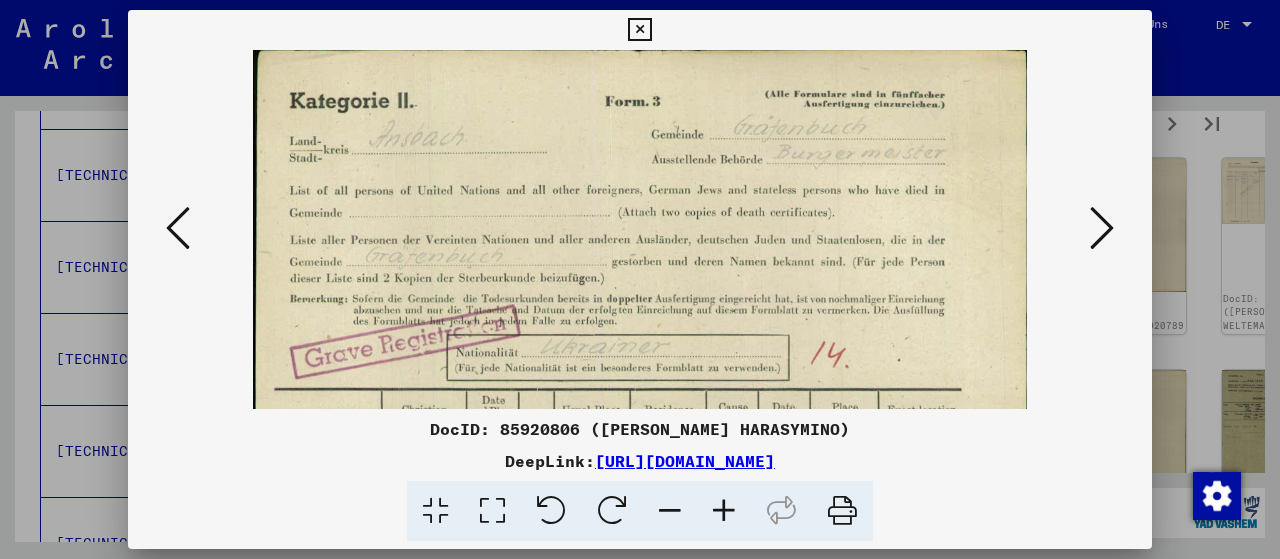 click at bounding box center (724, 511) 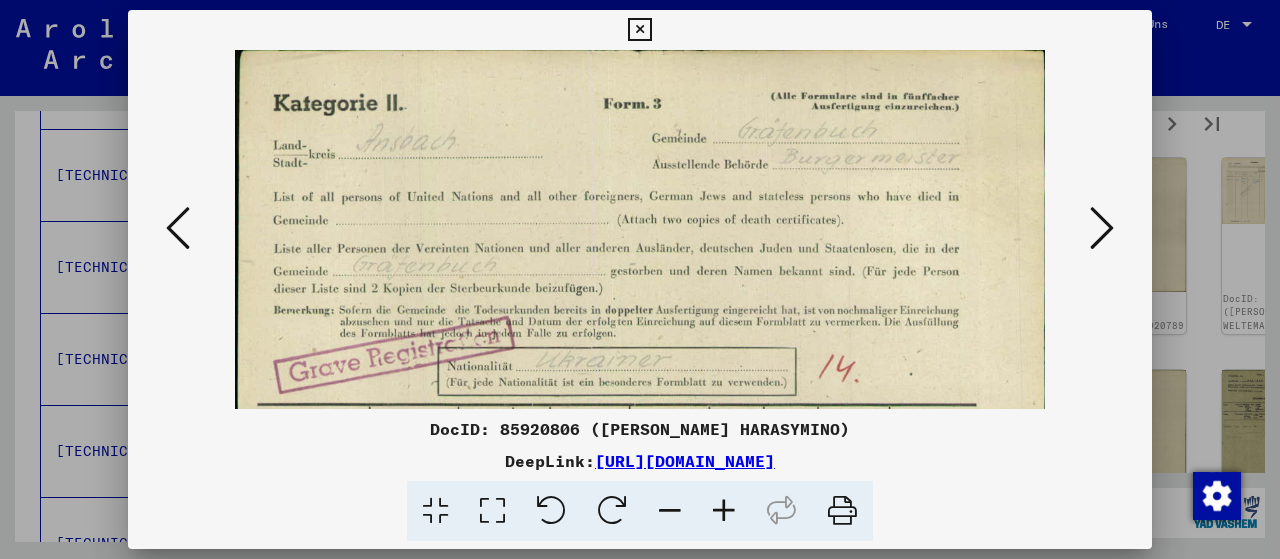 click at bounding box center (724, 511) 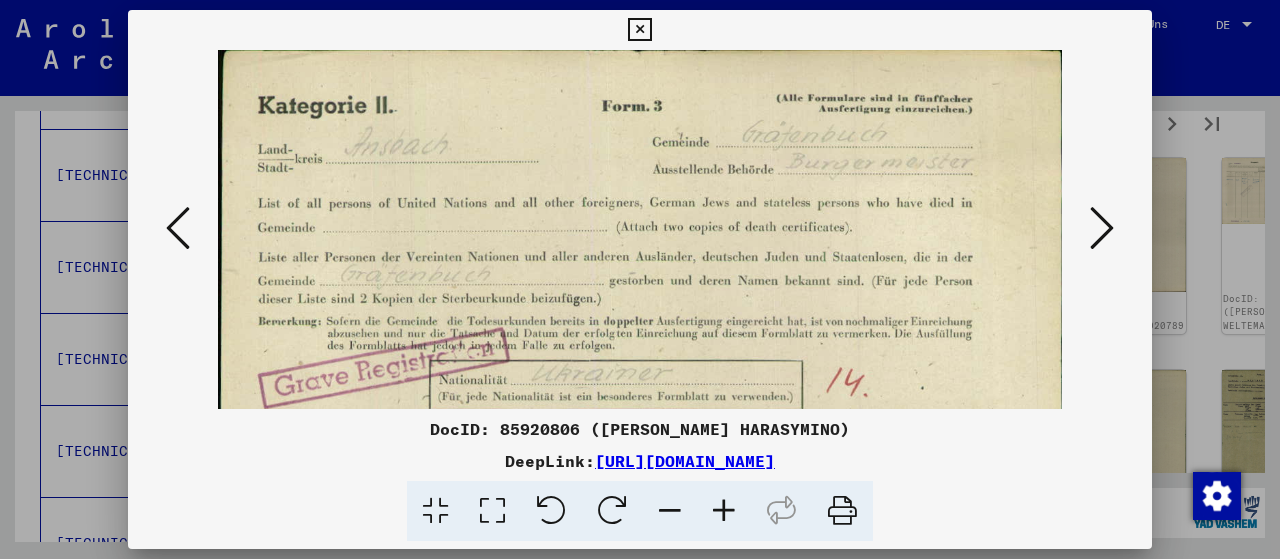 click at bounding box center (724, 511) 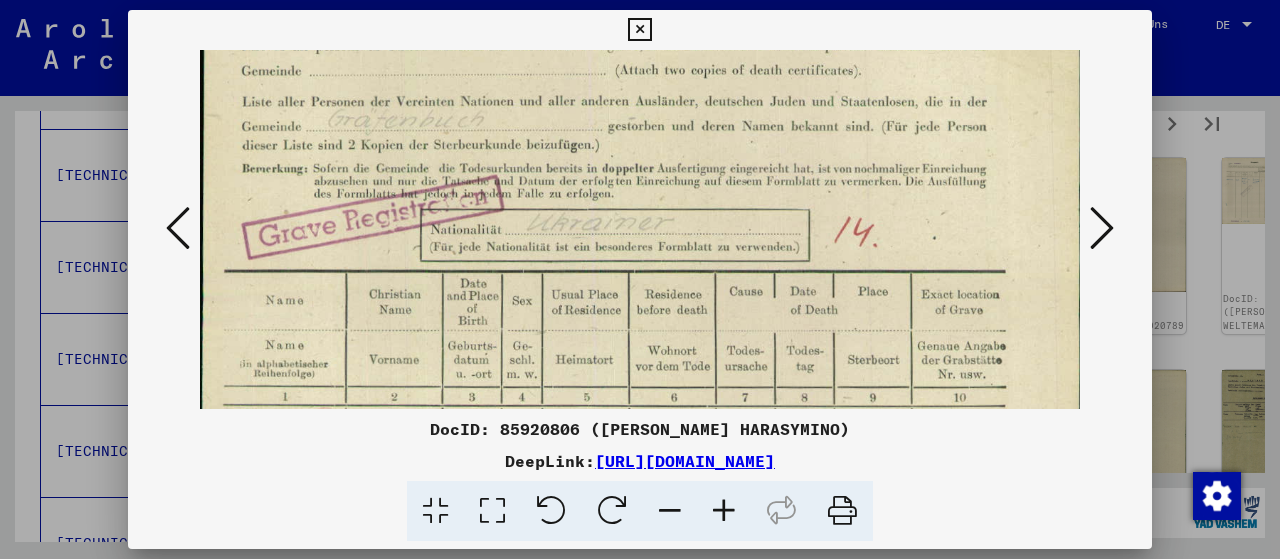 scroll, scrollTop: 174, scrollLeft: 0, axis: vertical 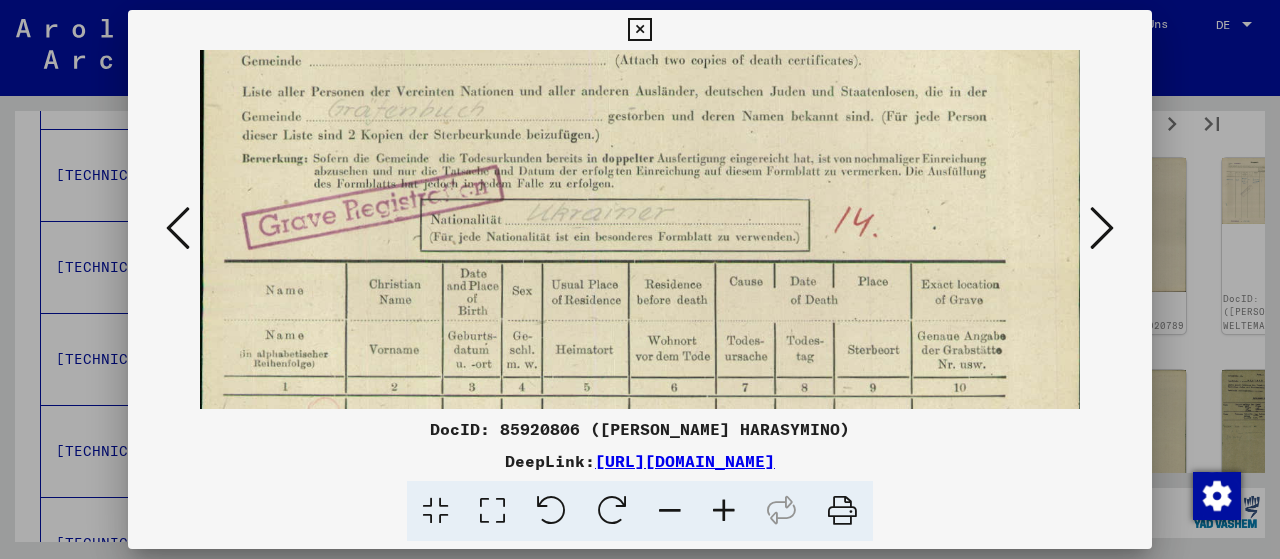 drag, startPoint x: 780, startPoint y: 313, endPoint x: 818, endPoint y: 145, distance: 172.24402 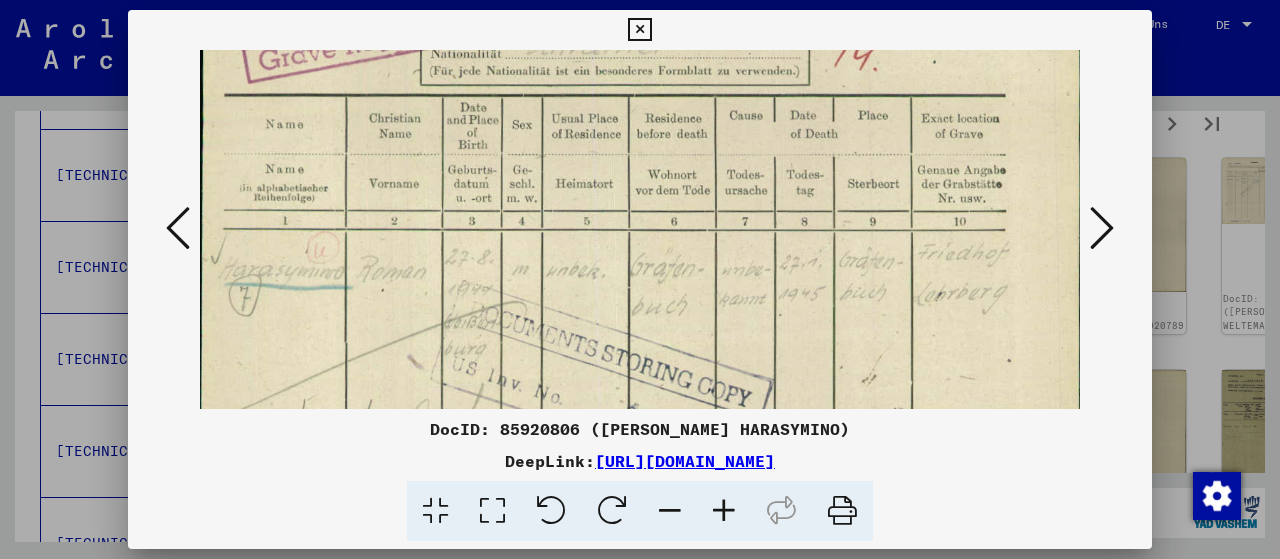 scroll, scrollTop: 342, scrollLeft: 0, axis: vertical 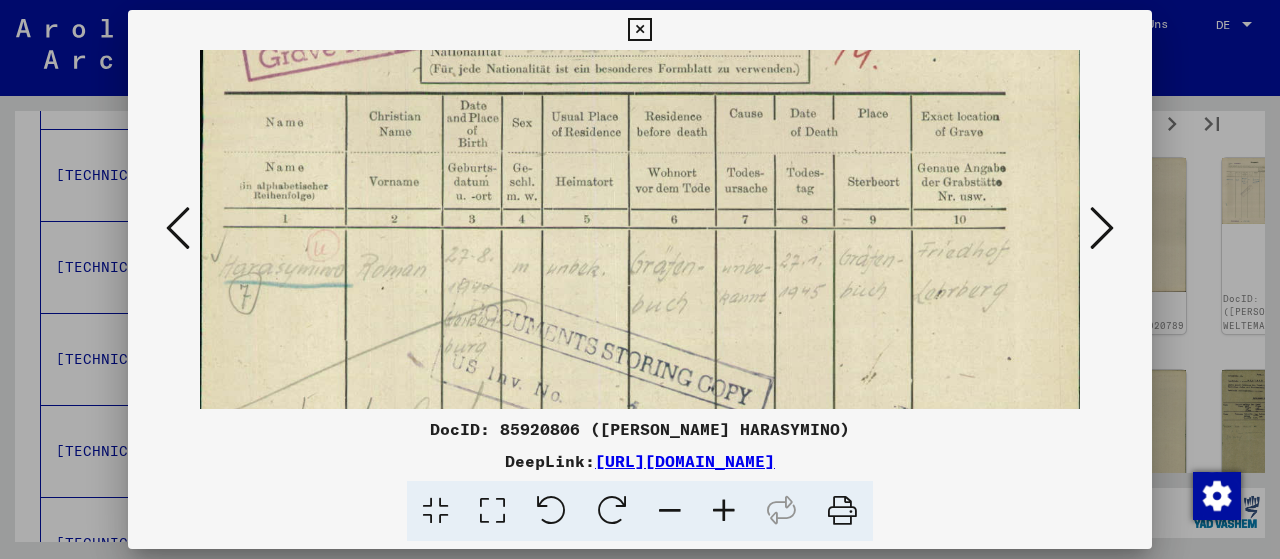 drag, startPoint x: 766, startPoint y: 303, endPoint x: 770, endPoint y: 146, distance: 157.05095 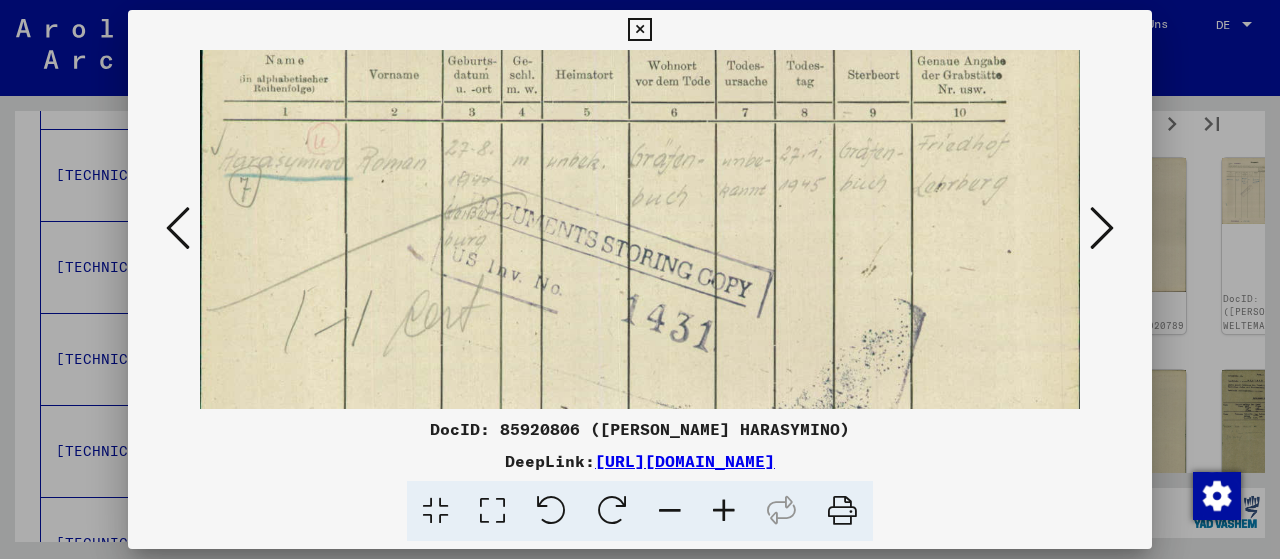 scroll, scrollTop: 466, scrollLeft: 0, axis: vertical 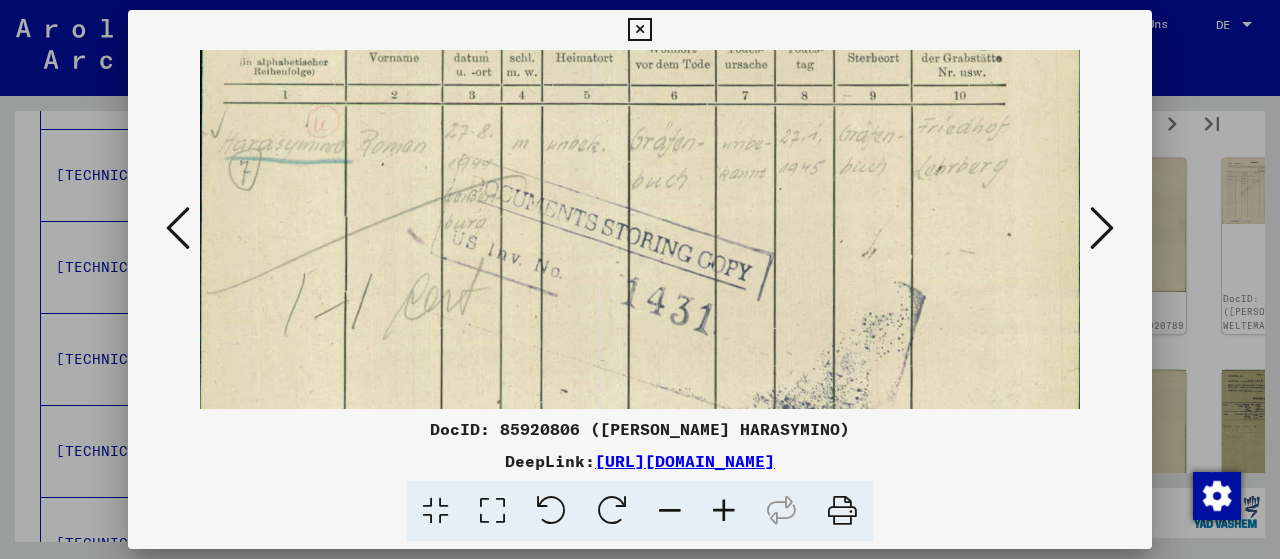 drag, startPoint x: 789, startPoint y: 357, endPoint x: 818, endPoint y: 243, distance: 117.630775 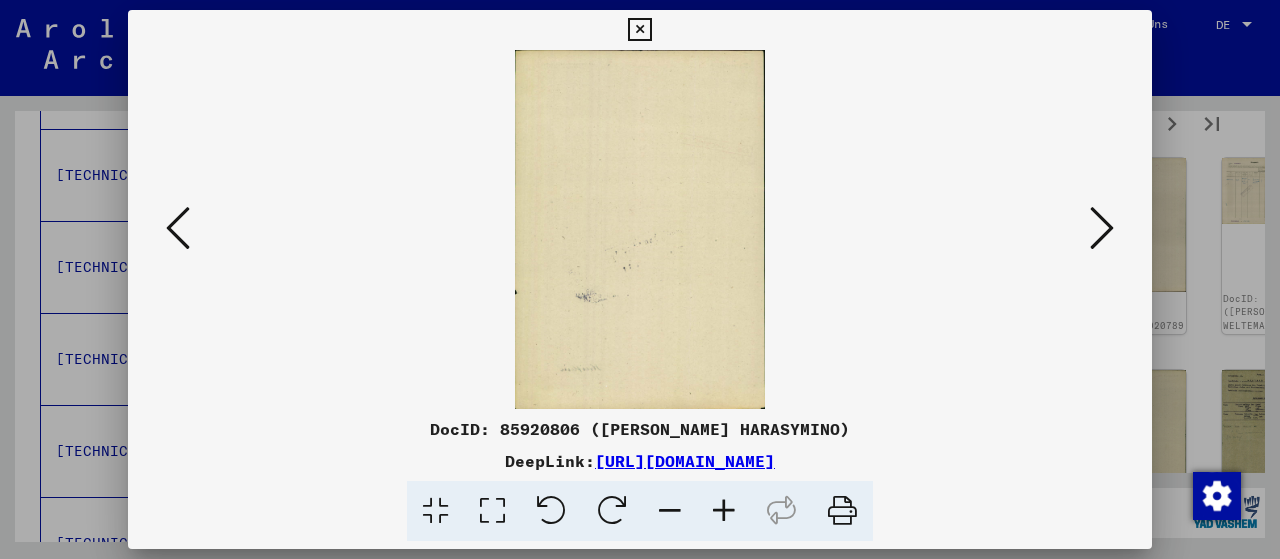 scroll, scrollTop: 0, scrollLeft: 0, axis: both 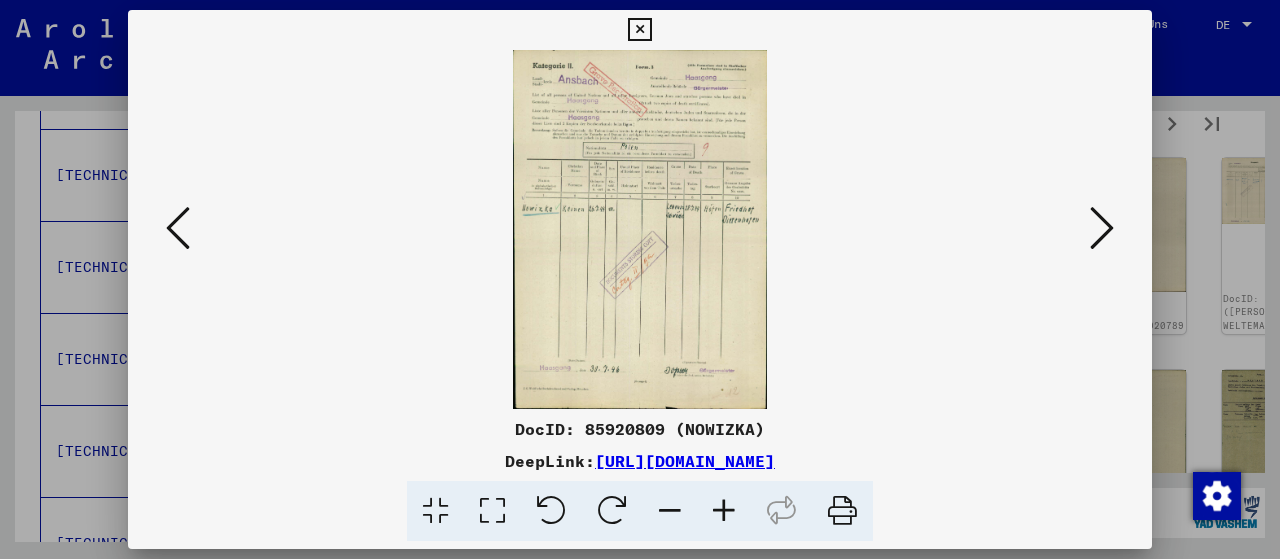 click at bounding box center [724, 511] 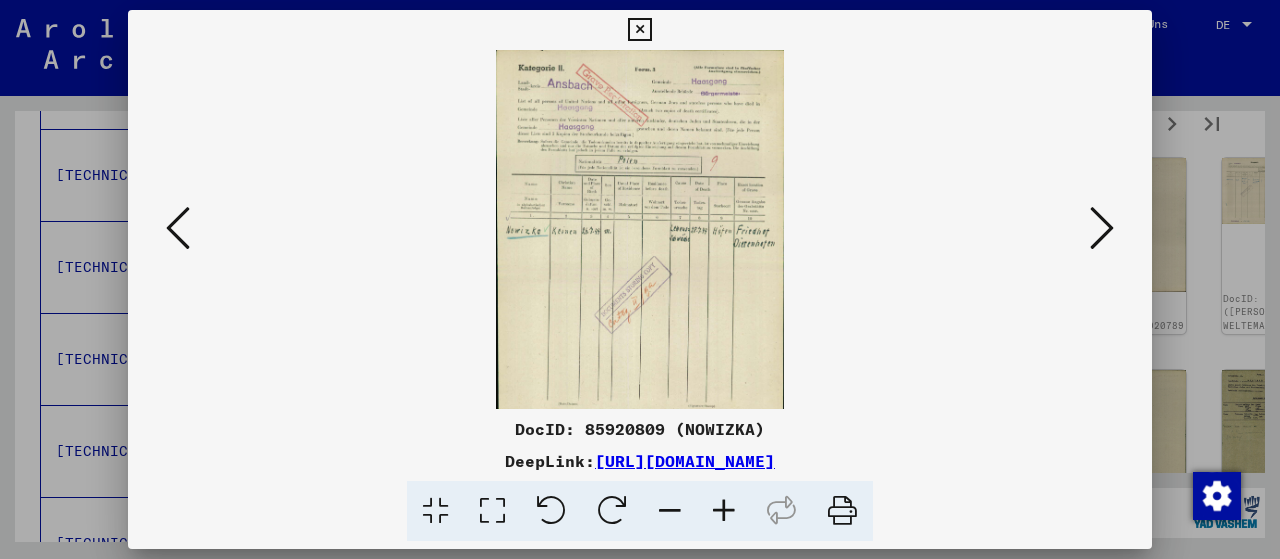 click at bounding box center (724, 511) 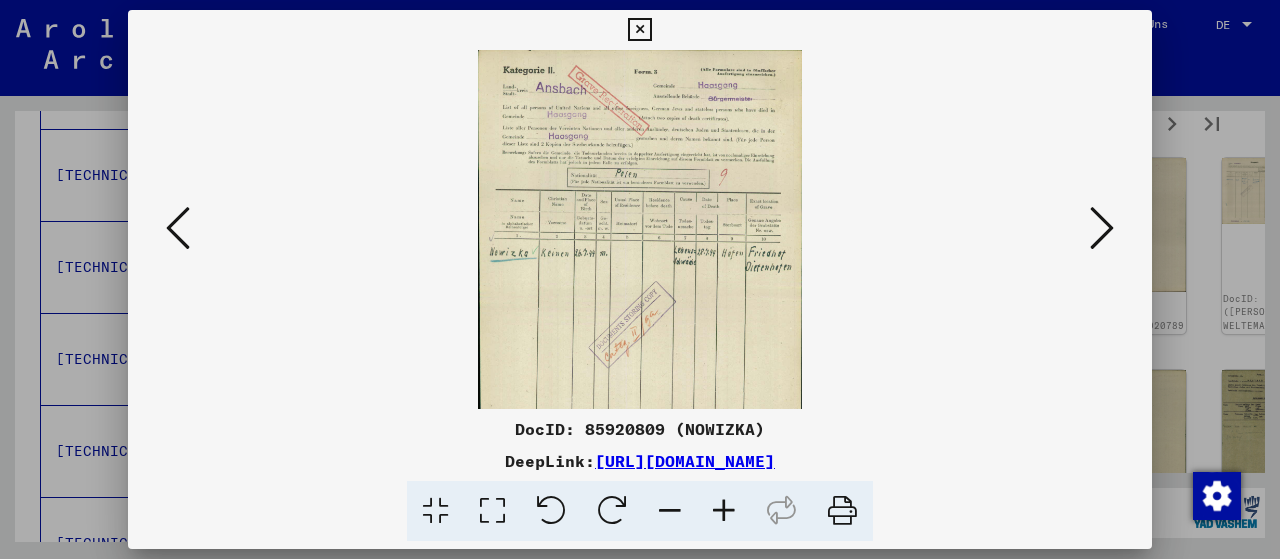 click at bounding box center [724, 511] 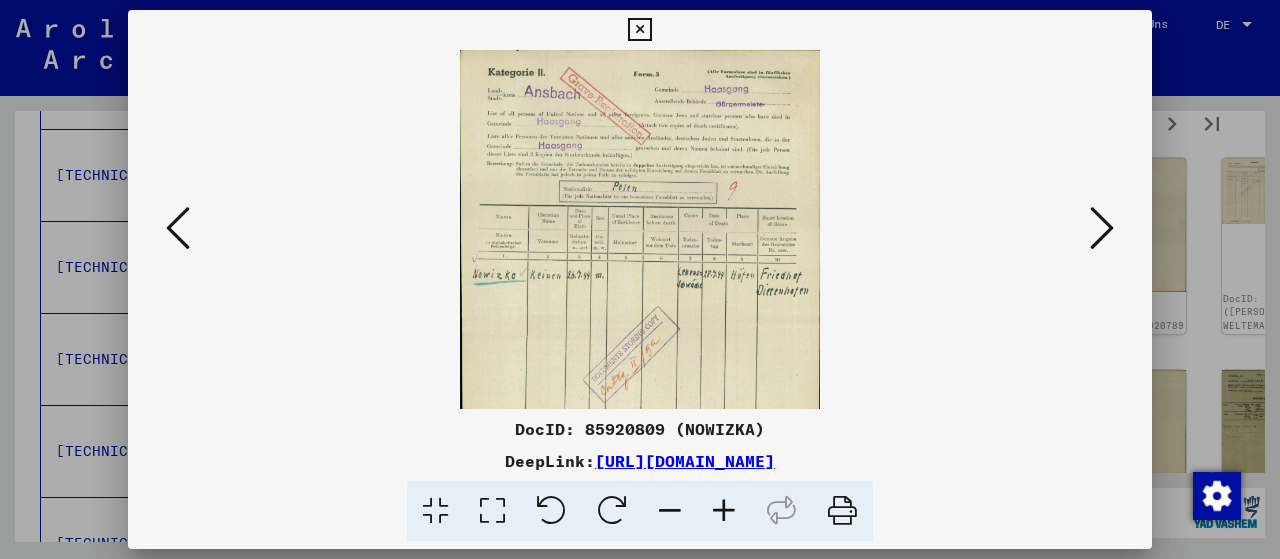 click at bounding box center (724, 511) 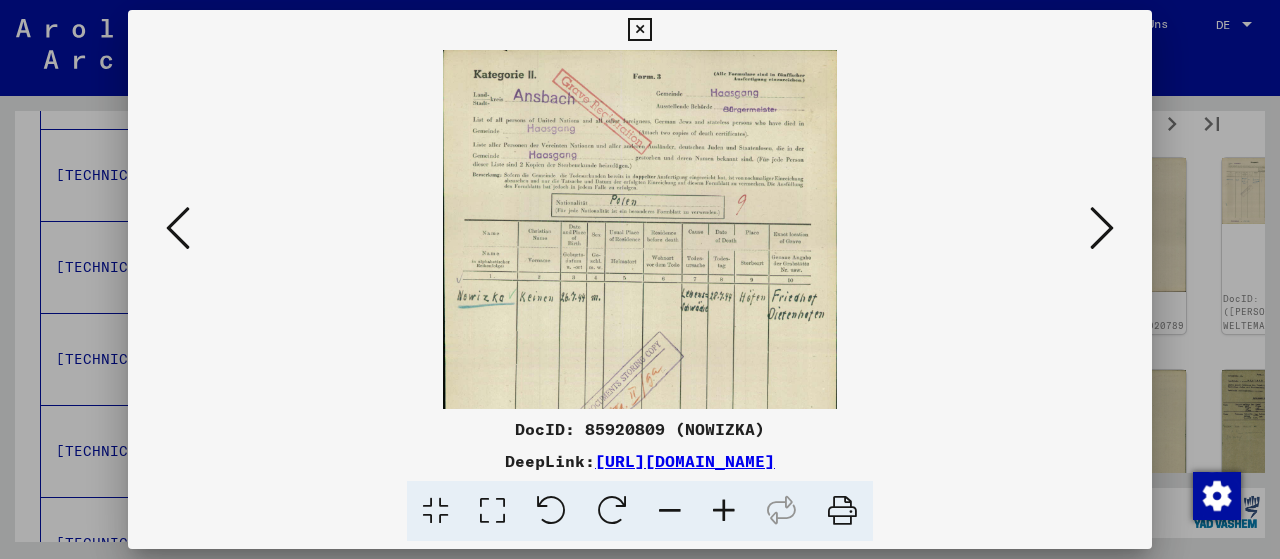 click at bounding box center (724, 511) 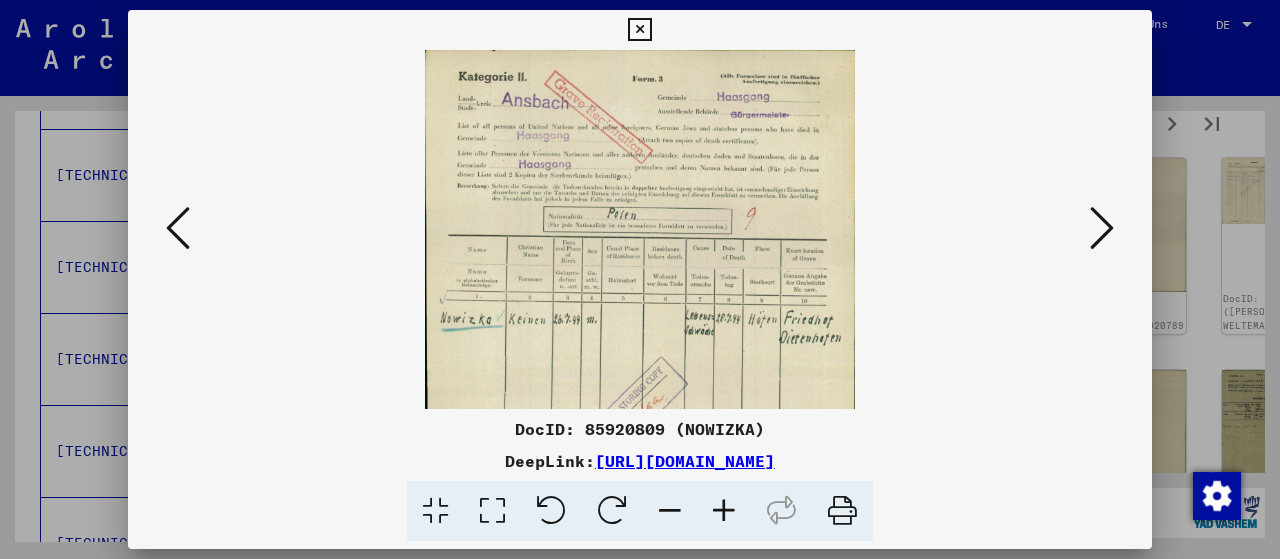 click at bounding box center [724, 511] 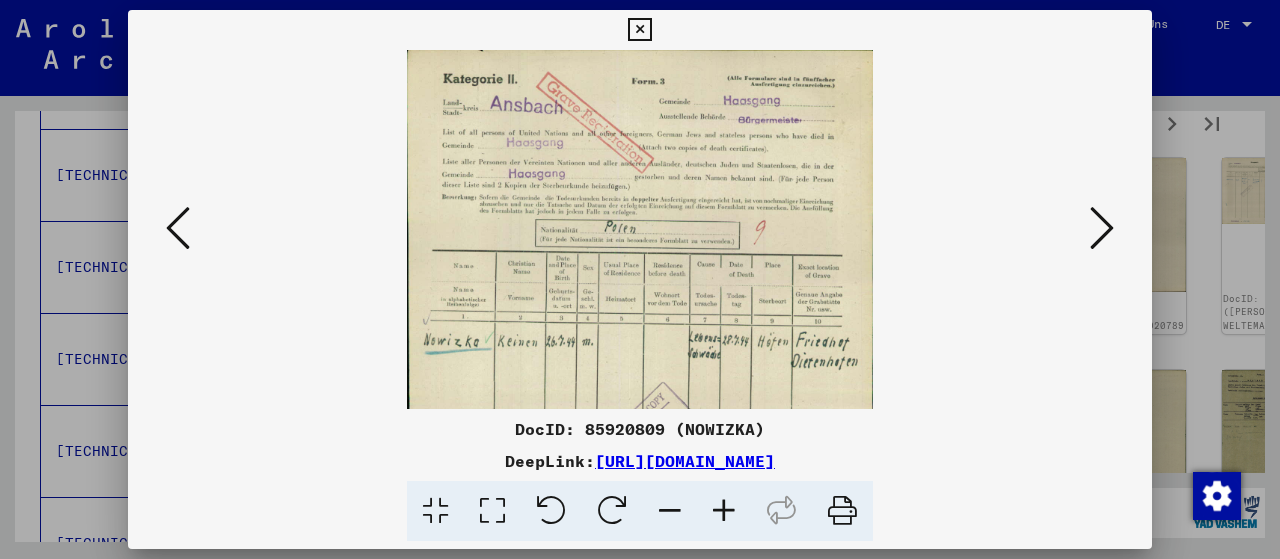 click at bounding box center [724, 511] 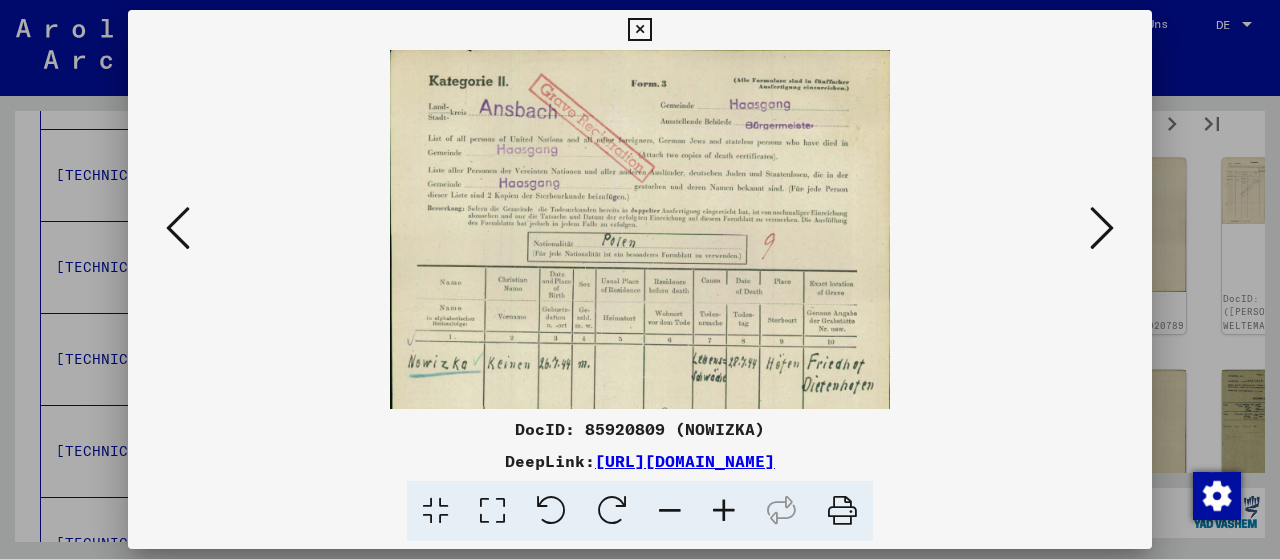 click at bounding box center (724, 511) 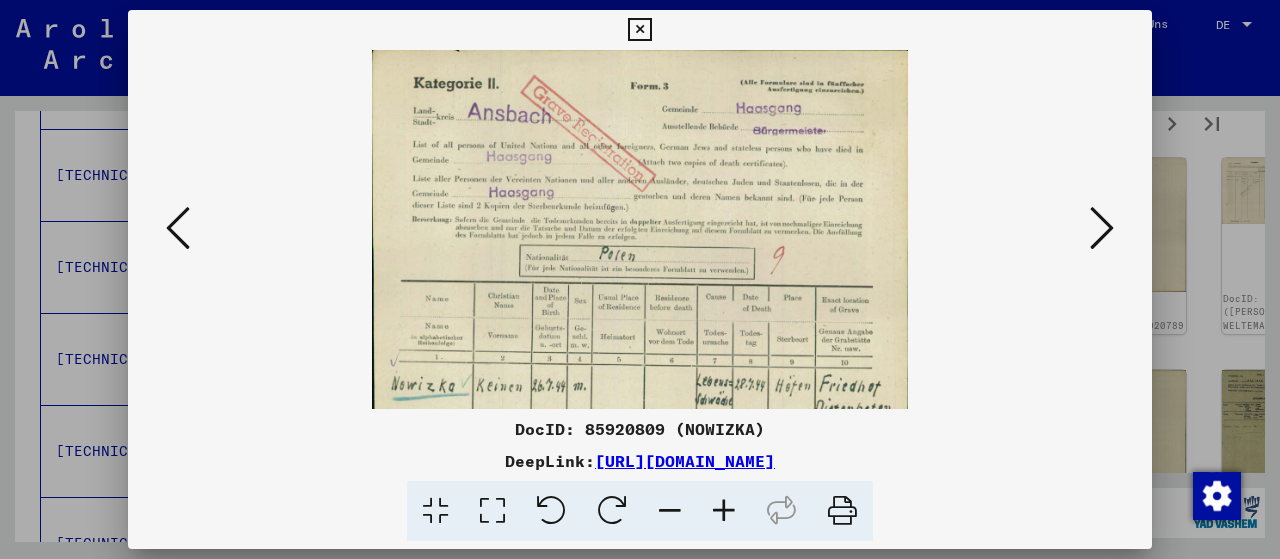 click at bounding box center [724, 511] 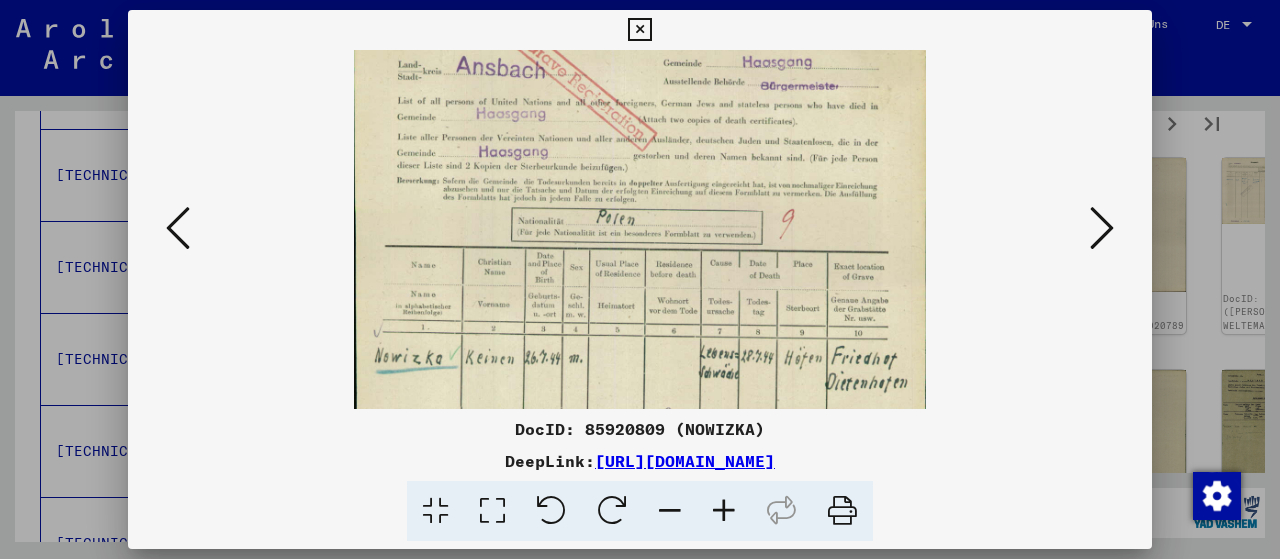scroll, scrollTop: 51, scrollLeft: 0, axis: vertical 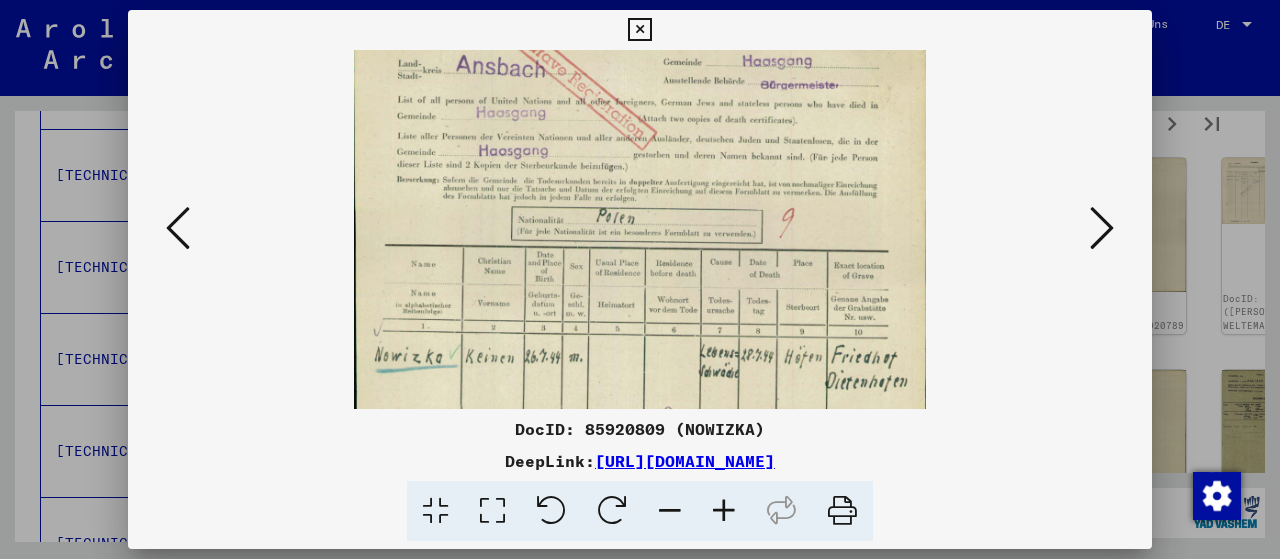 drag, startPoint x: 706, startPoint y: 383, endPoint x: 709, endPoint y: 335, distance: 48.09366 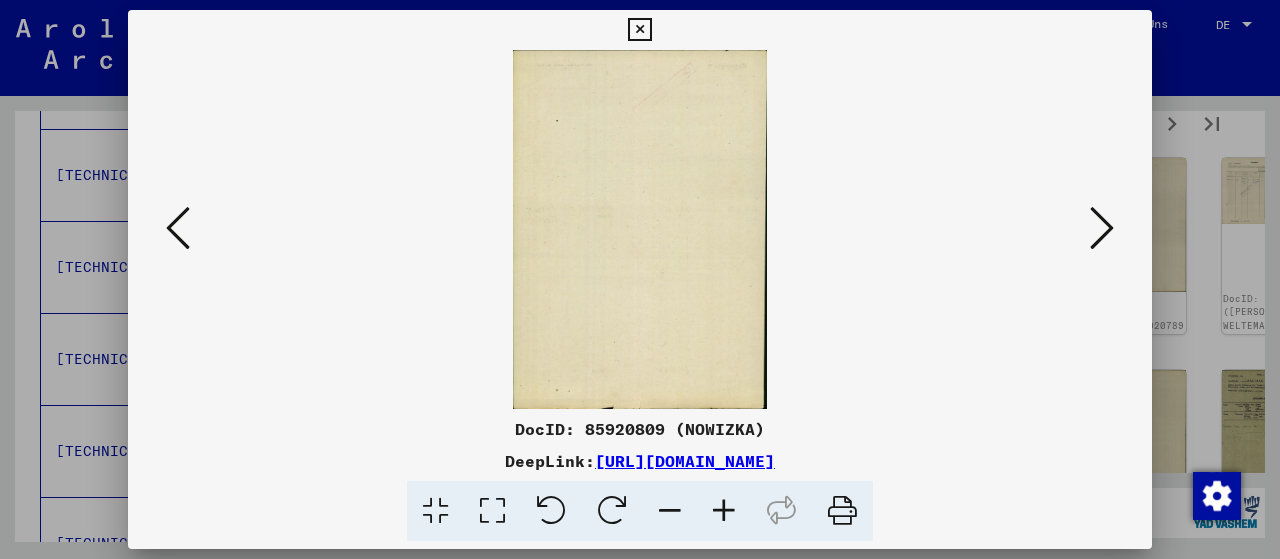scroll, scrollTop: 0, scrollLeft: 0, axis: both 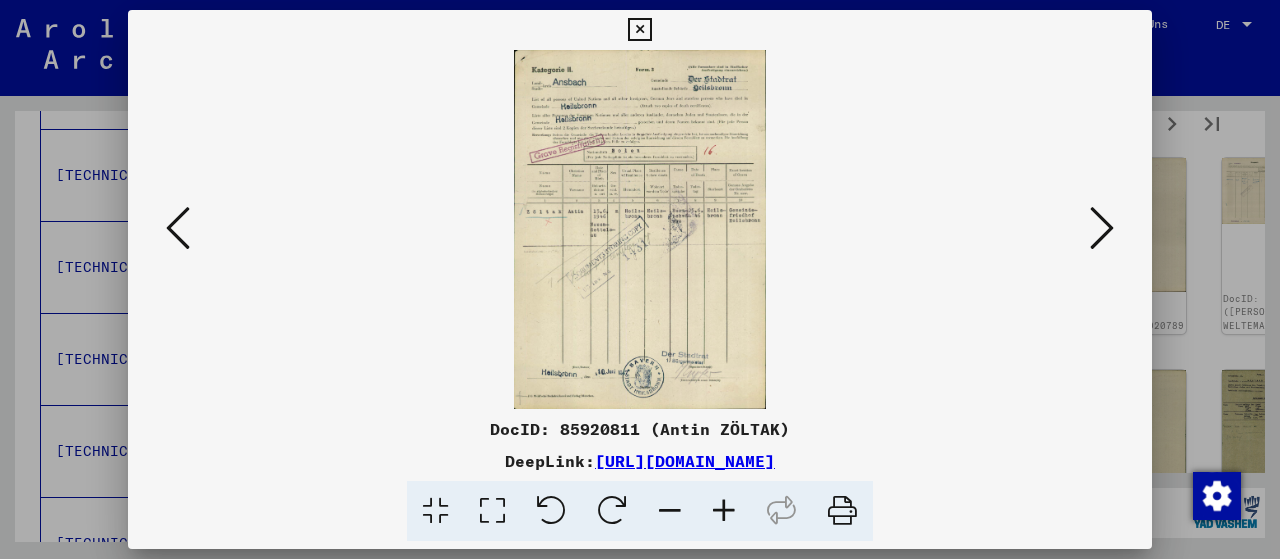 click at bounding box center (724, 511) 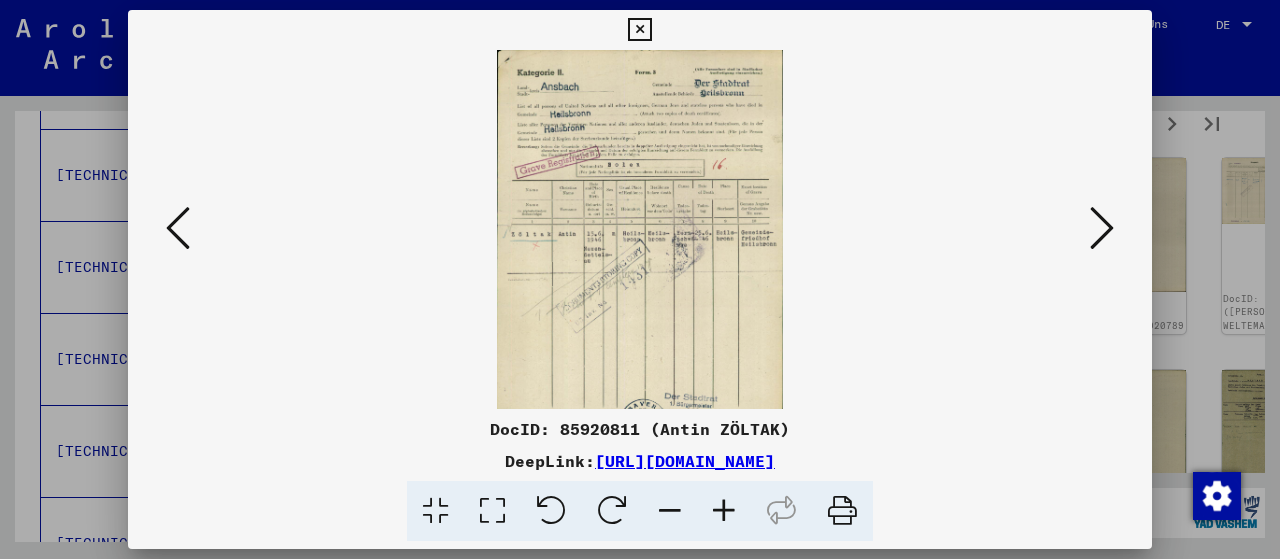 click at bounding box center [724, 511] 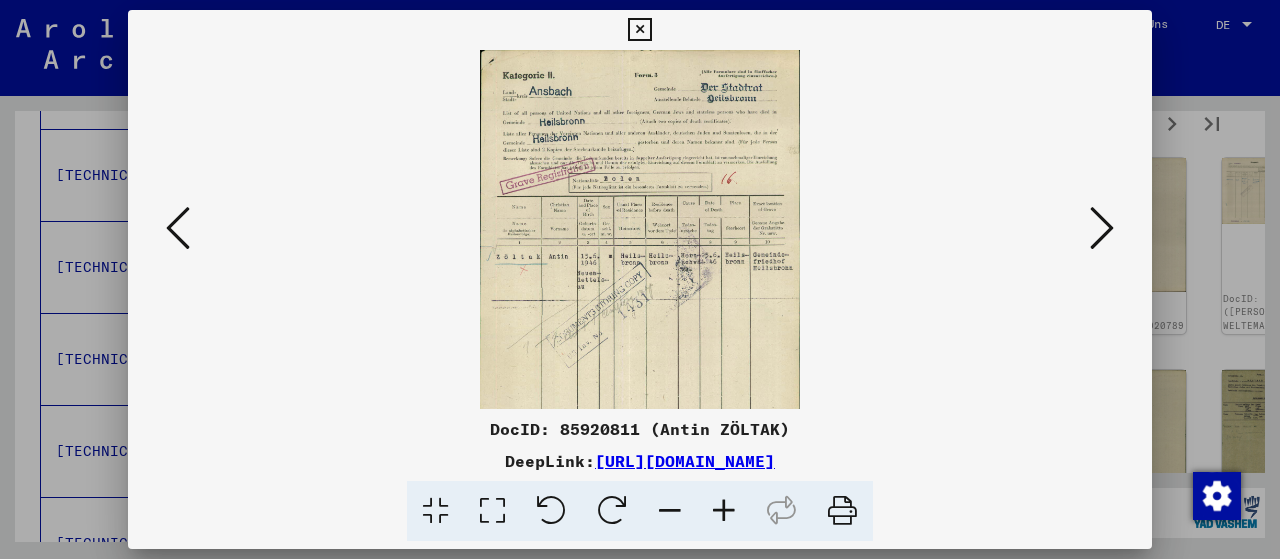 click at bounding box center [724, 511] 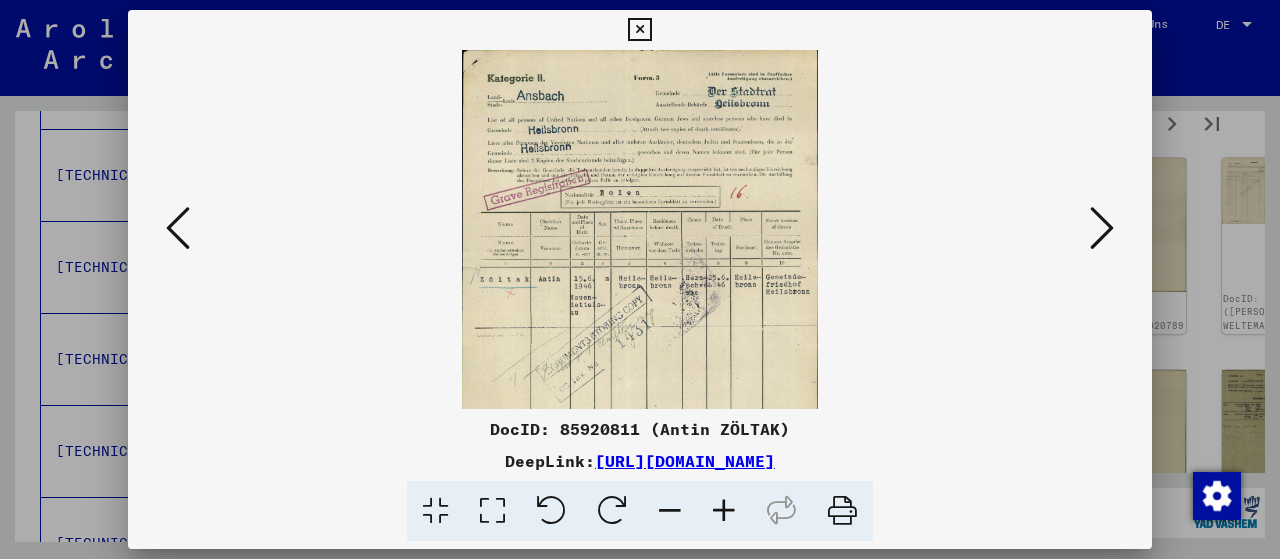 click at bounding box center (724, 511) 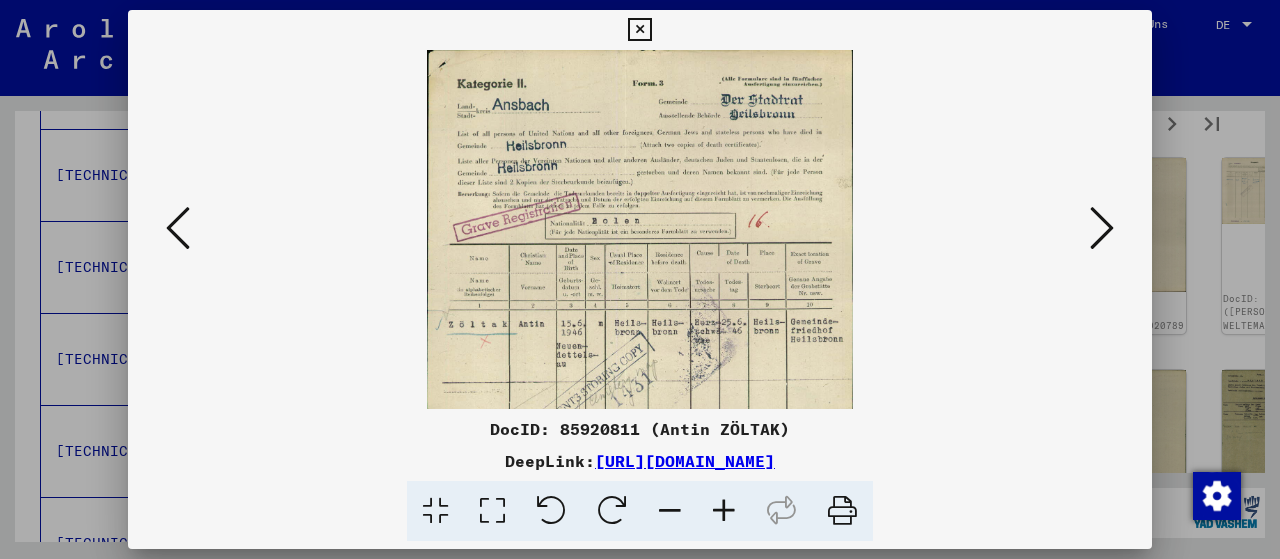 click at bounding box center [724, 511] 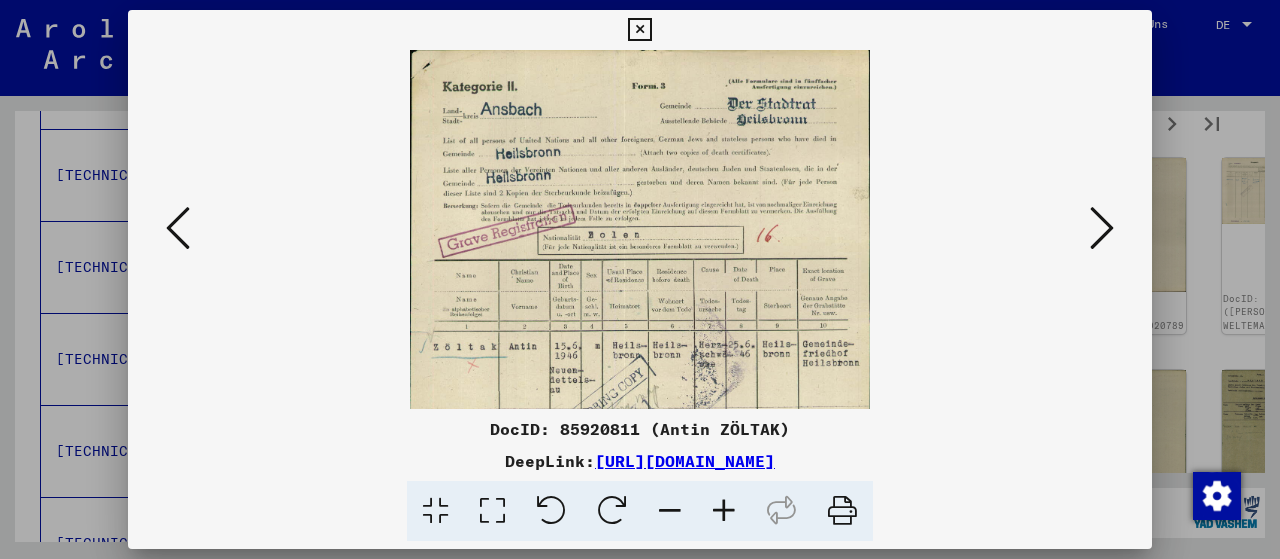 click at bounding box center [724, 511] 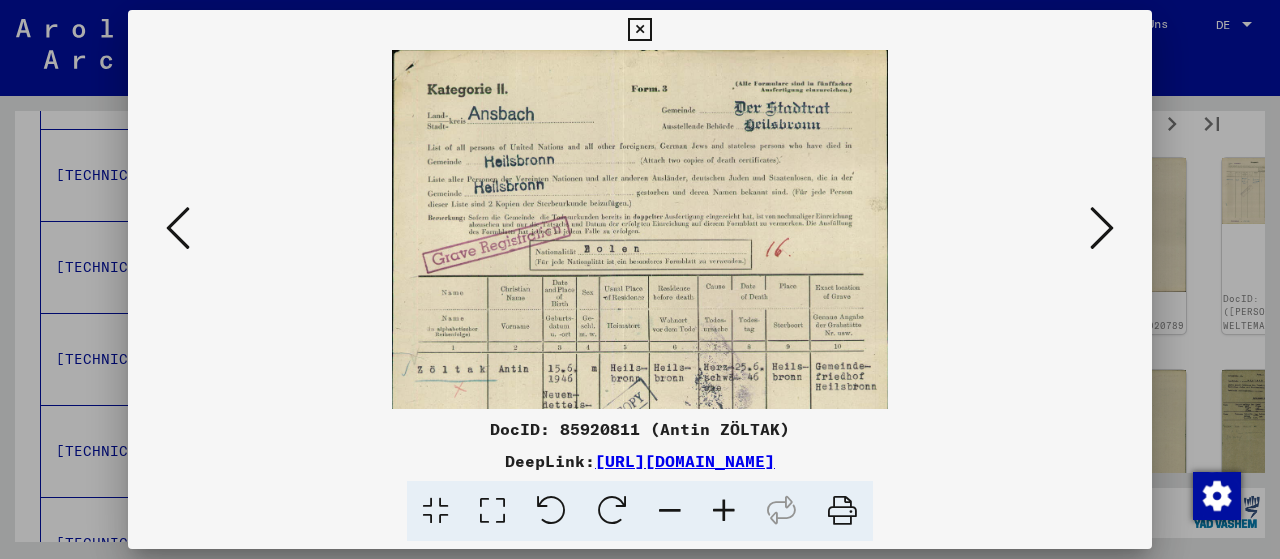 click at bounding box center (724, 511) 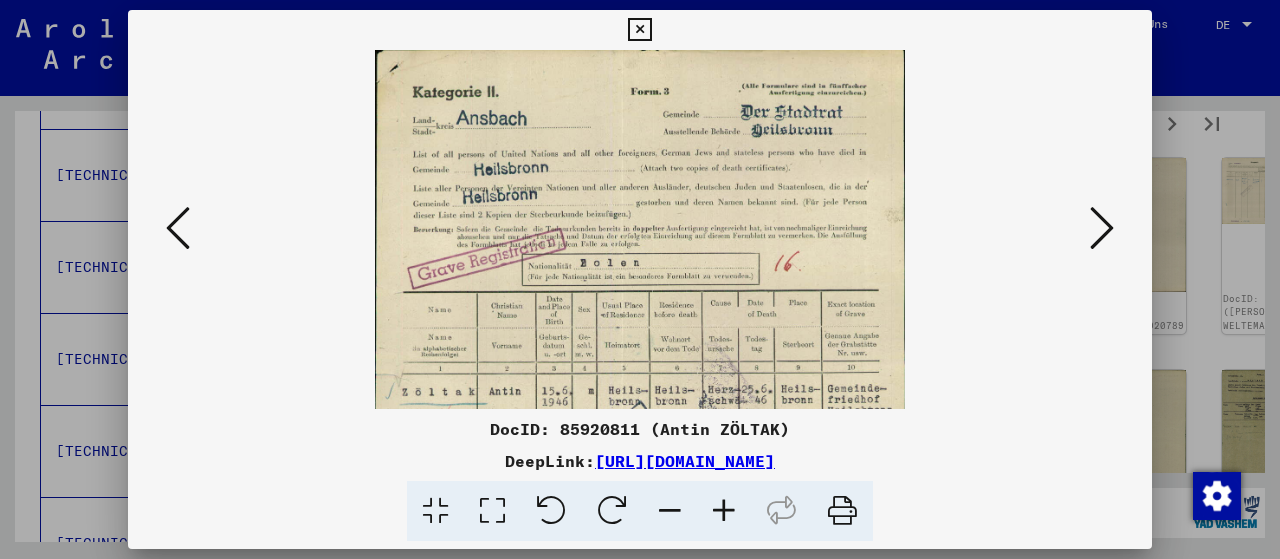 click at bounding box center [724, 511] 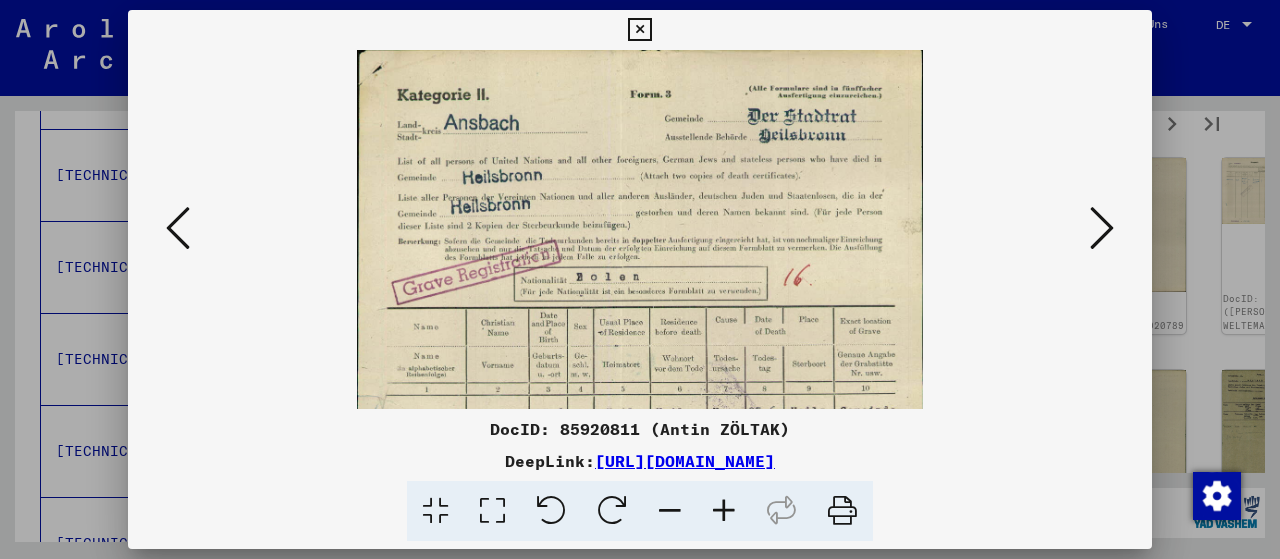 click at bounding box center (724, 511) 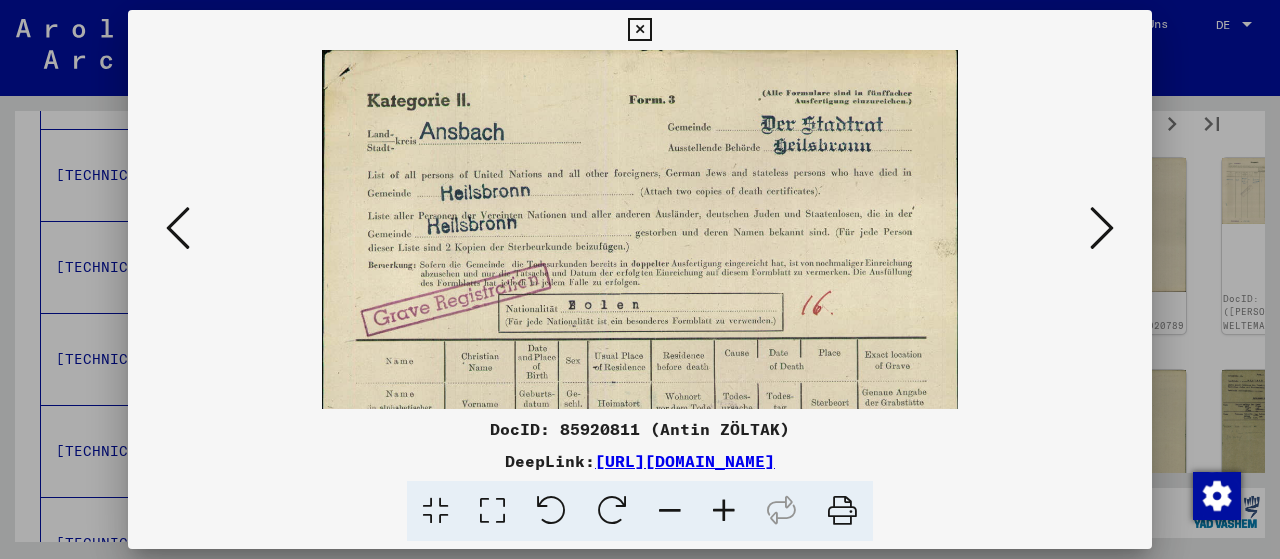 click at bounding box center (724, 511) 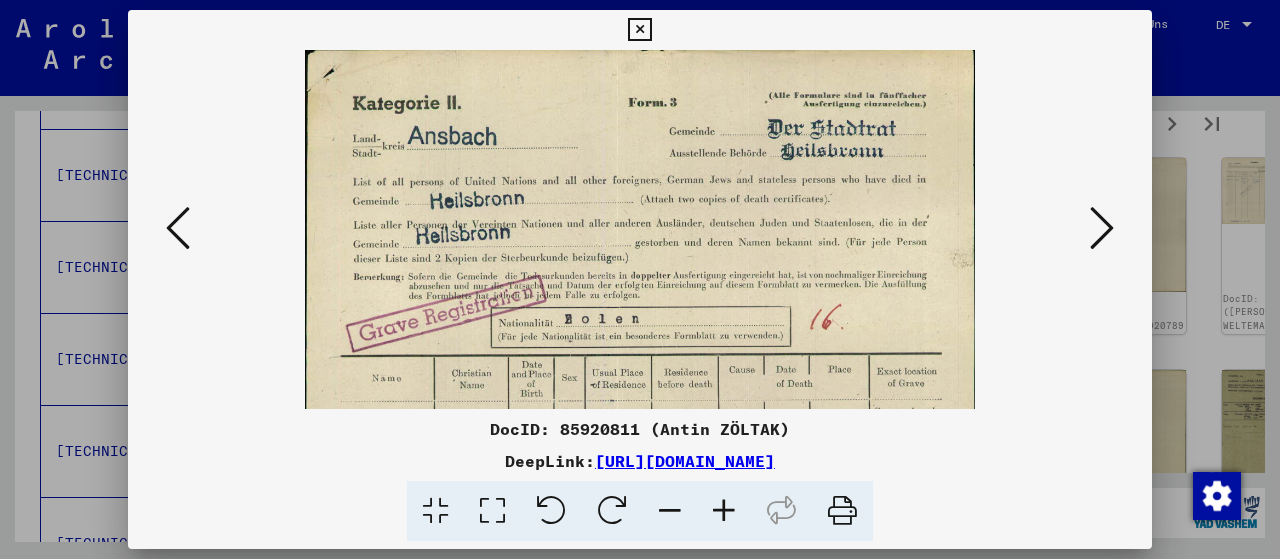 click at bounding box center (724, 511) 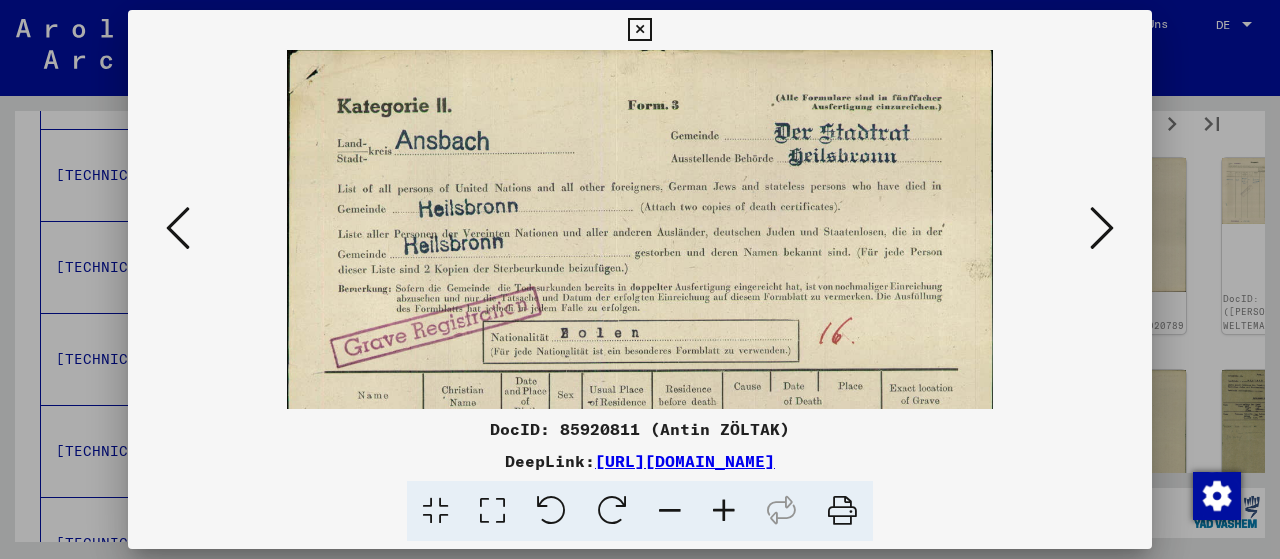 click at bounding box center (724, 511) 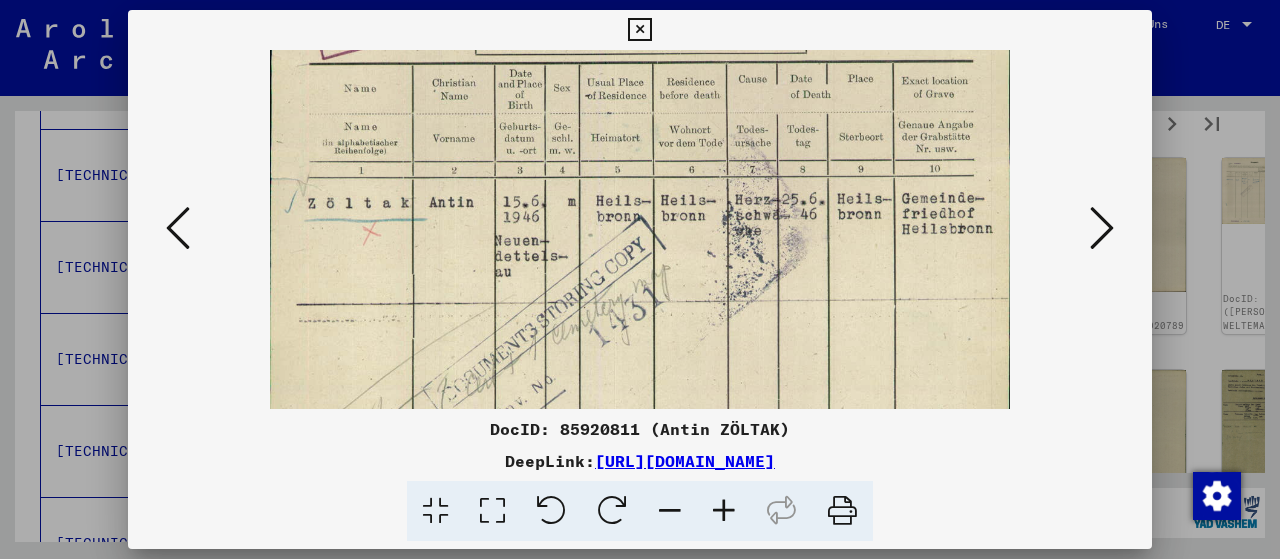 scroll, scrollTop: 326, scrollLeft: 0, axis: vertical 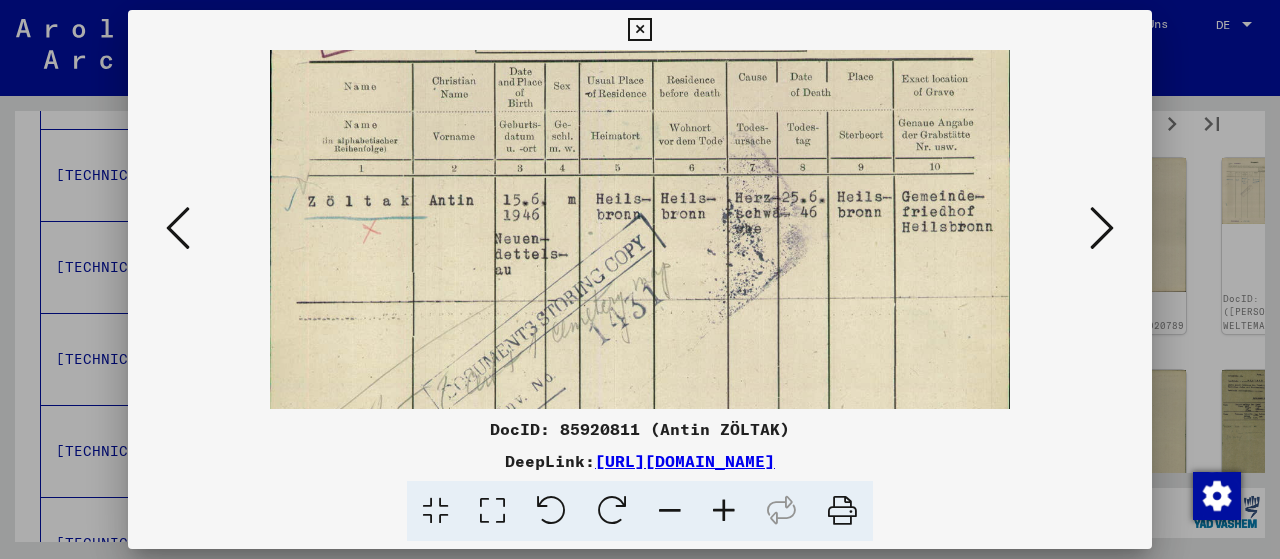drag, startPoint x: 884, startPoint y: 192, endPoint x: 937, endPoint y: -121, distance: 317.4555 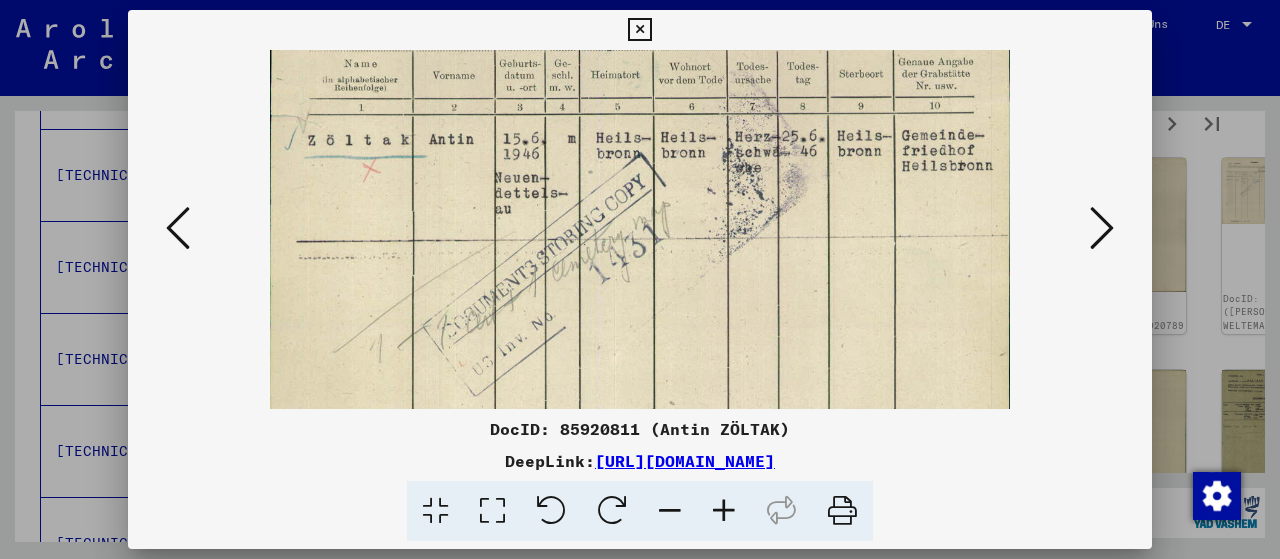 scroll, scrollTop: 408, scrollLeft: 0, axis: vertical 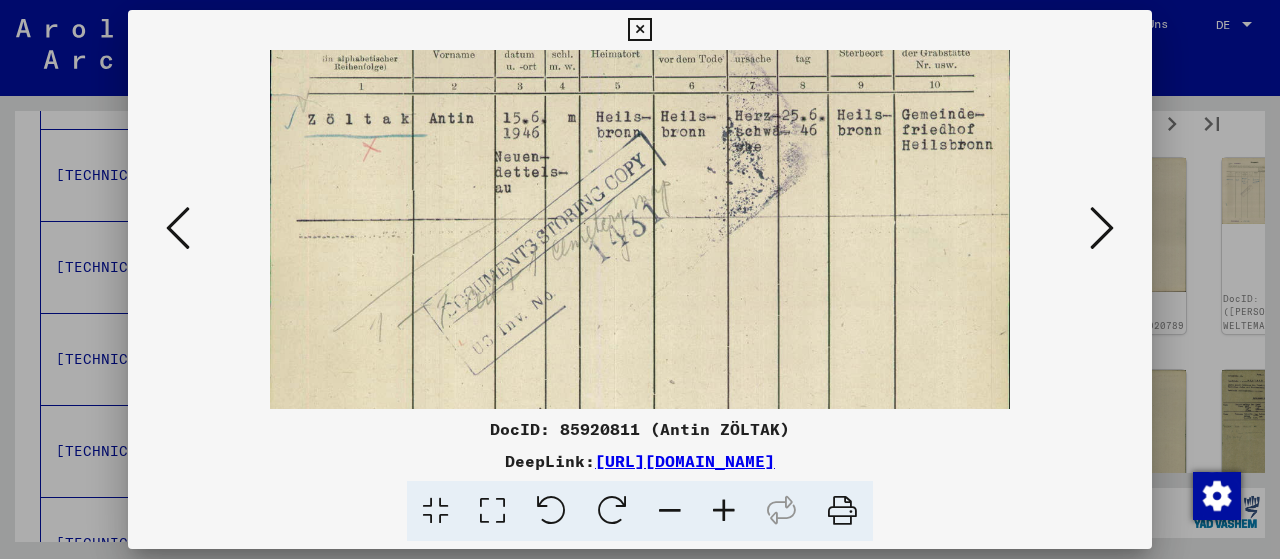 drag, startPoint x: 895, startPoint y: 223, endPoint x: 908, endPoint y: 146, distance: 78.08969 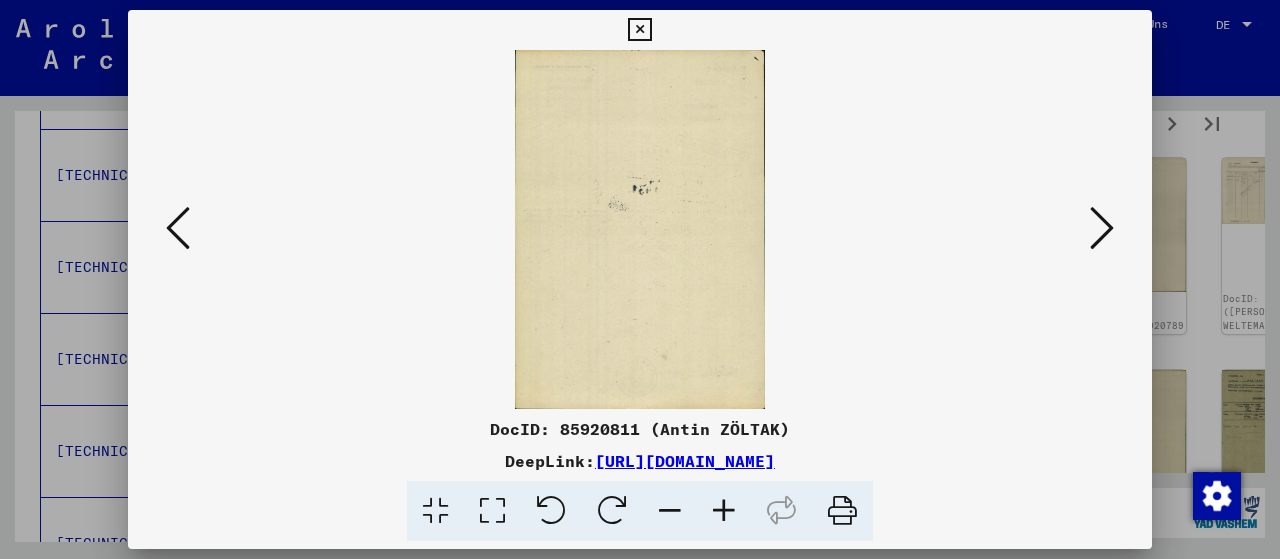 click at bounding box center (1102, 228) 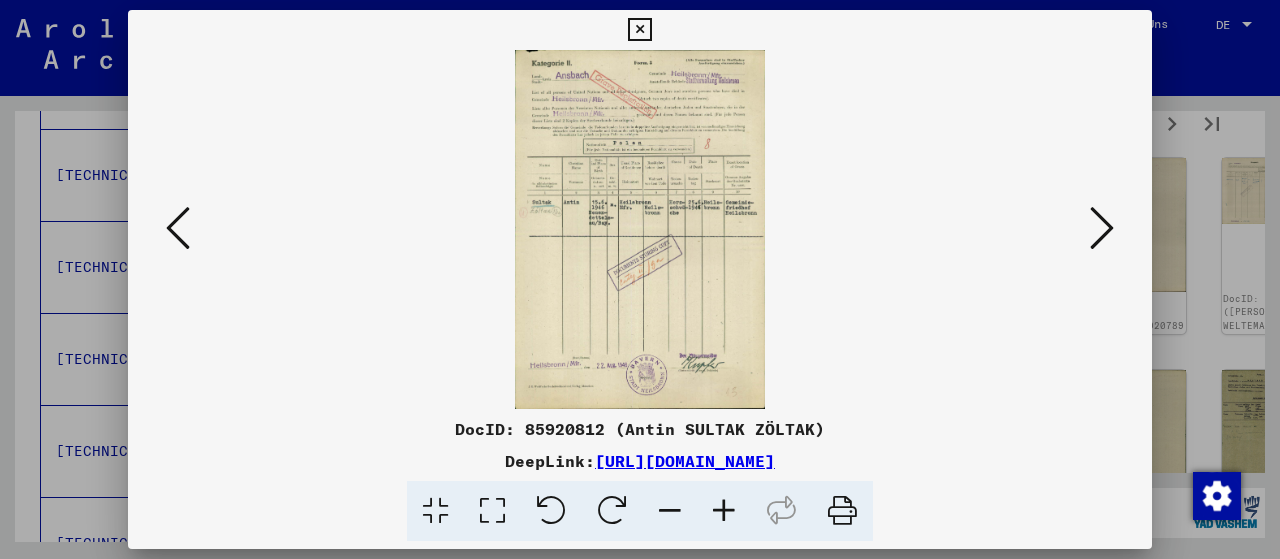 click at bounding box center (724, 511) 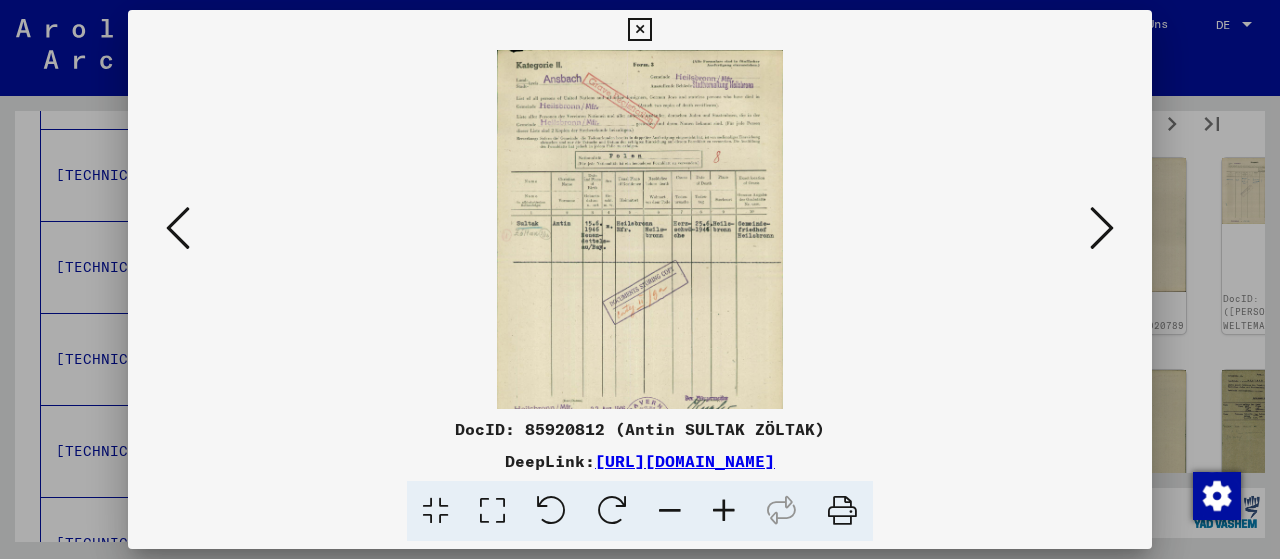 click at bounding box center (724, 511) 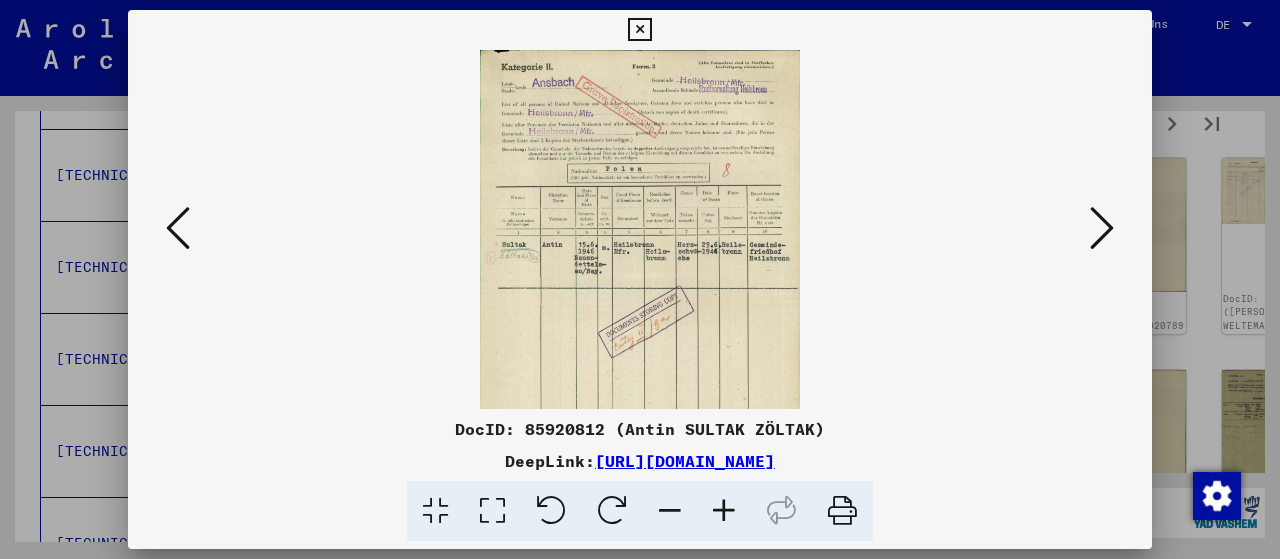 click at bounding box center [724, 511] 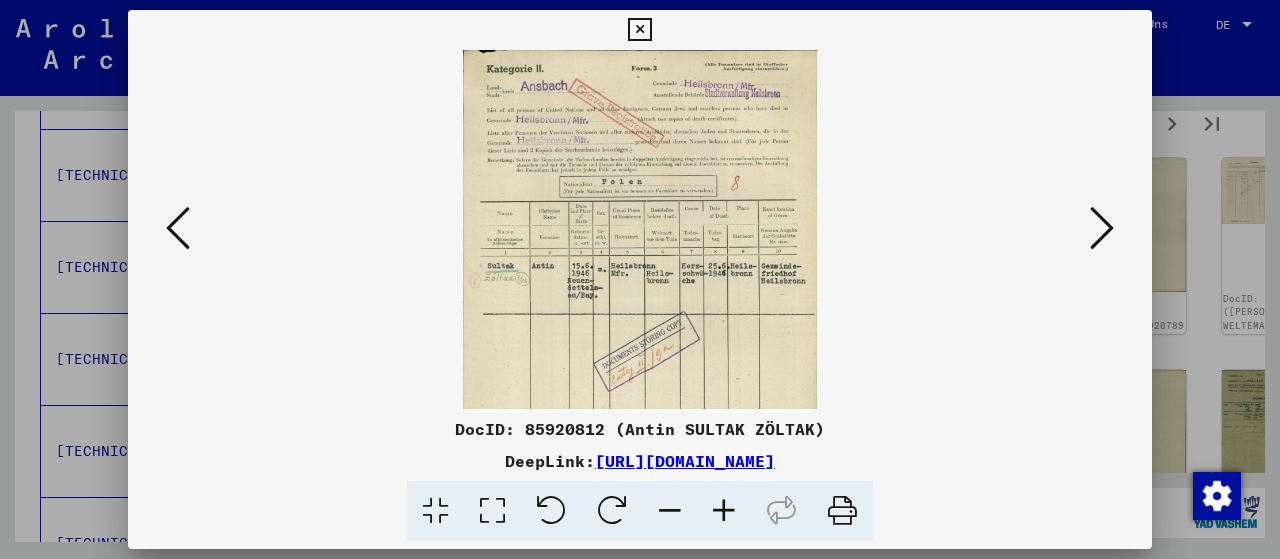click at bounding box center [724, 511] 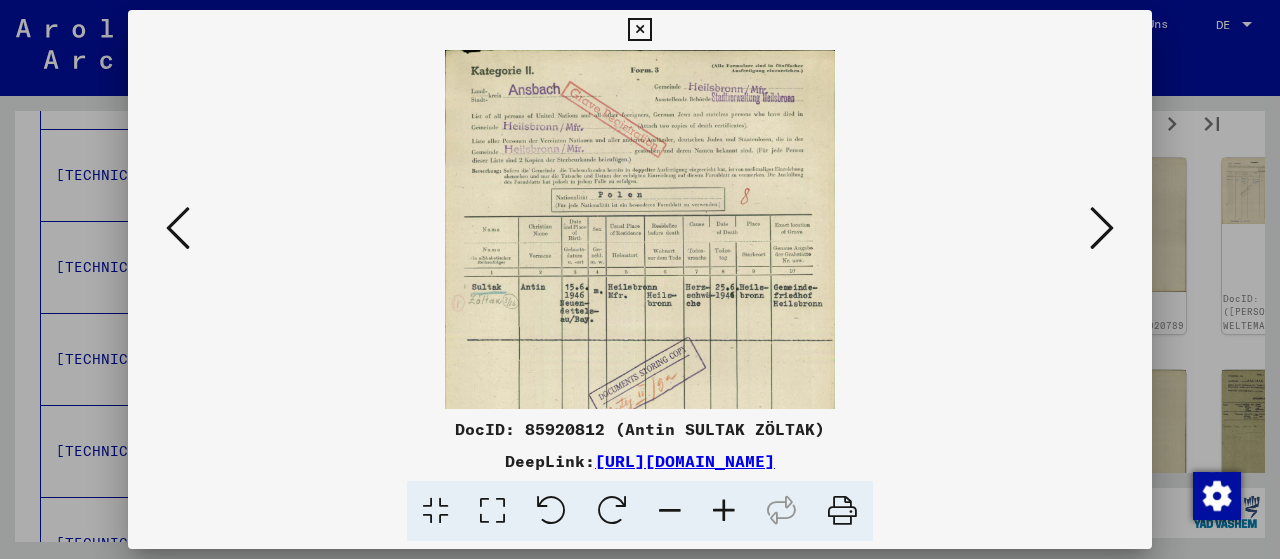 click at bounding box center [724, 511] 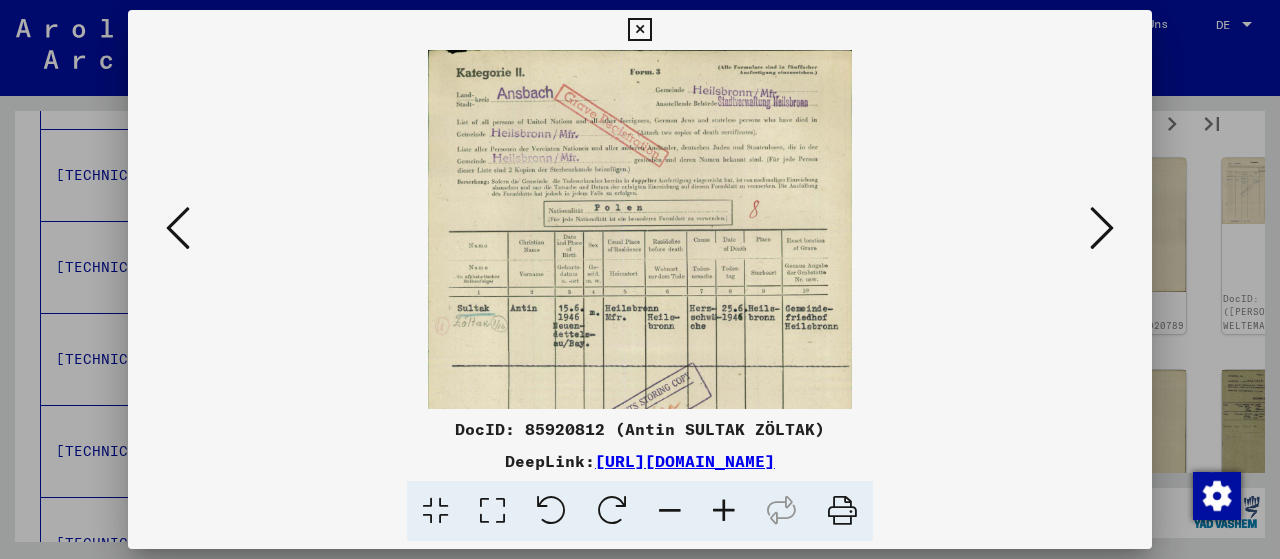 click at bounding box center (1102, 228) 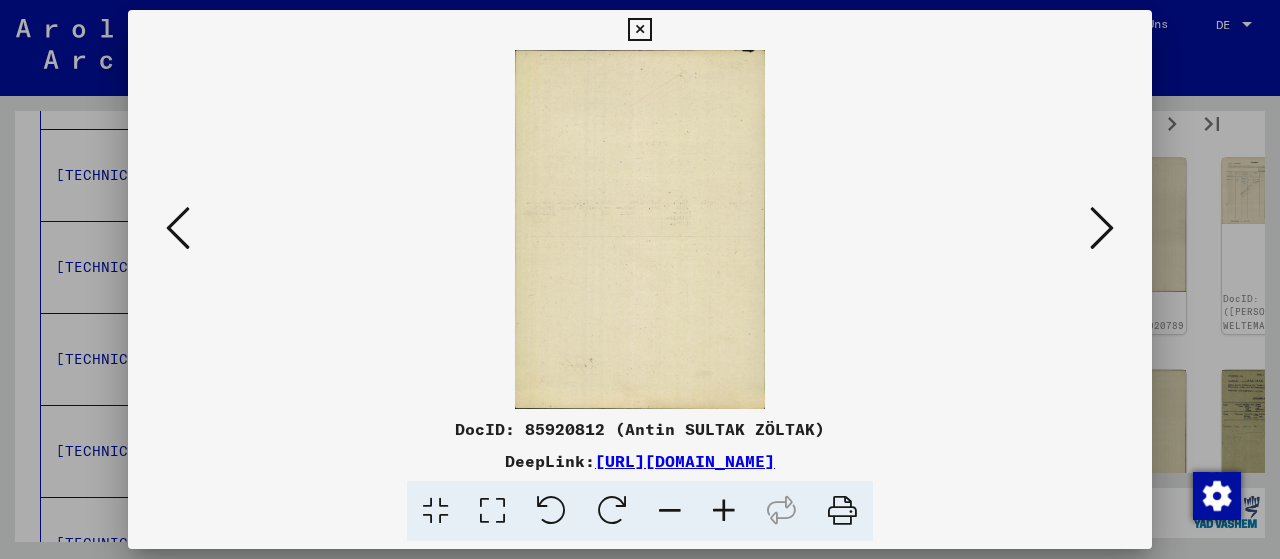 click at bounding box center [1102, 228] 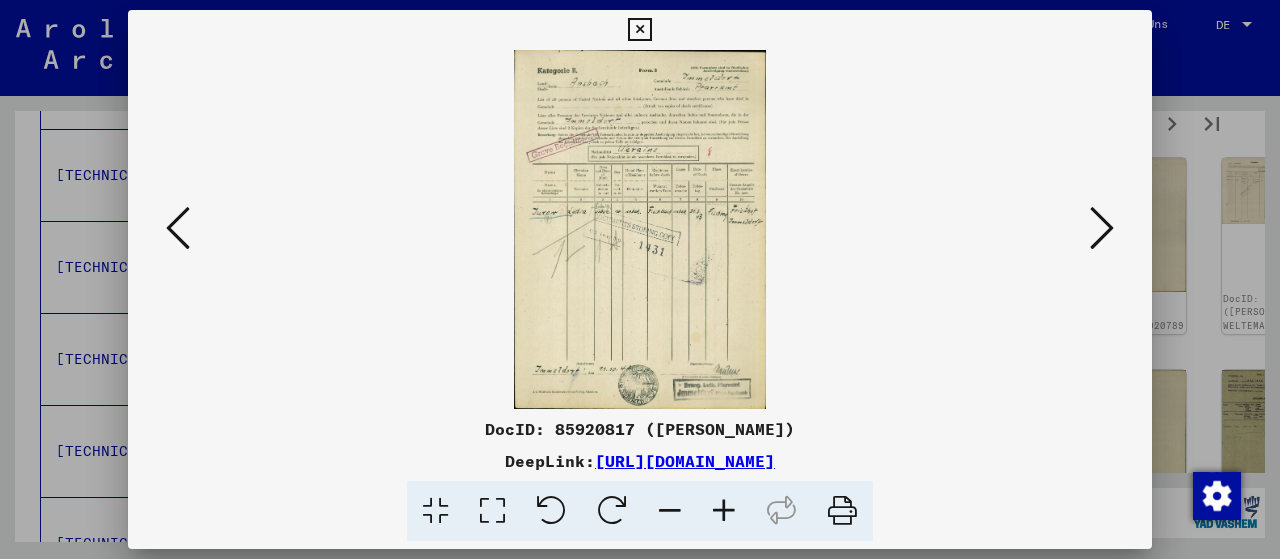 click at bounding box center (724, 511) 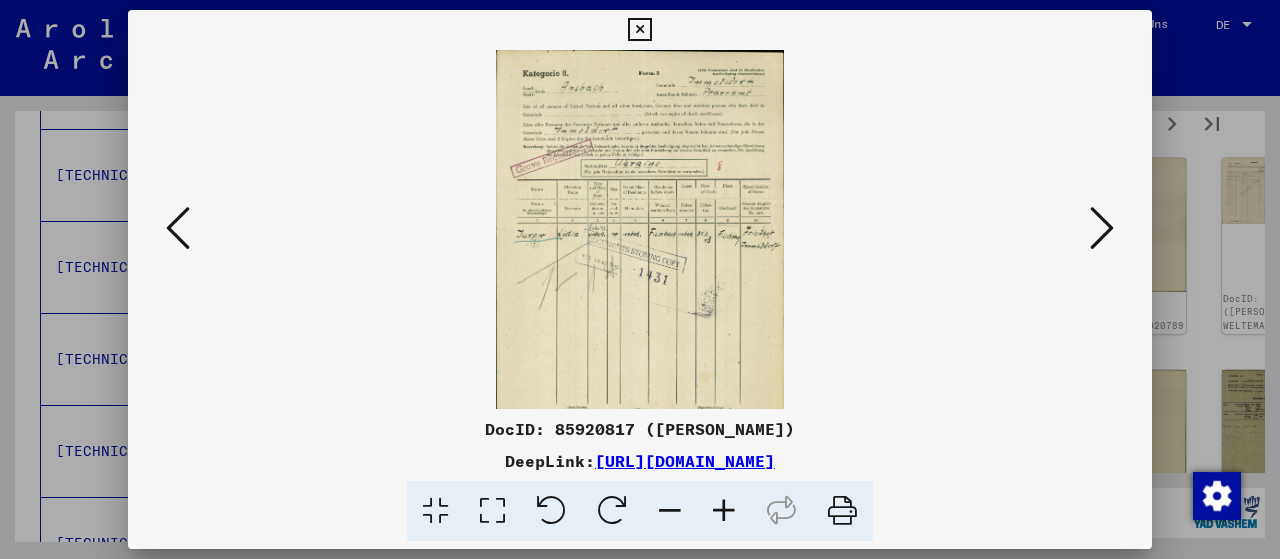 click at bounding box center (724, 511) 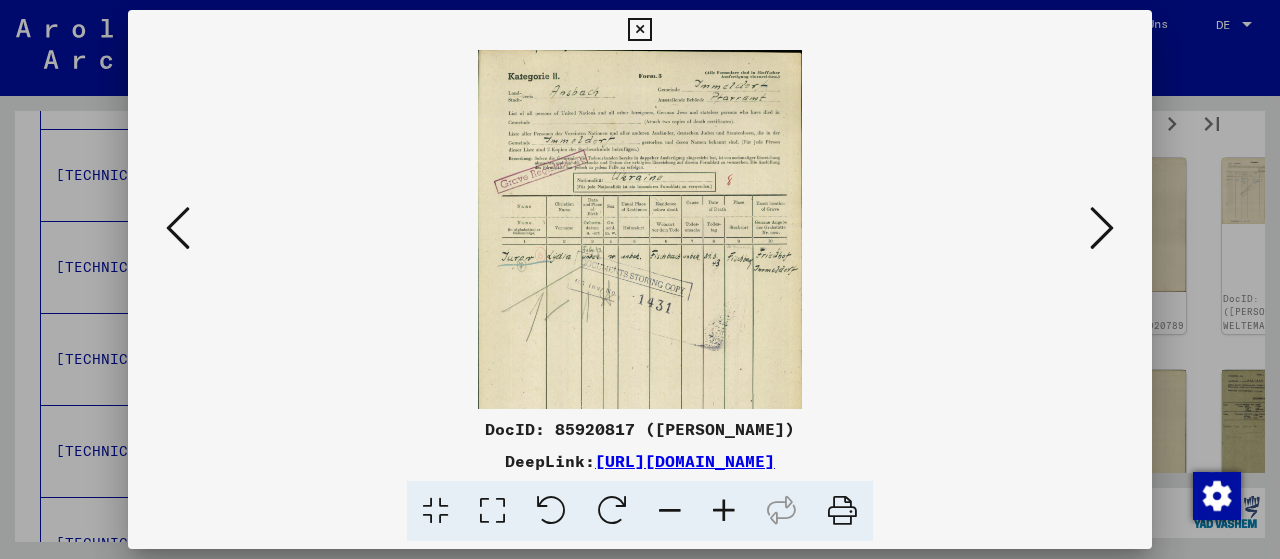 click at bounding box center (724, 511) 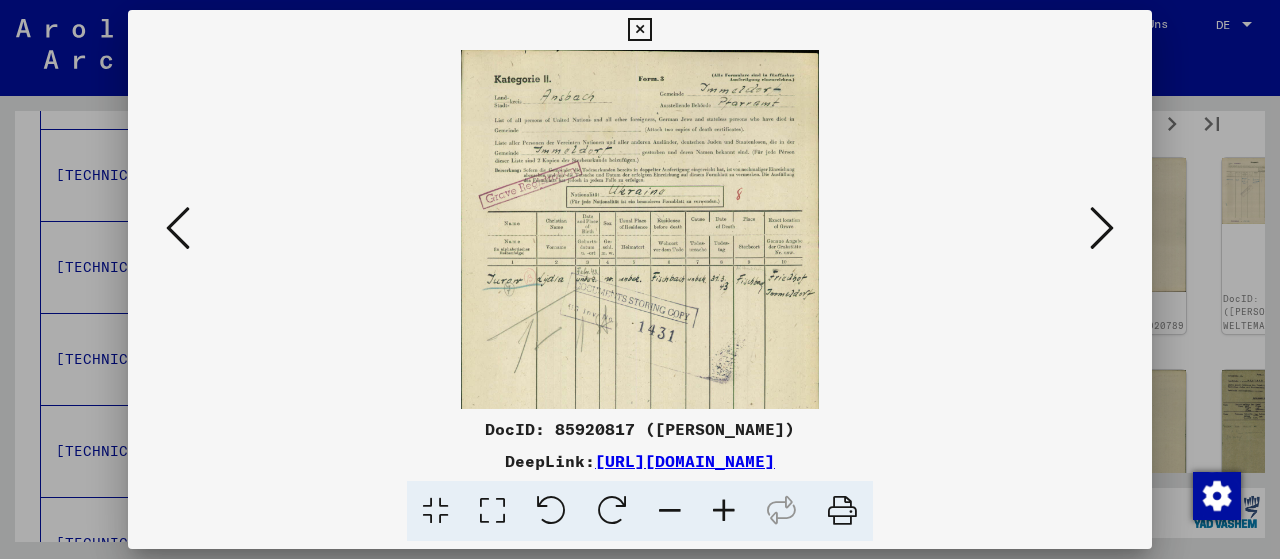 click at bounding box center (724, 511) 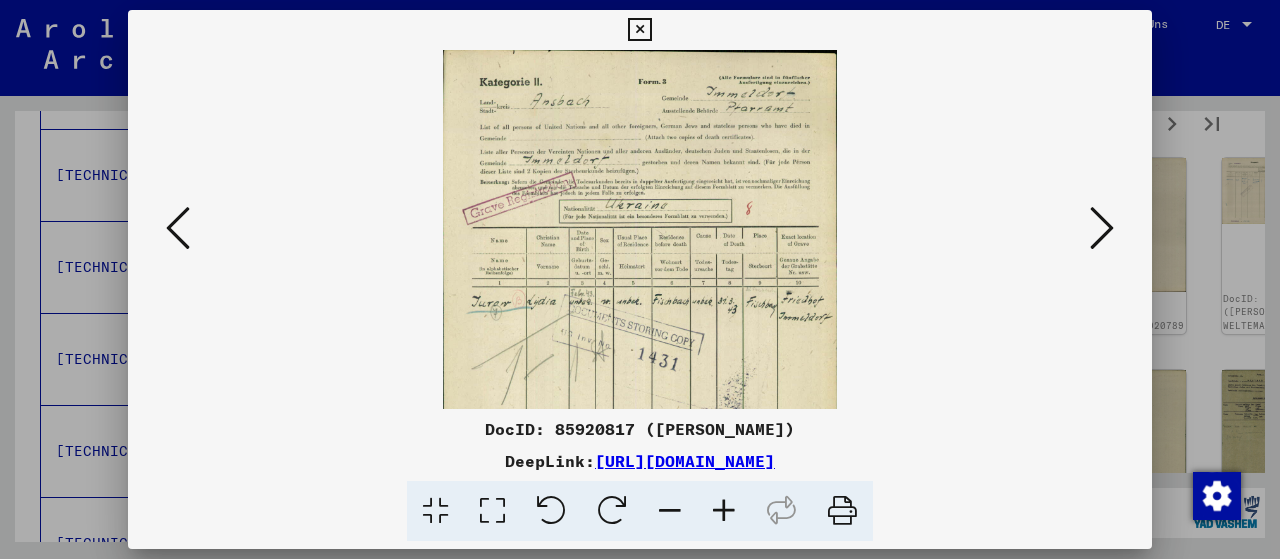 click at bounding box center [724, 511] 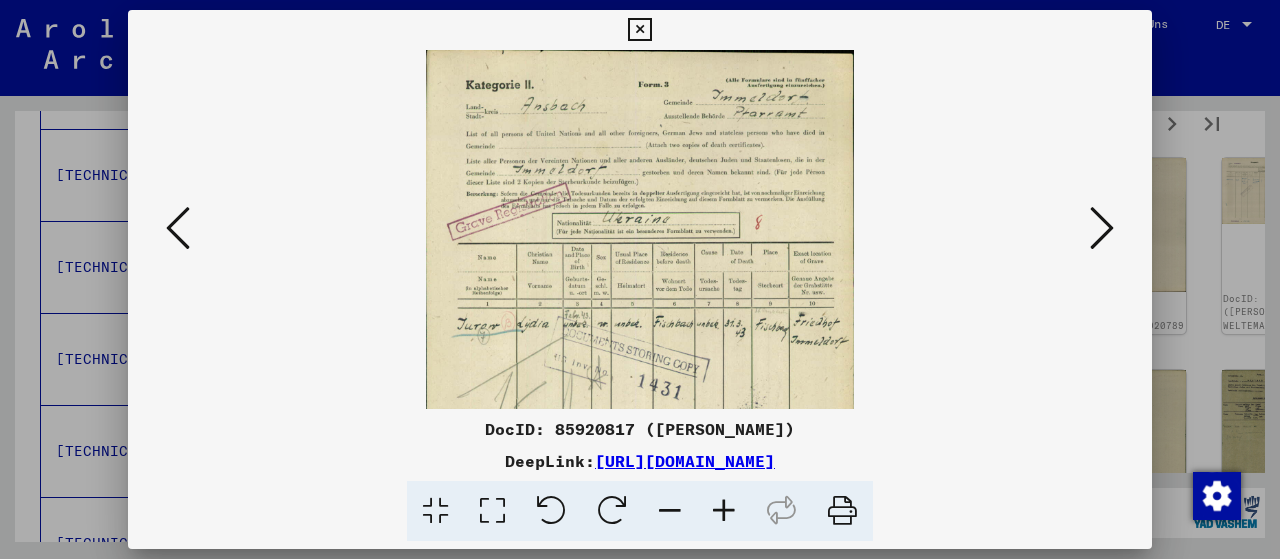 click at bounding box center (724, 511) 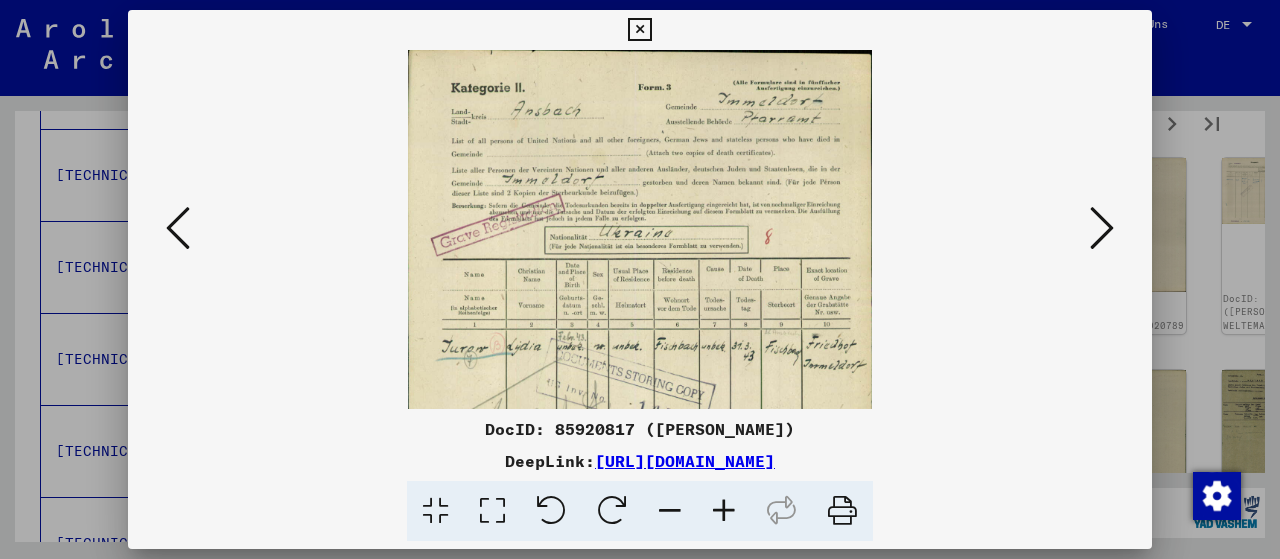 click at bounding box center (724, 511) 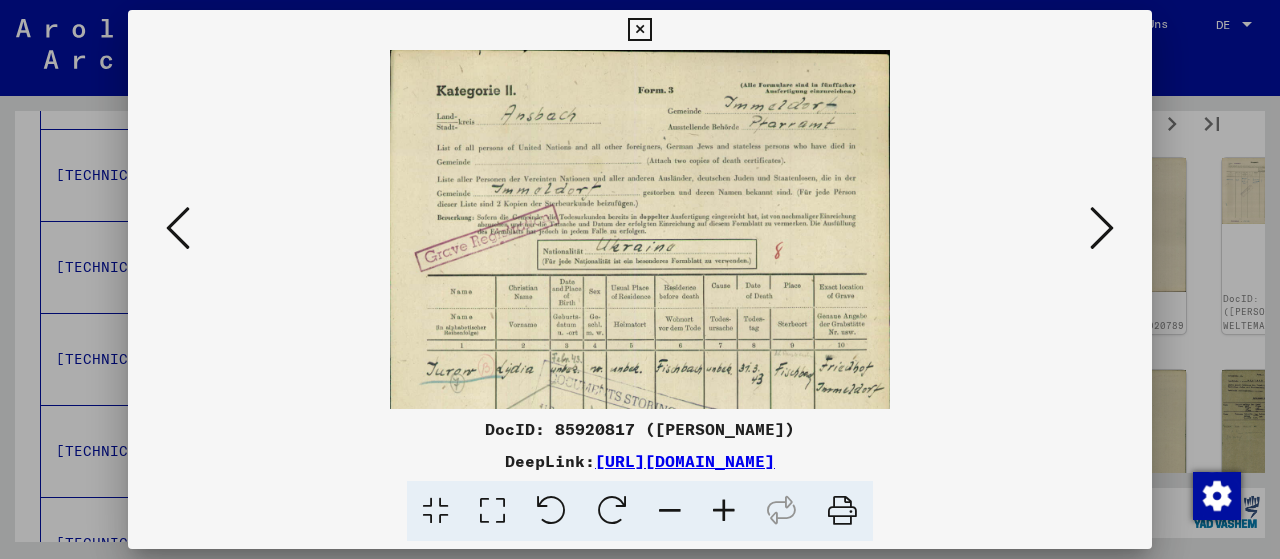 click at bounding box center [724, 511] 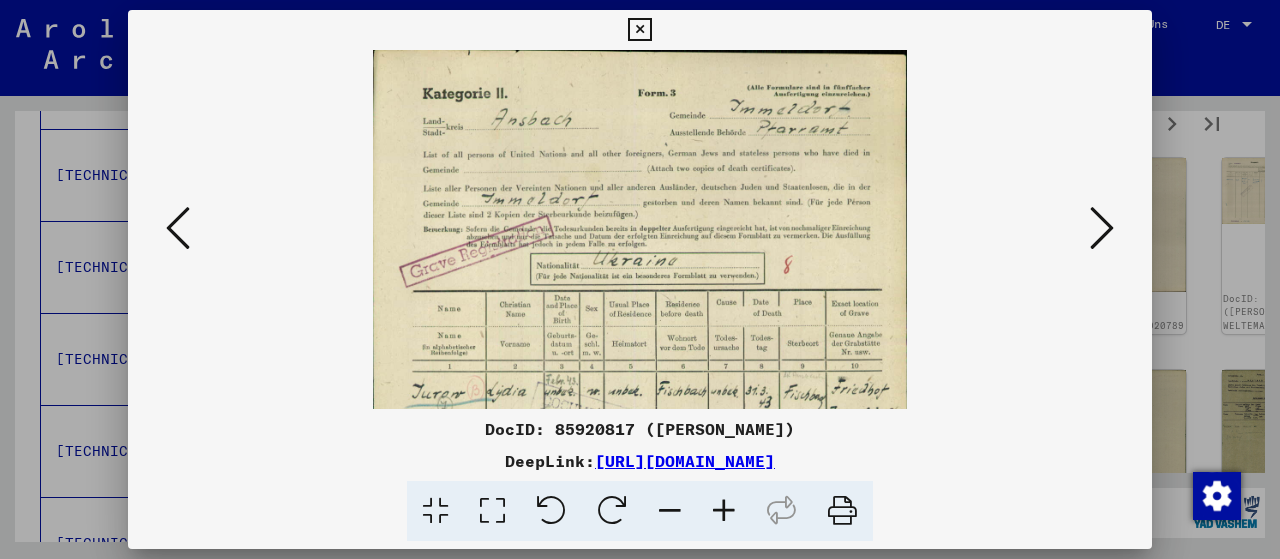 click at bounding box center (724, 511) 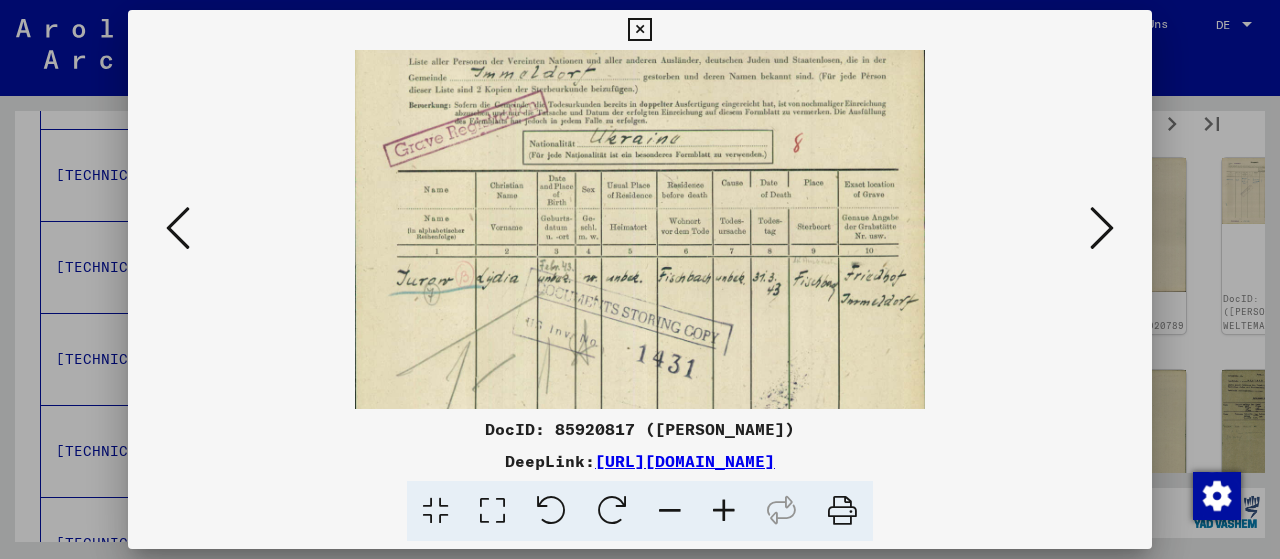 scroll, scrollTop: 149, scrollLeft: 0, axis: vertical 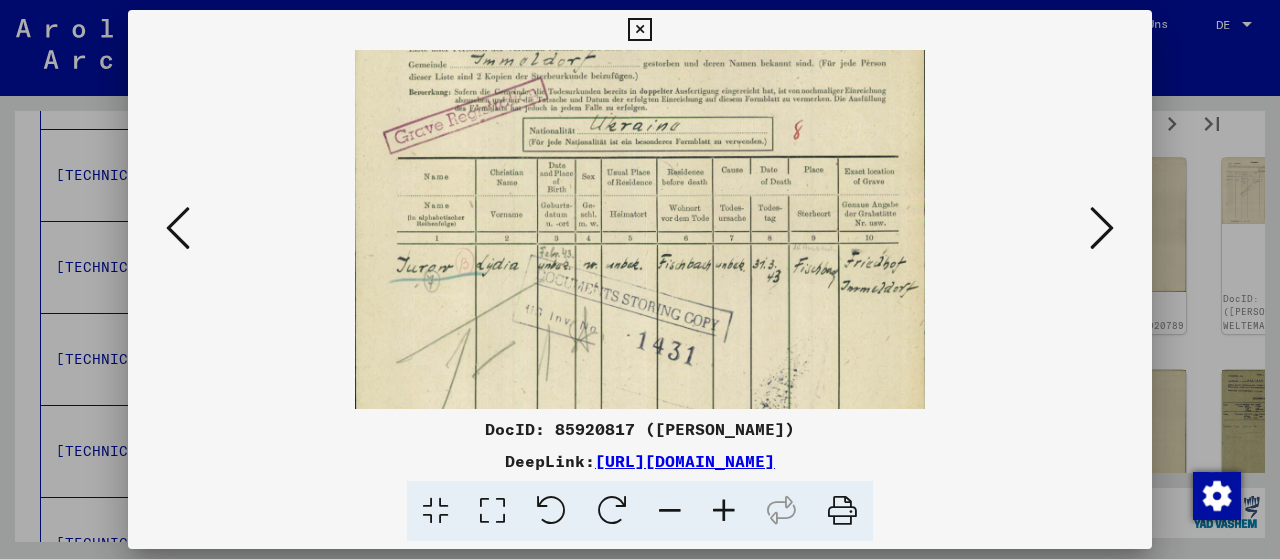 drag, startPoint x: 746, startPoint y: 308, endPoint x: 765, endPoint y: 165, distance: 144.25671 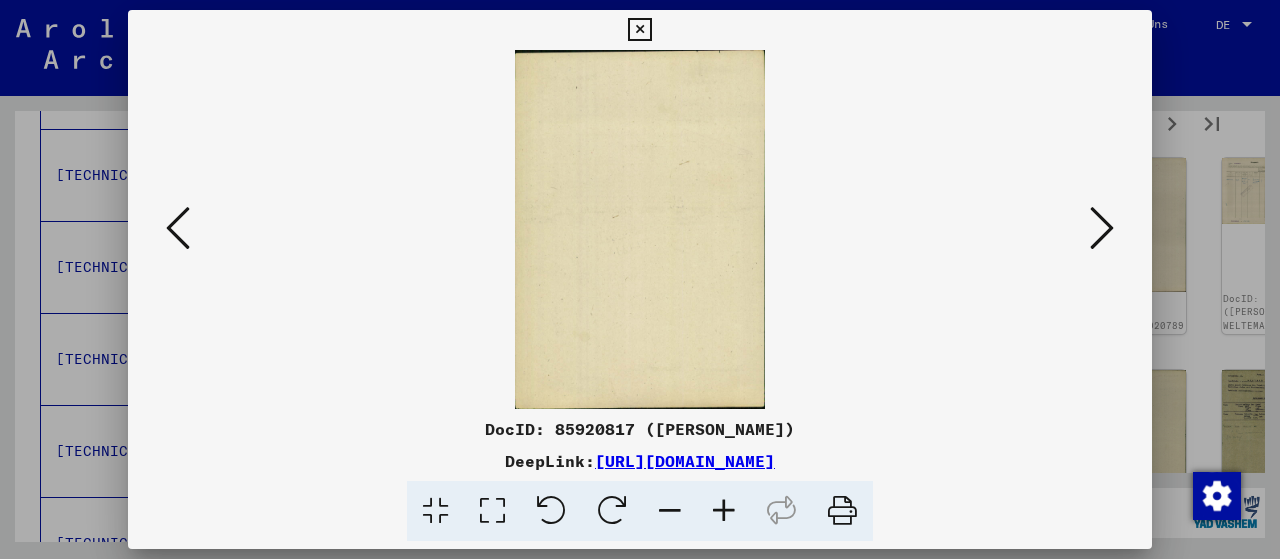 scroll, scrollTop: 0, scrollLeft: 0, axis: both 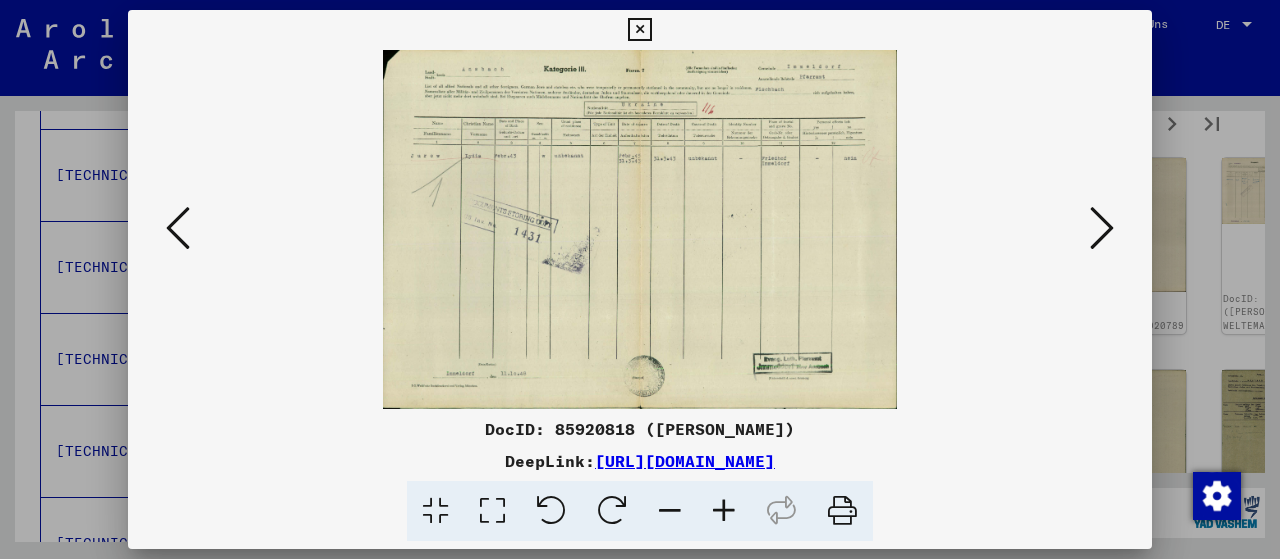 click at bounding box center (1102, 229) 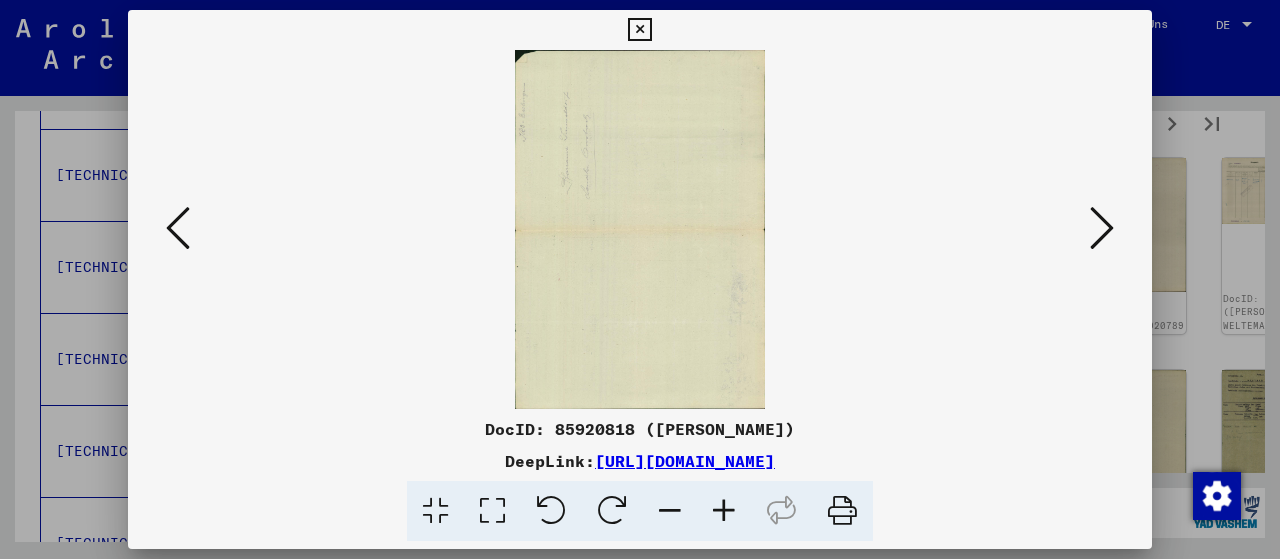 click at bounding box center [1102, 229] 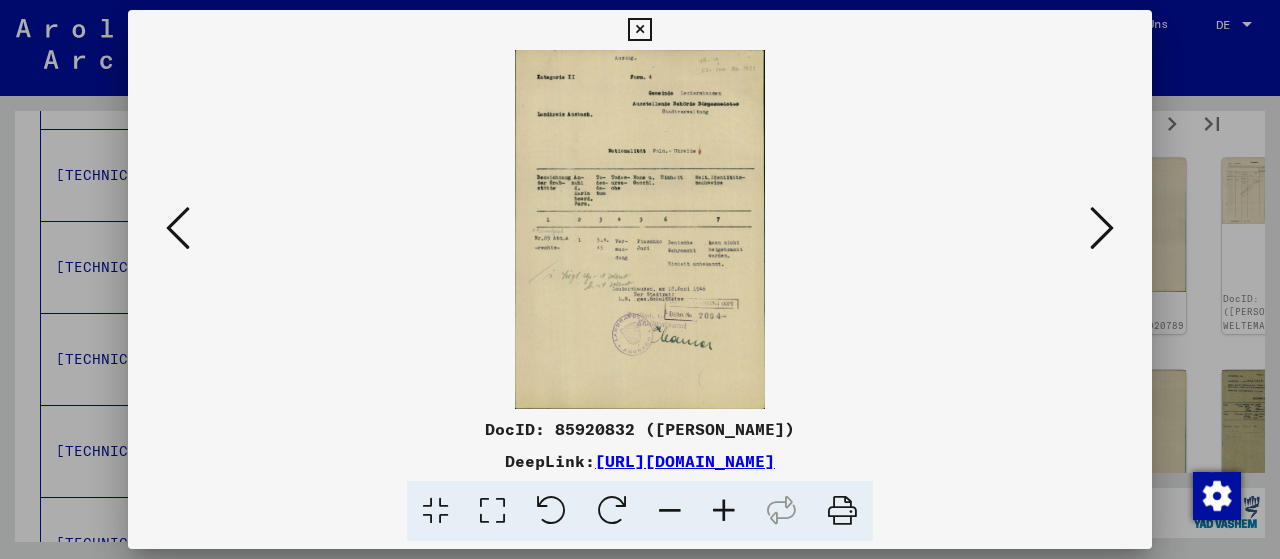 click at bounding box center (724, 511) 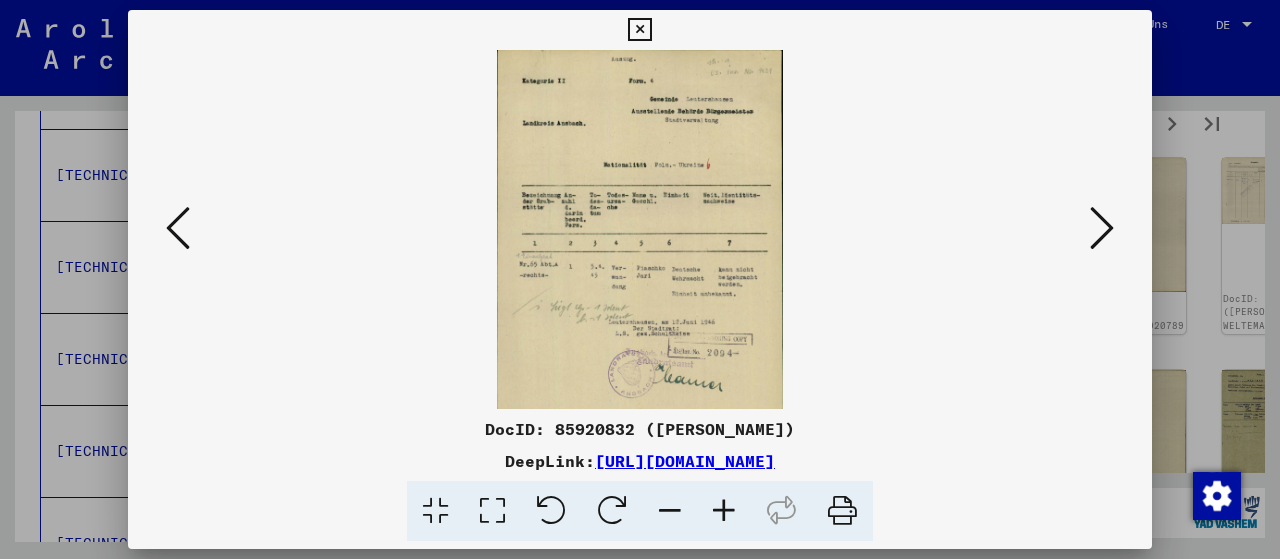 click at bounding box center (724, 511) 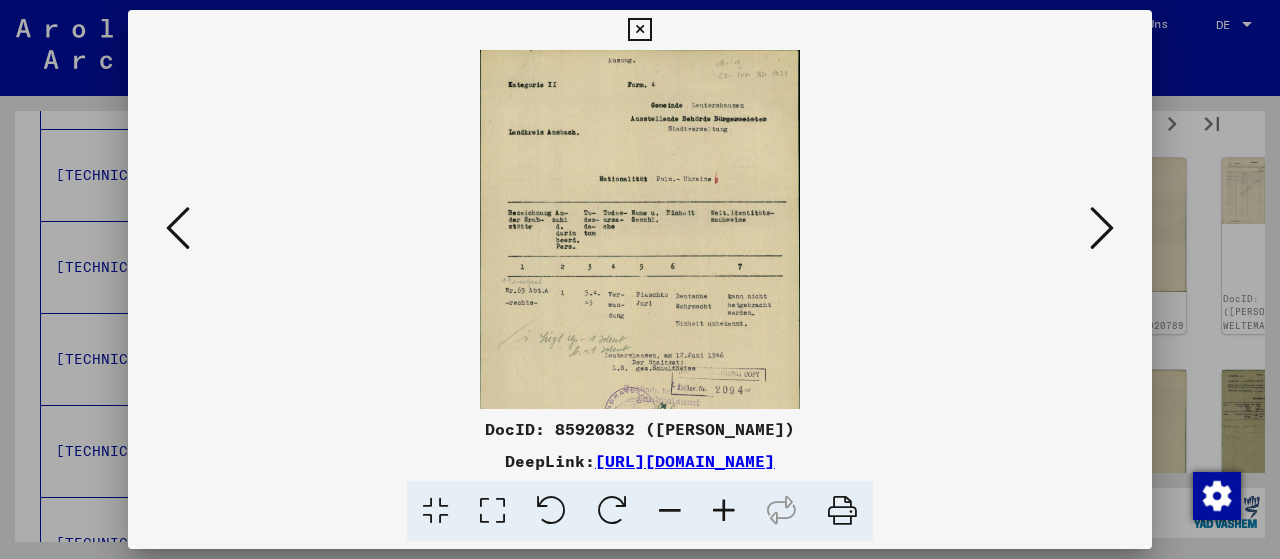 click at bounding box center (724, 511) 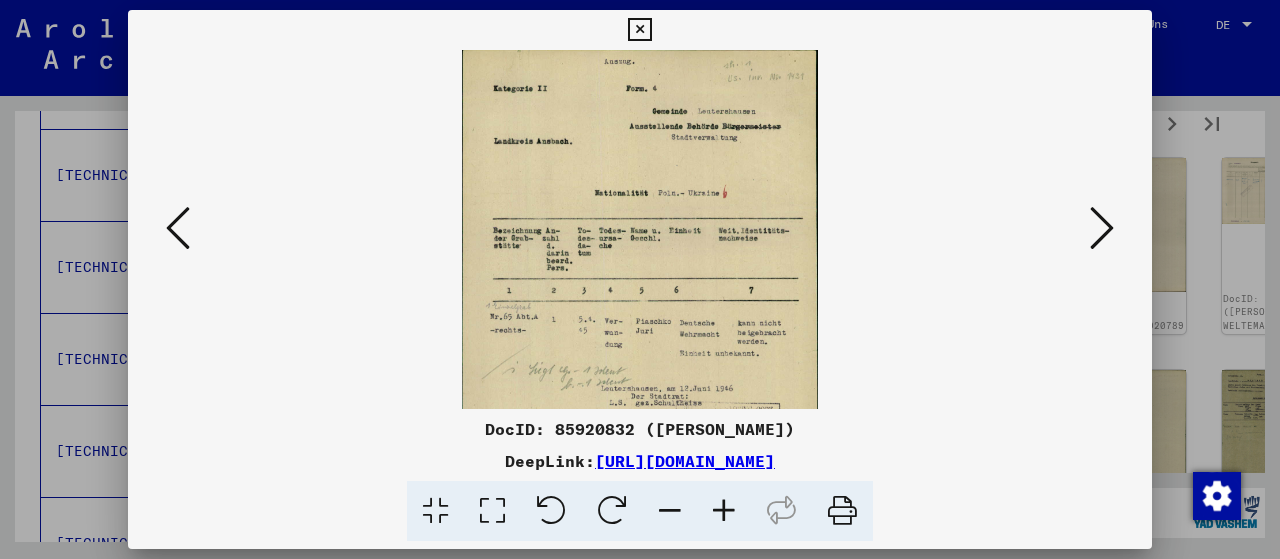 click at bounding box center (724, 511) 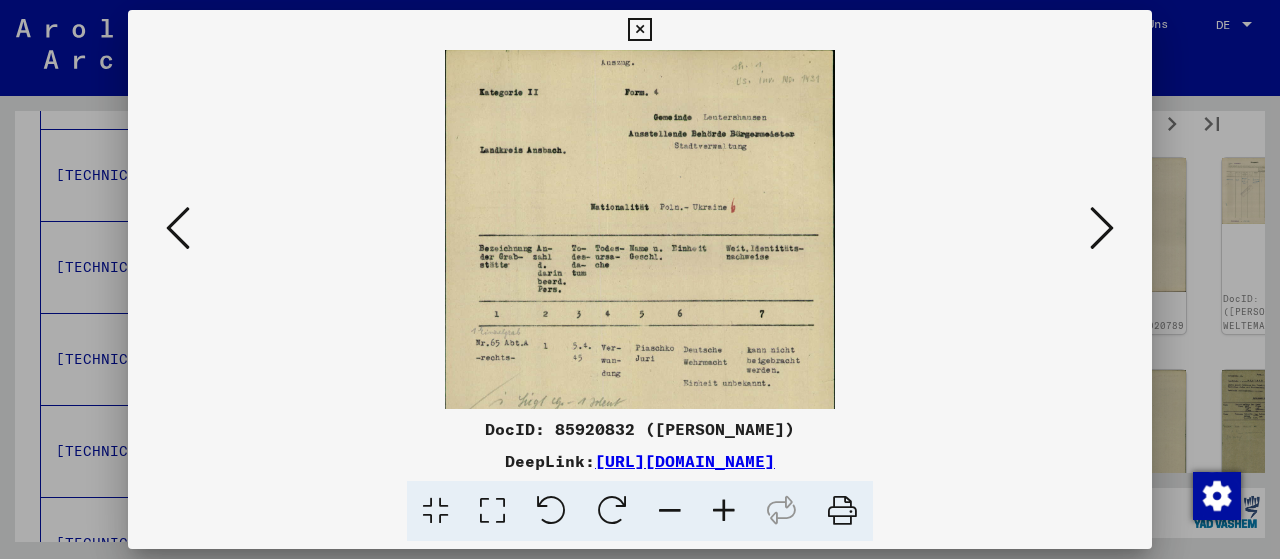 click at bounding box center (492, 511) 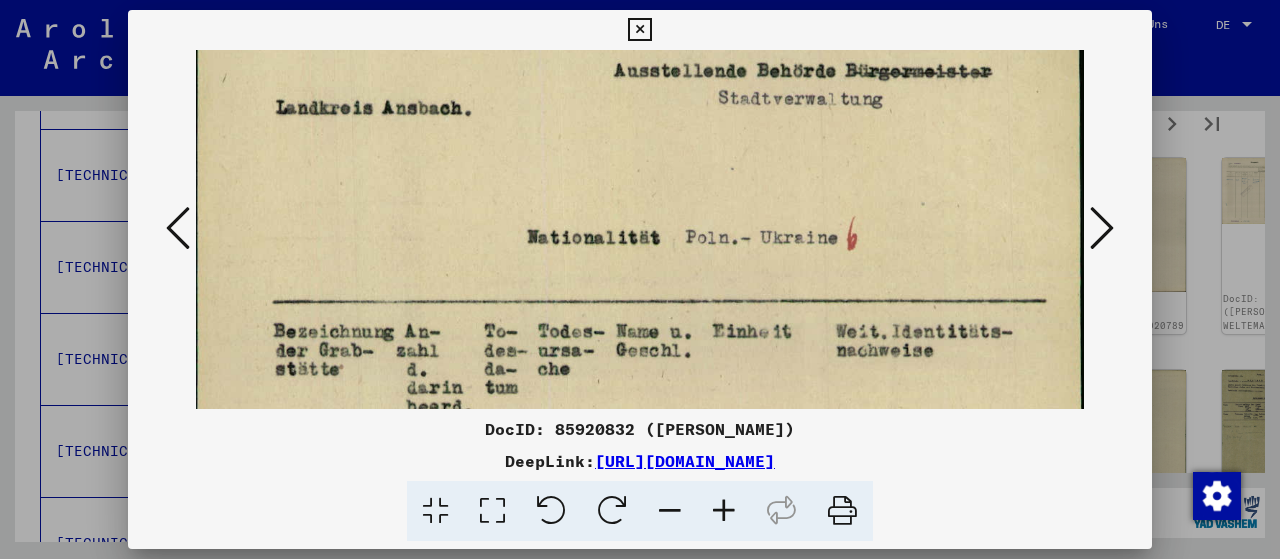 scroll, scrollTop: 236, scrollLeft: 0, axis: vertical 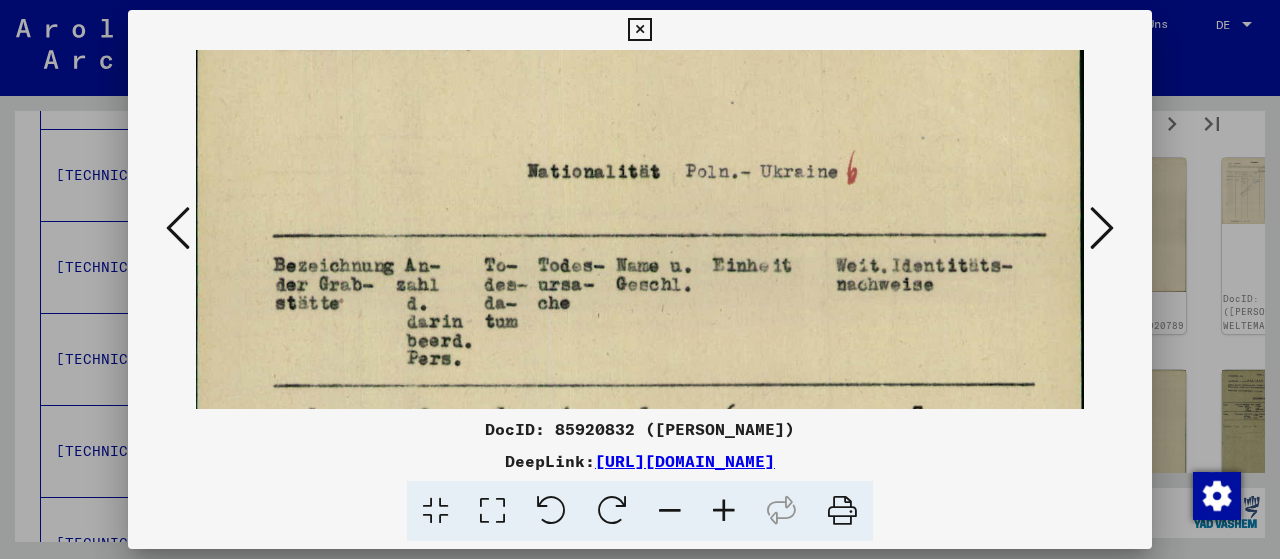 drag, startPoint x: 824, startPoint y: 217, endPoint x: 822, endPoint y: -15, distance: 232.00862 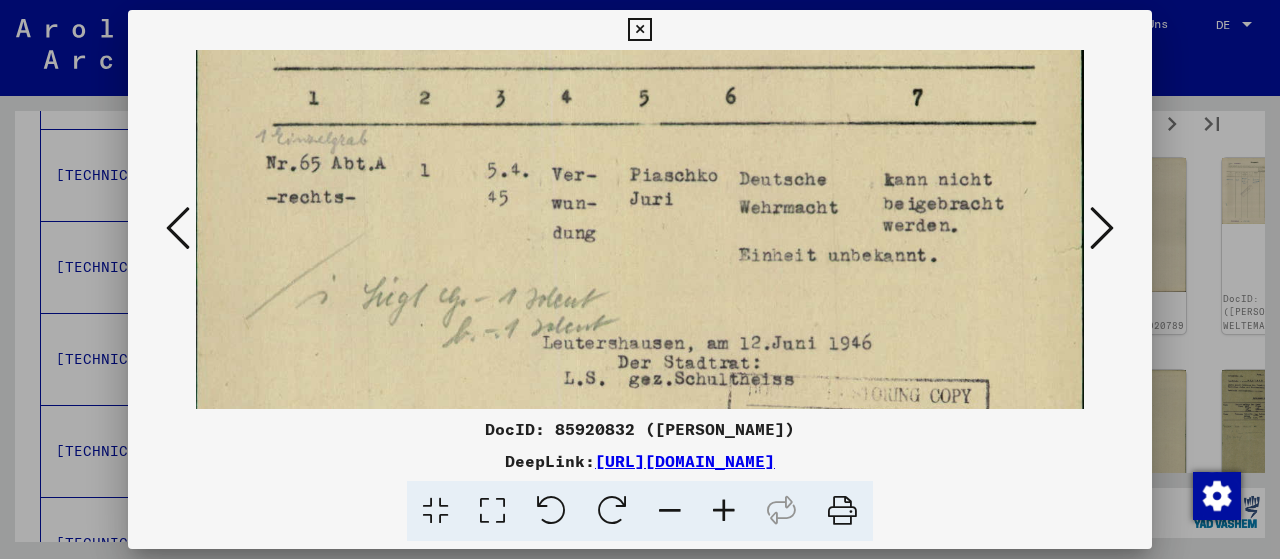 scroll, scrollTop: 558, scrollLeft: 0, axis: vertical 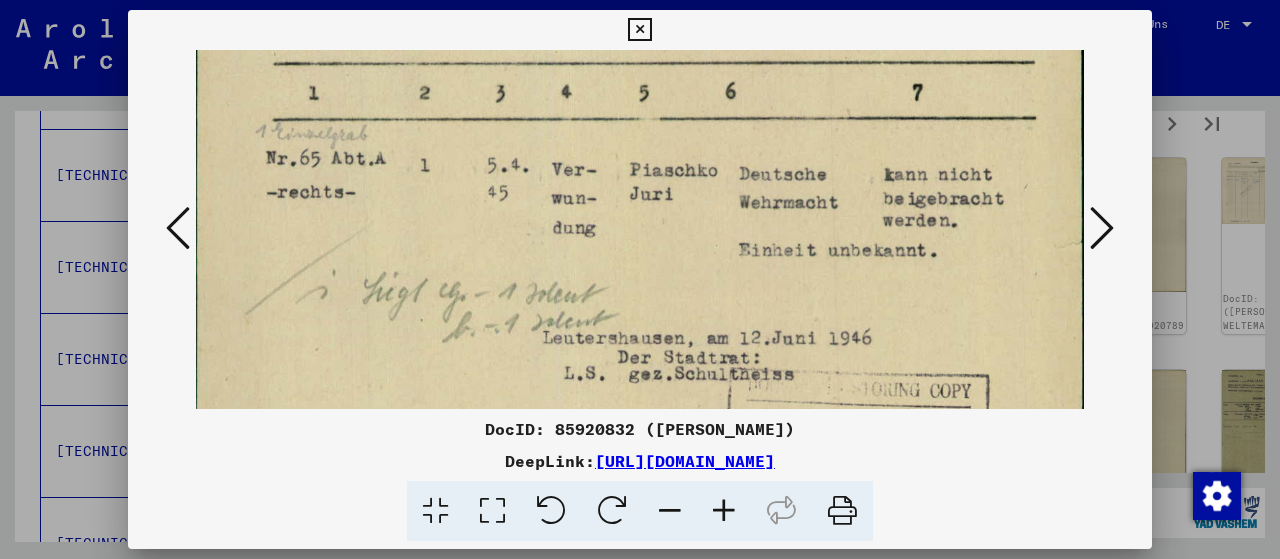 drag, startPoint x: 823, startPoint y: 244, endPoint x: 880, endPoint y: -74, distance: 323.0681 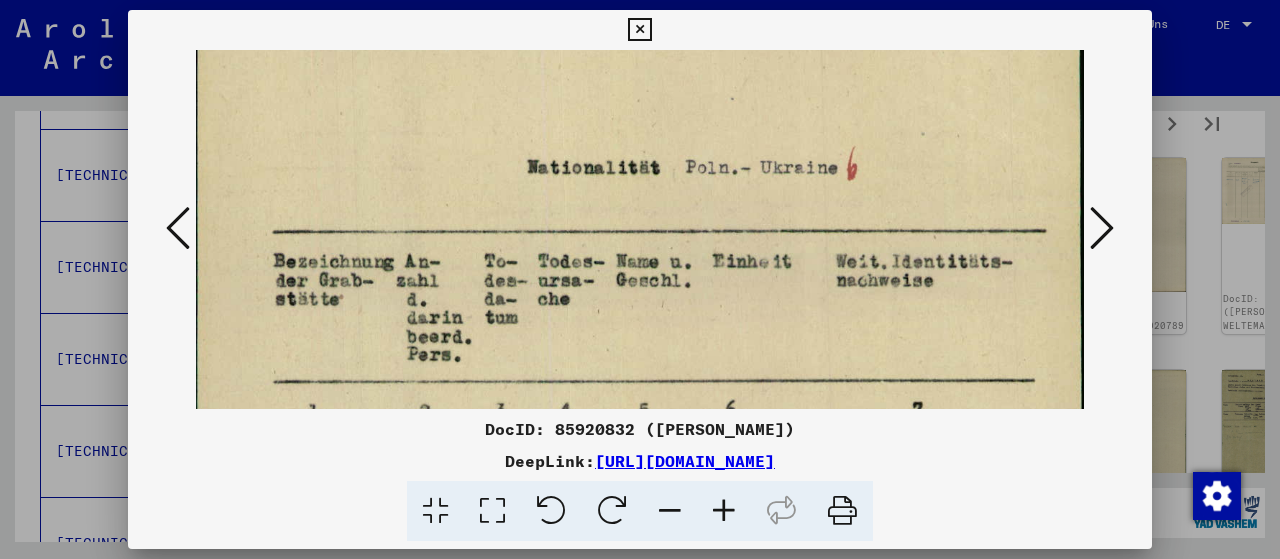 drag, startPoint x: 840, startPoint y: 222, endPoint x: 887, endPoint y: 471, distance: 253.39693 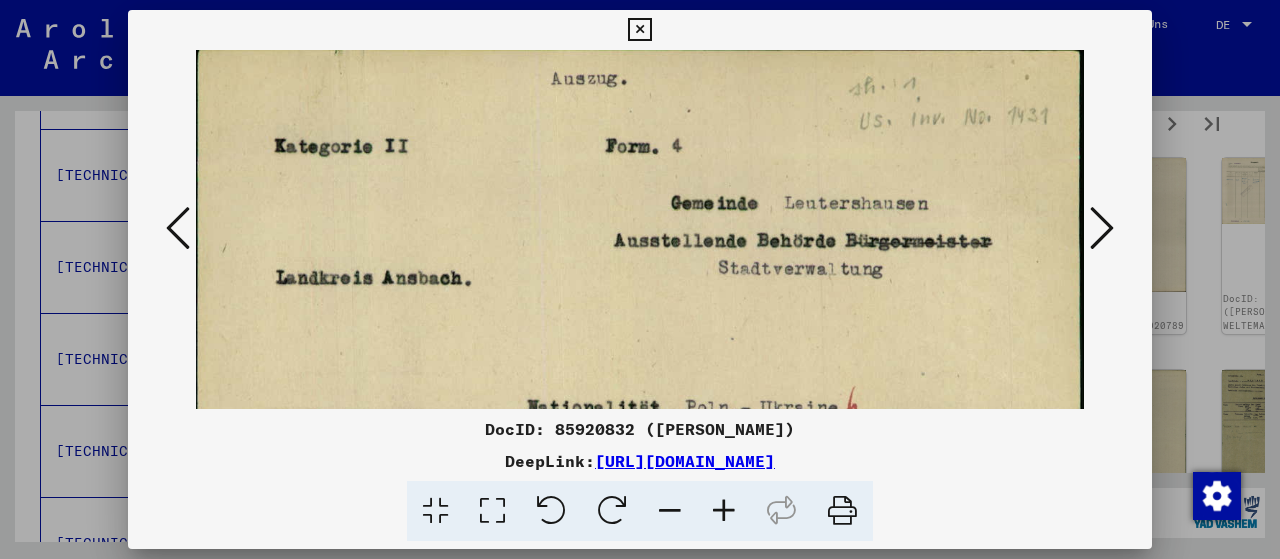 scroll, scrollTop: 0, scrollLeft: 0, axis: both 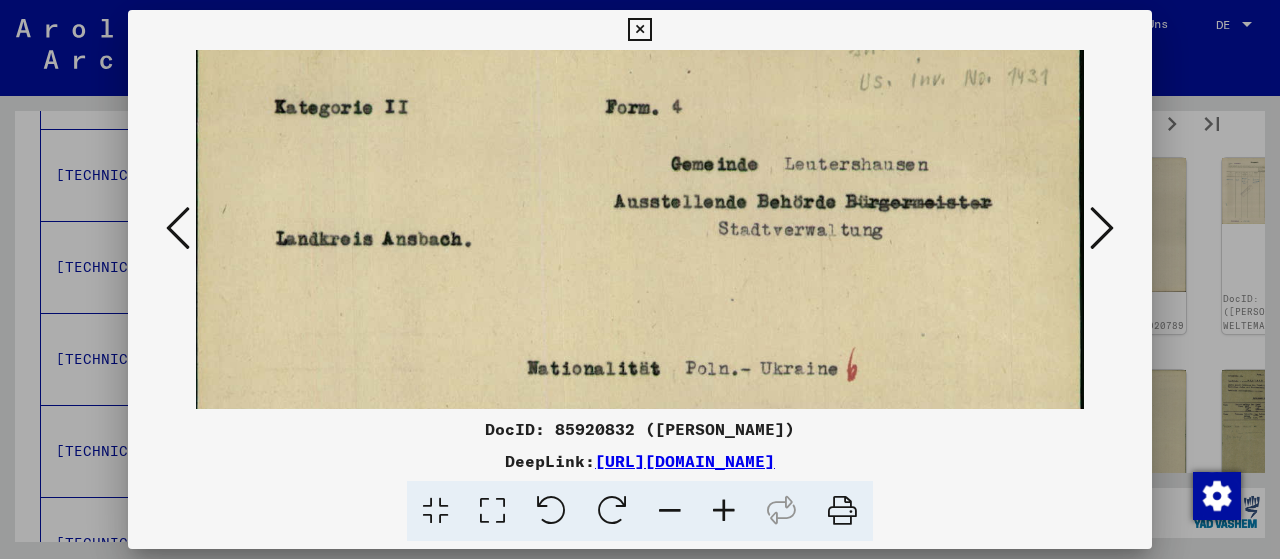 drag, startPoint x: 916, startPoint y: 213, endPoint x: 1003, endPoint y: 361, distance: 171.67702 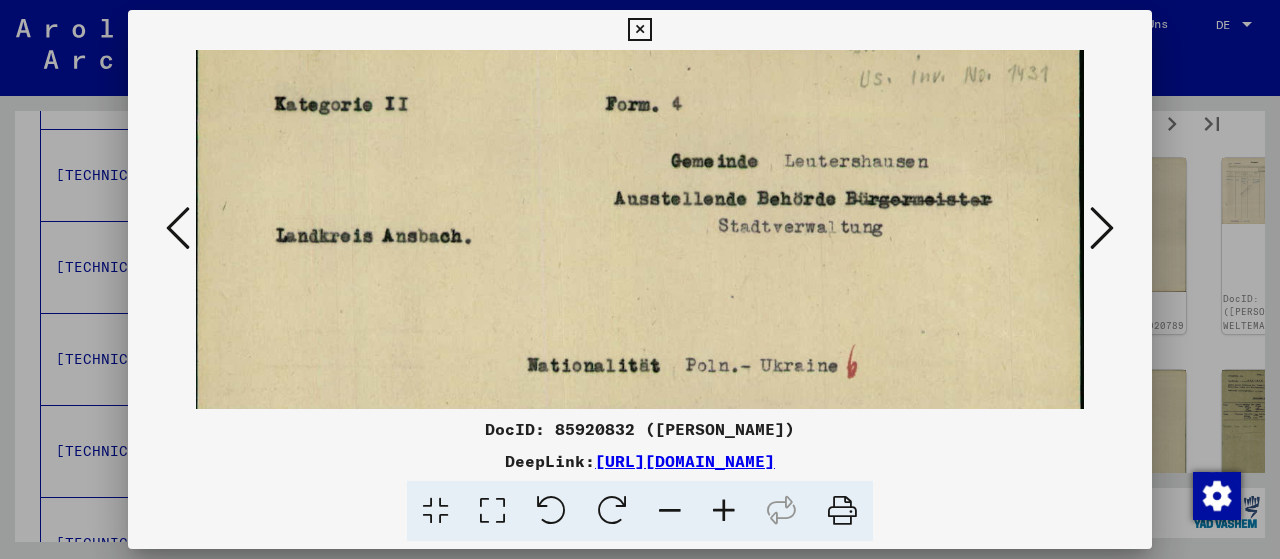 click at bounding box center [1102, 228] 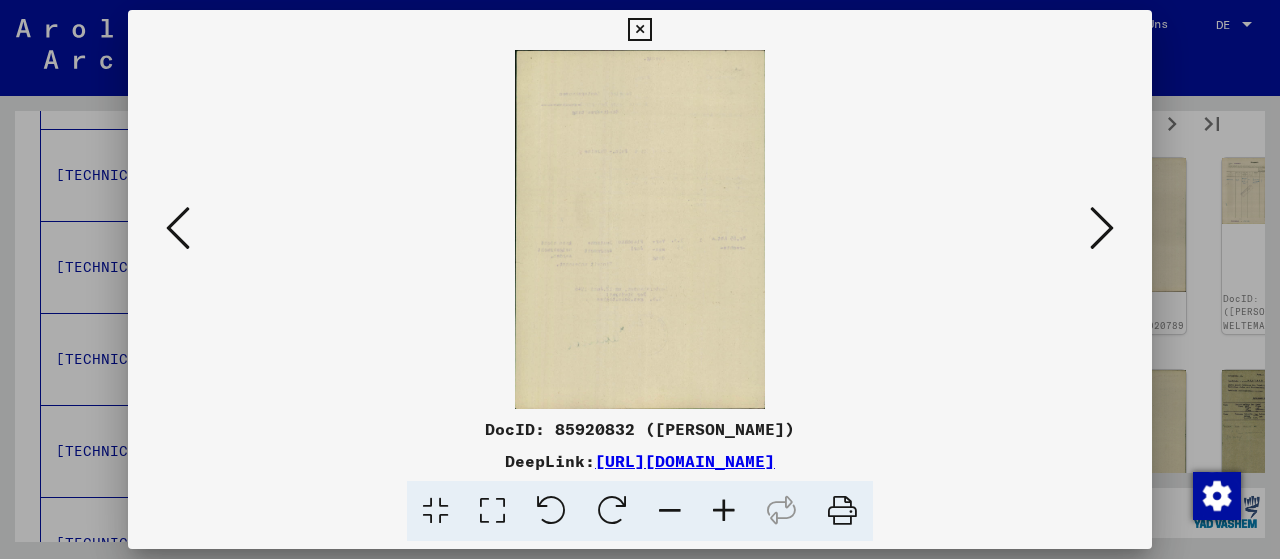 click at bounding box center [1102, 228] 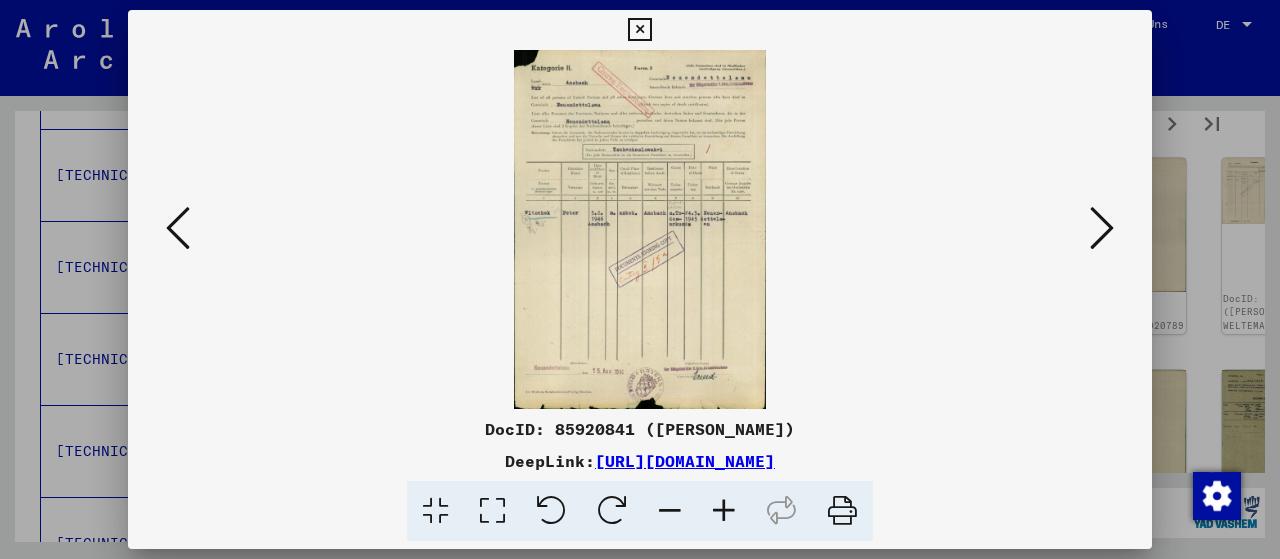 click at bounding box center [492, 511] 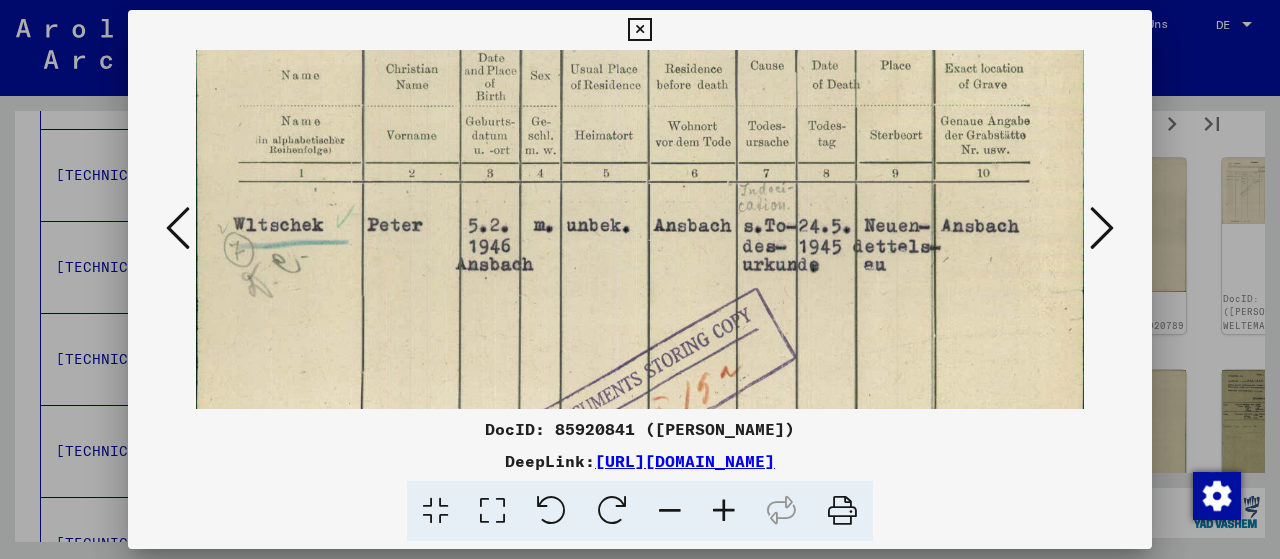 scroll, scrollTop: 402, scrollLeft: 0, axis: vertical 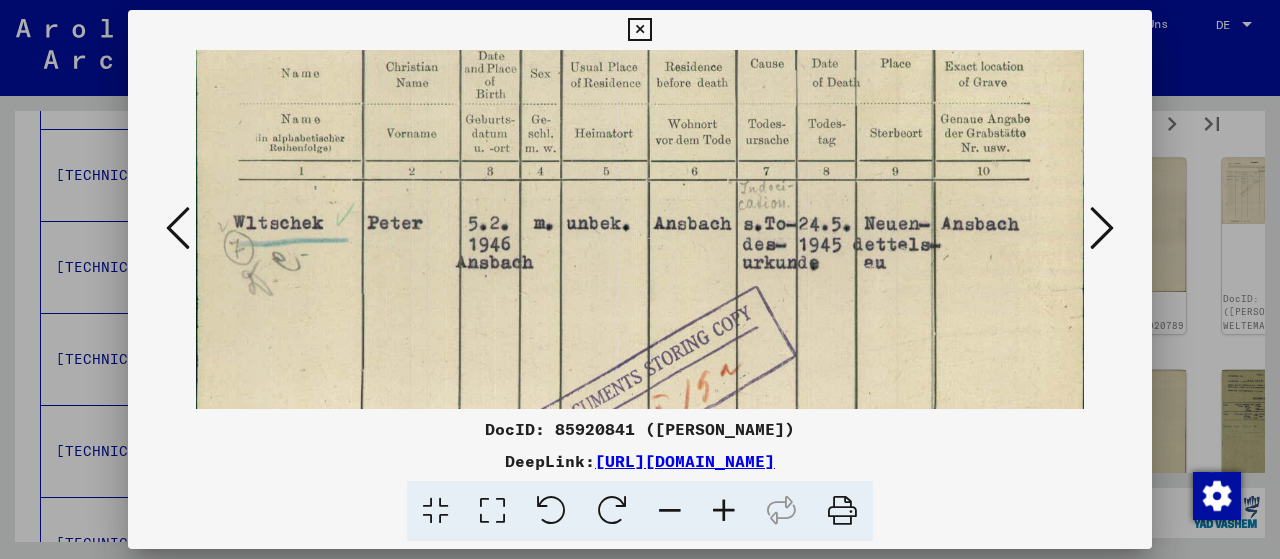 drag, startPoint x: 856, startPoint y: 298, endPoint x: 1012, endPoint y: -87, distance: 415.40463 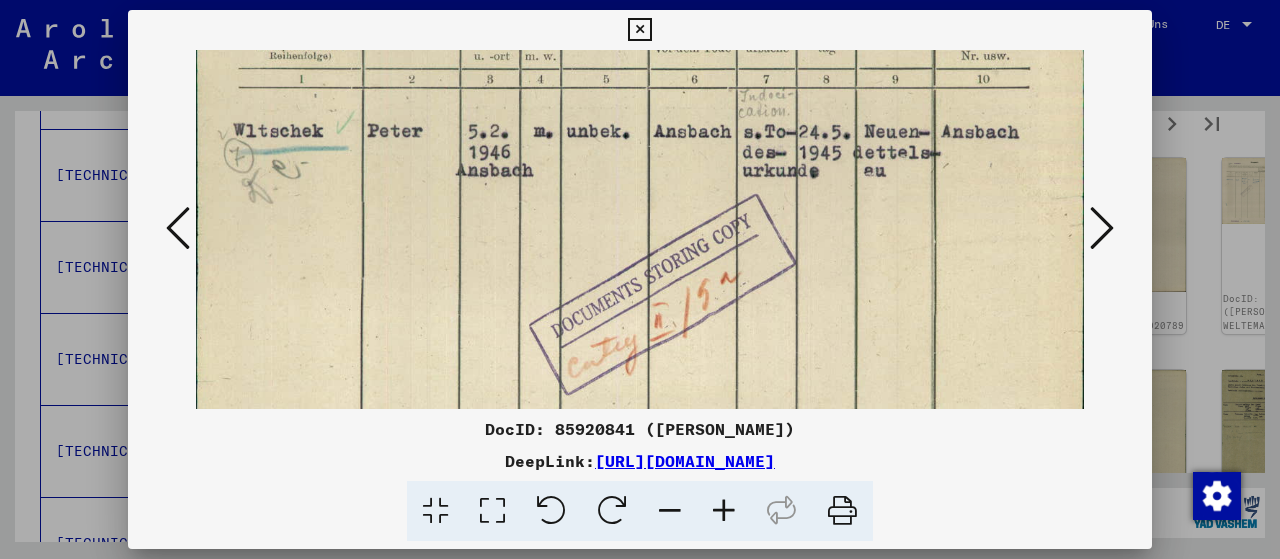 scroll, scrollTop: 533, scrollLeft: 0, axis: vertical 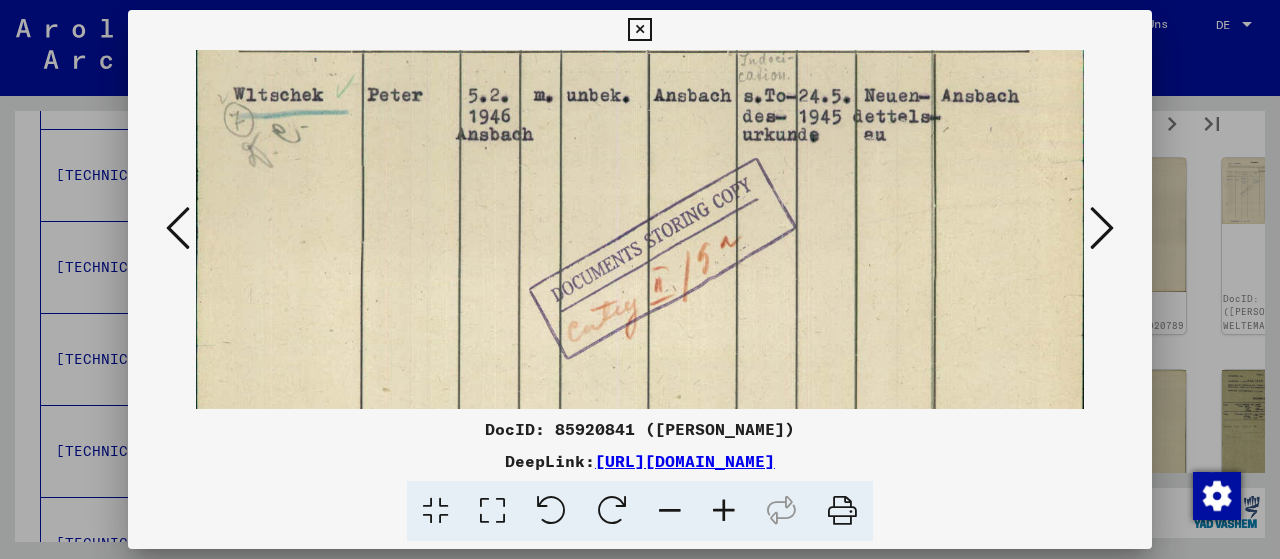 drag, startPoint x: 1076, startPoint y: 275, endPoint x: 1116, endPoint y: 147, distance: 134.10443 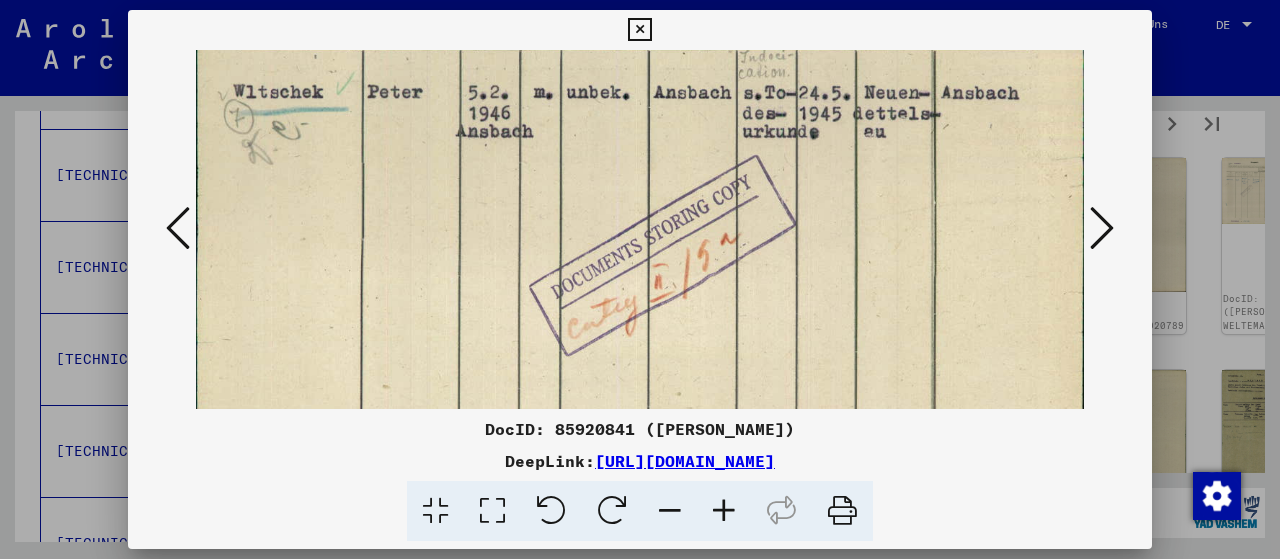 click at bounding box center [1102, 228] 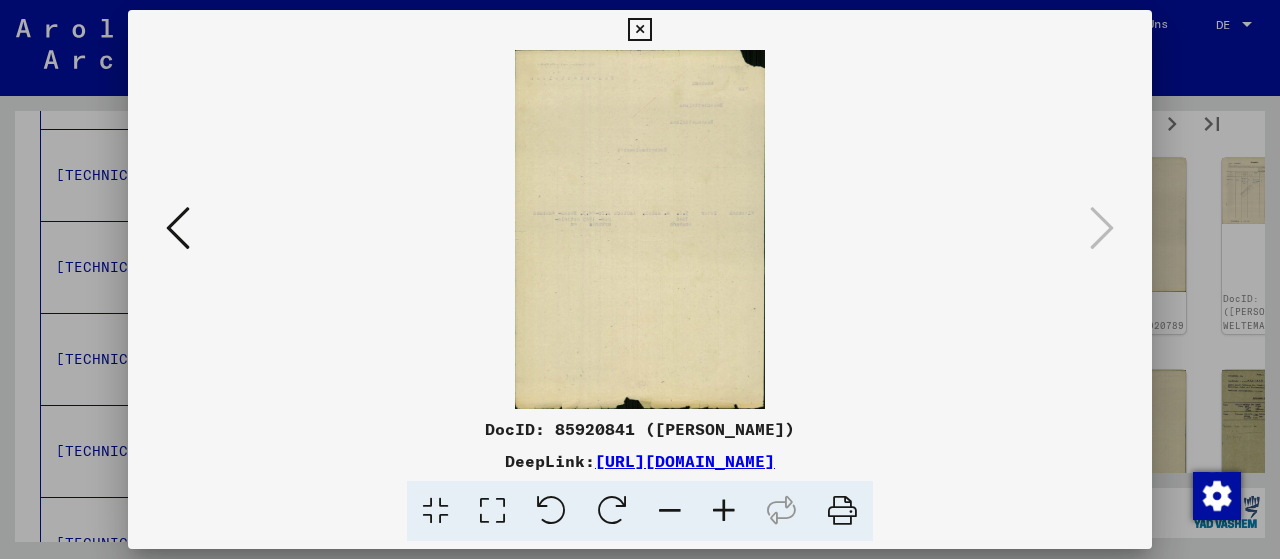 click at bounding box center [640, 279] 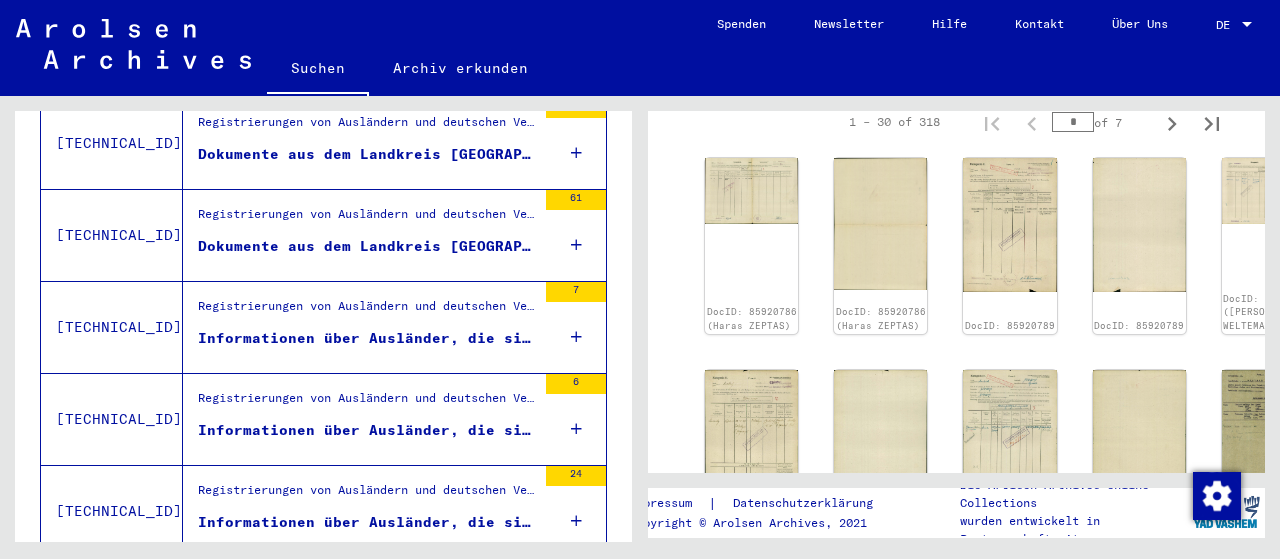 scroll, scrollTop: 961, scrollLeft: 0, axis: vertical 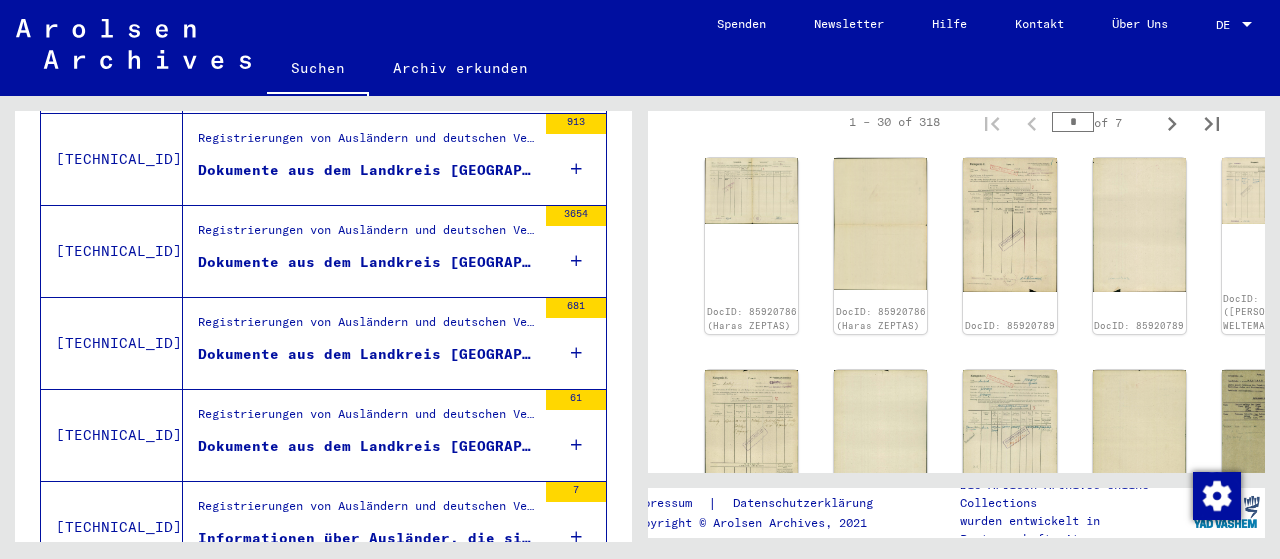click on "Registrierungen von Ausländern und deutschen Verfolgten durch öffentliche Einrichtungen, Versicherungen und Firmen ([DATE] - [DATE]) > Durchführung der Alliiertenbefehle zur Erfassung von Ausländern und deutschen Verfolgten sowie verwandte Dokumente > Amerikanische Besatzungszone in [GEOGRAPHIC_DATA] > Listen von Angehörigen der Vereinten Nationen, anderer Ausländer, [DEMOGRAPHIC_DATA] [DEMOGRAPHIC_DATA] und Staatenloser, amerikanische Zone; [GEOGRAPHIC_DATA], [GEOGRAPHIC_DATA], [GEOGRAPHIC_DATA], [GEOGRAPHIC_DATA] (2) > Unterlagen aus [GEOGRAPHIC_DATA]" at bounding box center (367, 419) 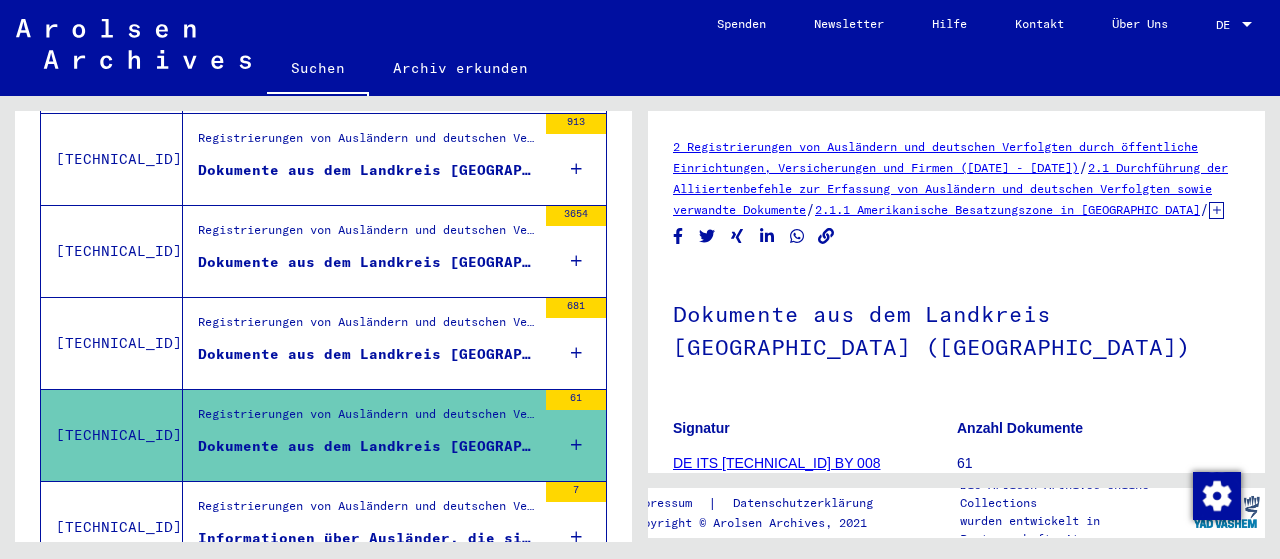 scroll, scrollTop: 400, scrollLeft: 0, axis: vertical 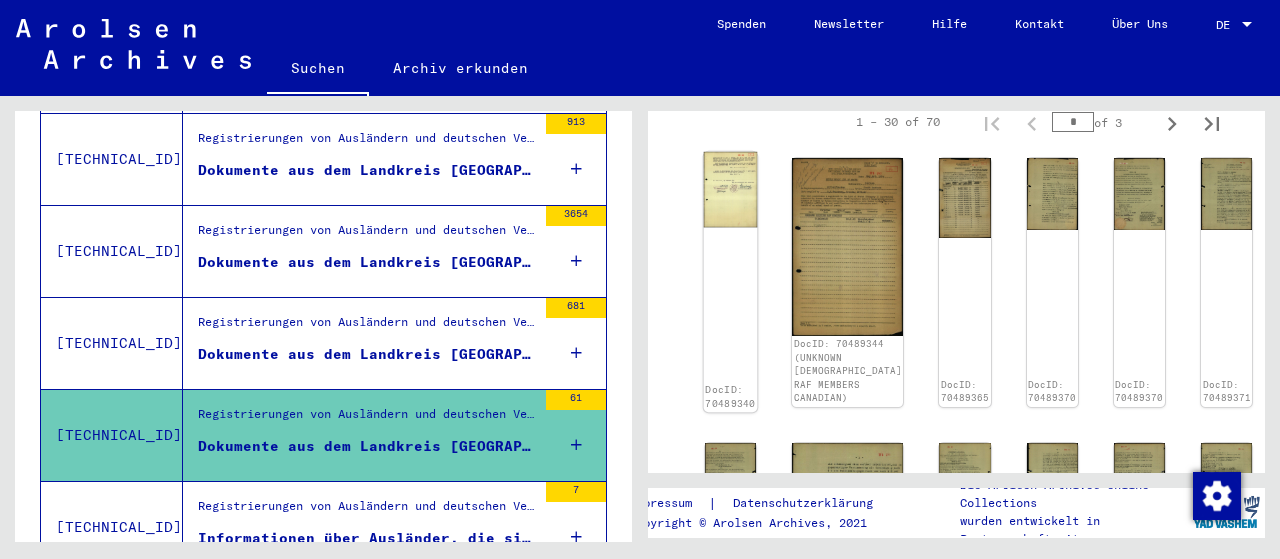 click 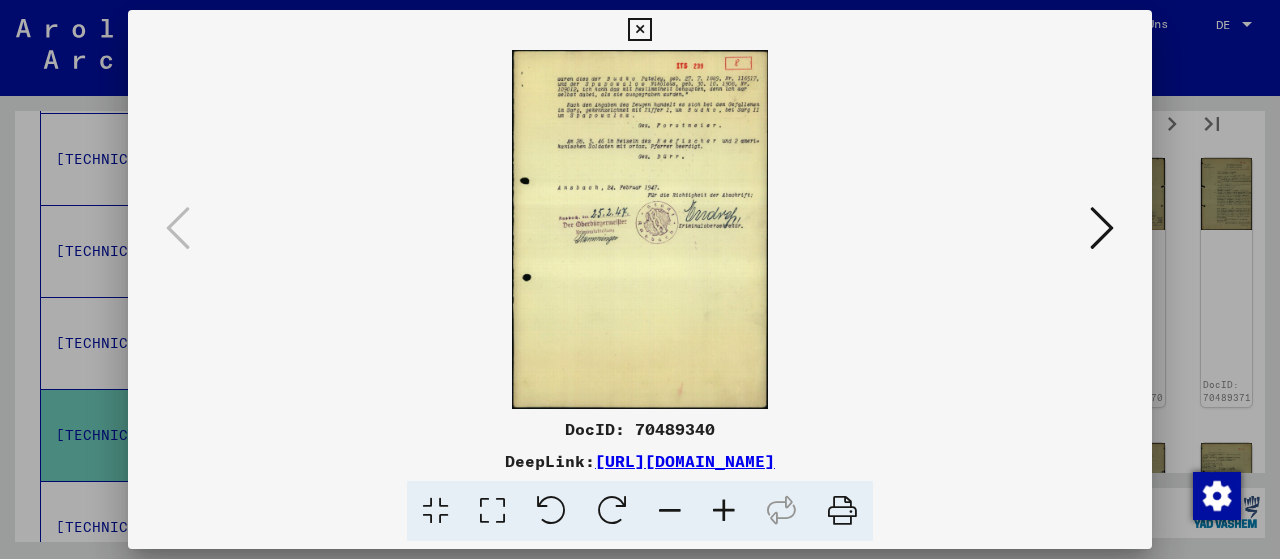 click at bounding box center (492, 511) 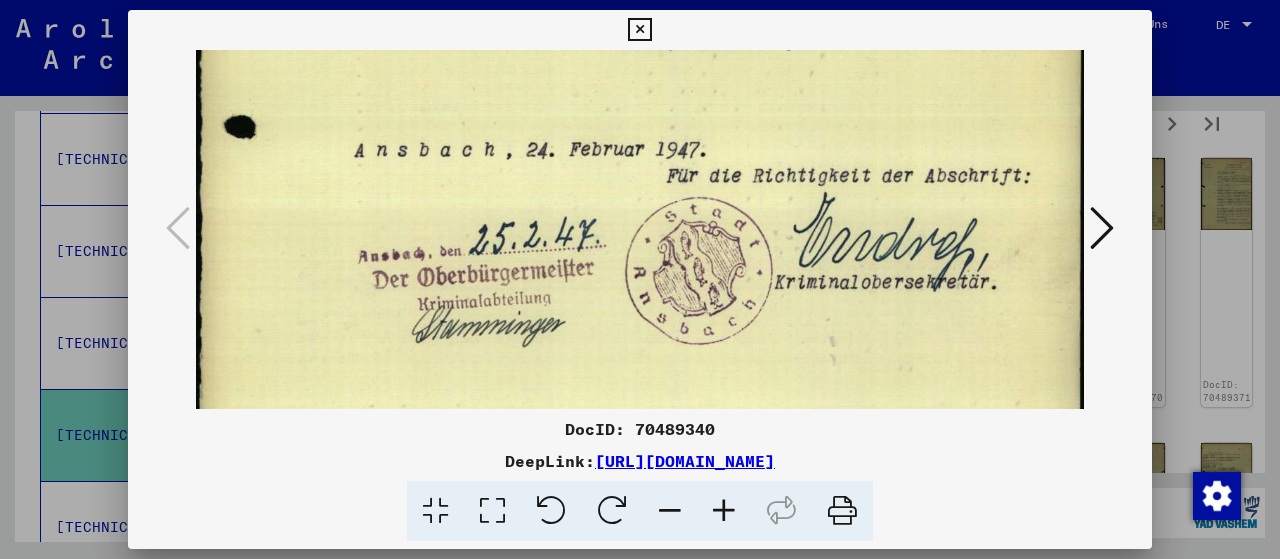 scroll, scrollTop: 382, scrollLeft: 0, axis: vertical 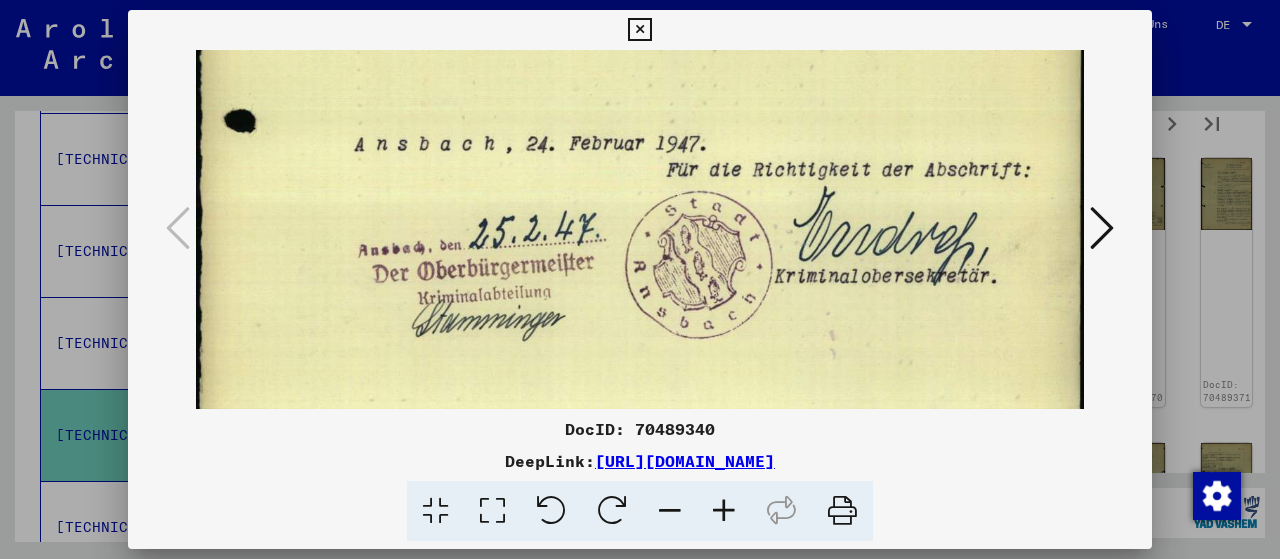 drag, startPoint x: 1047, startPoint y: 337, endPoint x: 1094, endPoint y: -29, distance: 369.00543 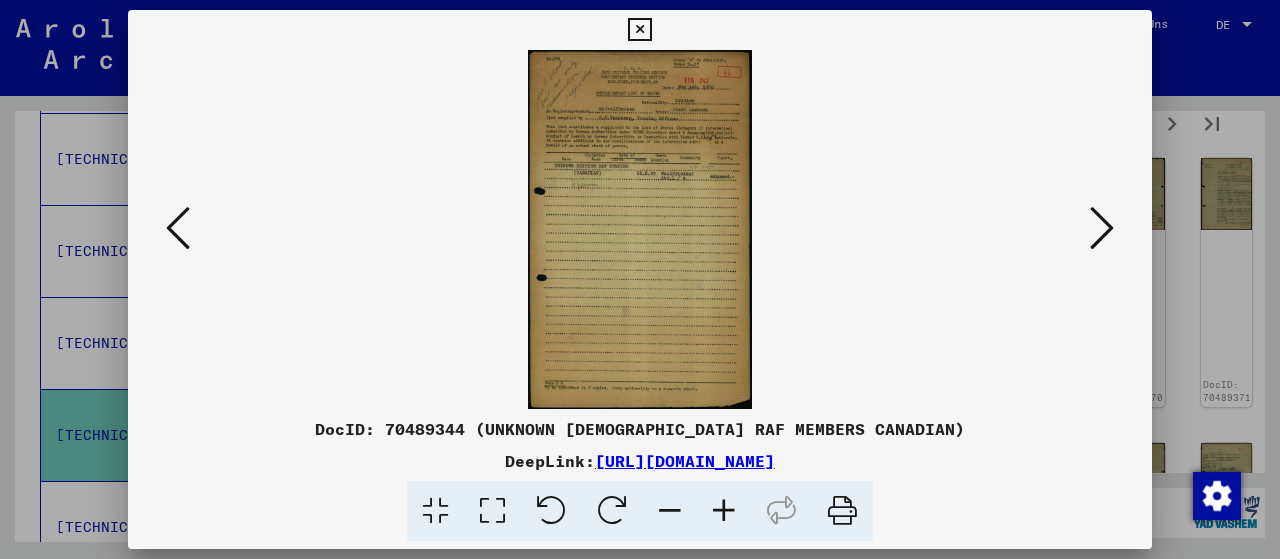click at bounding box center (492, 511) 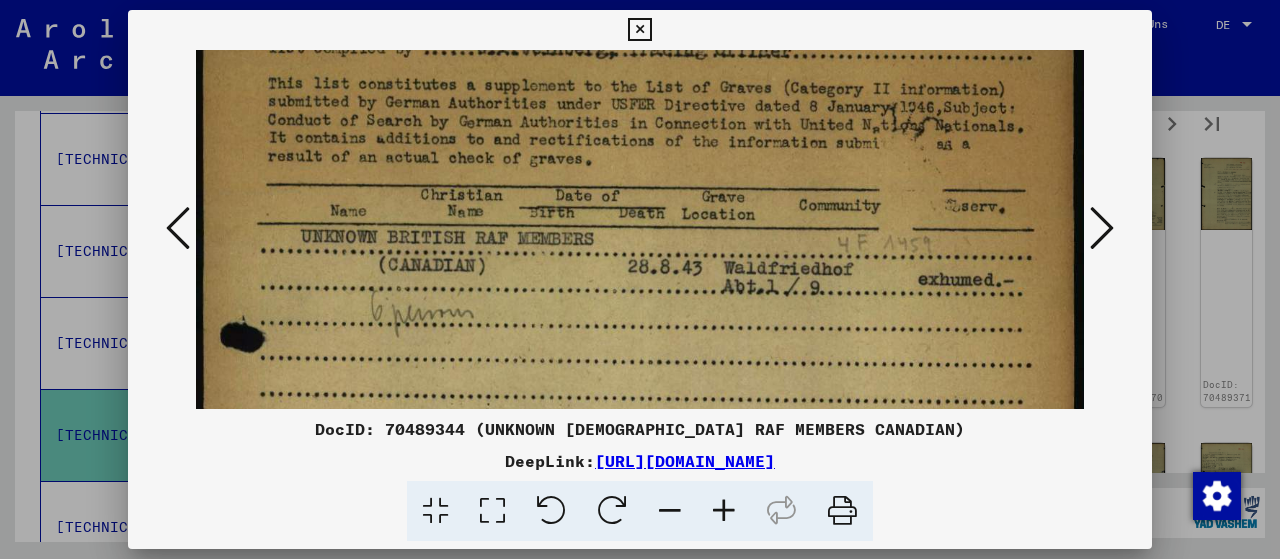 scroll, scrollTop: 273, scrollLeft: 0, axis: vertical 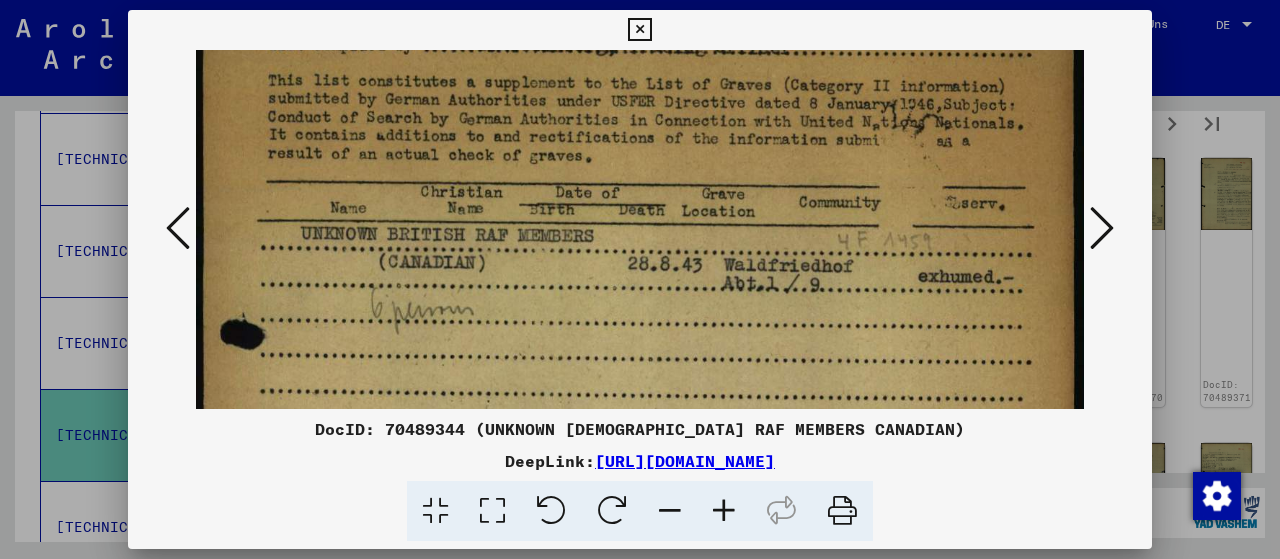 drag, startPoint x: 889, startPoint y: 310, endPoint x: 954, endPoint y: 63, distance: 255.40947 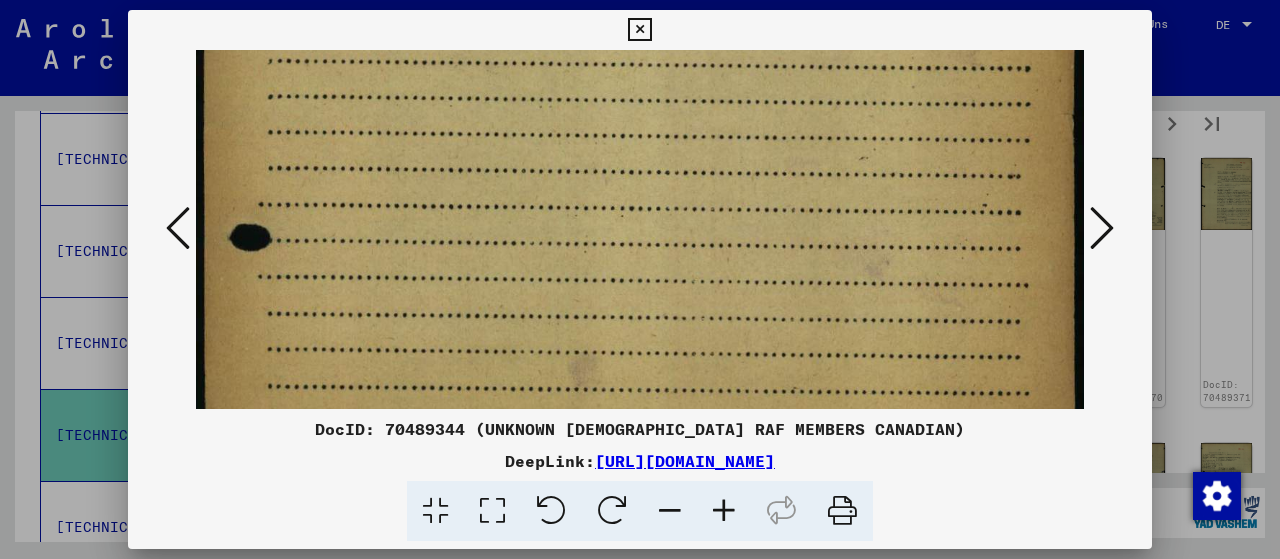 scroll, scrollTop: 739, scrollLeft: 0, axis: vertical 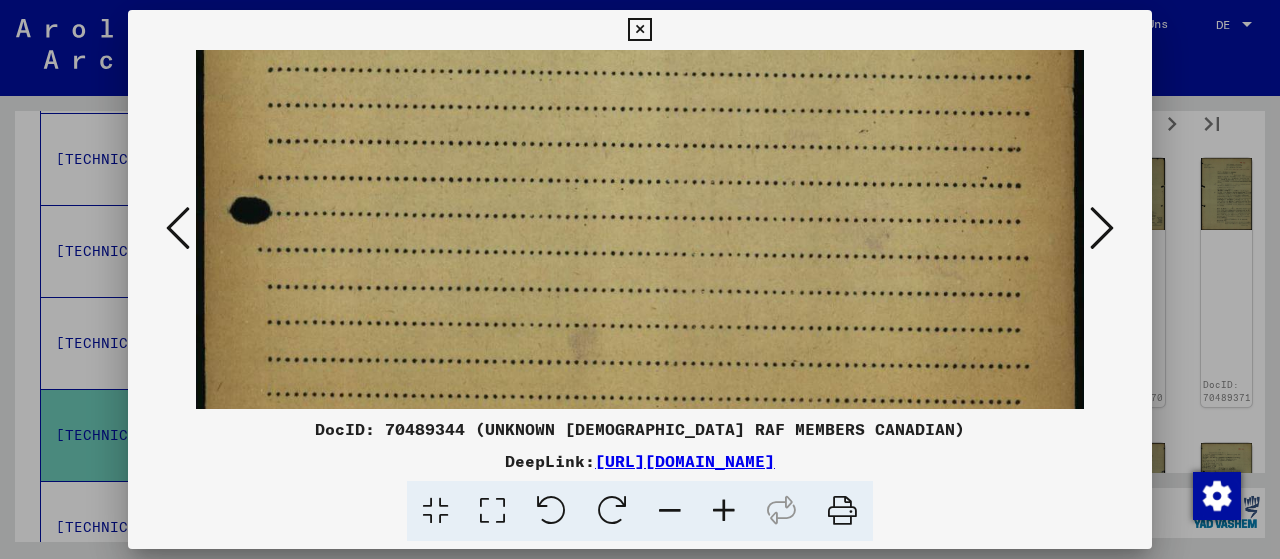 drag, startPoint x: 932, startPoint y: 324, endPoint x: 1165, endPoint y: -121, distance: 502.30865 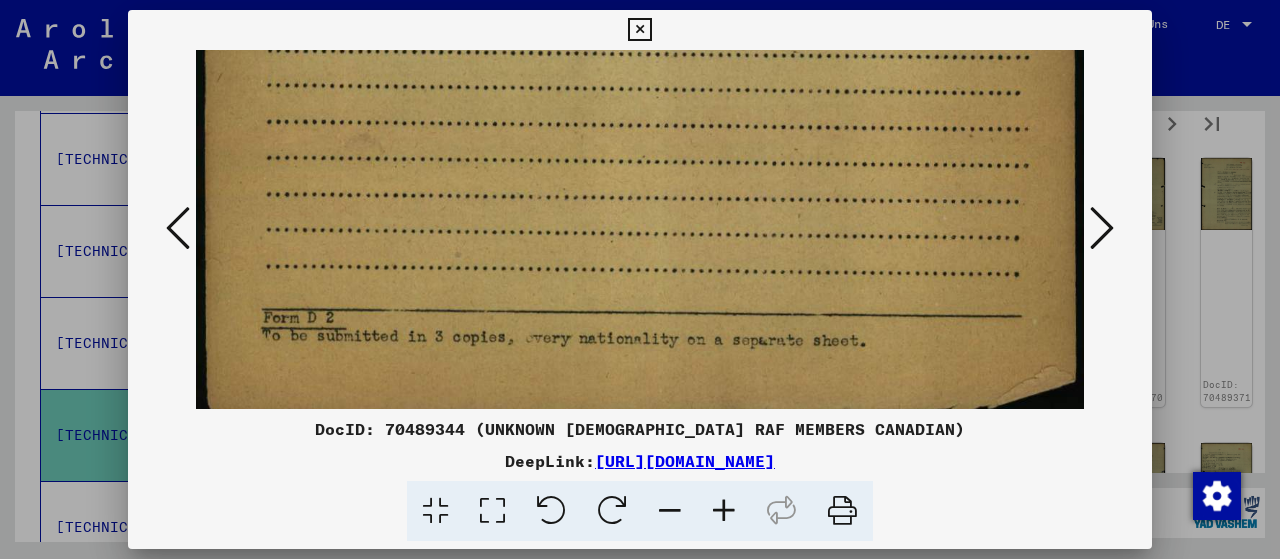 scroll, scrollTop: 1059, scrollLeft: 0, axis: vertical 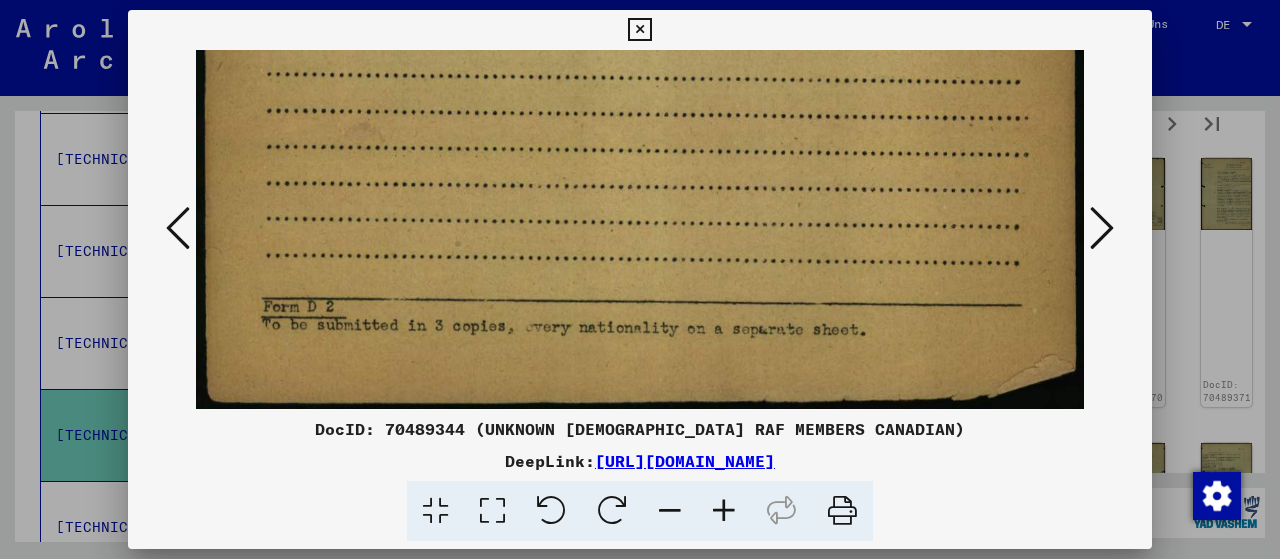 drag, startPoint x: 973, startPoint y: 305, endPoint x: 1074, endPoint y: -121, distance: 437.80933 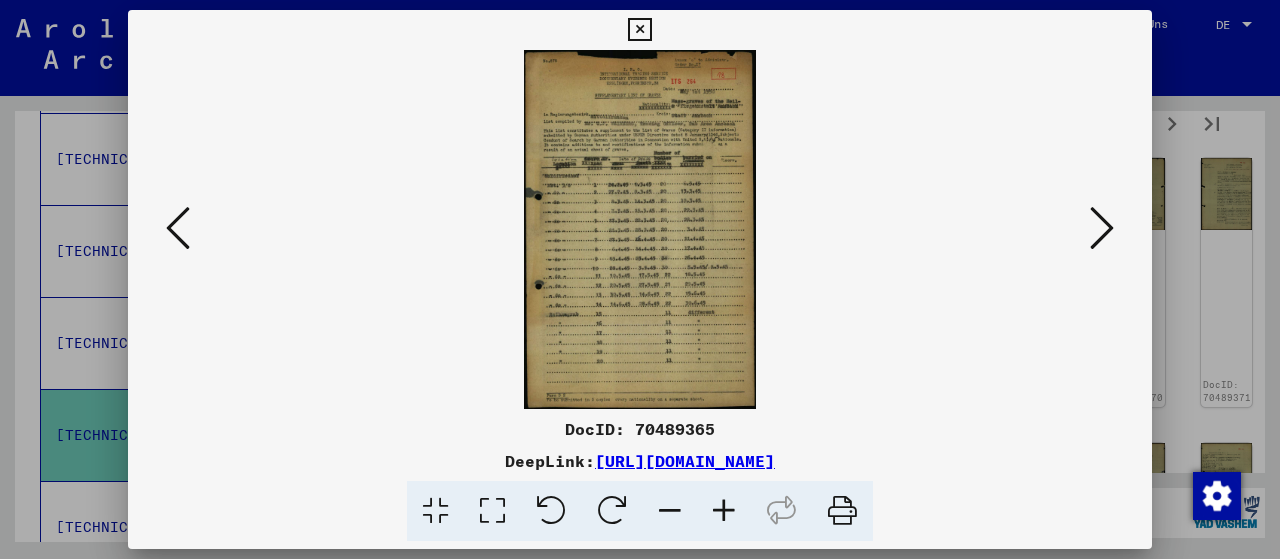 scroll, scrollTop: 0, scrollLeft: 0, axis: both 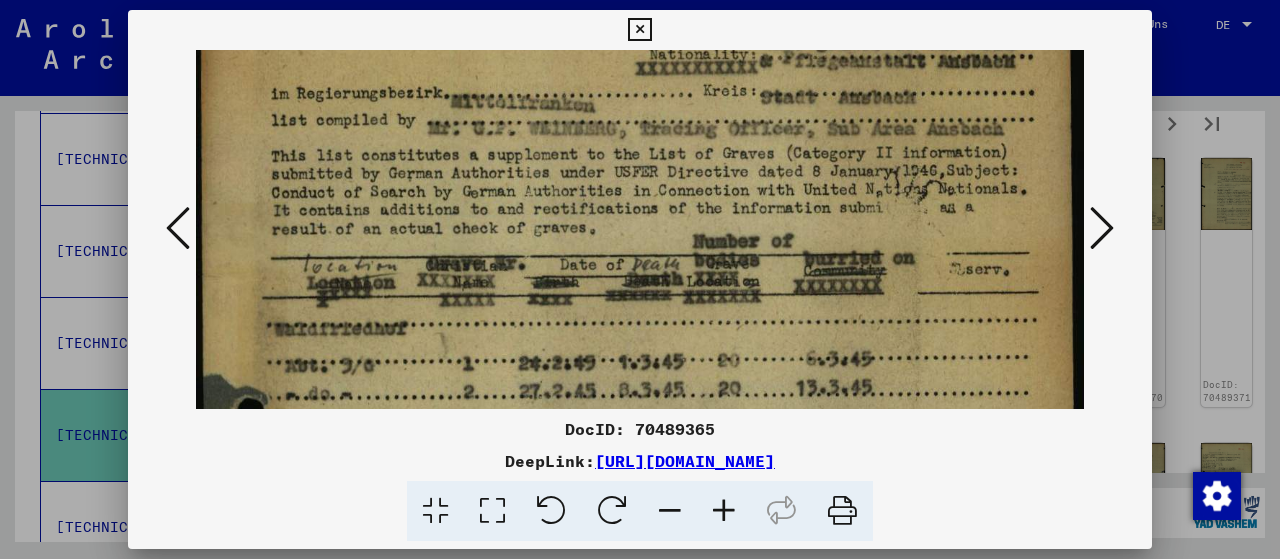drag, startPoint x: 782, startPoint y: 299, endPoint x: 844, endPoint y: 83, distance: 224.72205 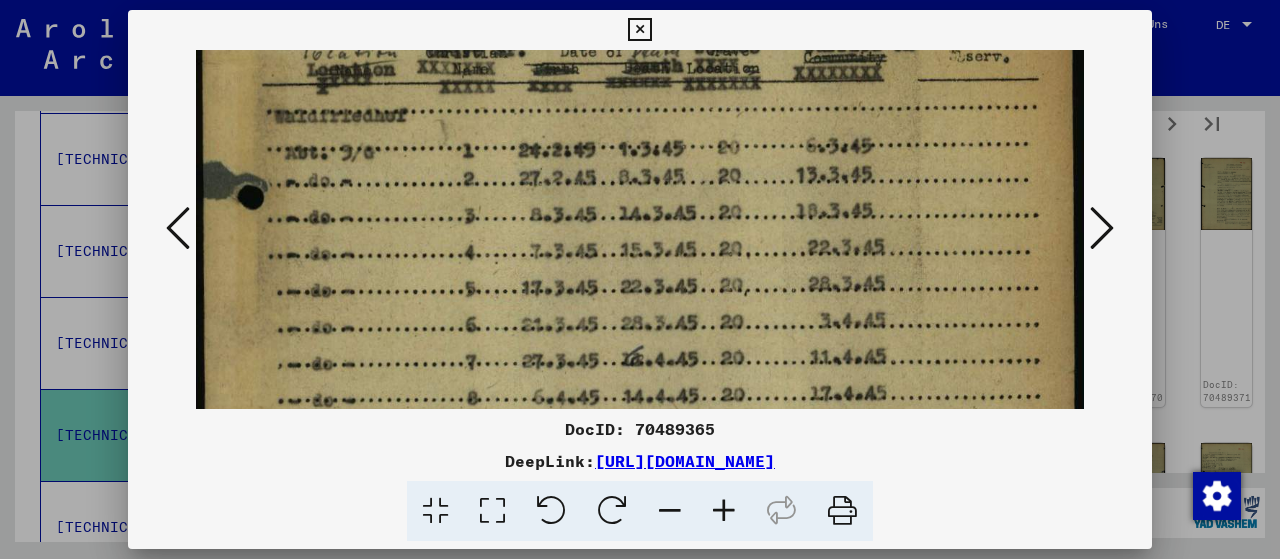 scroll, scrollTop: 548, scrollLeft: 0, axis: vertical 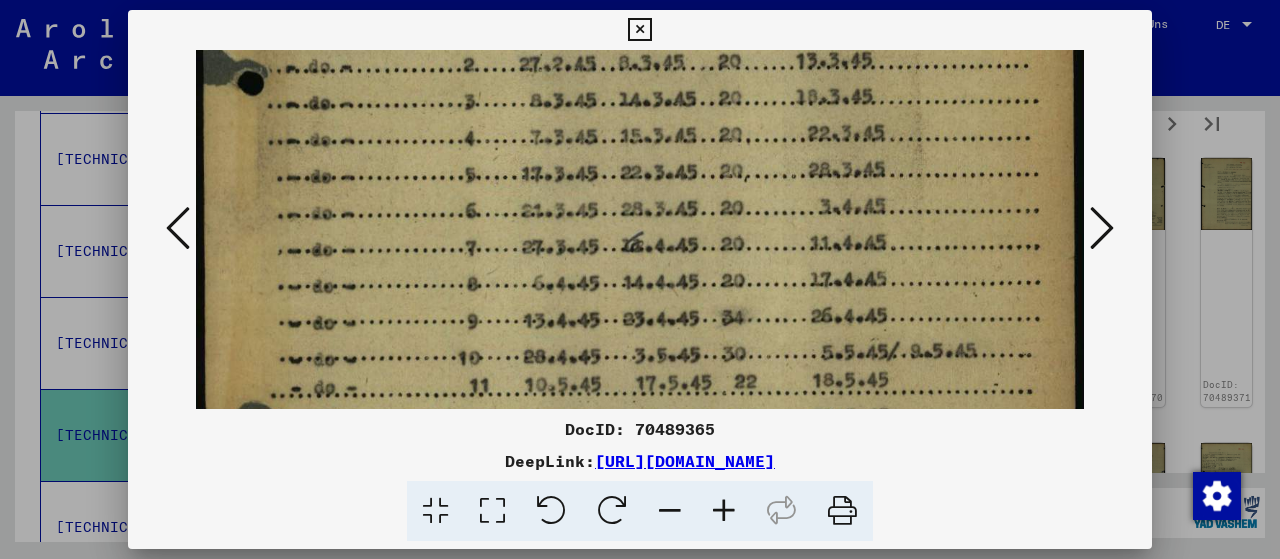 drag, startPoint x: 869, startPoint y: 223, endPoint x: 966, endPoint y: -103, distance: 340.12497 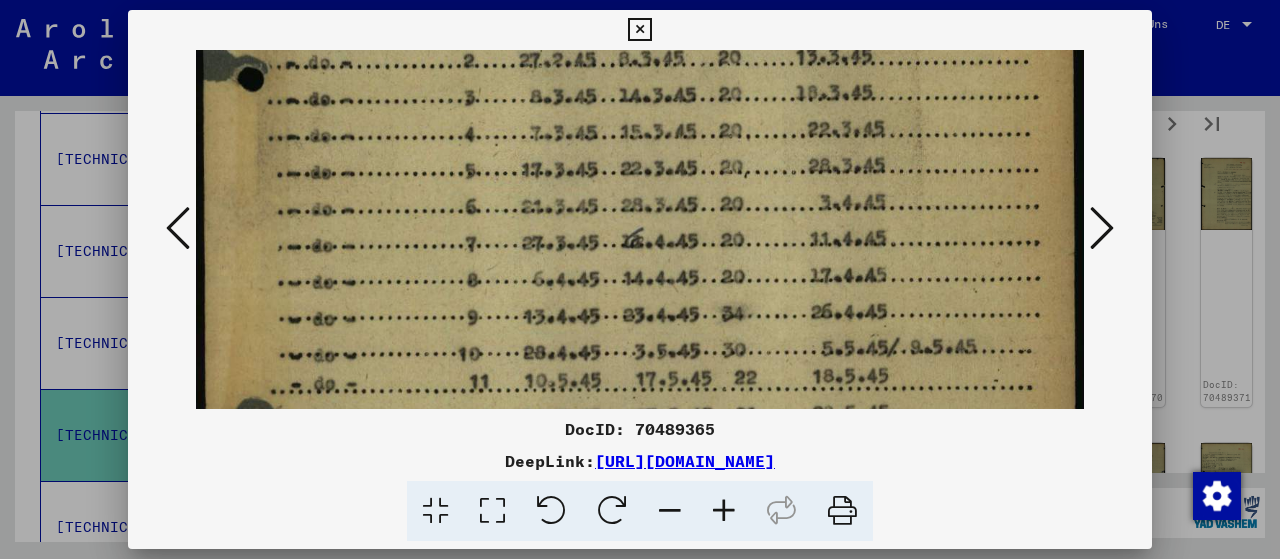 click on "Suchen   Archiv erkunden  Spenden Newsletter Hilfe Kontakt Über Uns  Suchen   Archiv erkunden   Detailfragen/-infos zu den Dokumenten? Stelle hier einen kostenlosen Antrag.  Spenden Newsletter Hilfe Kontakt Über Uns DE DE Nach Themen oder Namen suchen ******* close  Suche     Archival tree units  Personen 47391  Datensätze gefunden  Filter   Nachname   Vorname   Geburtsname   Geburt‏   Geburtsdatum   Prisoner #   A [PERSON_NAME]         [DATE]      AADELIN   [PERSON_NAME]   [PERSON_NAME]         [DATE]      [PERSON_NAME]         [DATE]      AALDERNIK   [PERSON_NAME]         [DATE]      [PERSON_NAME]         [DATE]      [PERSON_NAME]         [DATE]      [PERSON_NAME]         [DATE]      [PERSON_NAME]         [DATE]      ABAKUMOW   Wolodya         [DATE]      ABASCHKIN   Alexander         [DATE]      ABASCHKIN   Alexander         [DATE]      ABASCHKIN   Alexander         [DATE]      [PERSON_NAME]   Olga         [DATE]" at bounding box center [640, 279] 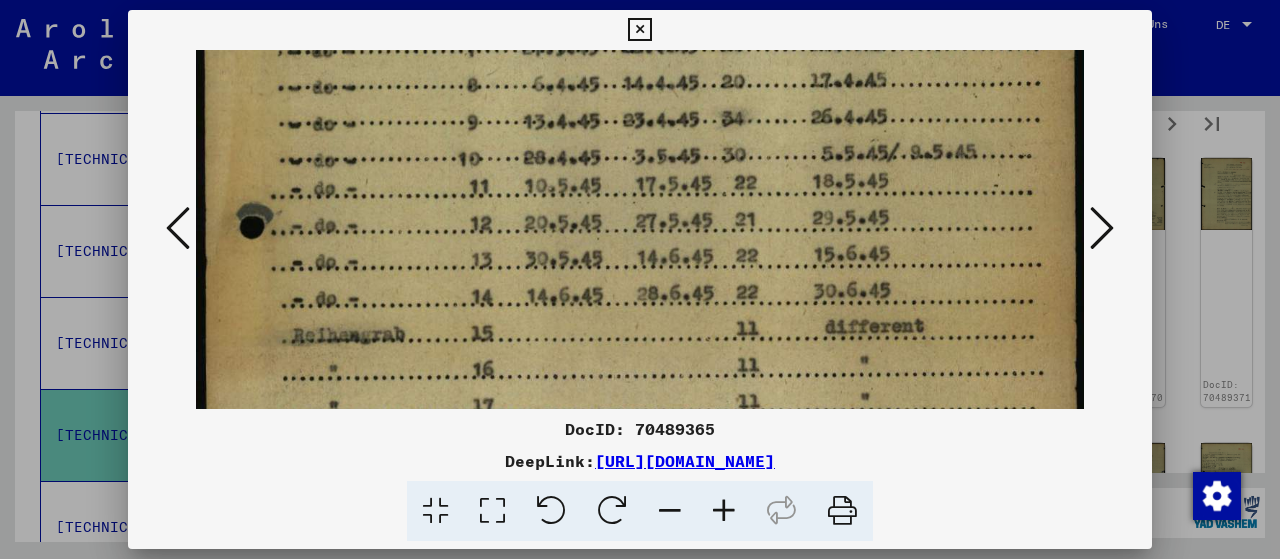 scroll, scrollTop: 800, scrollLeft: 0, axis: vertical 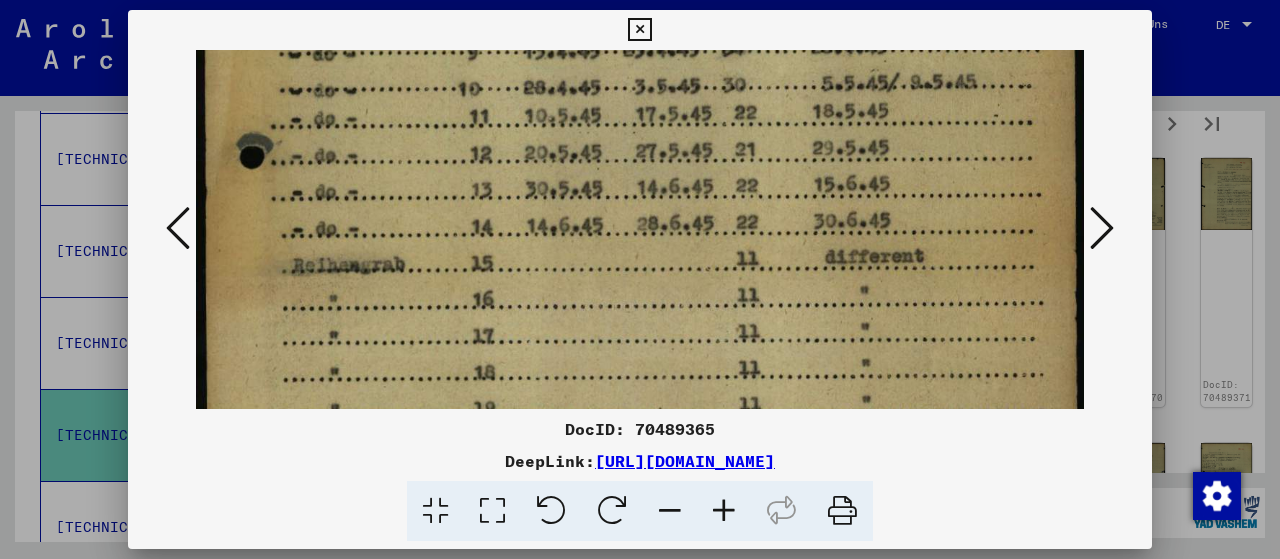 drag, startPoint x: 961, startPoint y: 219, endPoint x: 1000, endPoint y: 49, distance: 174.41617 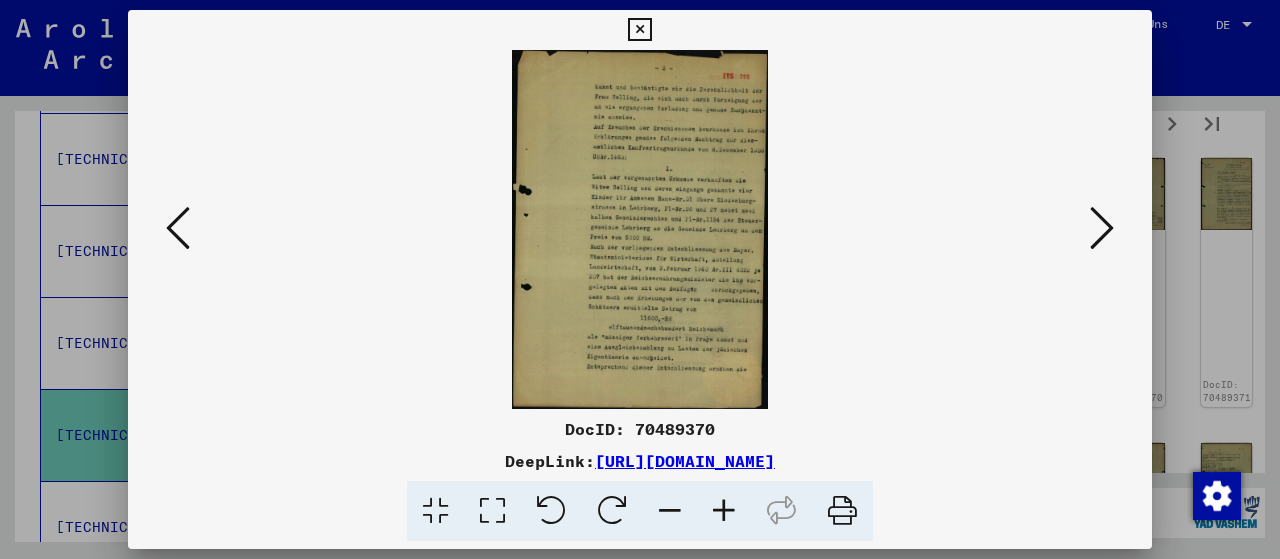 click at bounding box center [1102, 228] 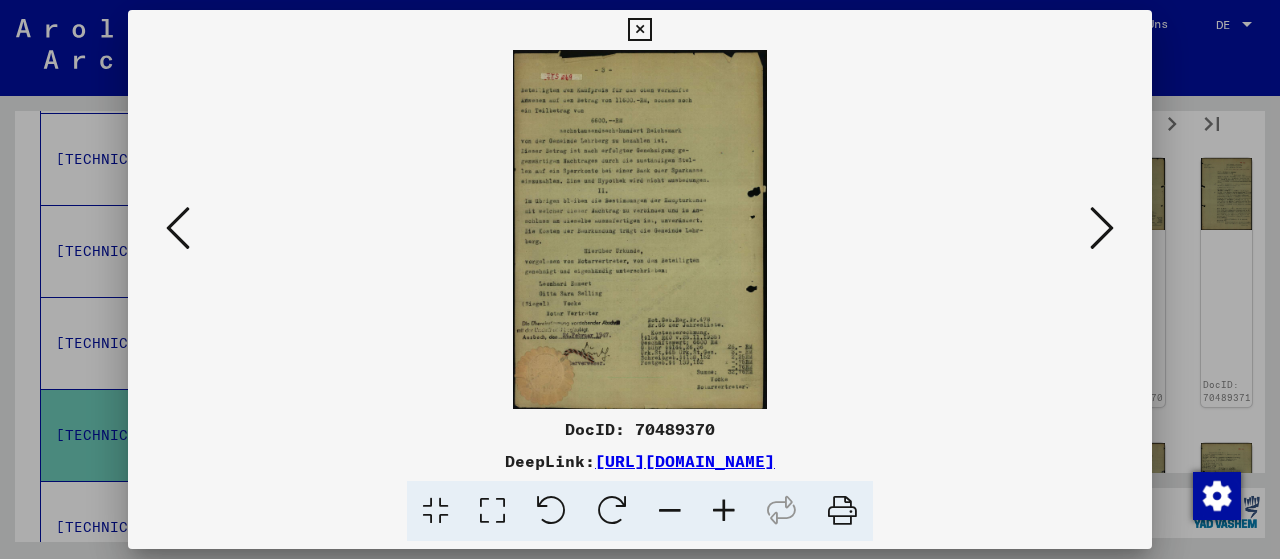 click at bounding box center [640, 279] 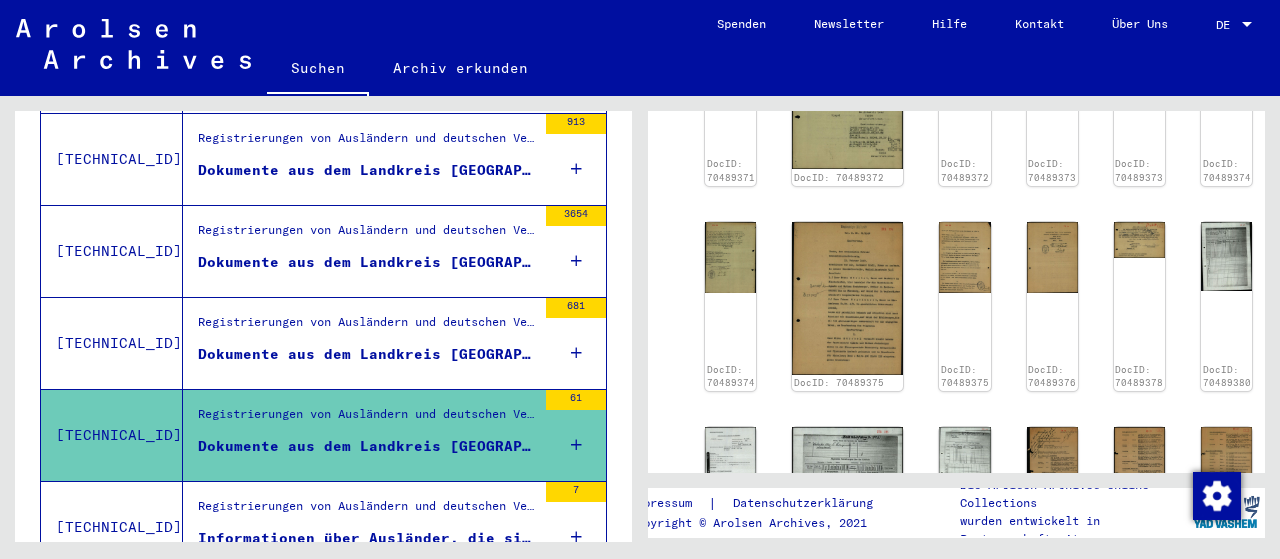 scroll, scrollTop: 832, scrollLeft: 0, axis: vertical 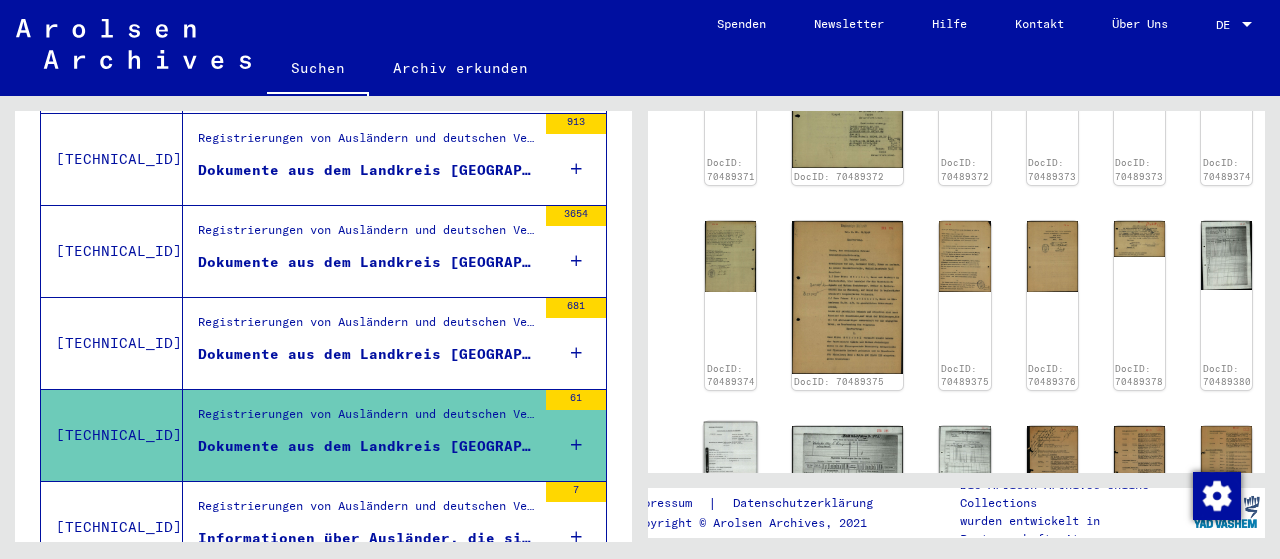 click 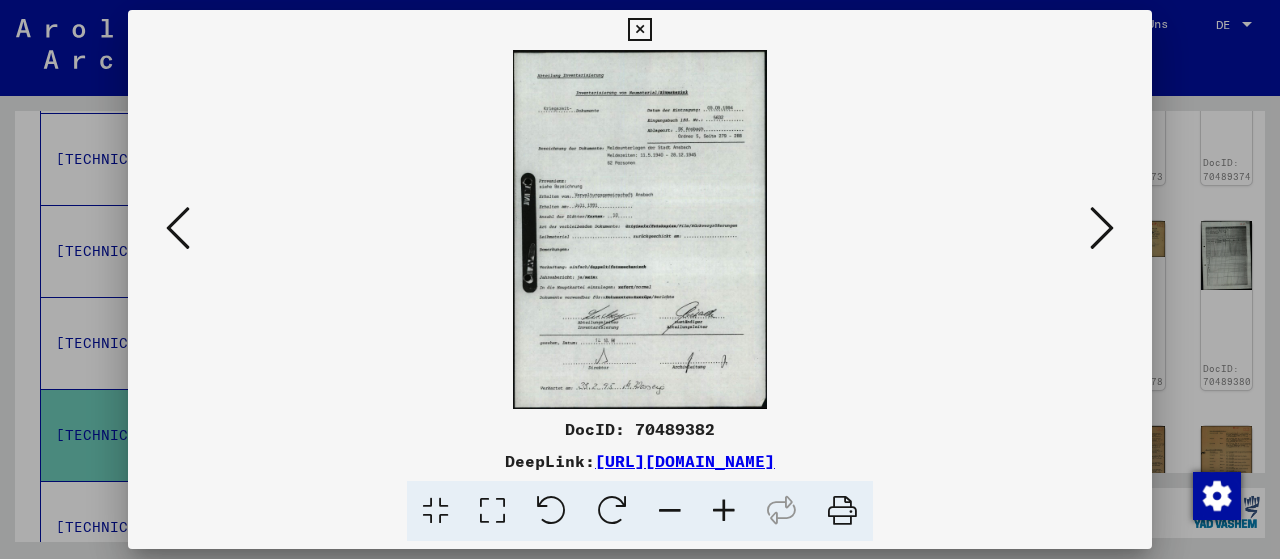 click at bounding box center [640, 279] 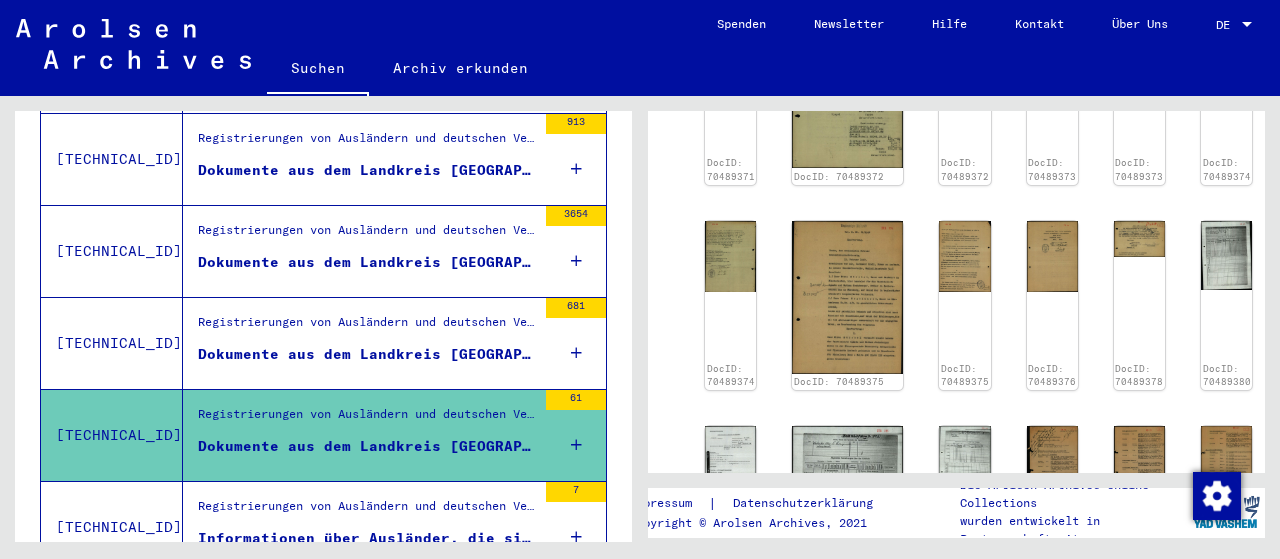 click on "DocID: 70489340 DocID: 70489344 (UNKNOWN [DEMOGRAPHIC_DATA] RAF MEMBERS CANADIAN) DocID: 70489365 DocID: 70489370 DocID: 70489370 DocID: 70489371 DocID: 70489371 DocID: 70489372 DocID: 70489372 DocID: 70489373 DocID: 70489373 DocID: 70489374 DocID: 70489374 DocID: 70489375 DocID: 70489375 DocID: 70489376 DocID: 70489378 DocID: 70489380 DocID: 70489382 DocID: 70489389 DocID: 70489391 DocID: 70489332 DocID: 70489333 DocID: 70489334 DocID: 70489335 DocID: 70489336 DocID: 70489337 DocID: 70489338 DocID: 70489339 DocID: 70489339" 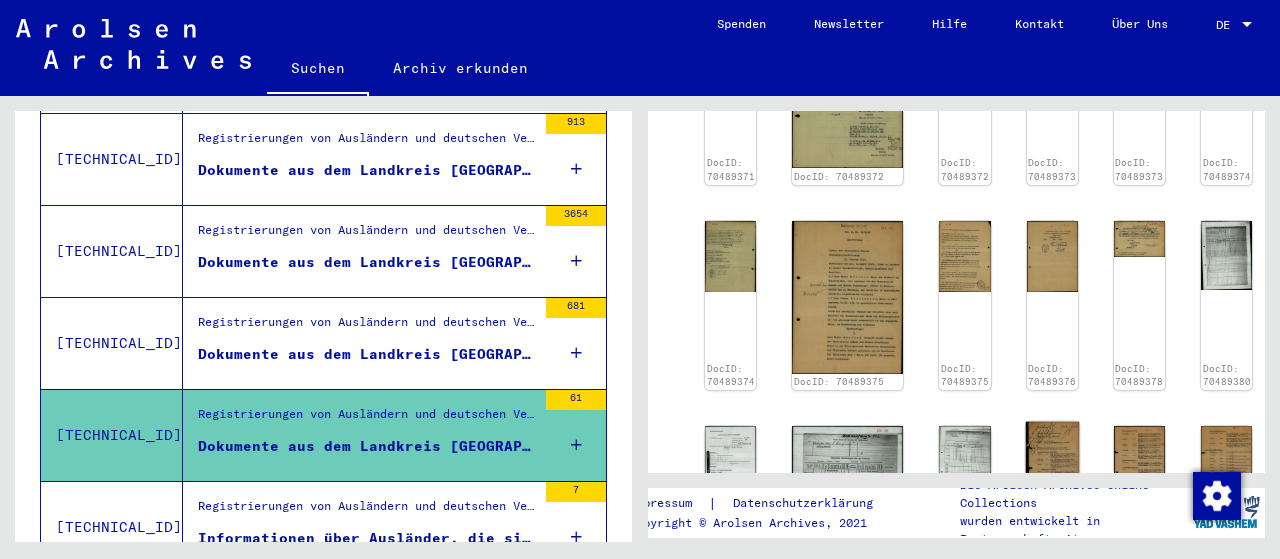 click 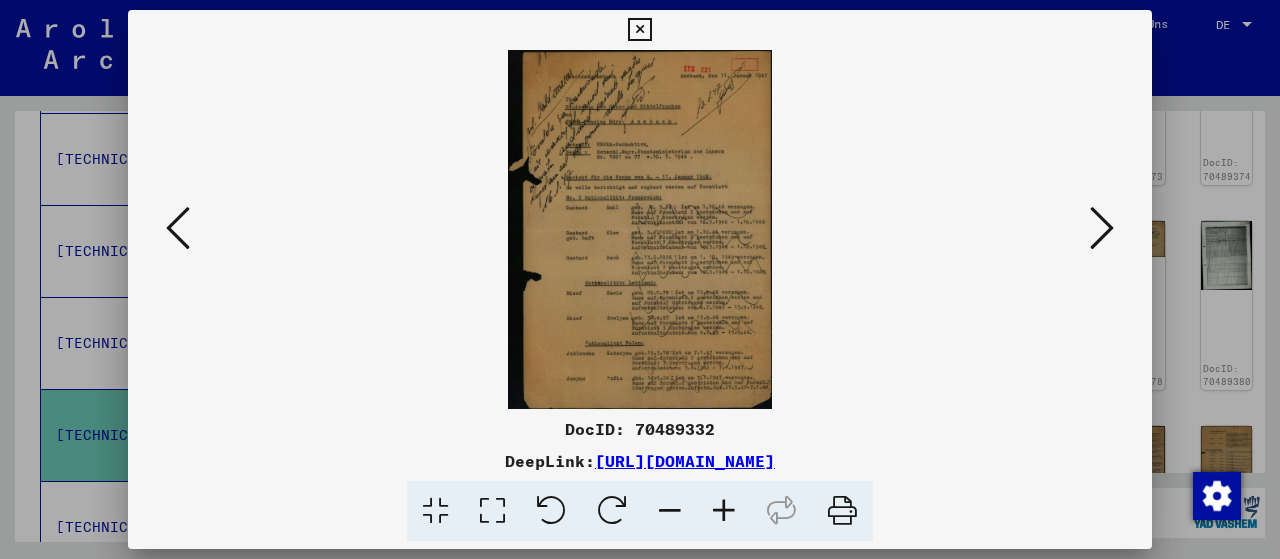 click at bounding box center [640, 279] 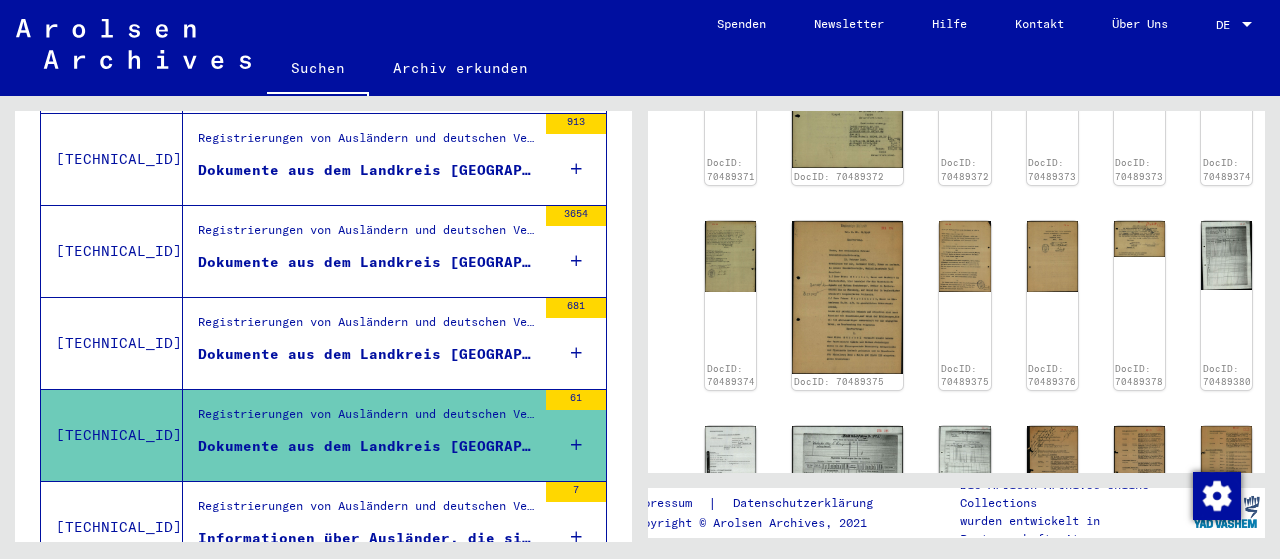 click 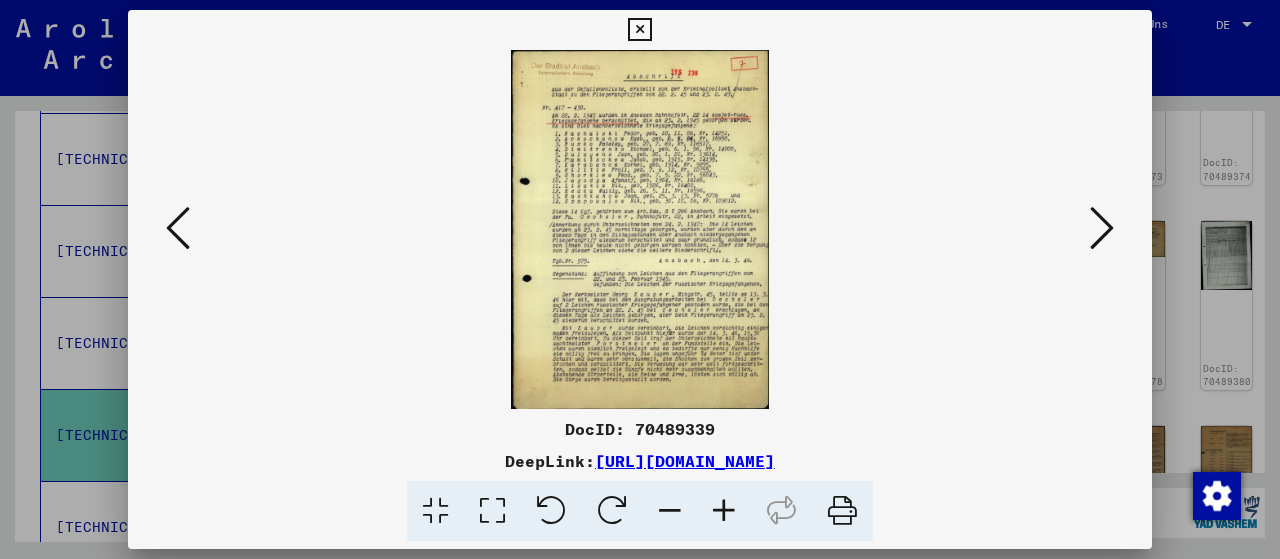 click at bounding box center (640, 279) 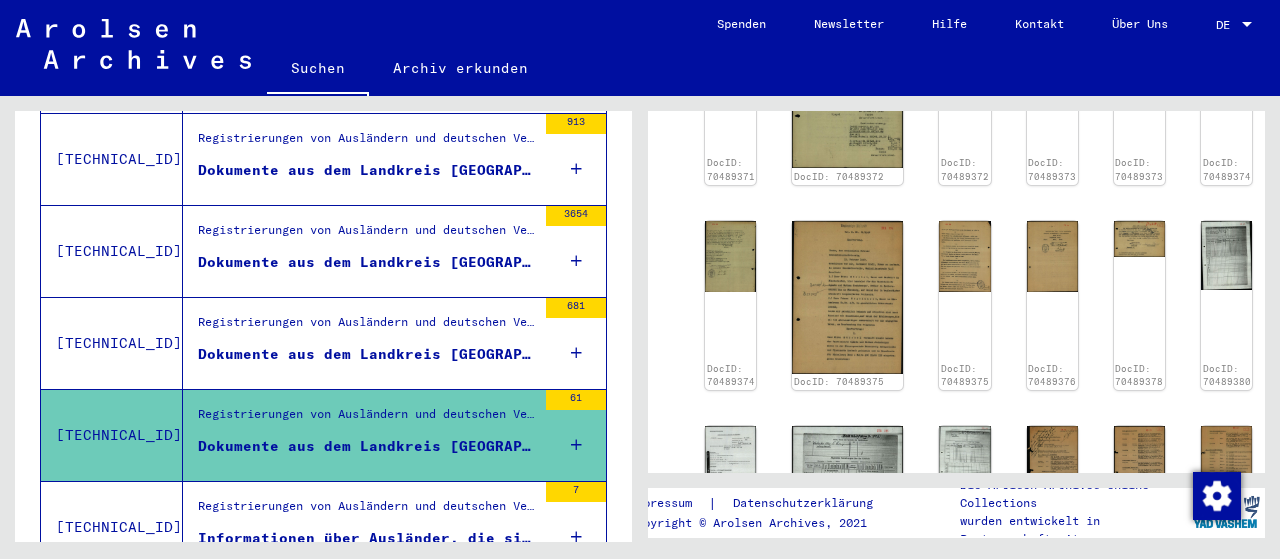 click at bounding box center (548, 389) 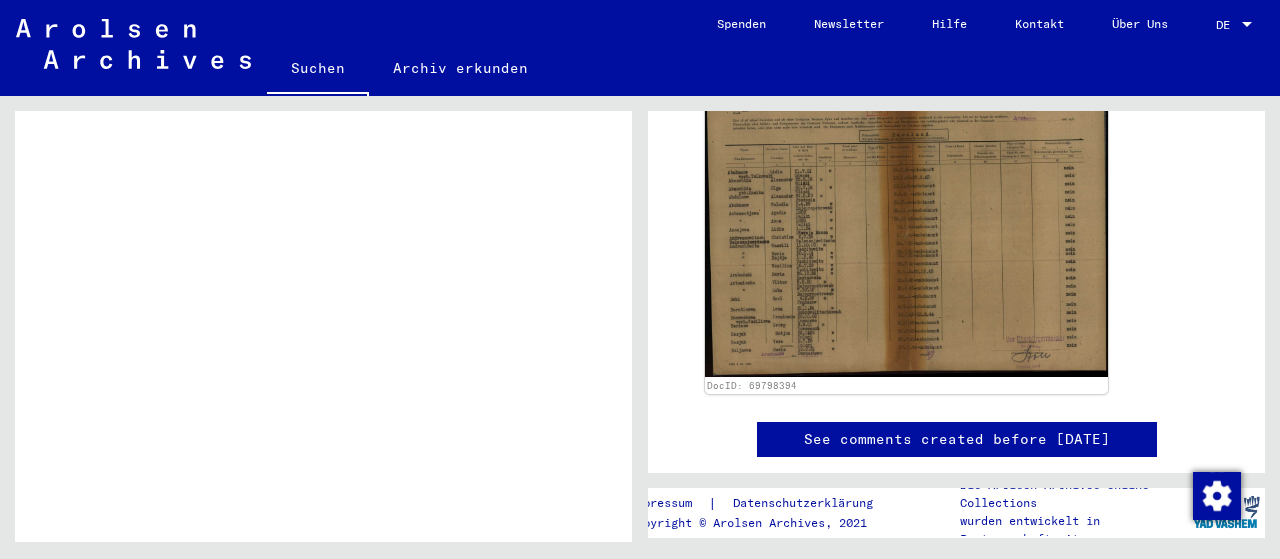 scroll, scrollTop: 416, scrollLeft: 0, axis: vertical 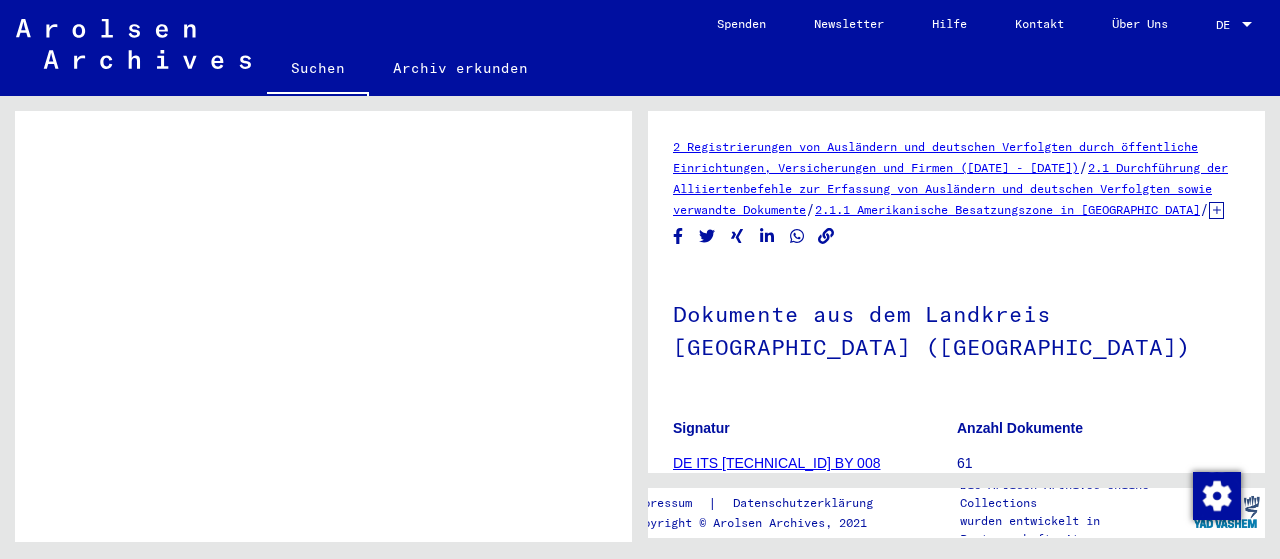 click on "Inhaftierungsdokumente > Verschiedenes > Gefängnisse > Listenmaterial Gruppe P.P. > [GEOGRAPHIC_DATA] (Land) Auszüge aus dem Gefangenenbuch des Landgerichtsgefängnisses [GEOGRAPHIC_DATA], Einlieferungsdaten: [DATE] - [DATE]" at bounding box center (367, 261) 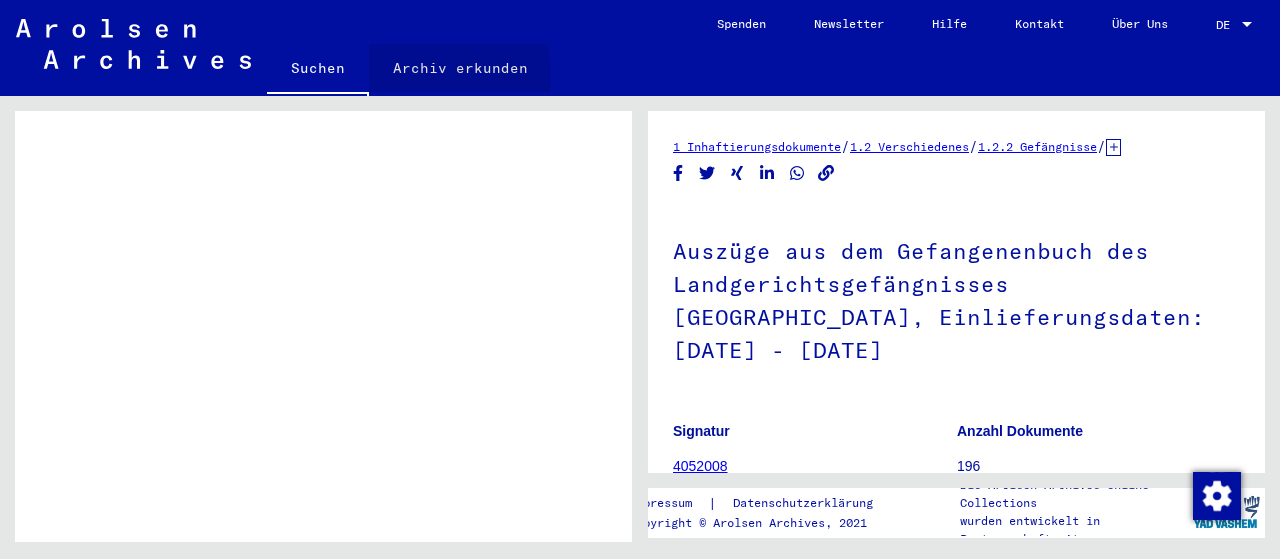 click on "Archiv erkunden" 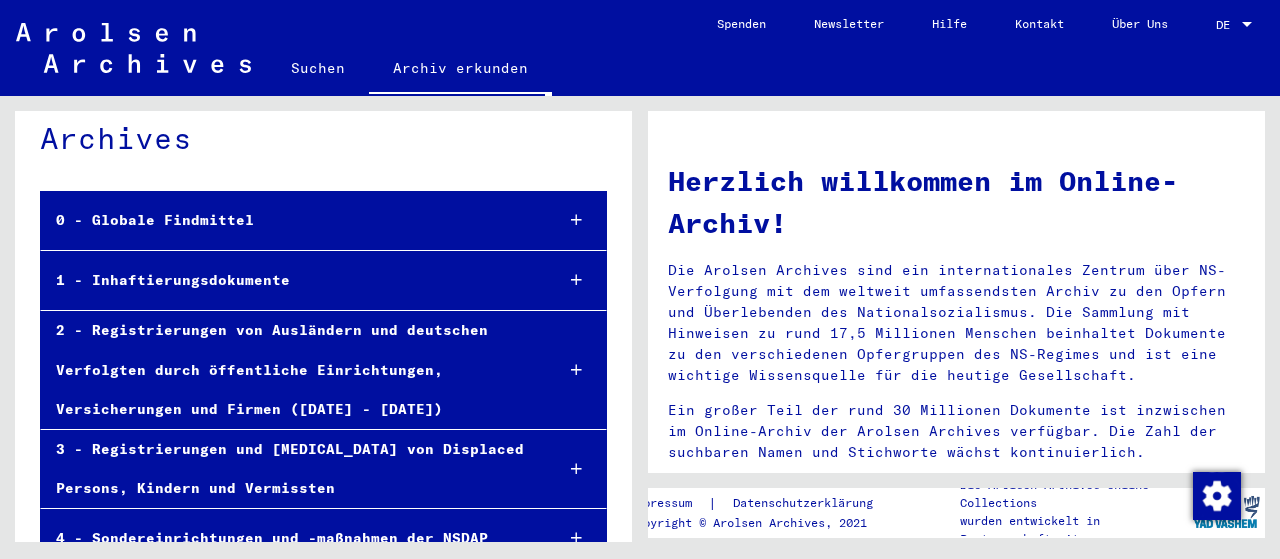 scroll, scrollTop: 100, scrollLeft: 0, axis: vertical 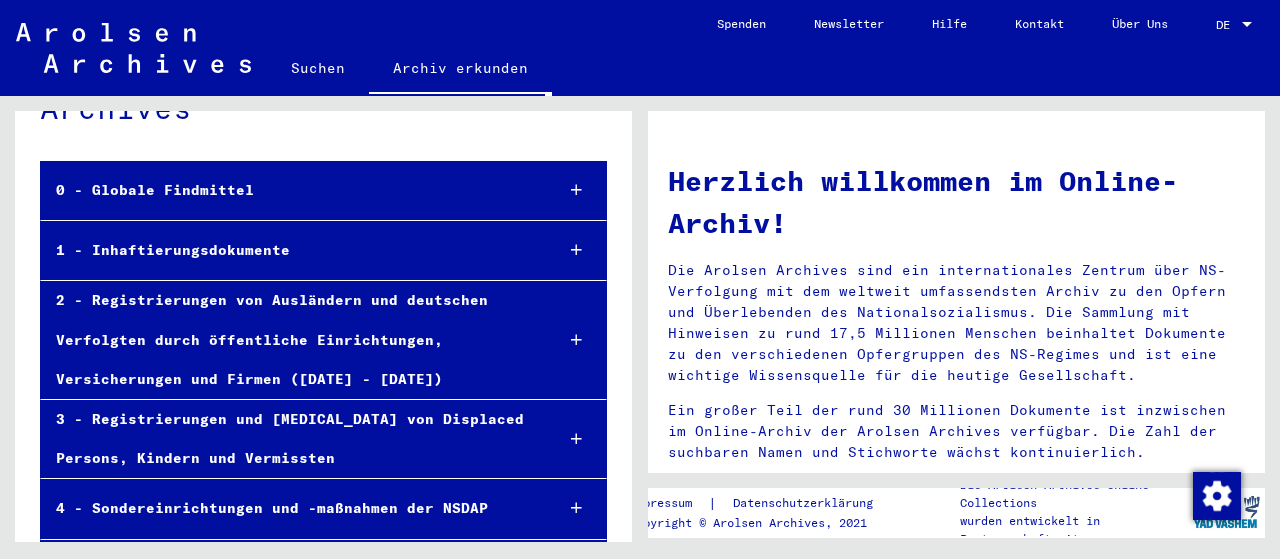 click 